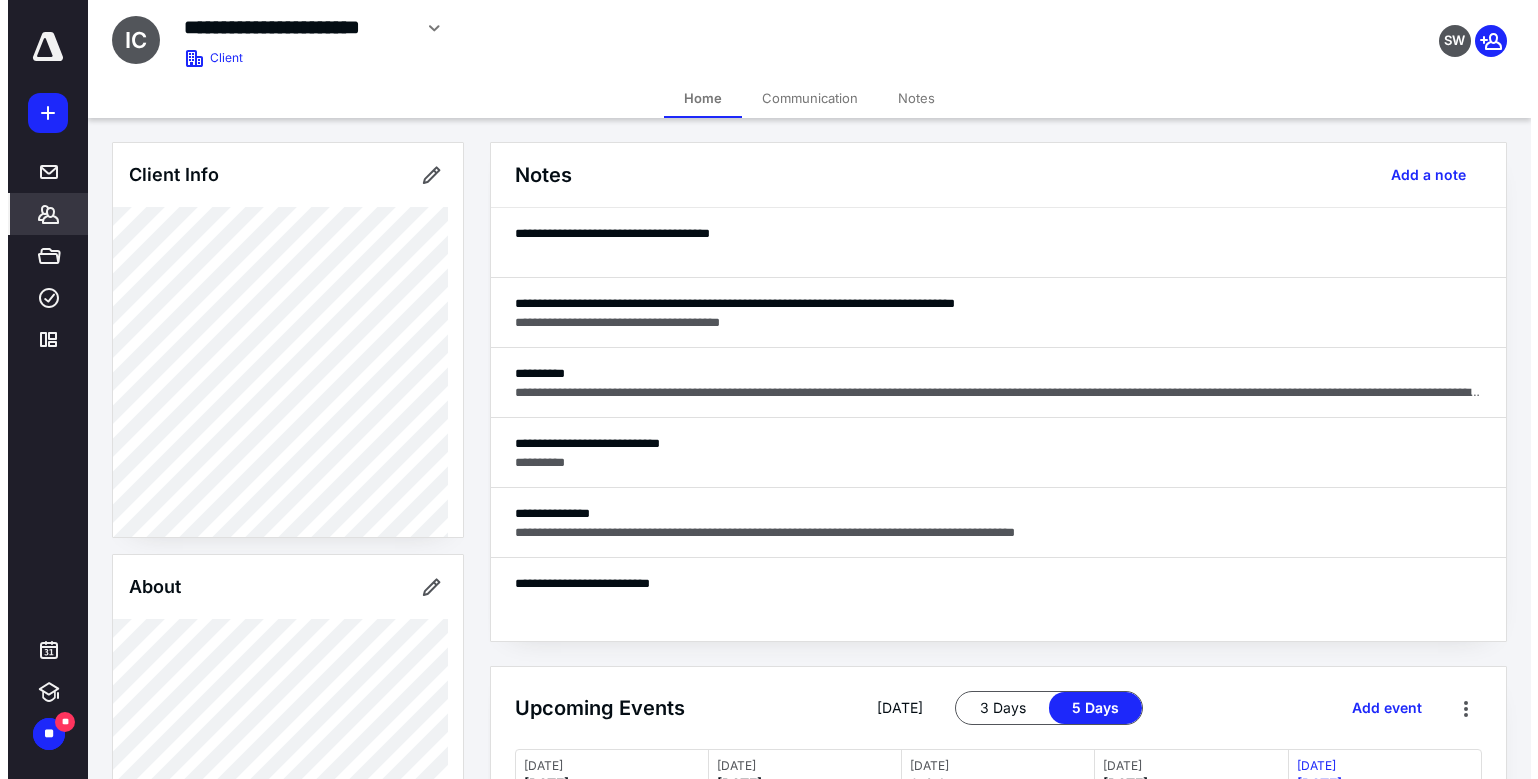 scroll, scrollTop: 0, scrollLeft: 0, axis: both 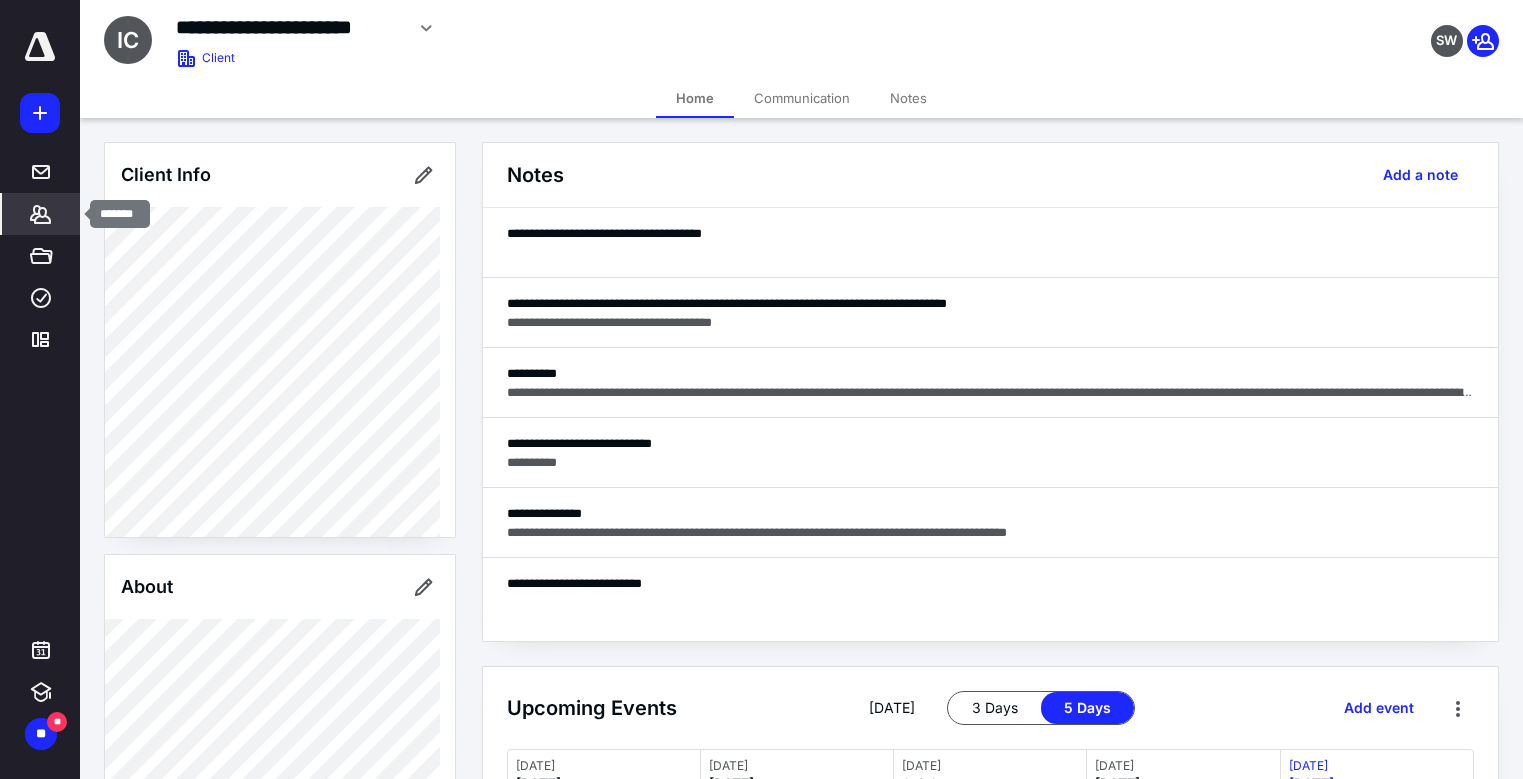 click on "*******" at bounding box center (41, 214) 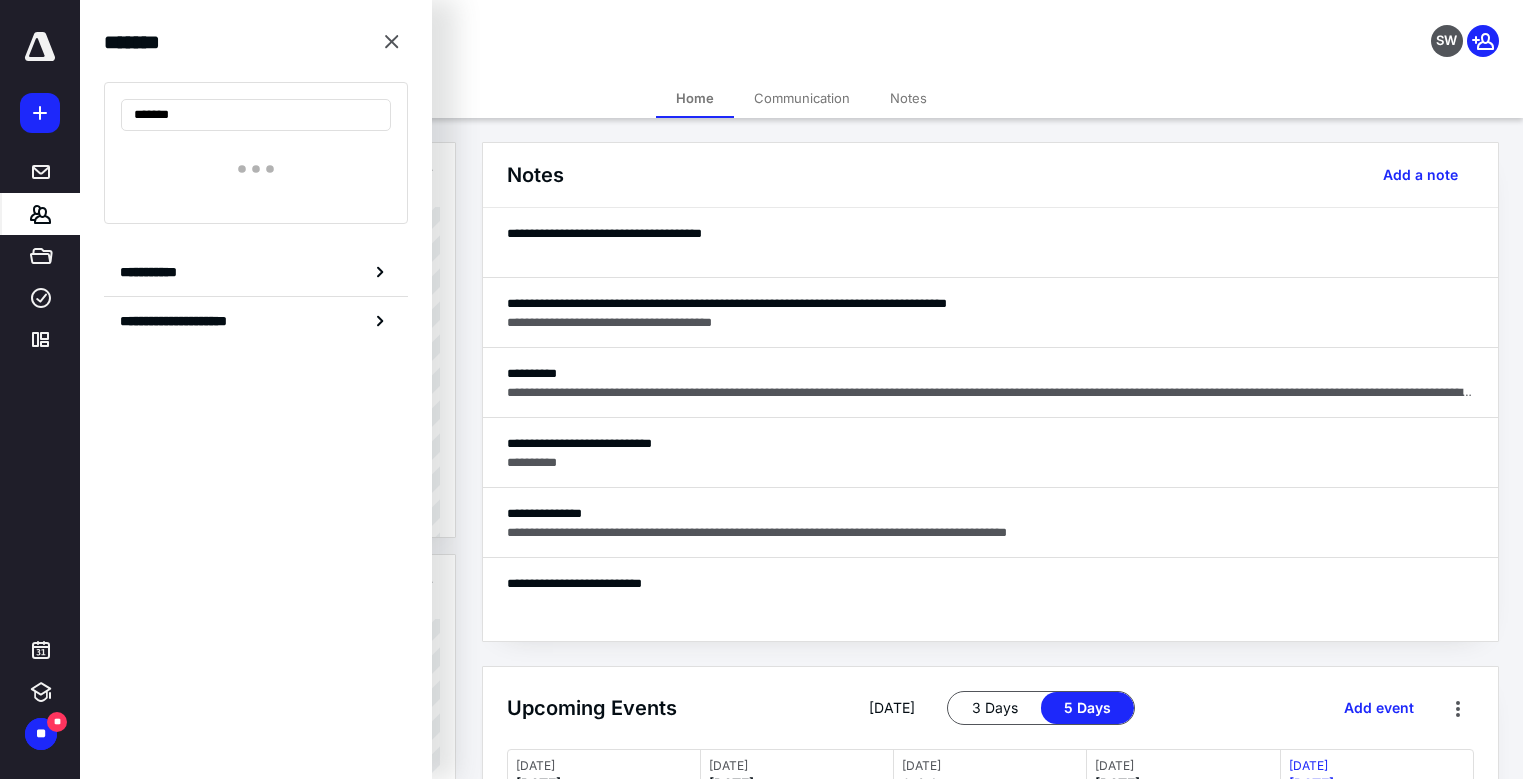 type on "*******" 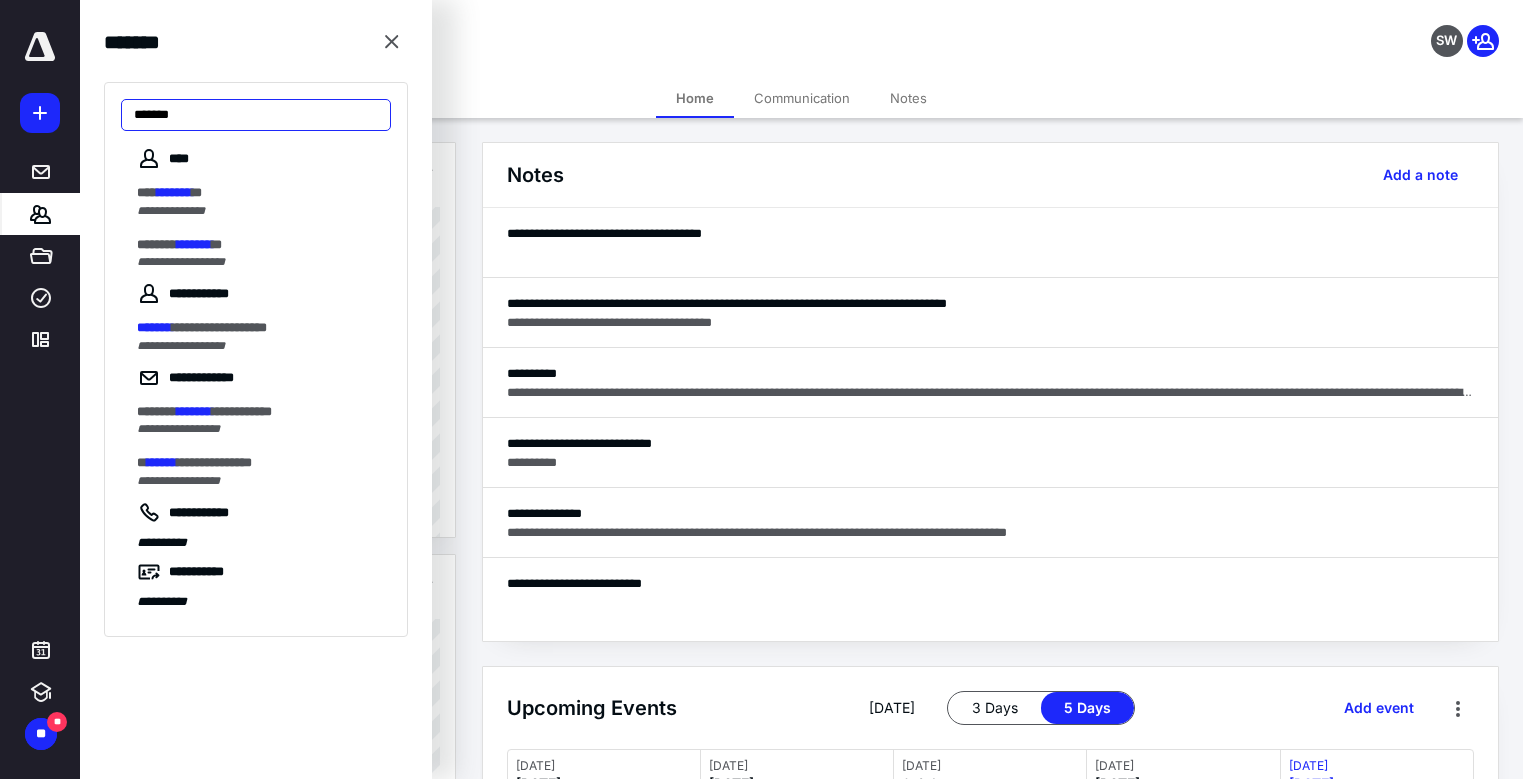 click on "*******" at bounding box center (256, 115) 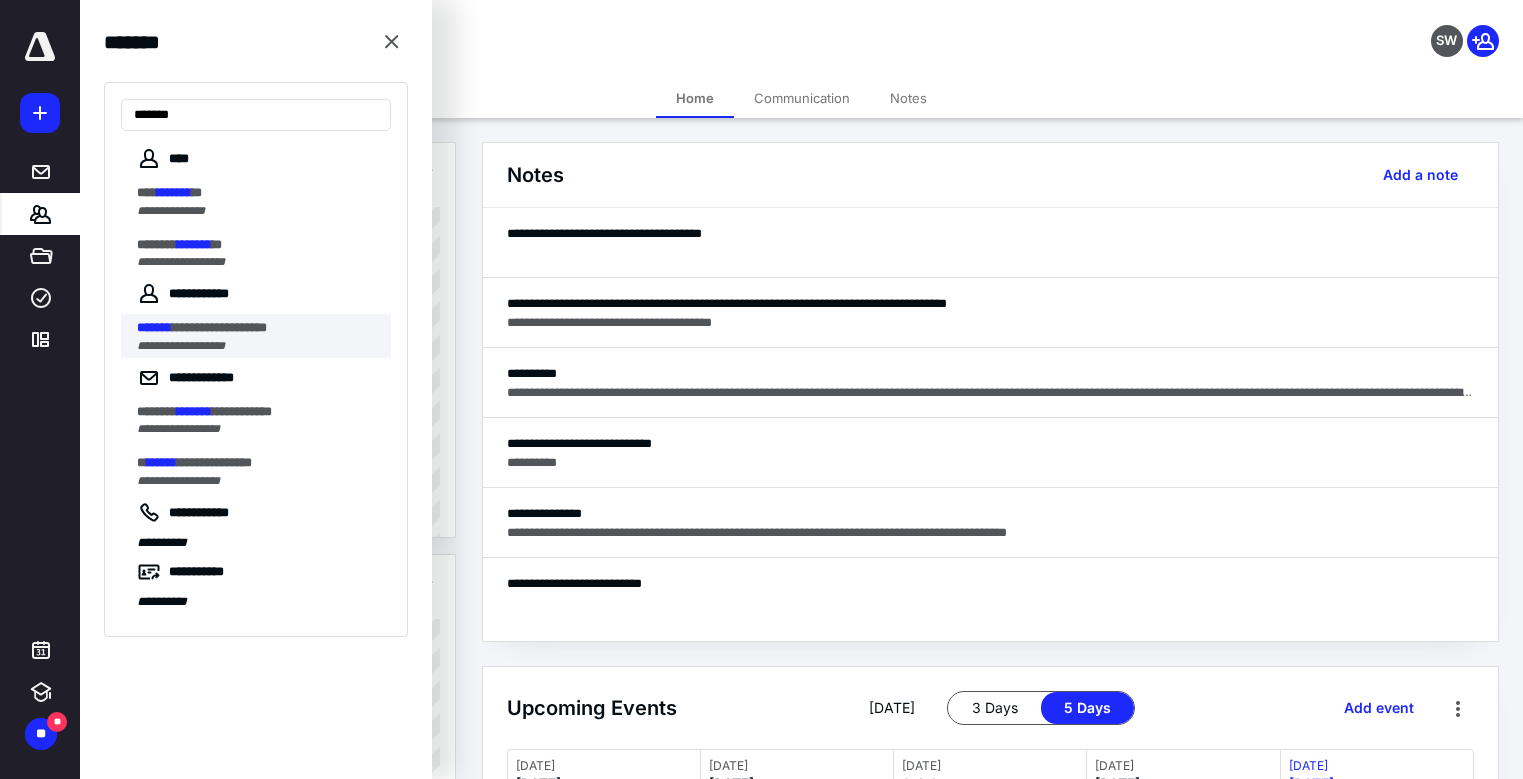 click on "**********" at bounding box center [219, 327] 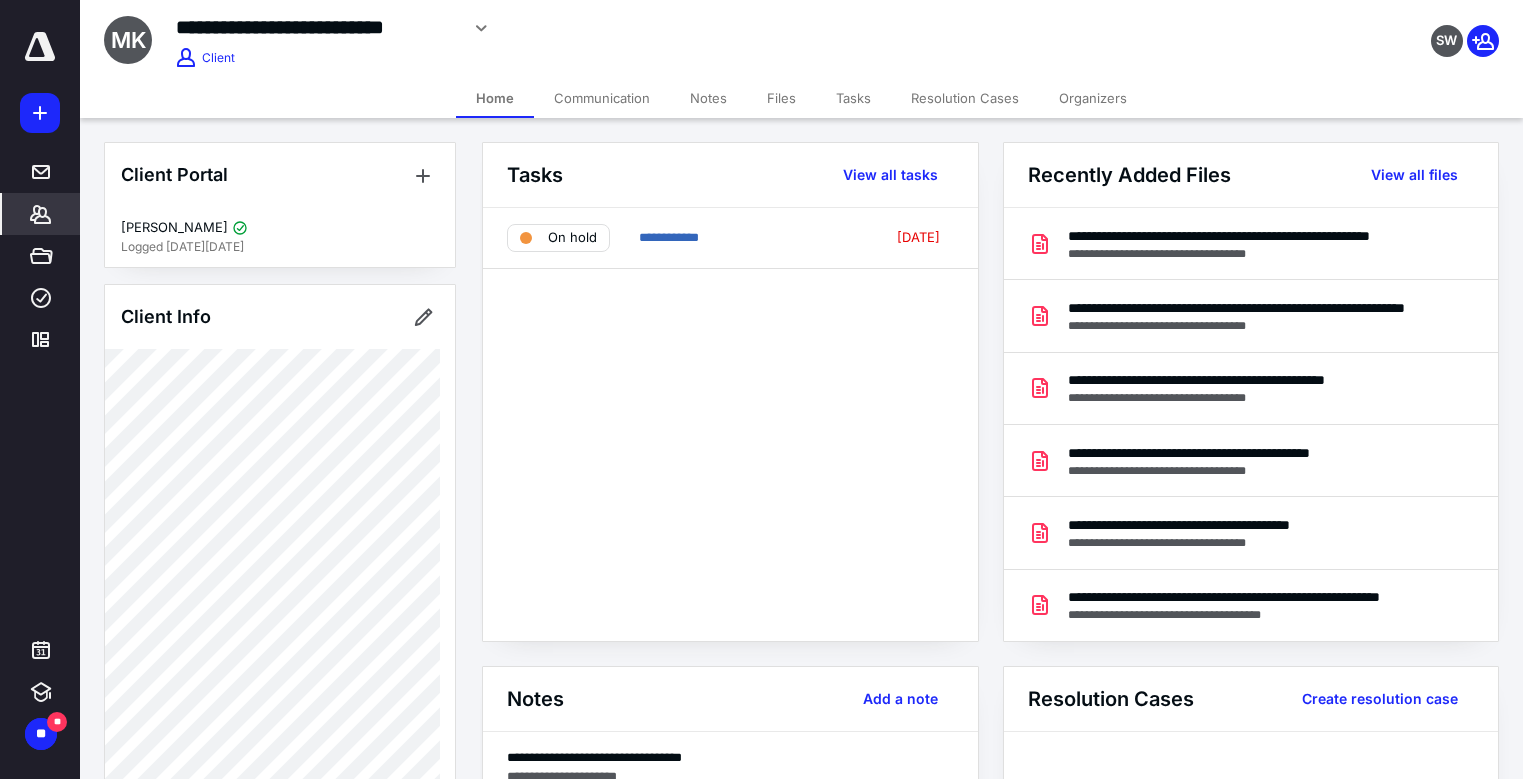 click on "Files" at bounding box center (781, 98) 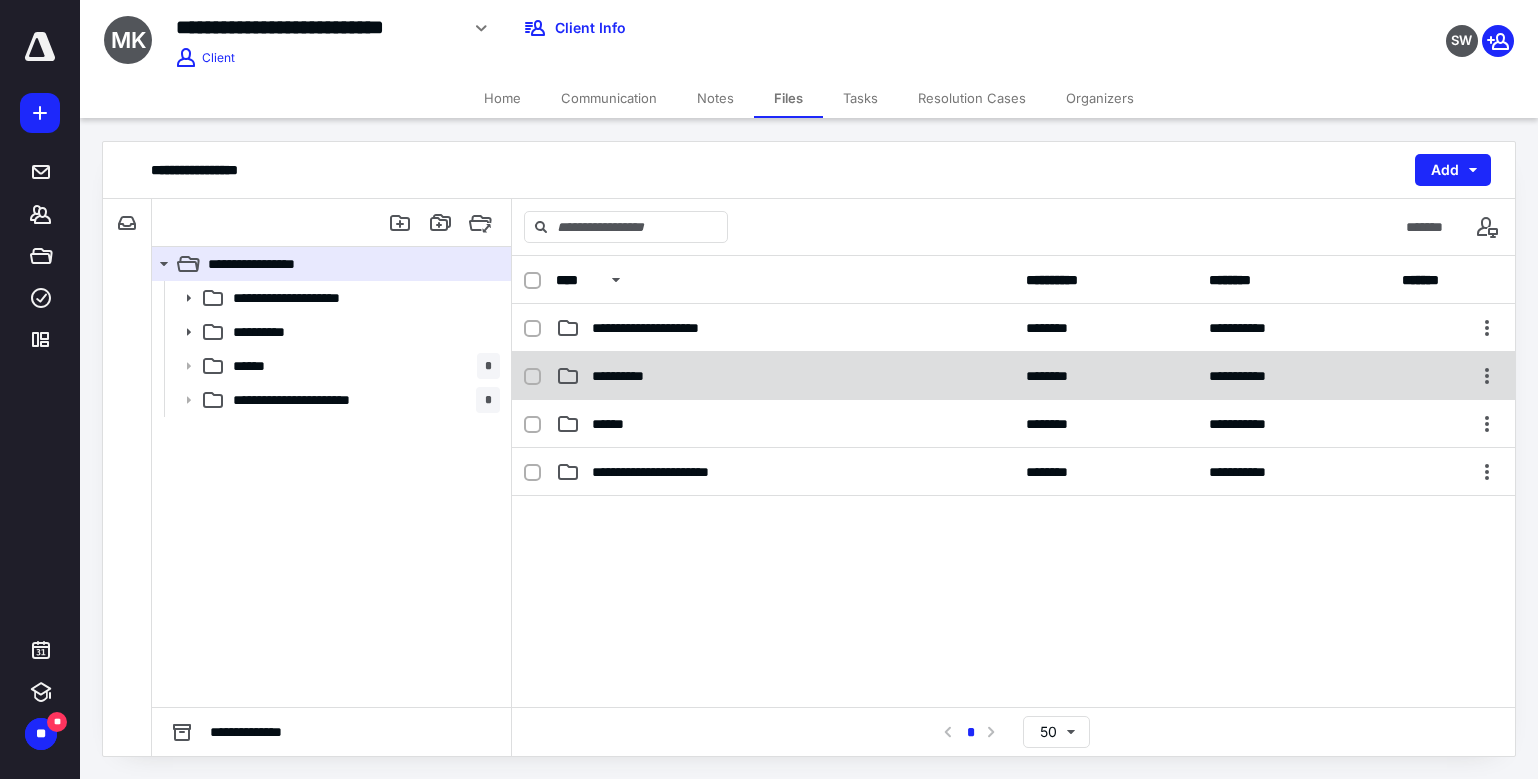 click on "**********" at bounding box center [785, 376] 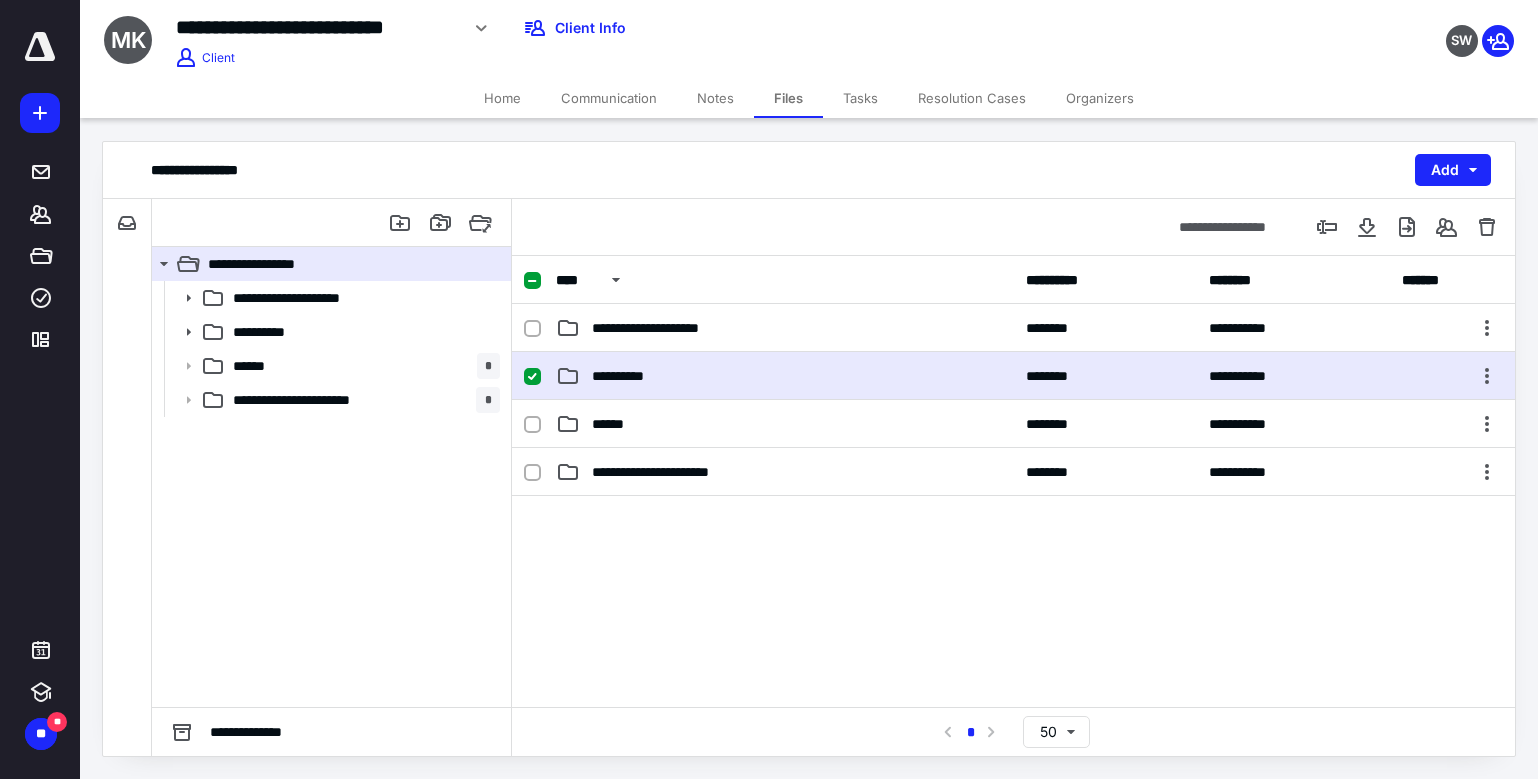 click on "**********" at bounding box center (785, 376) 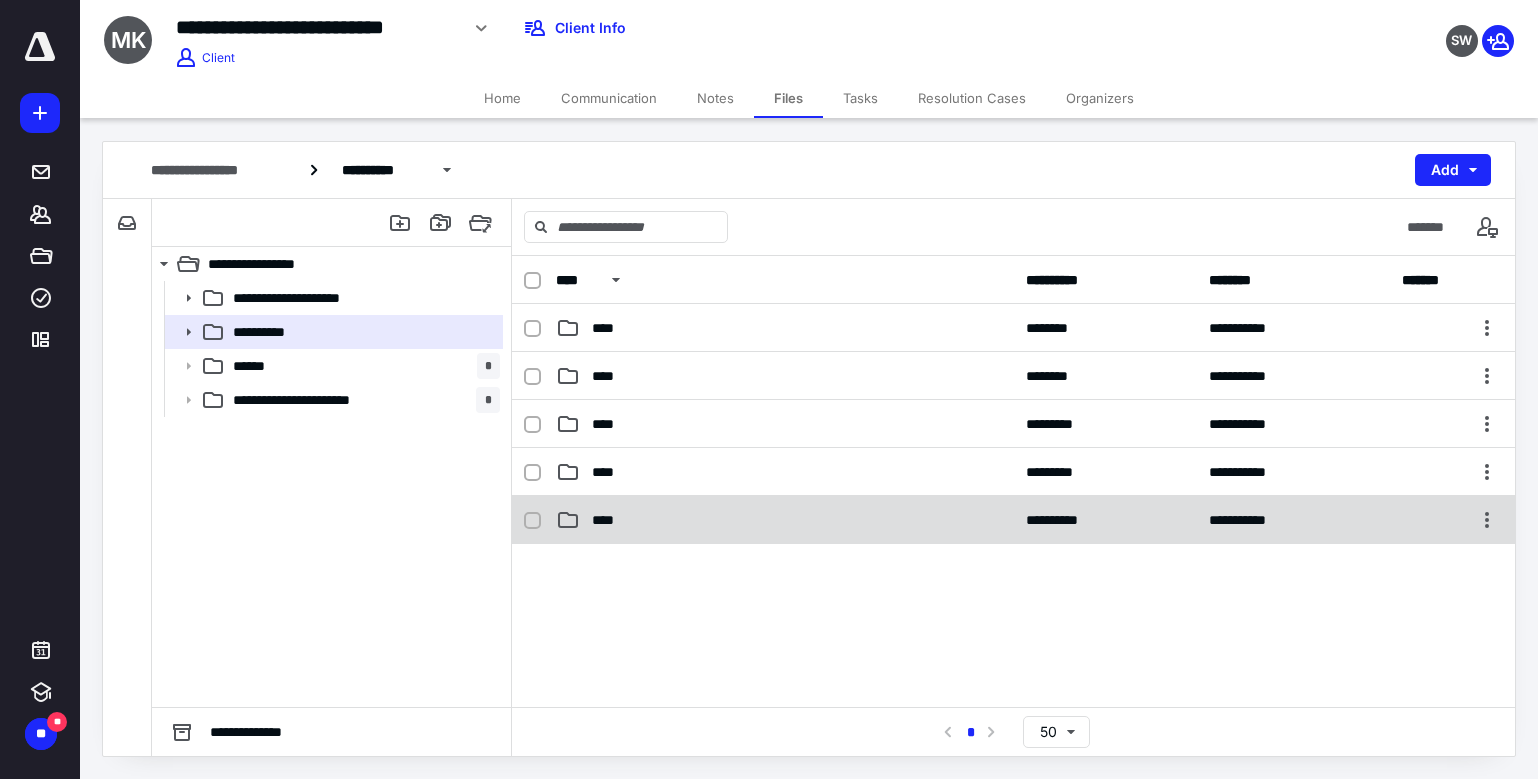 click on "****" at bounding box center (785, 520) 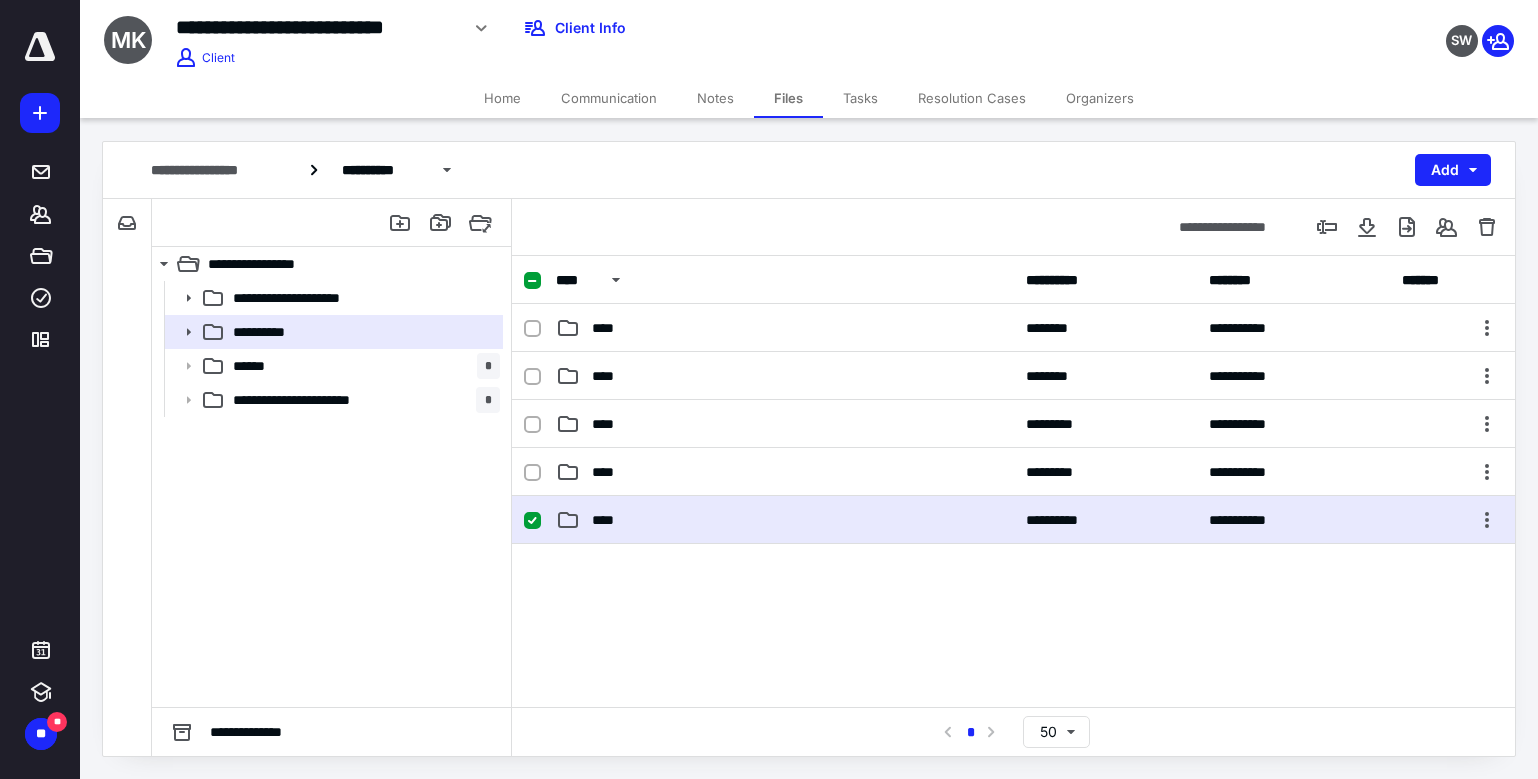 click on "****" at bounding box center [785, 520] 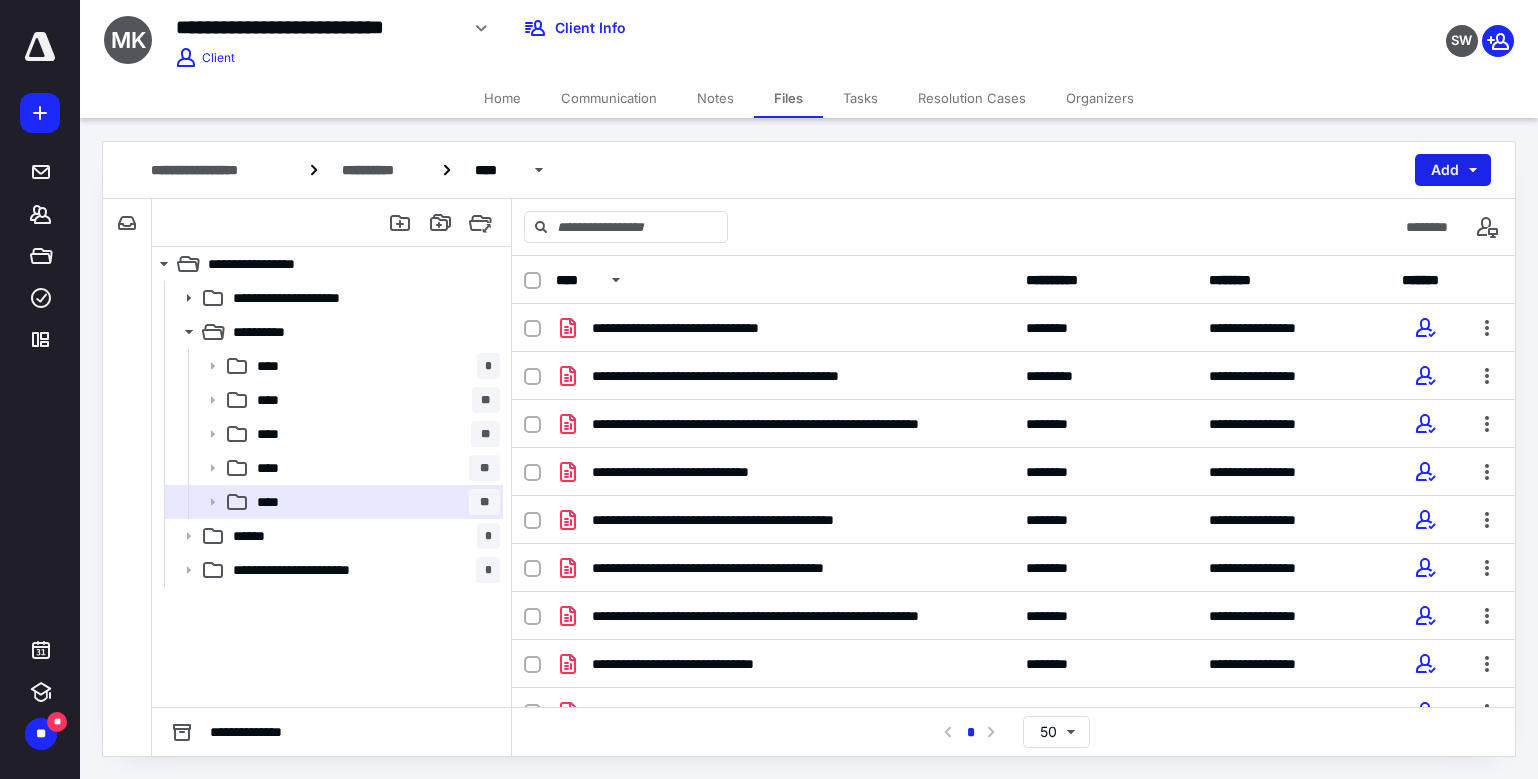 click on "Add" at bounding box center (1453, 170) 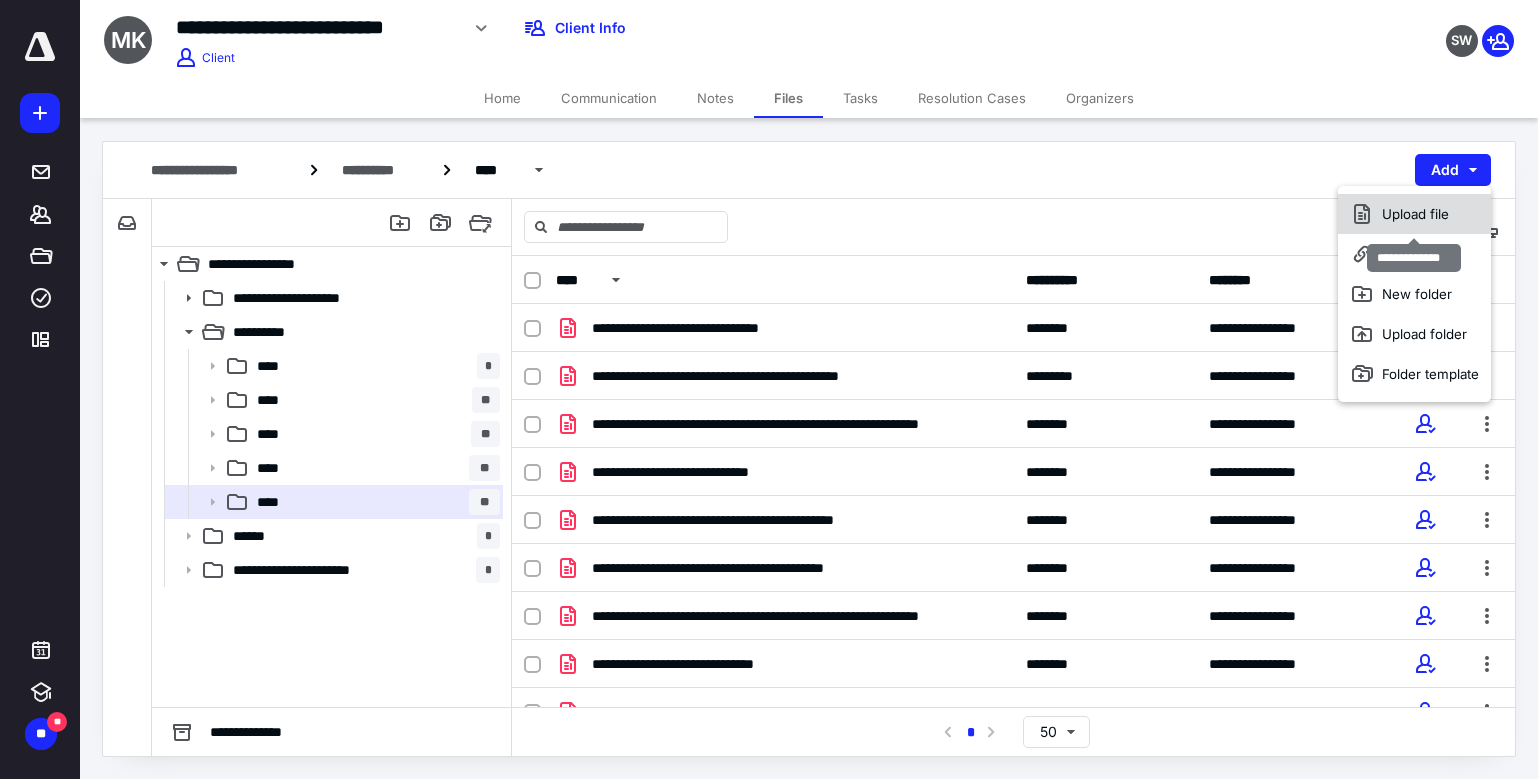 click on "Upload file" at bounding box center [1414, 214] 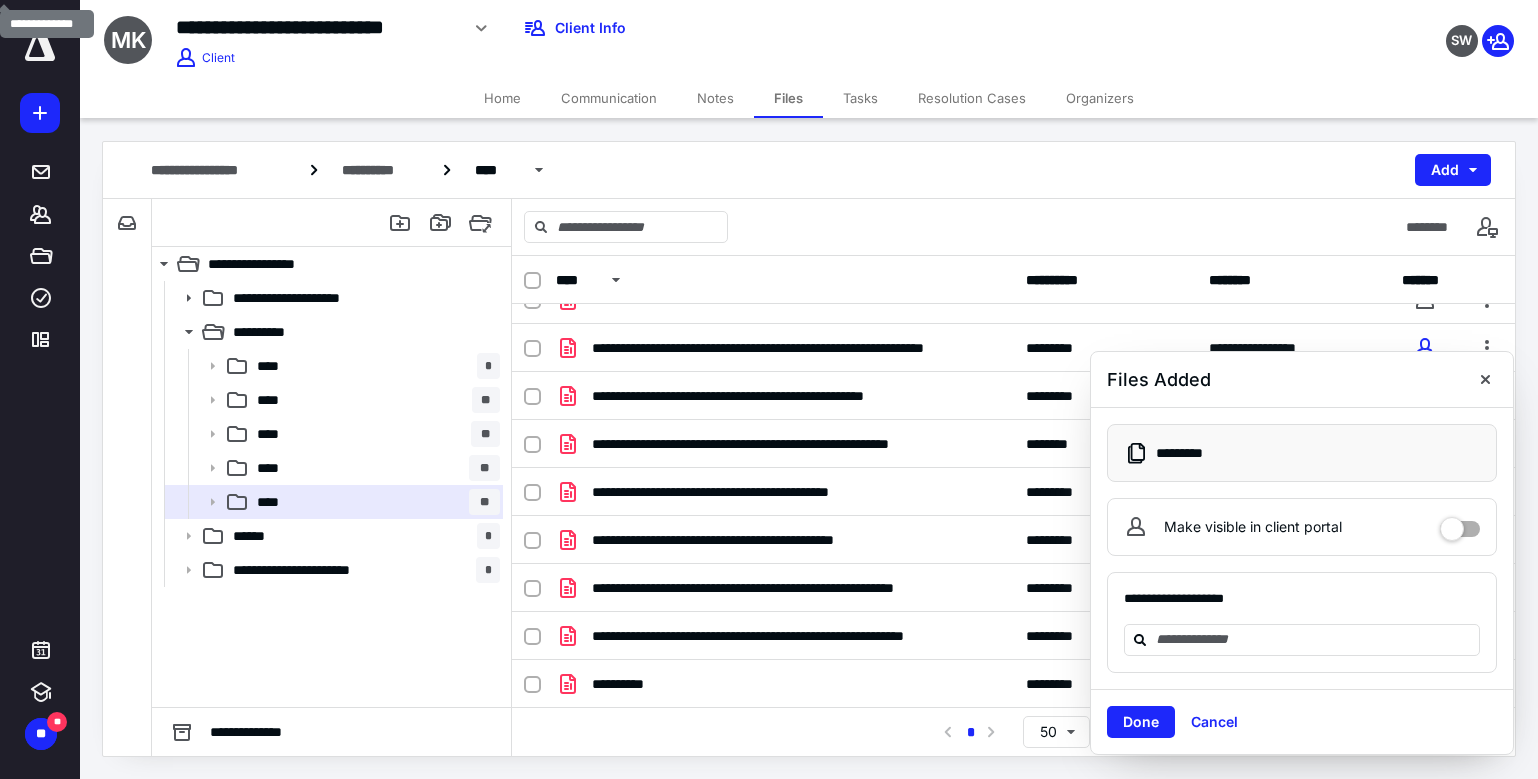 scroll, scrollTop: 1181, scrollLeft: 0, axis: vertical 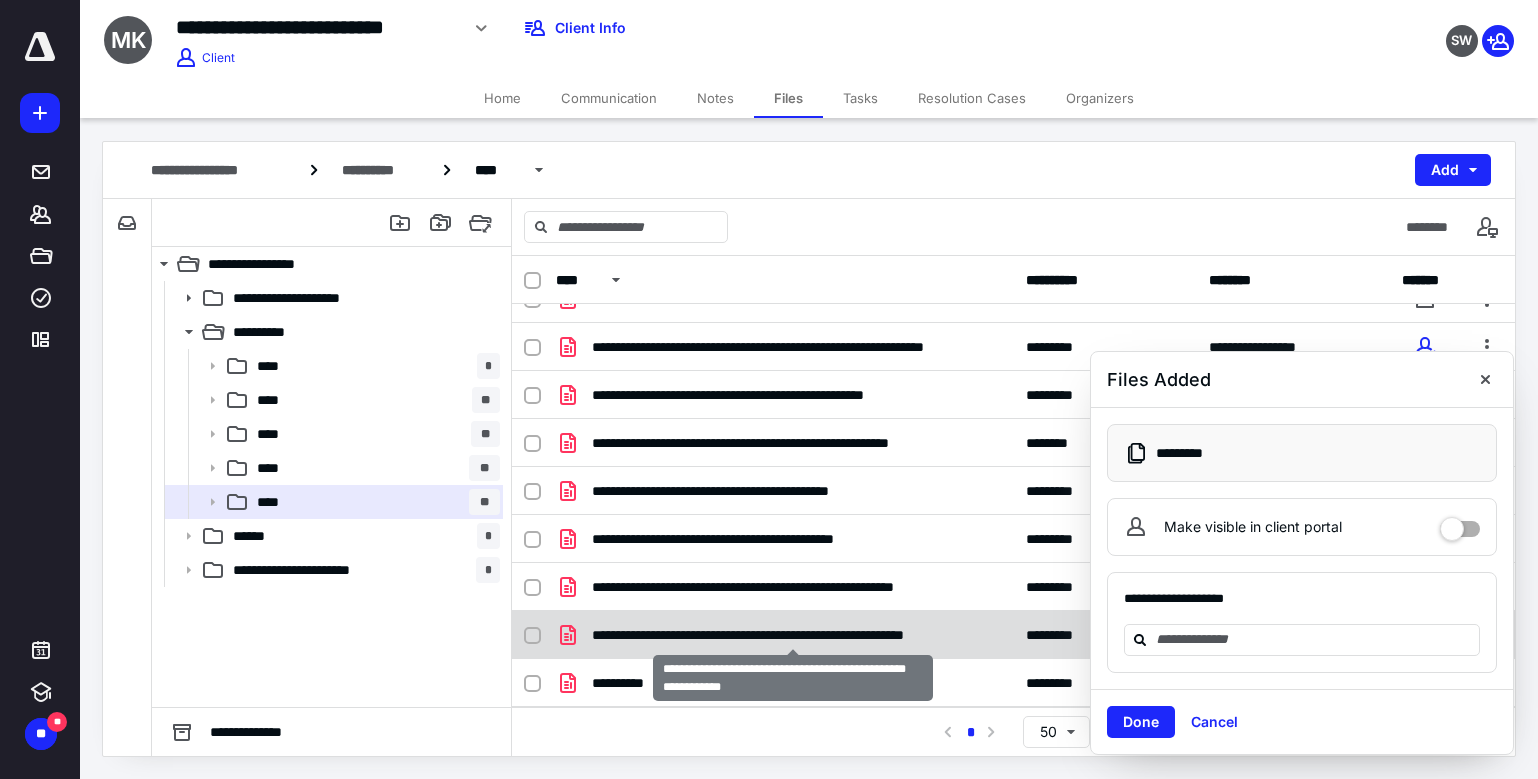 checkbox on "true" 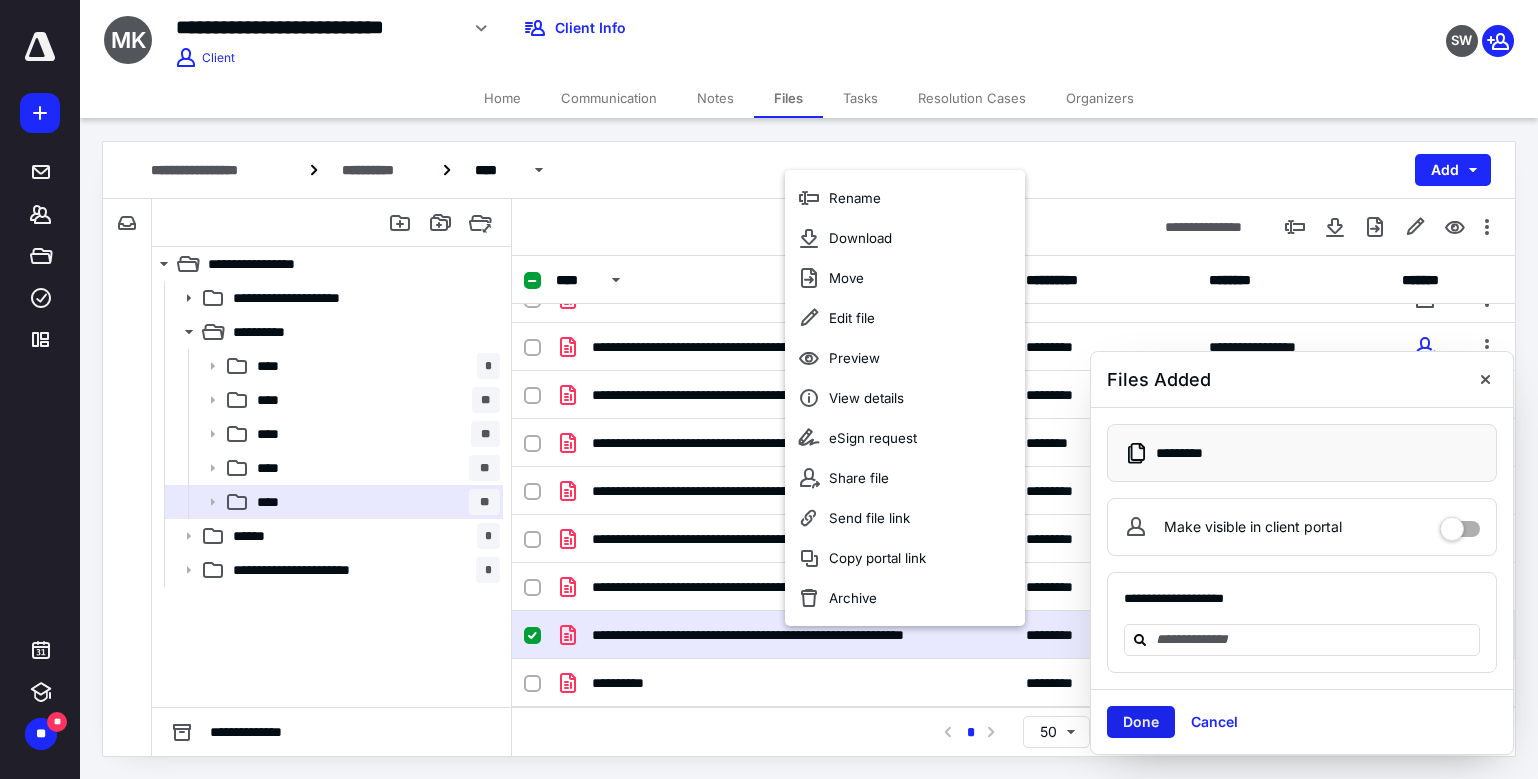 click on "Done" at bounding box center [1141, 722] 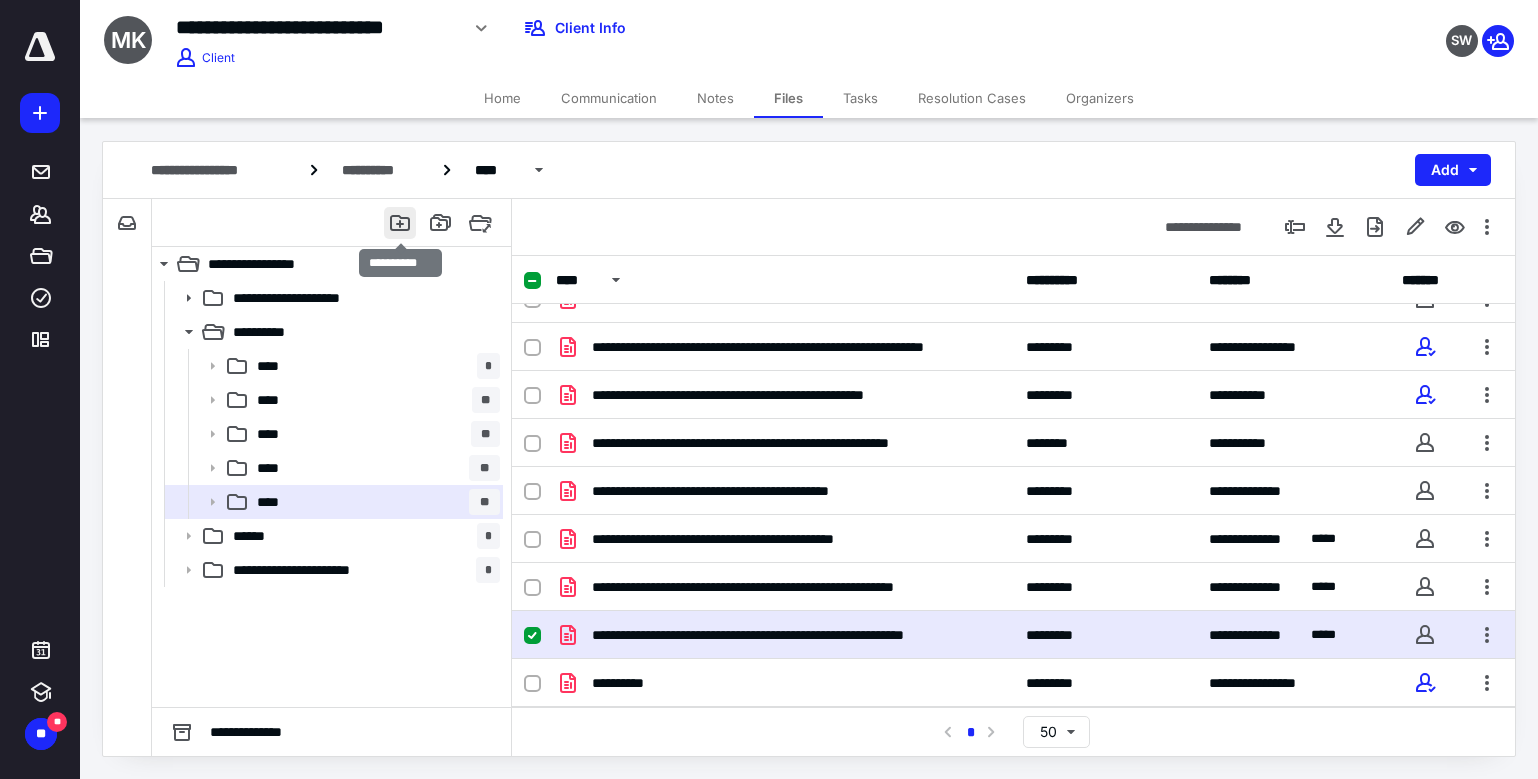 click at bounding box center [400, 223] 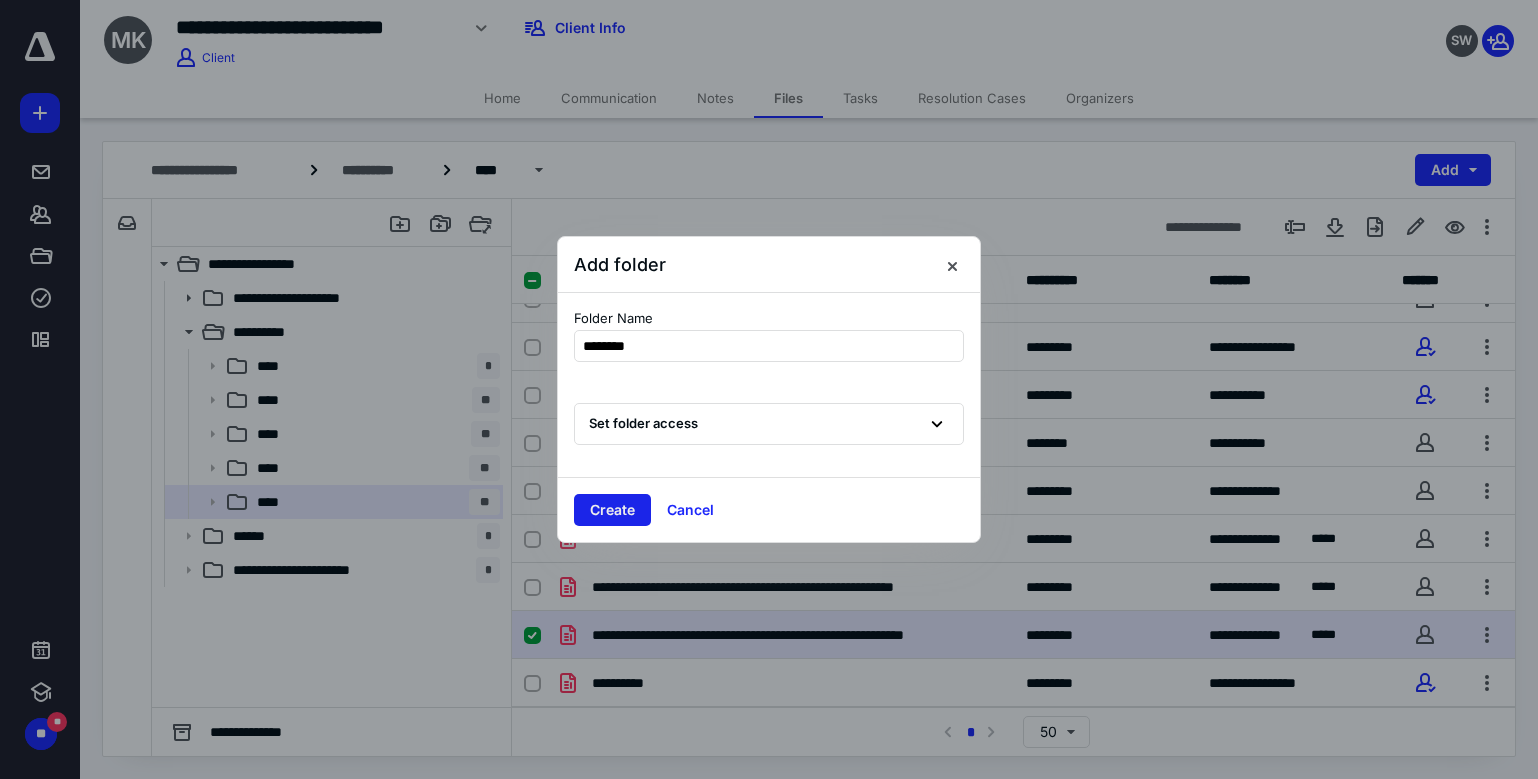 type on "********" 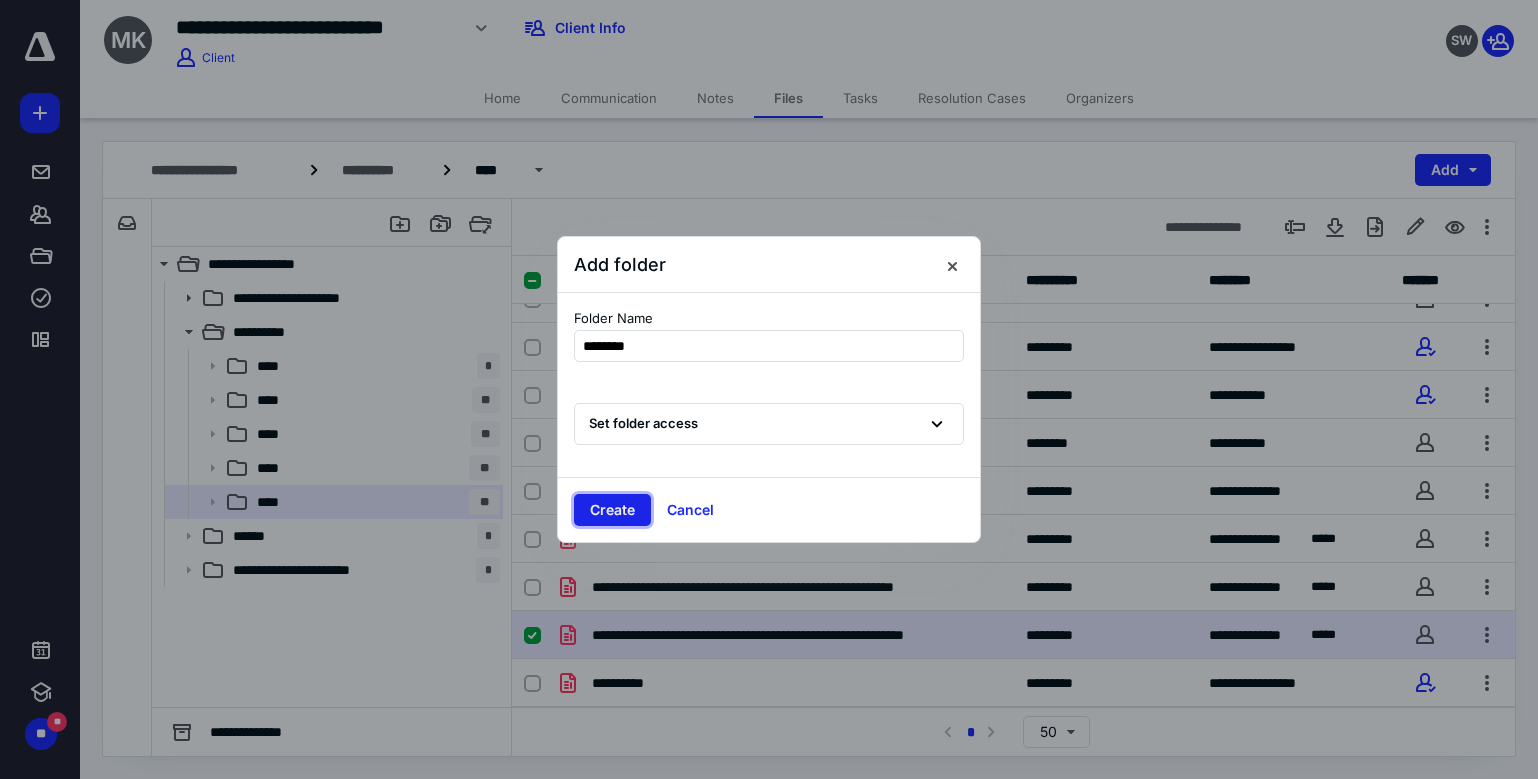 click on "Create" at bounding box center (612, 510) 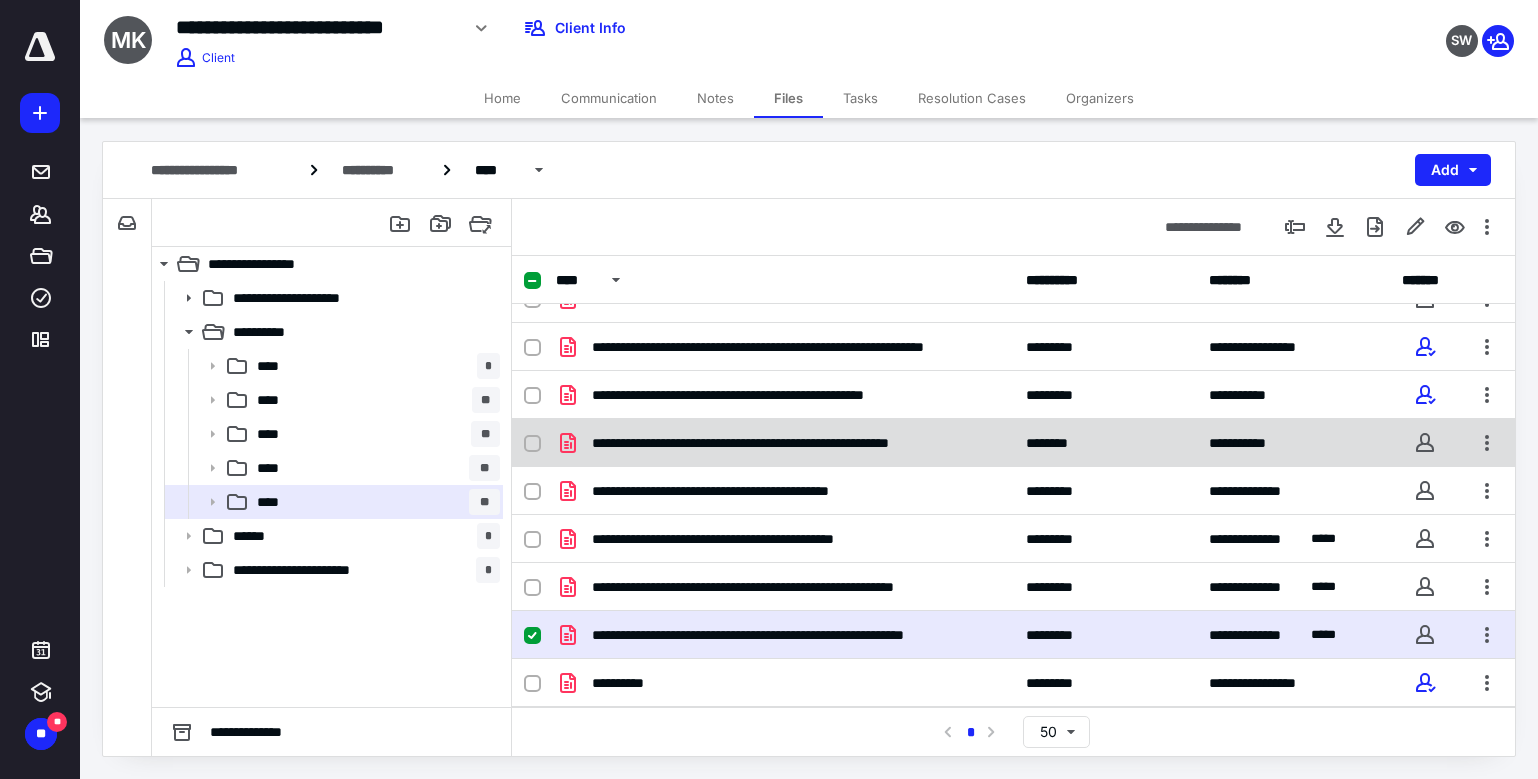 scroll, scrollTop: 1229, scrollLeft: 0, axis: vertical 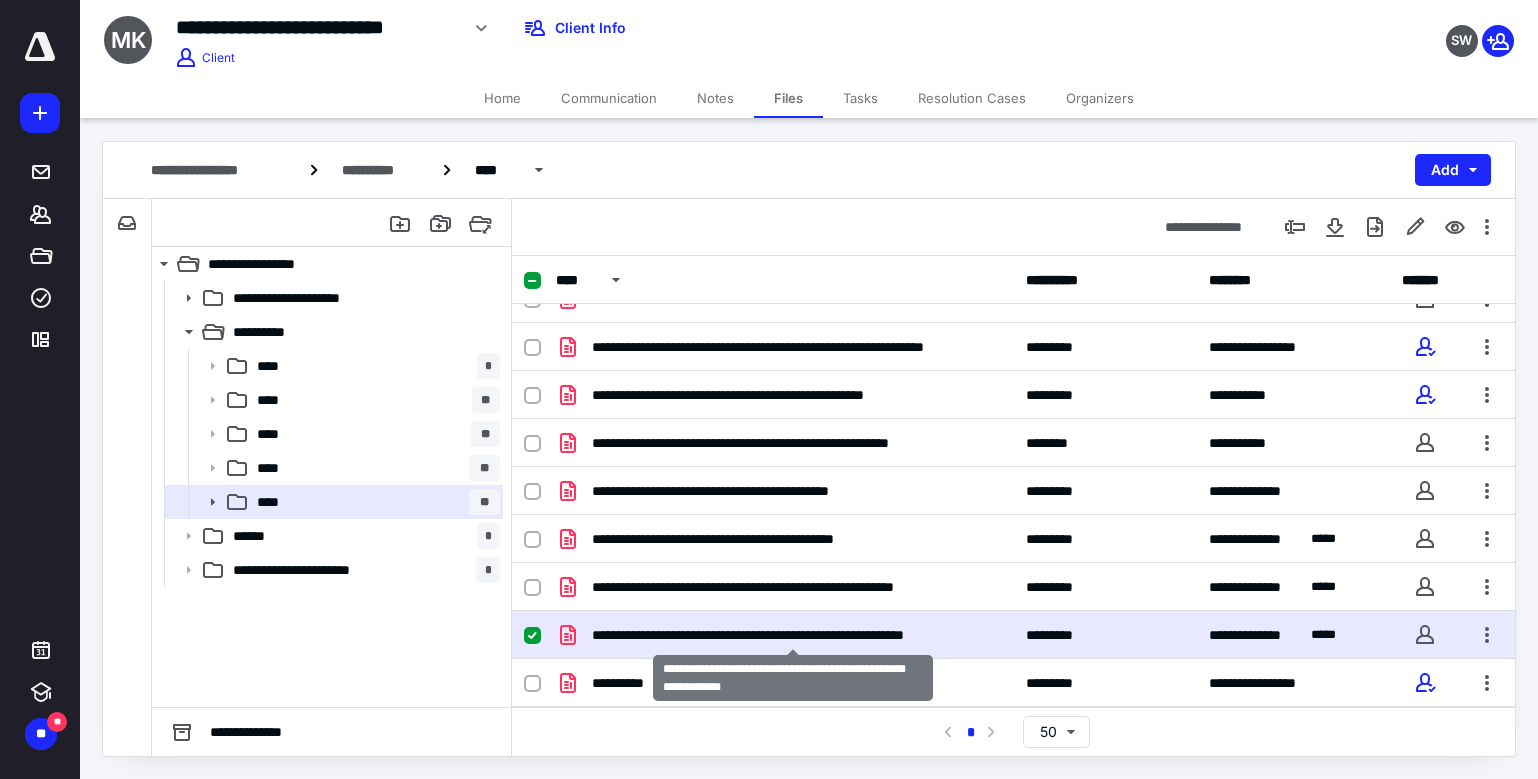 click on "**********" at bounding box center [793, 635] 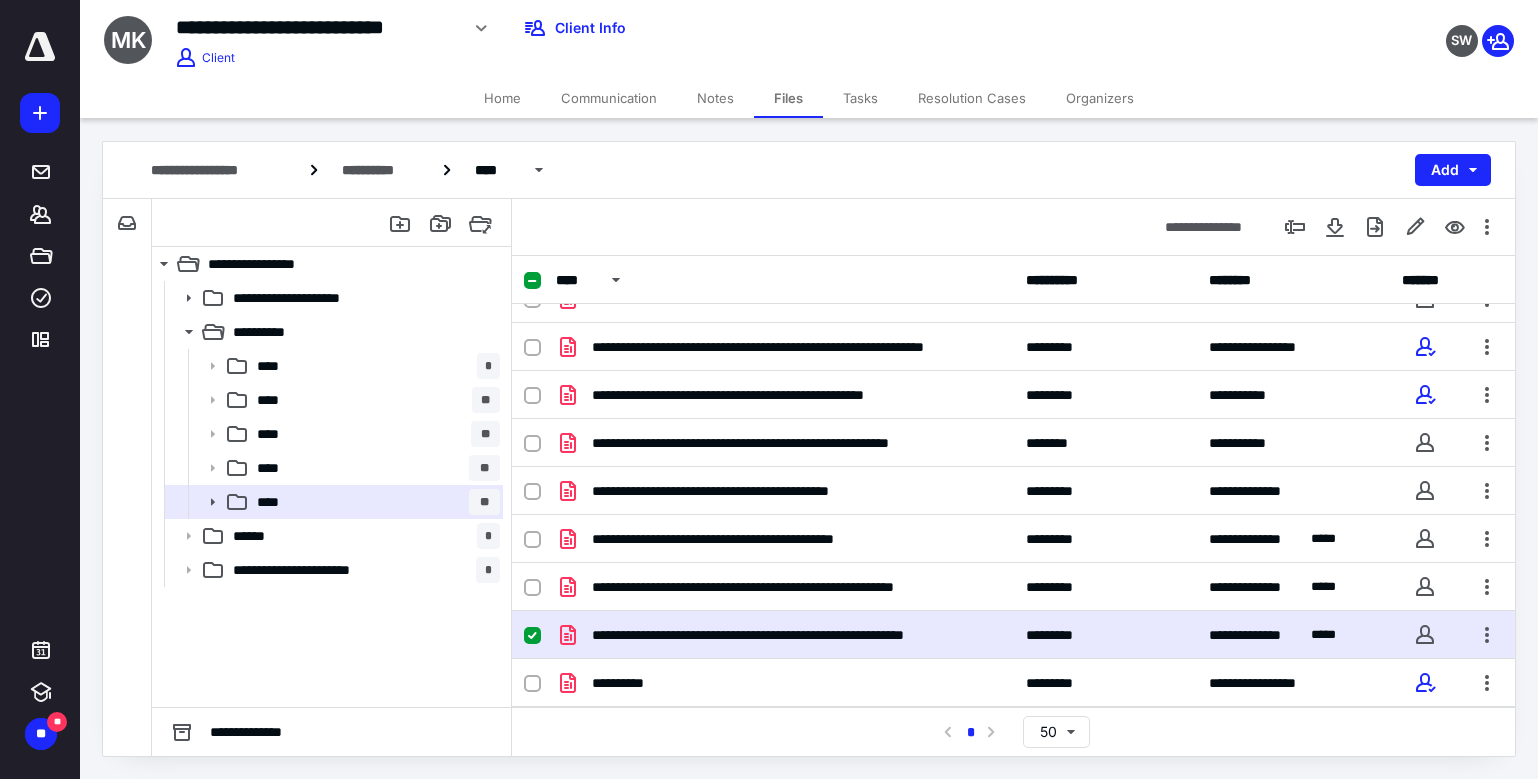 click on "Files" at bounding box center [788, 98] 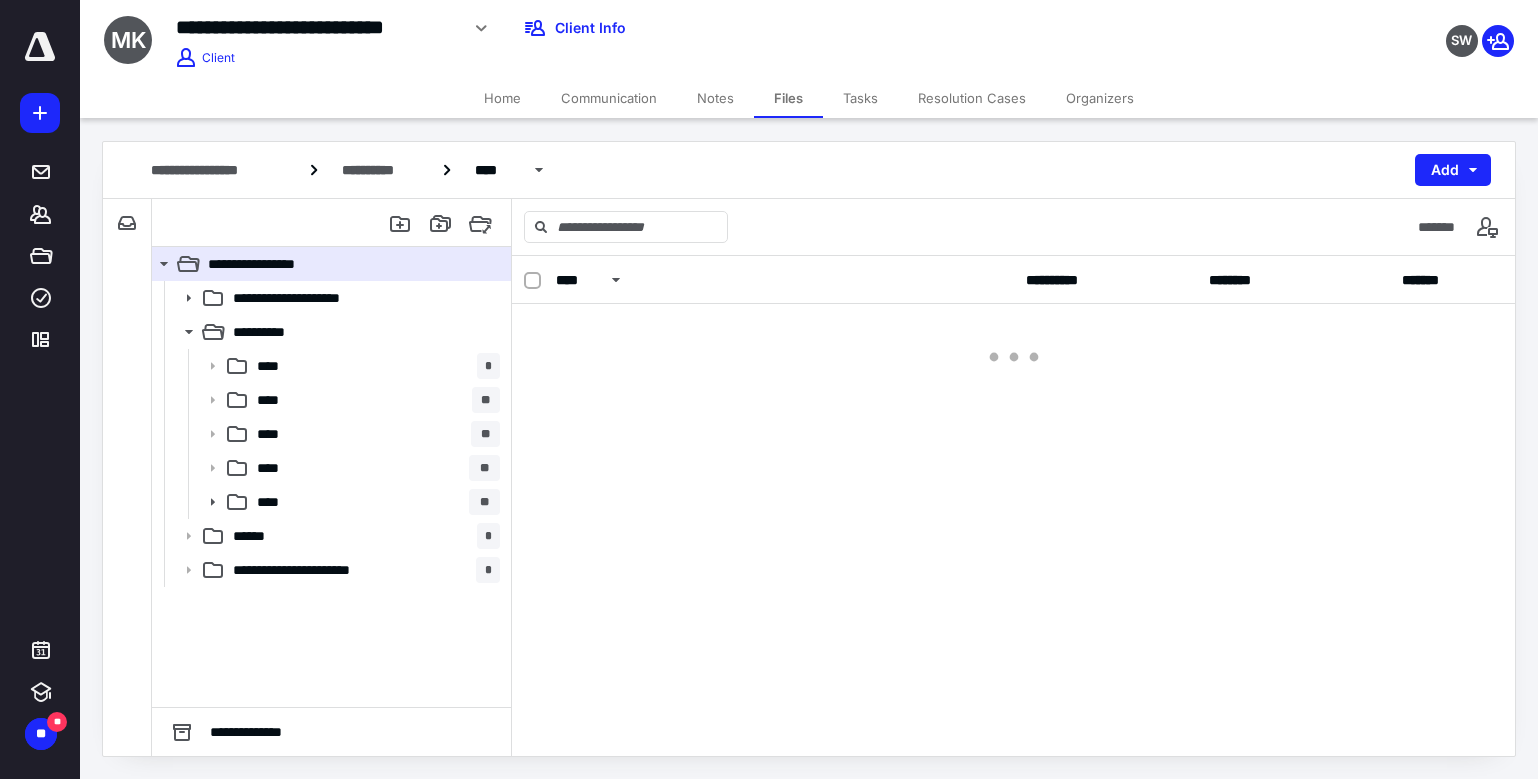 scroll, scrollTop: 0, scrollLeft: 0, axis: both 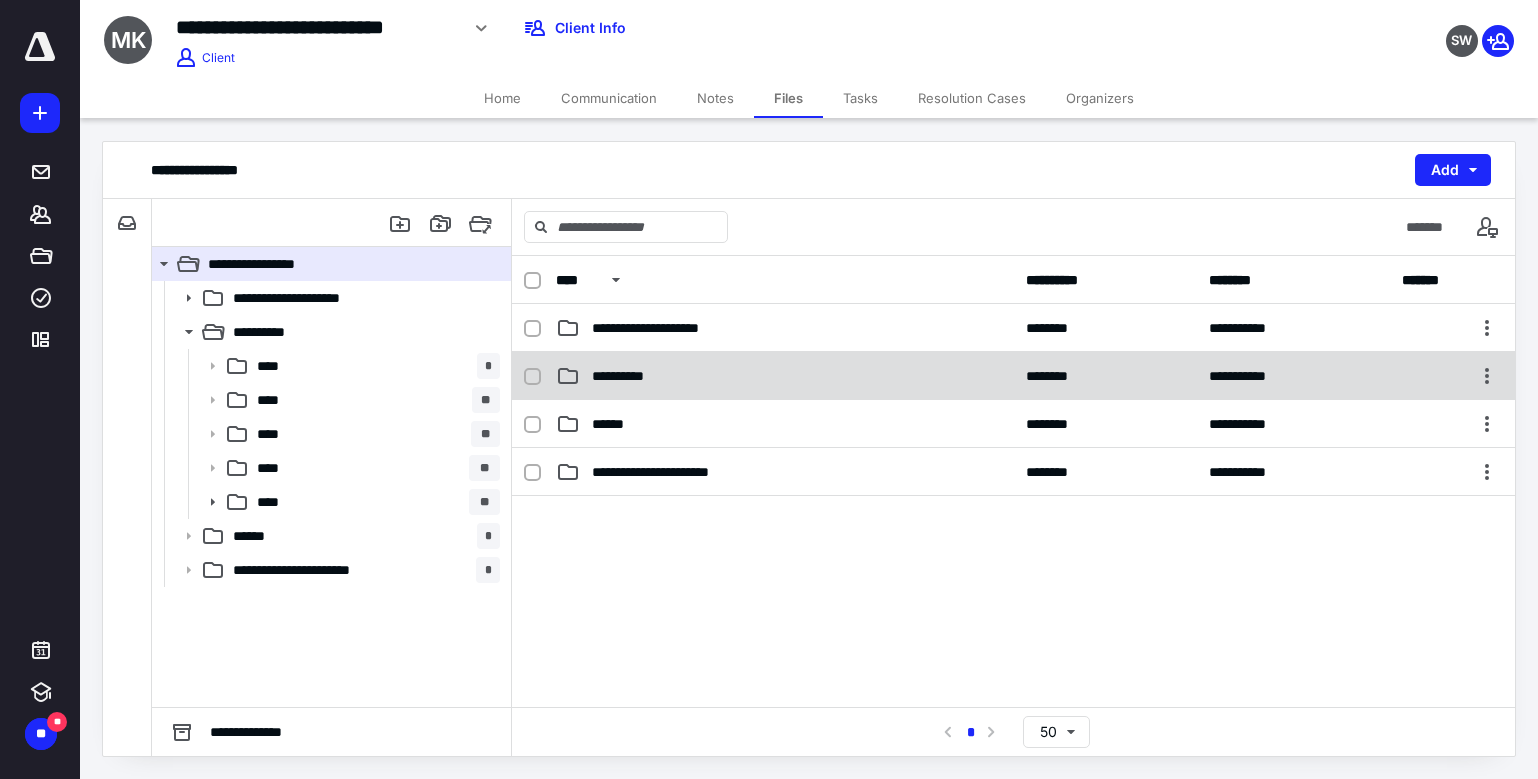 click on "**********" at bounding box center (785, 376) 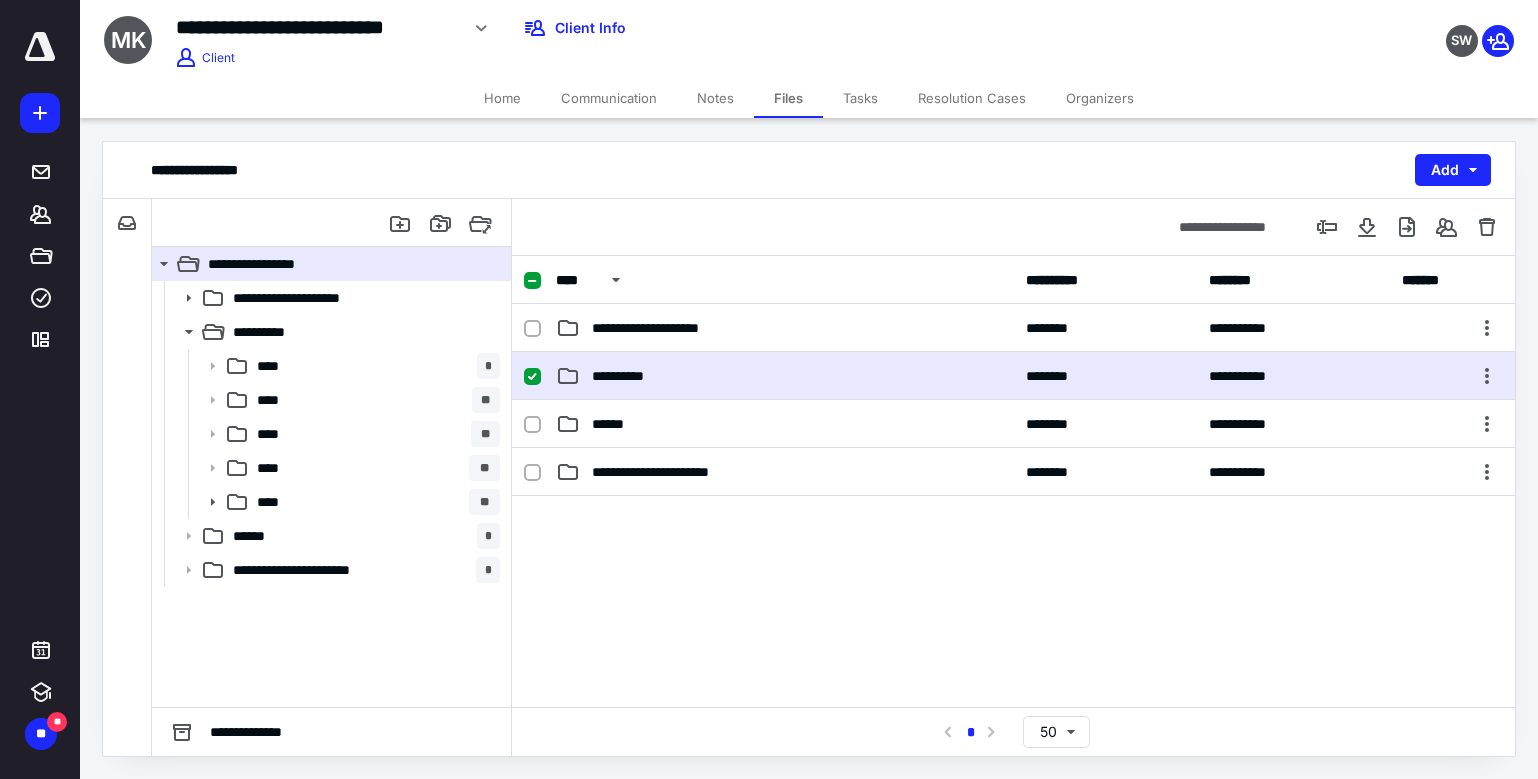 click on "**********" at bounding box center [785, 376] 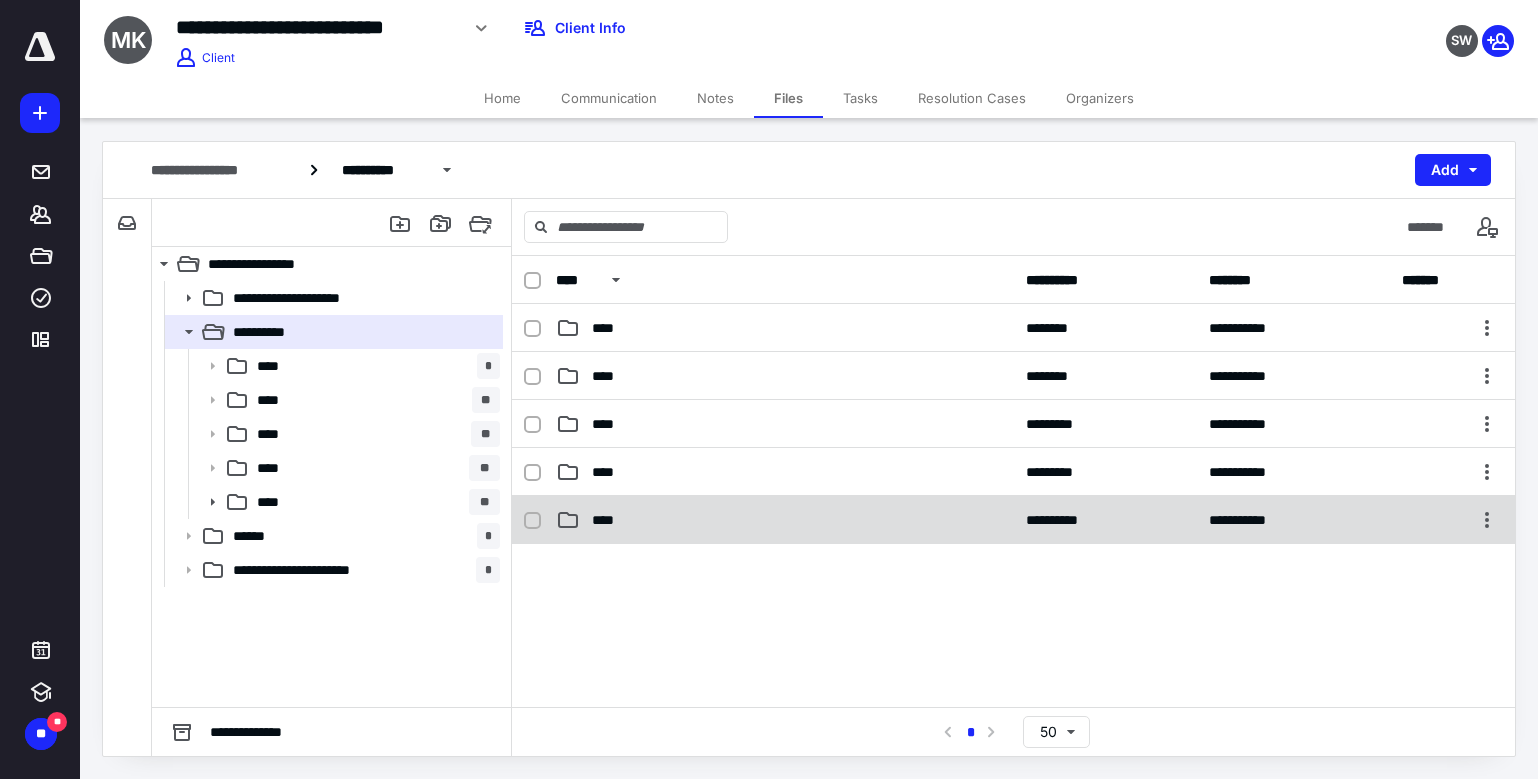 click on "****" at bounding box center (785, 520) 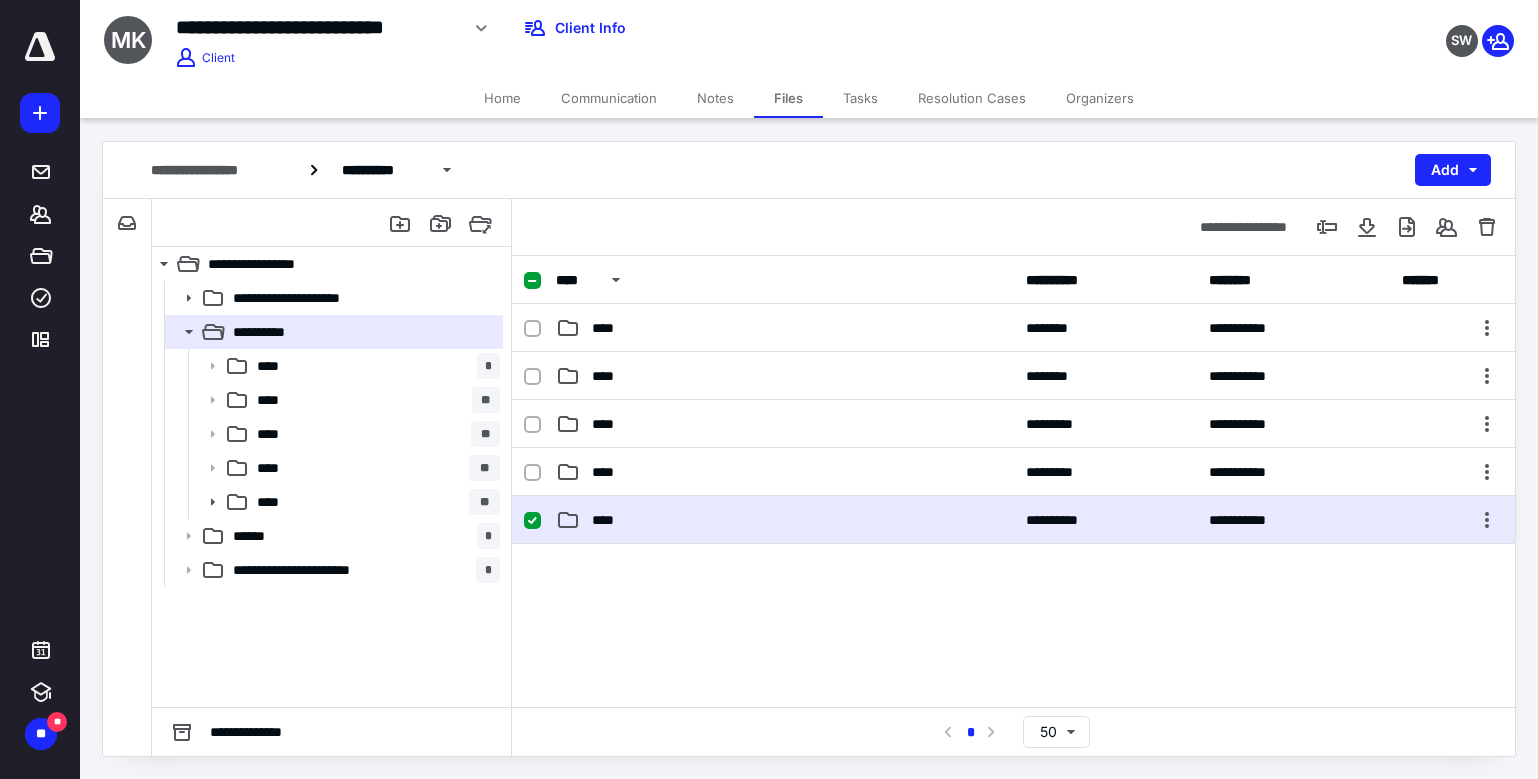 checkbox on "true" 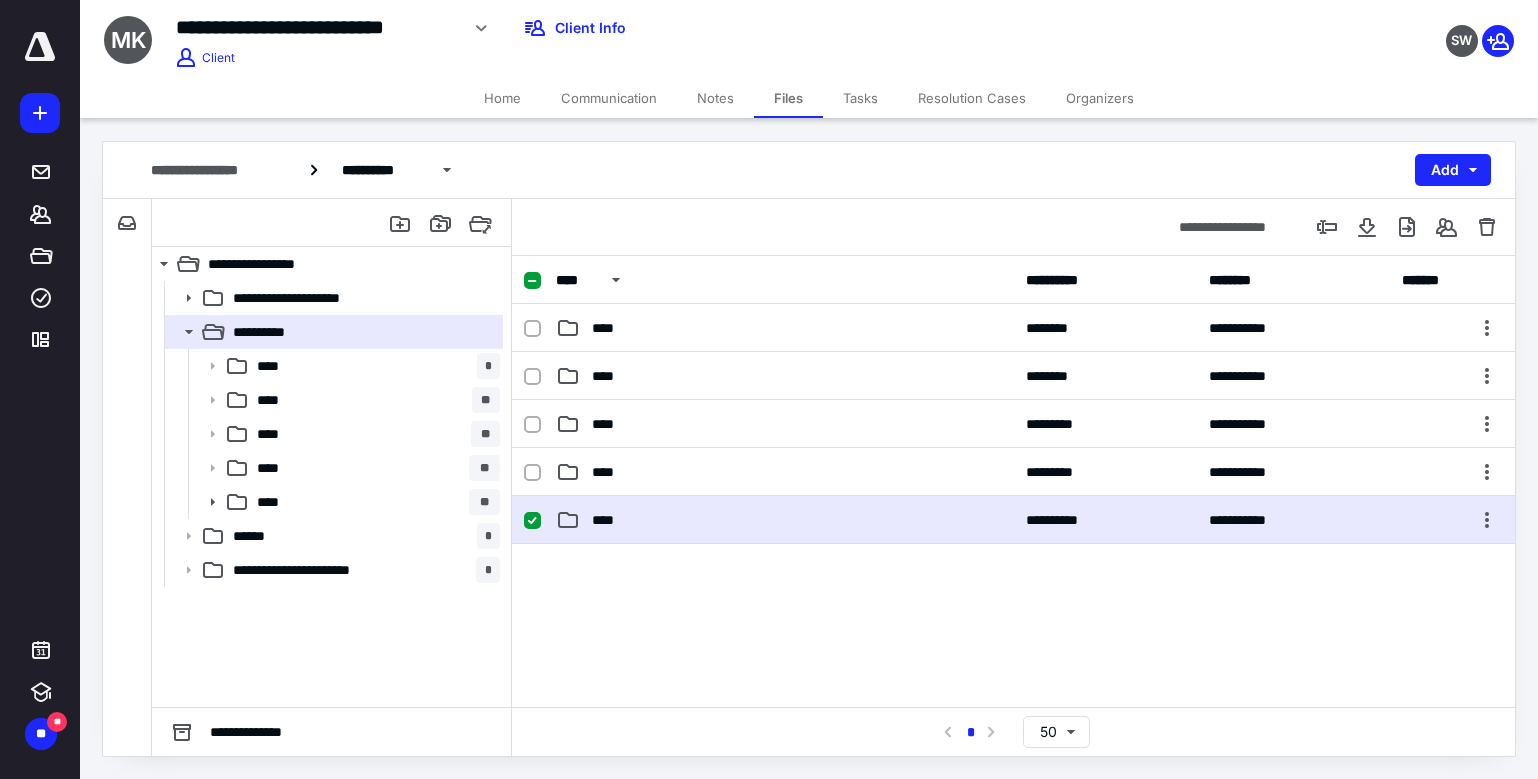 click on "****" at bounding box center [785, 520] 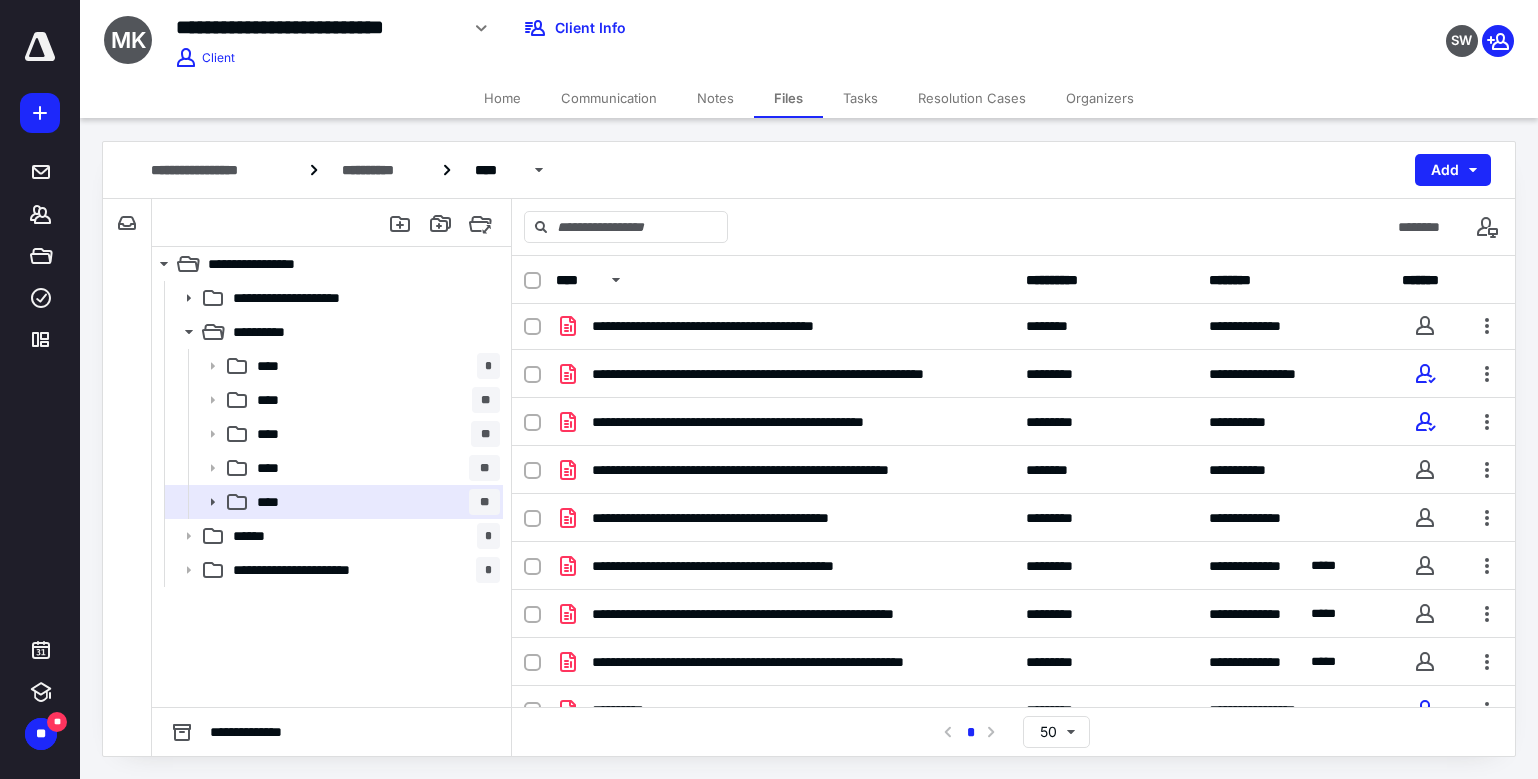 scroll, scrollTop: 1229, scrollLeft: 0, axis: vertical 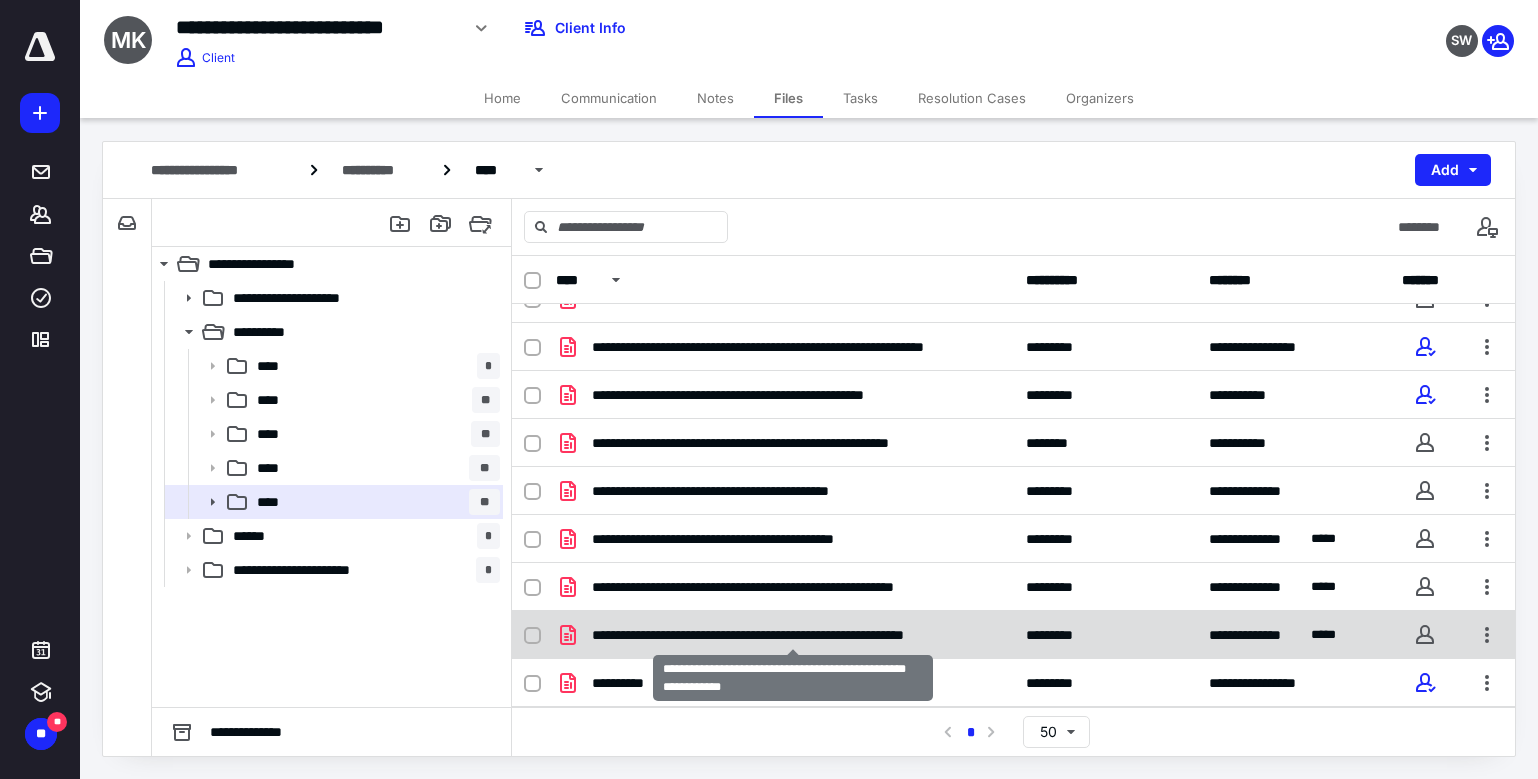 checkbox on "true" 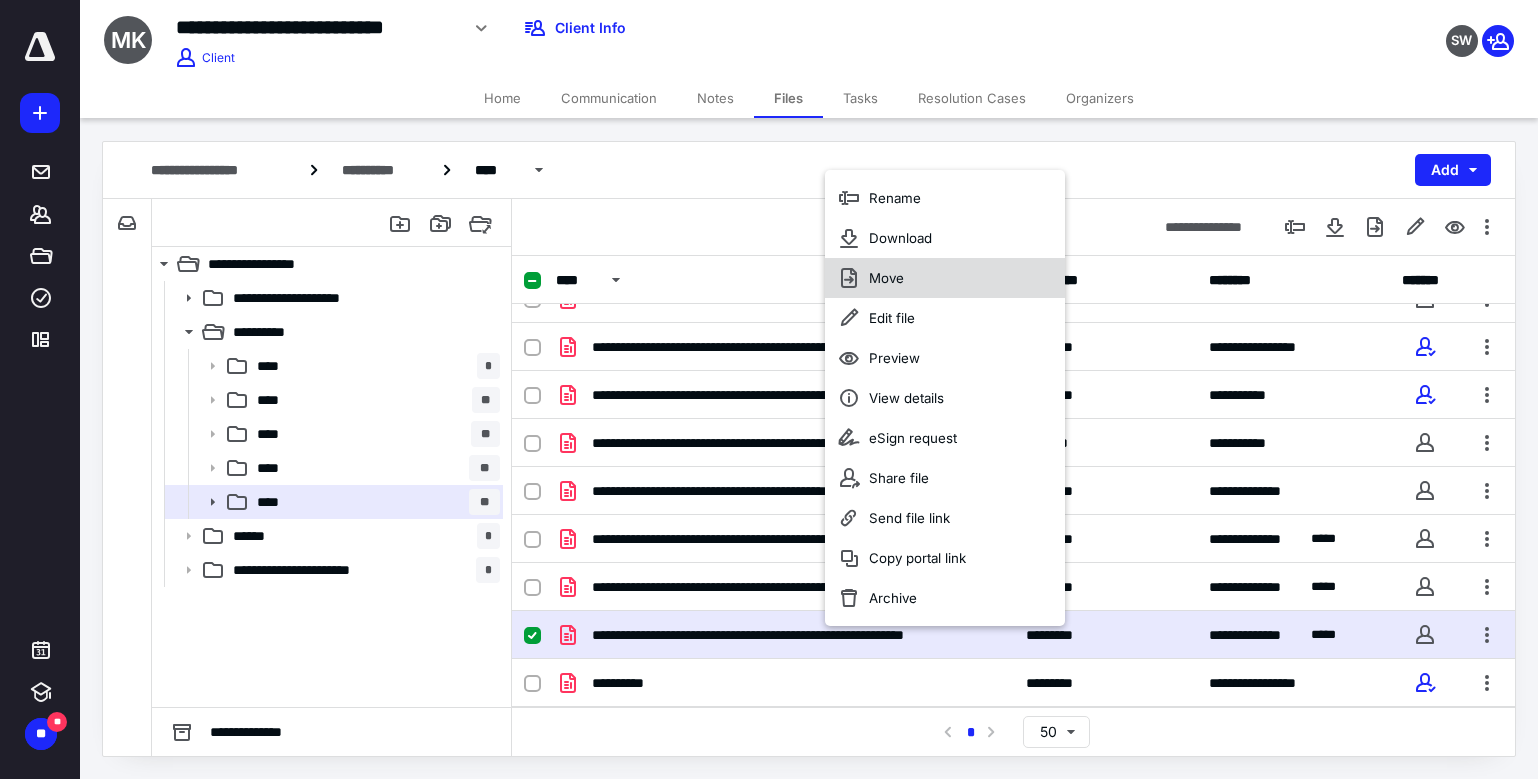 click on "Move" at bounding box center (945, 278) 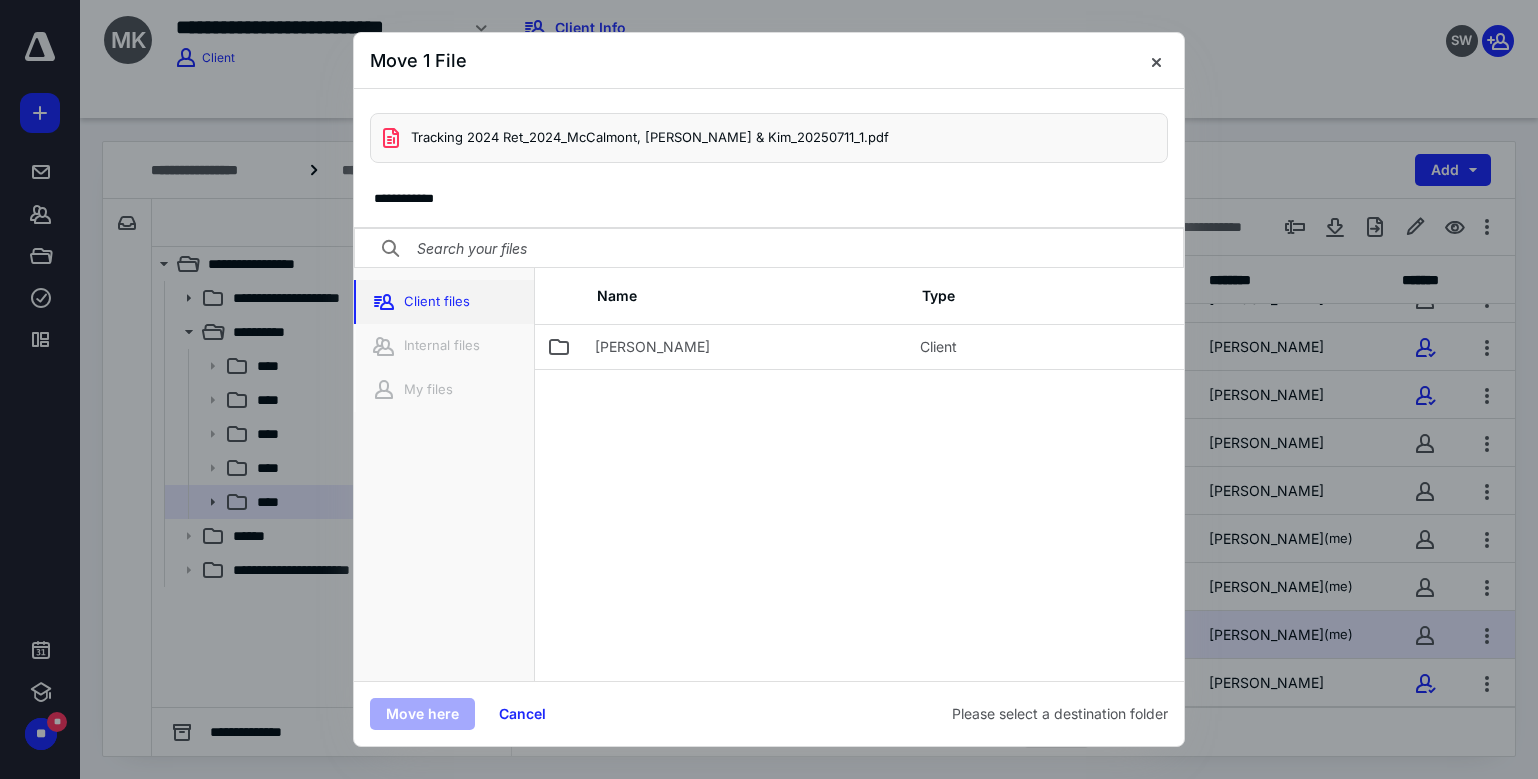 click on "Client files" at bounding box center [444, 302] 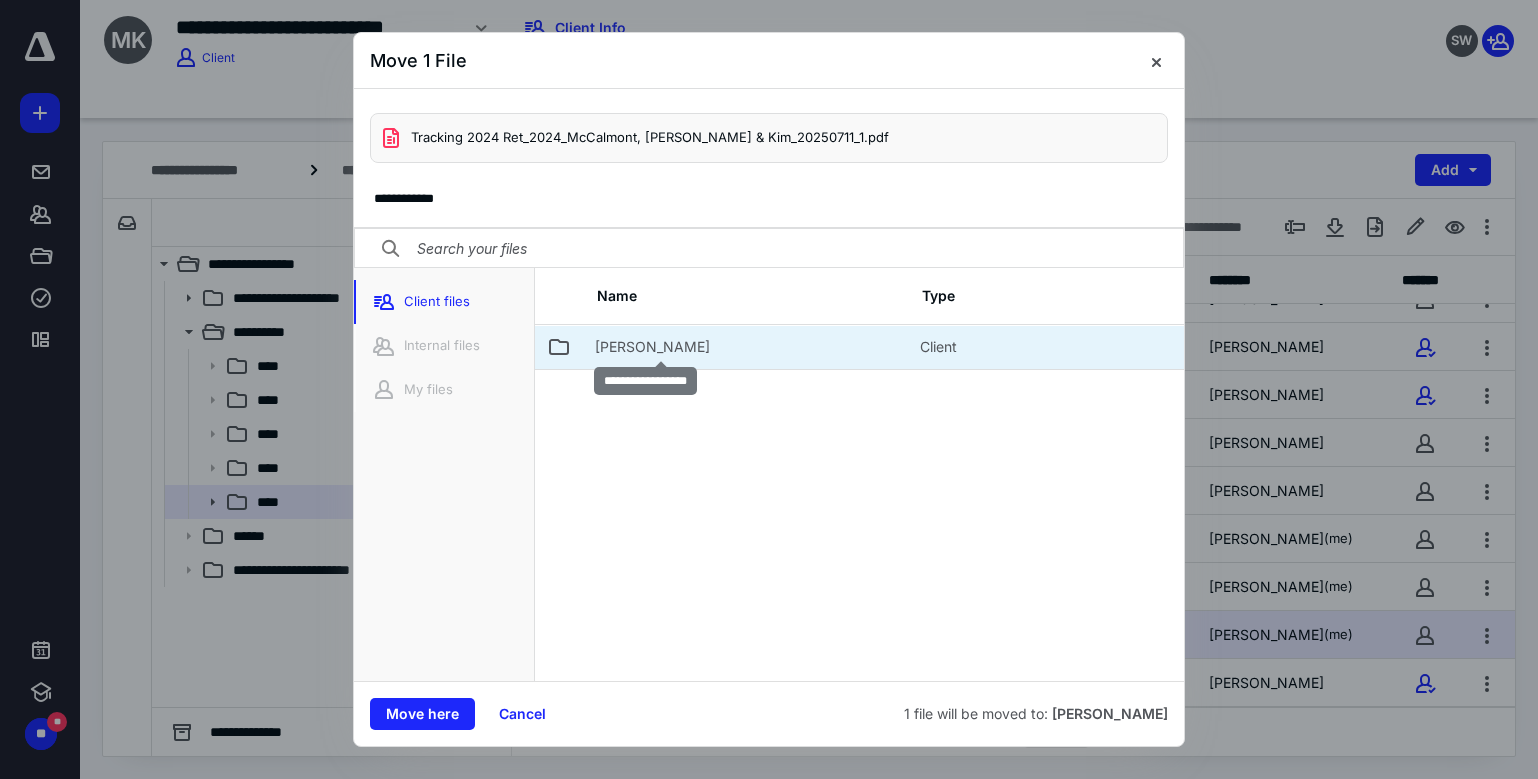 click on "[PERSON_NAME]" at bounding box center (652, 347) 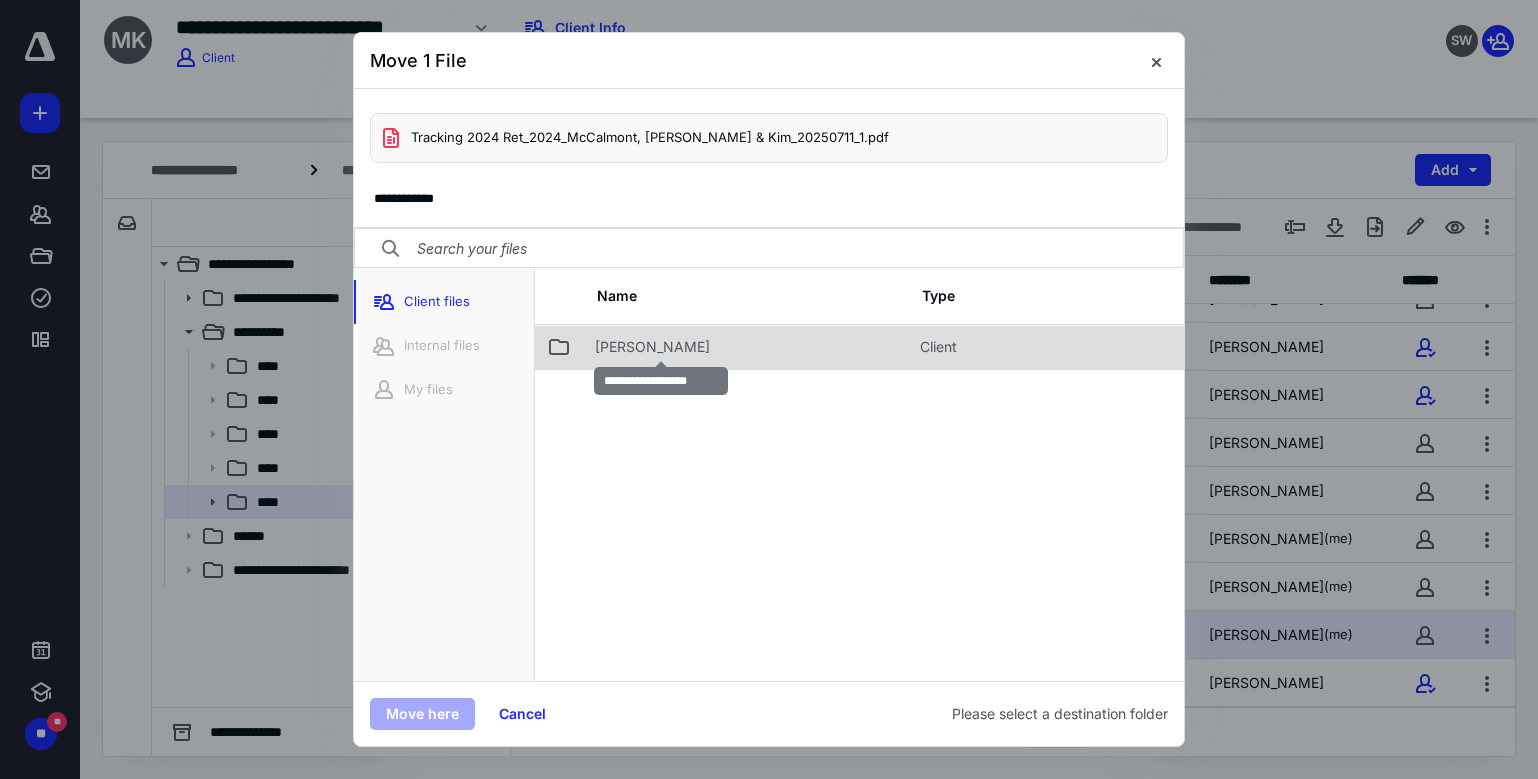 click on "[PERSON_NAME]" at bounding box center (652, 347) 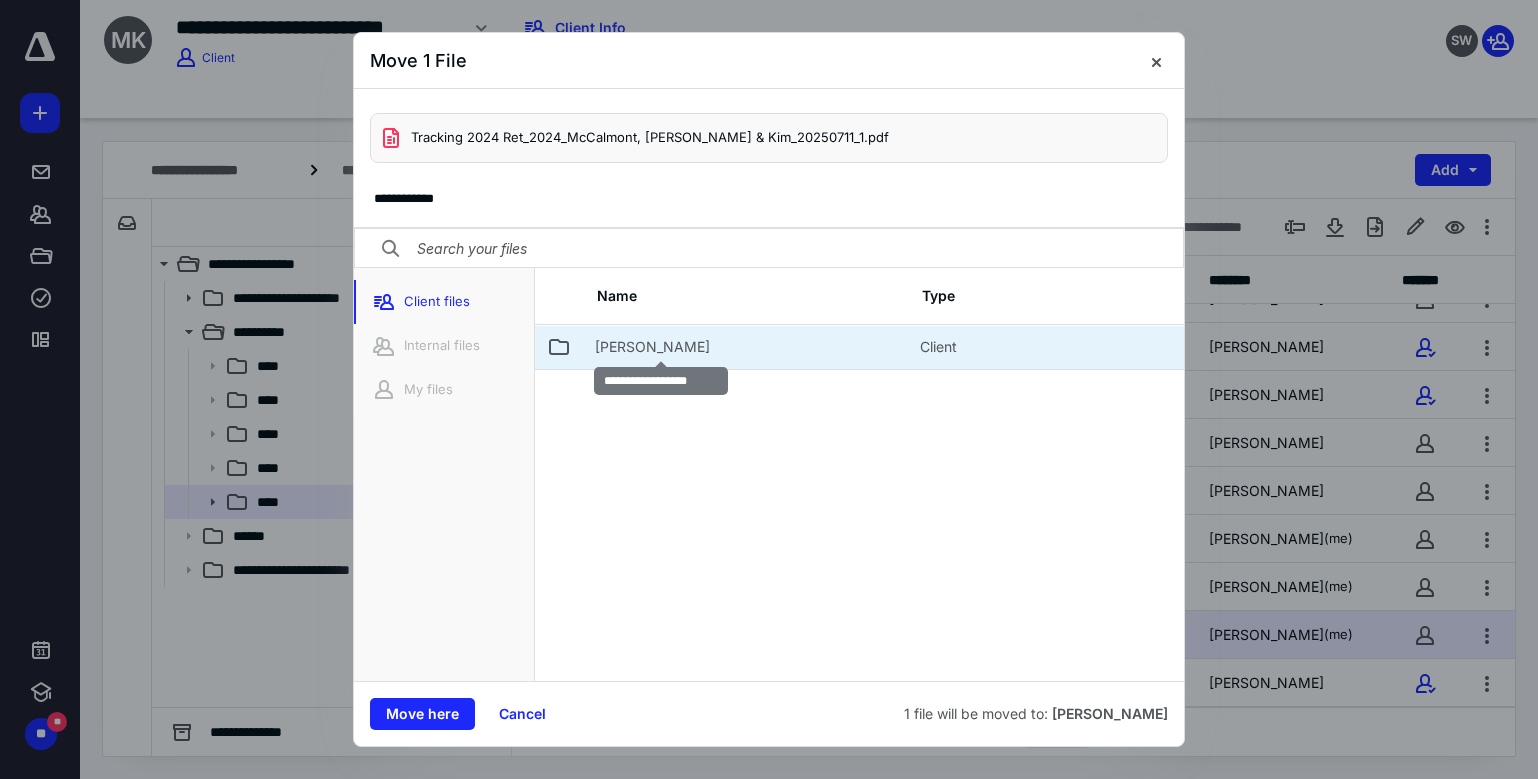 click on "[PERSON_NAME]" at bounding box center (652, 347) 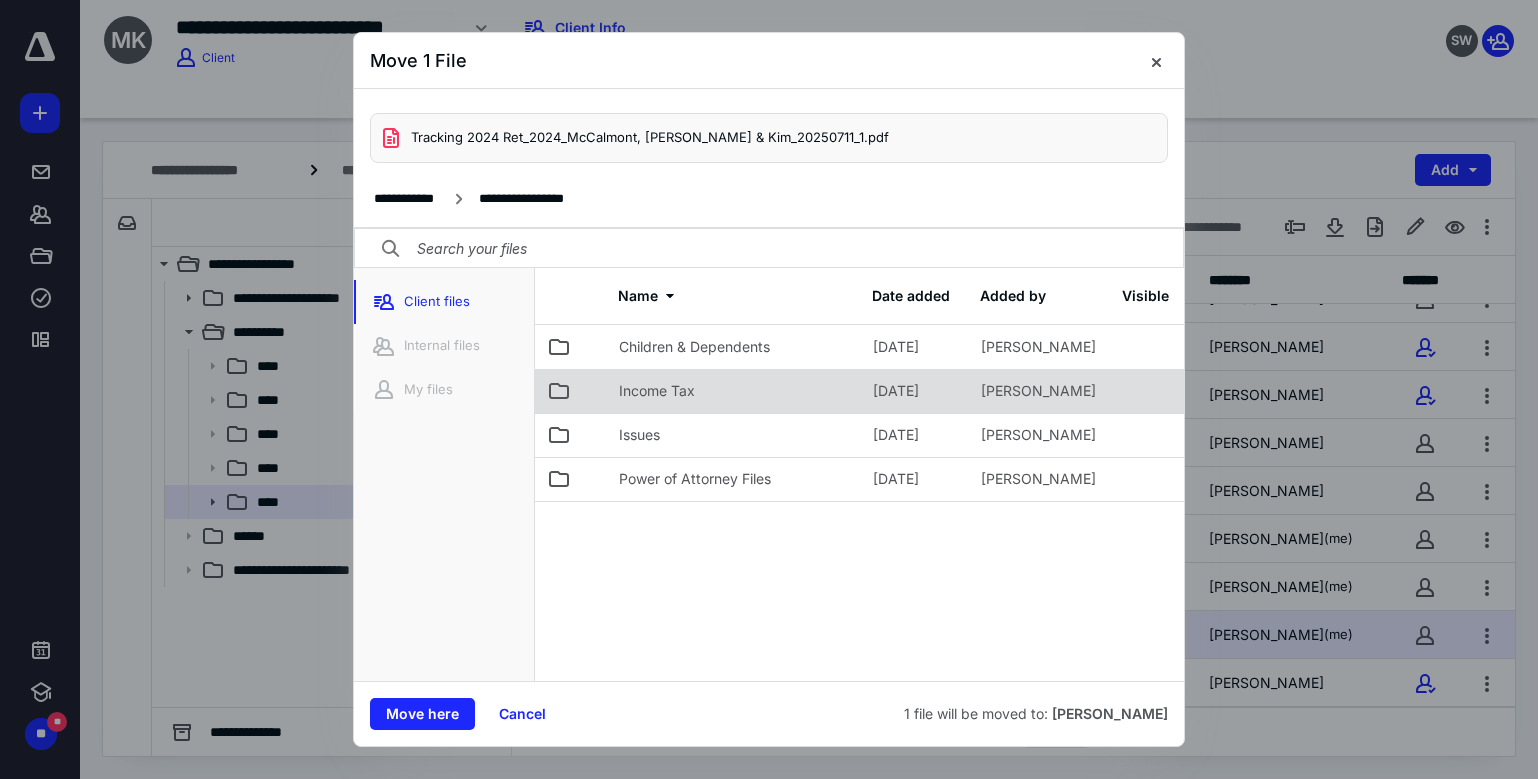 click on "Income Tax" at bounding box center [734, 391] 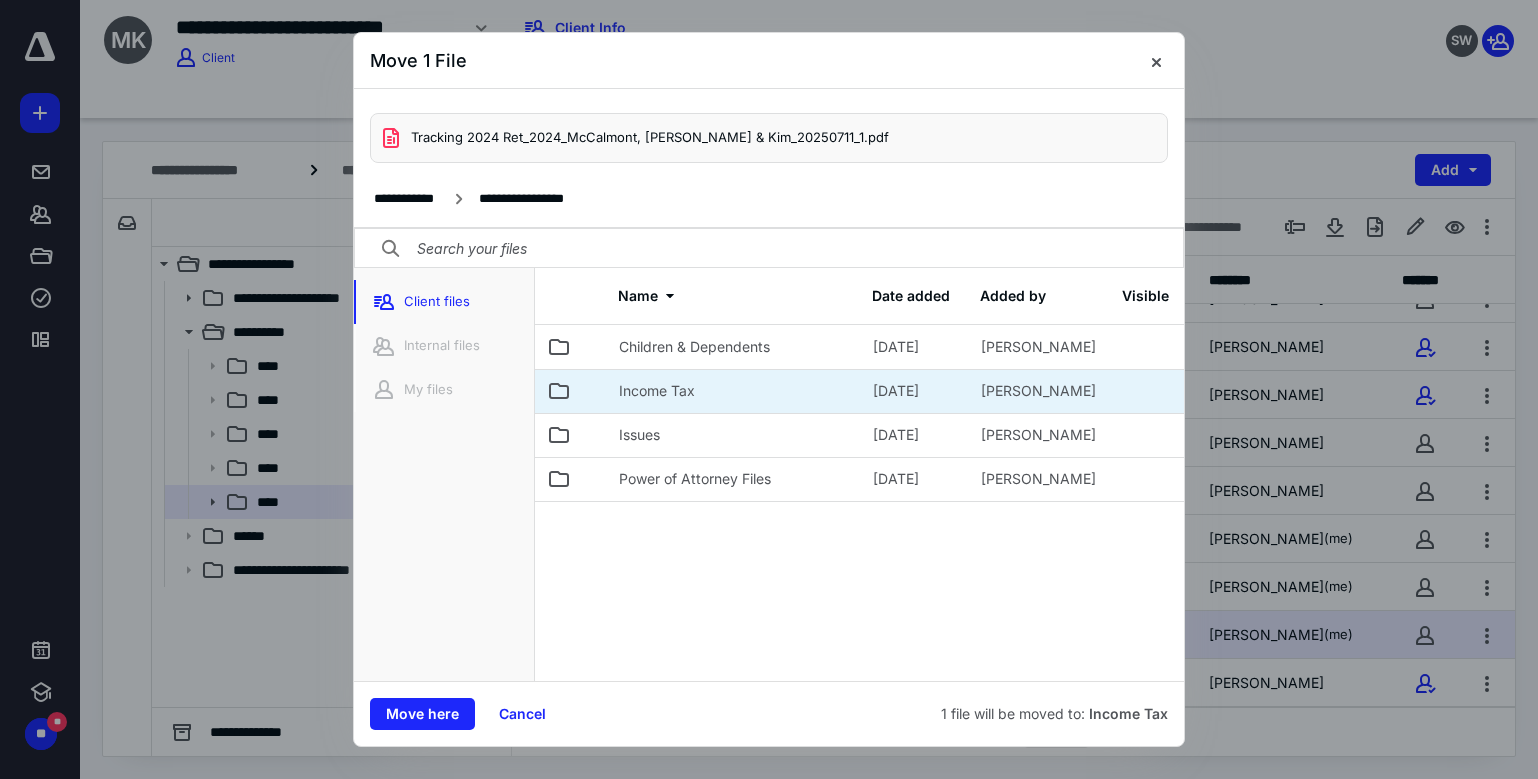 click on "Income Tax" at bounding box center (734, 391) 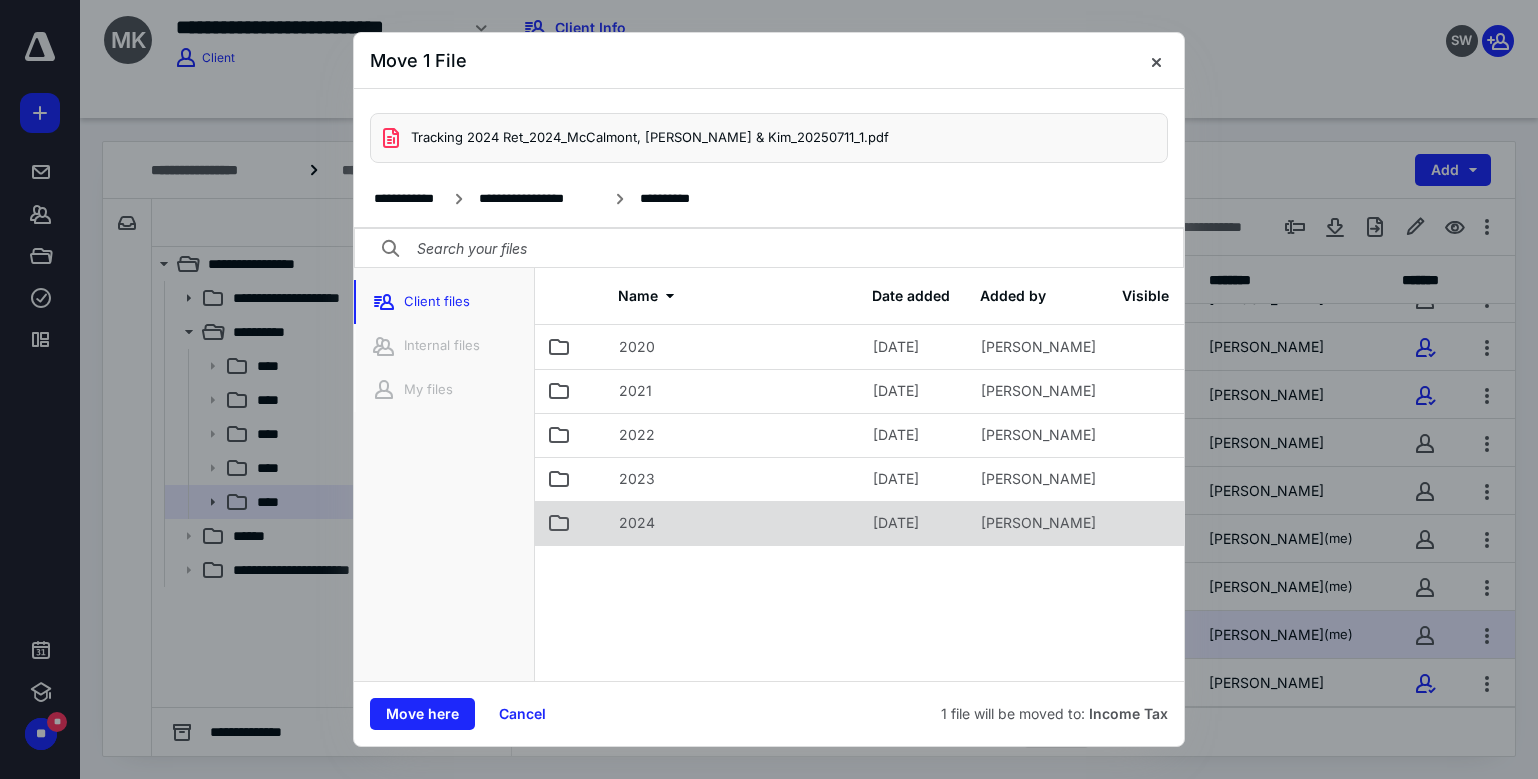 click on "2024" at bounding box center (734, 523) 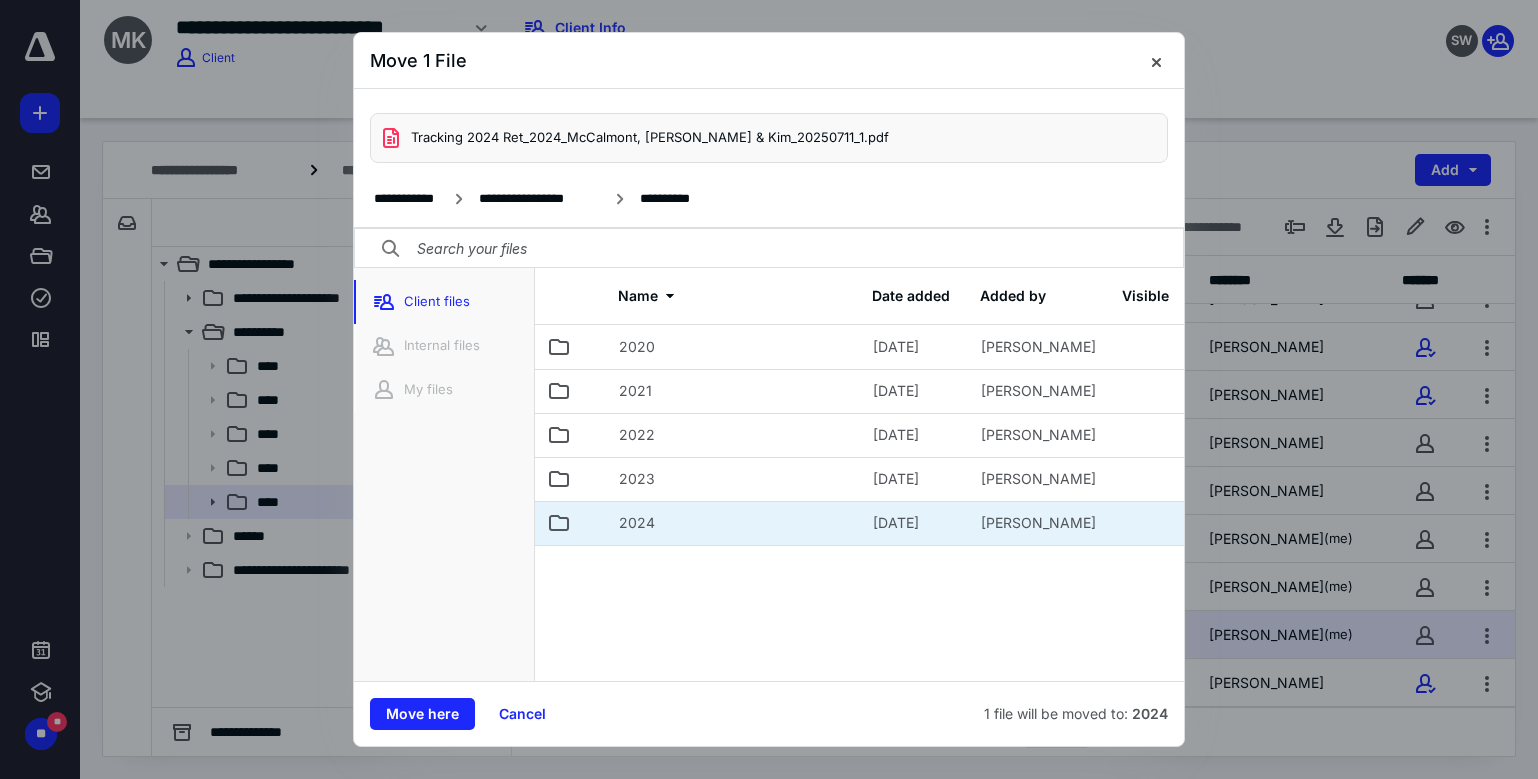 click on "2024" at bounding box center (734, 523) 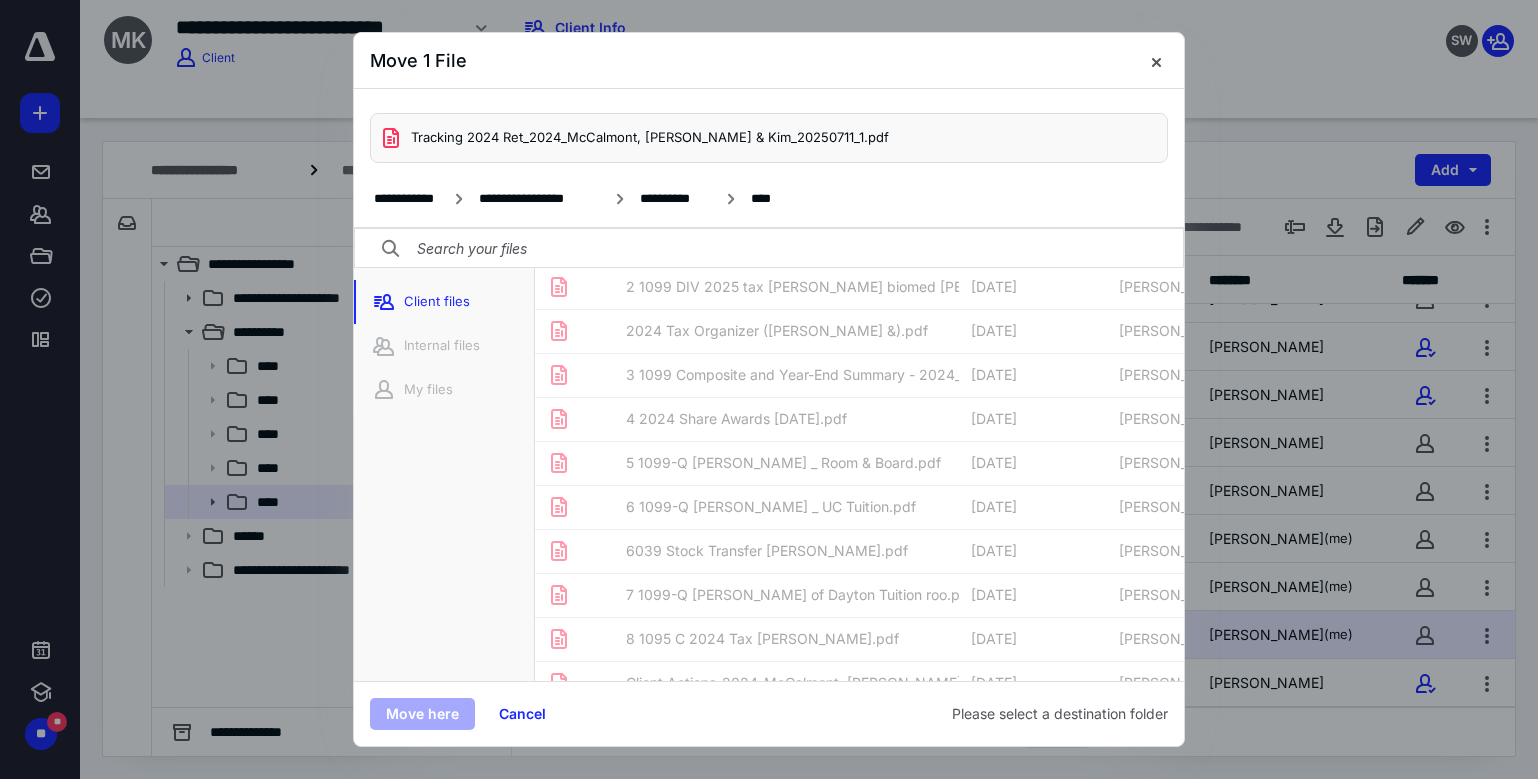 scroll, scrollTop: 0, scrollLeft: 0, axis: both 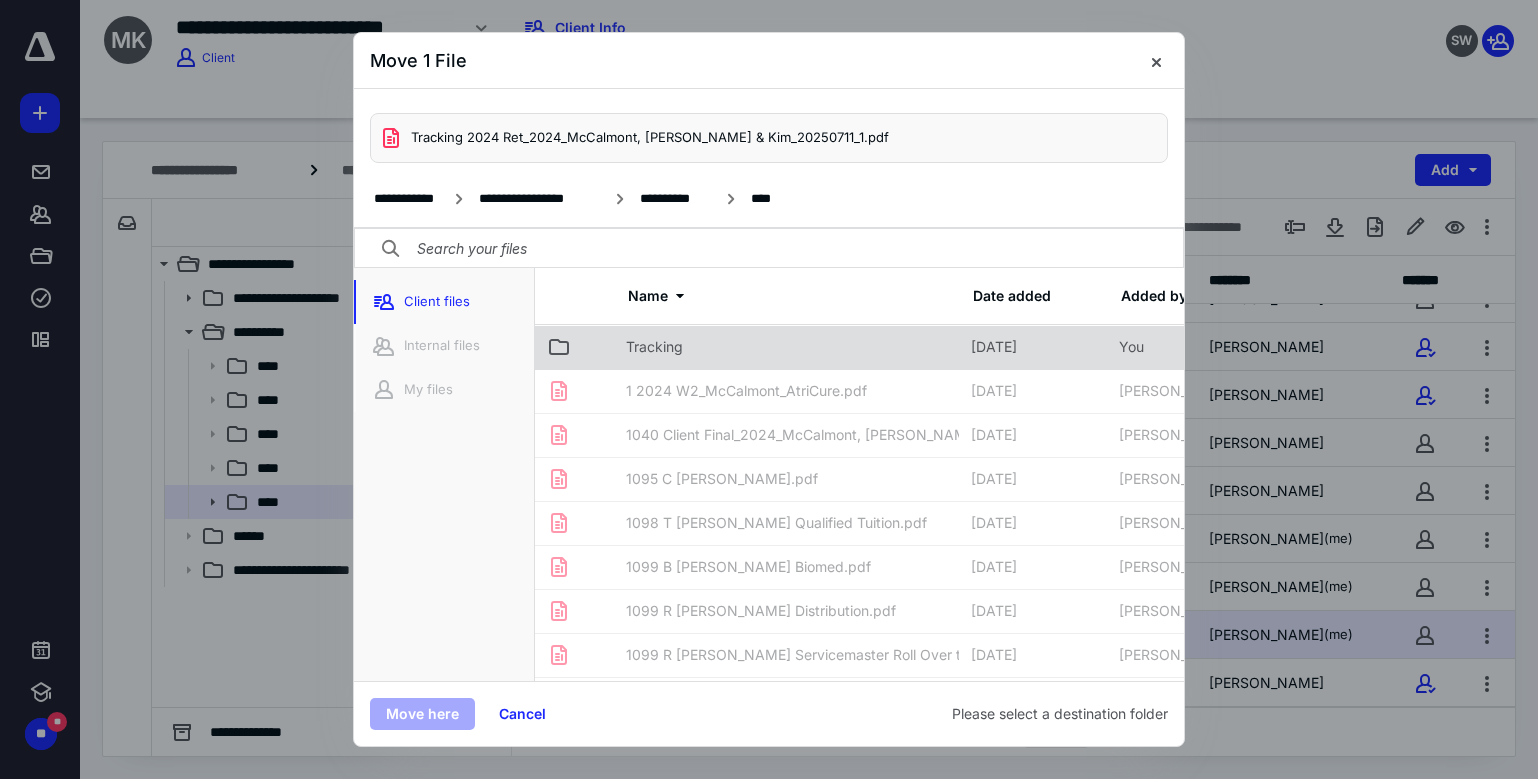 click on "Tracking" at bounding box center (786, 347) 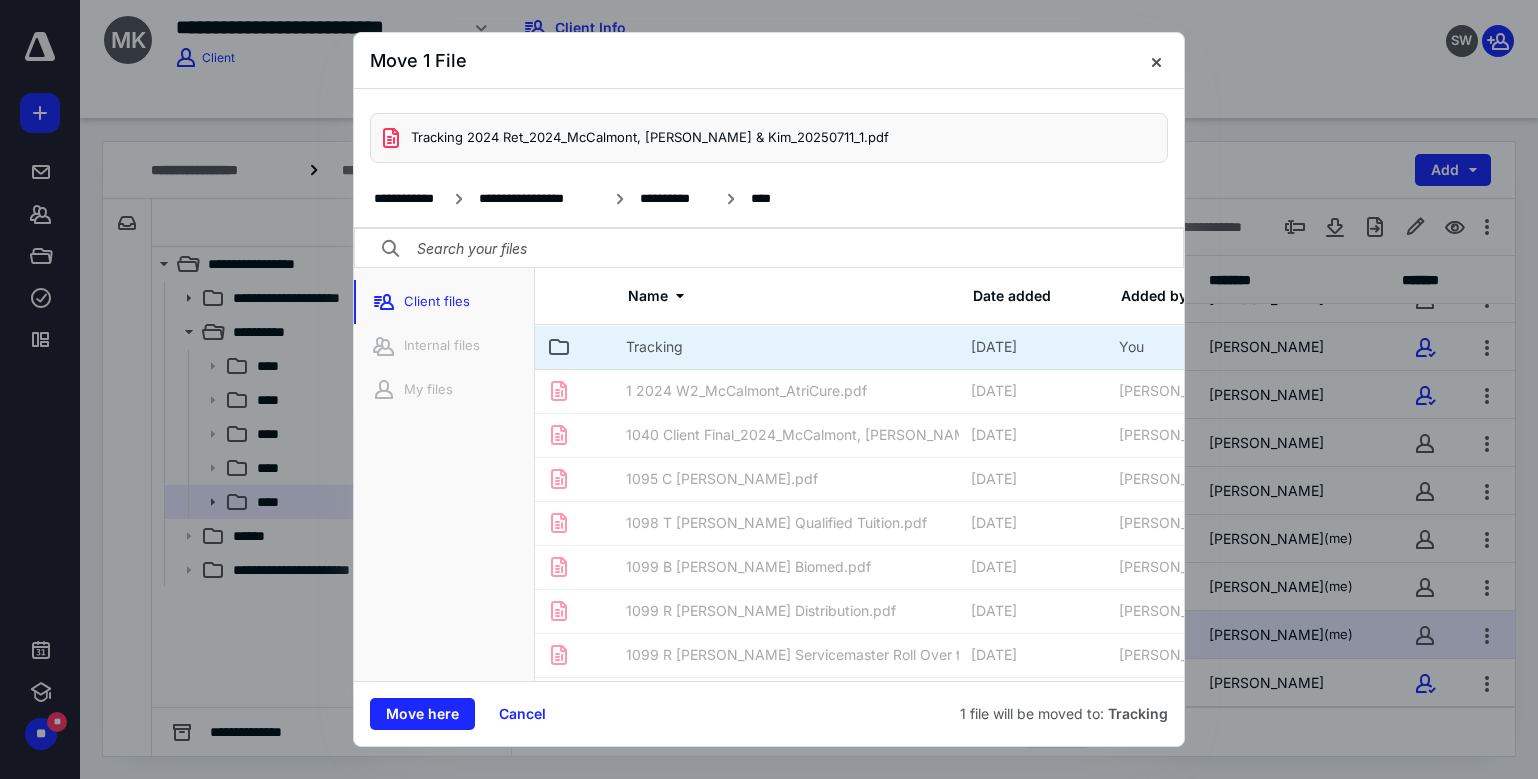 click on "Tracking" at bounding box center [786, 347] 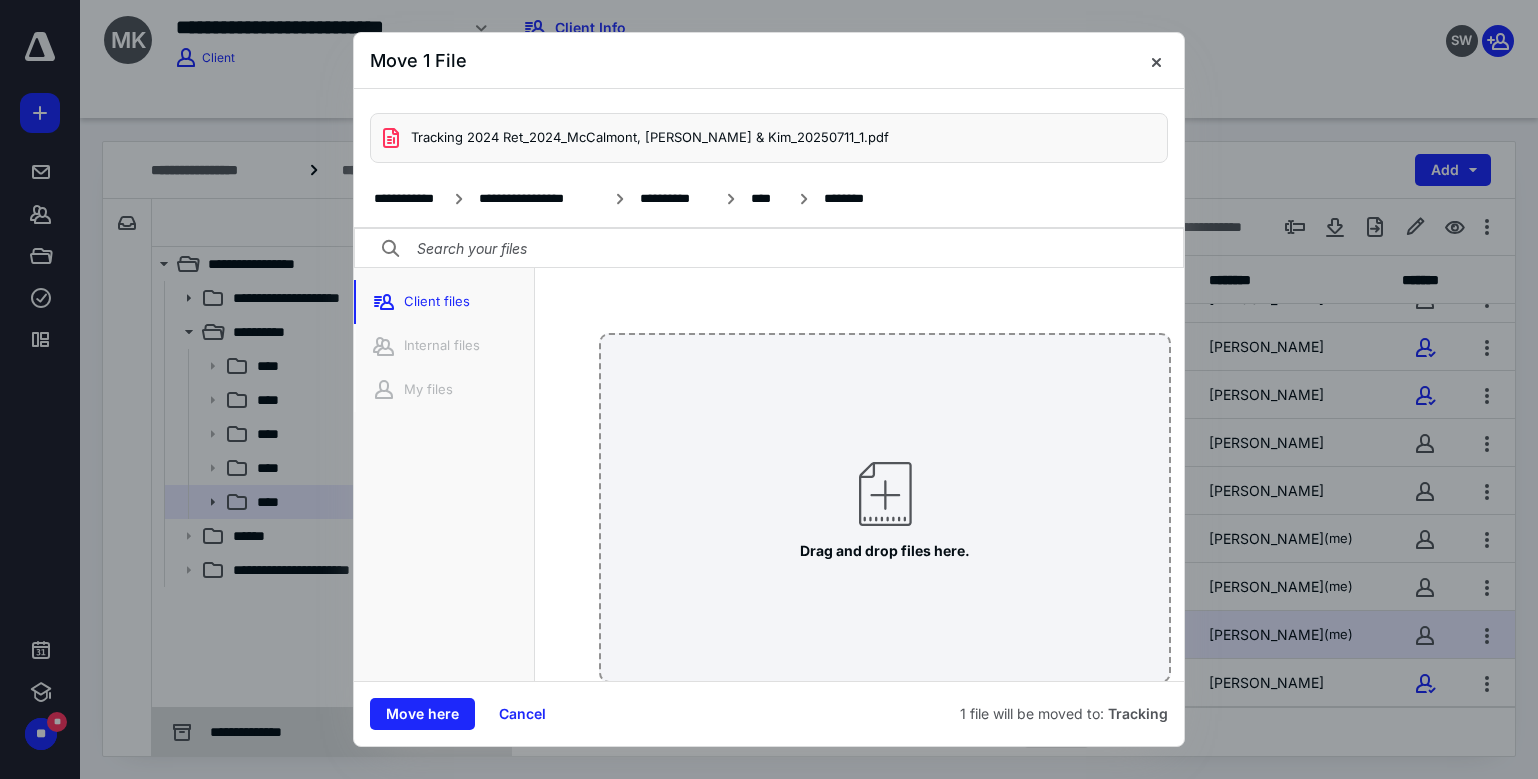 drag, startPoint x: 720, startPoint y: 354, endPoint x: 429, endPoint y: 716, distance: 464.46207 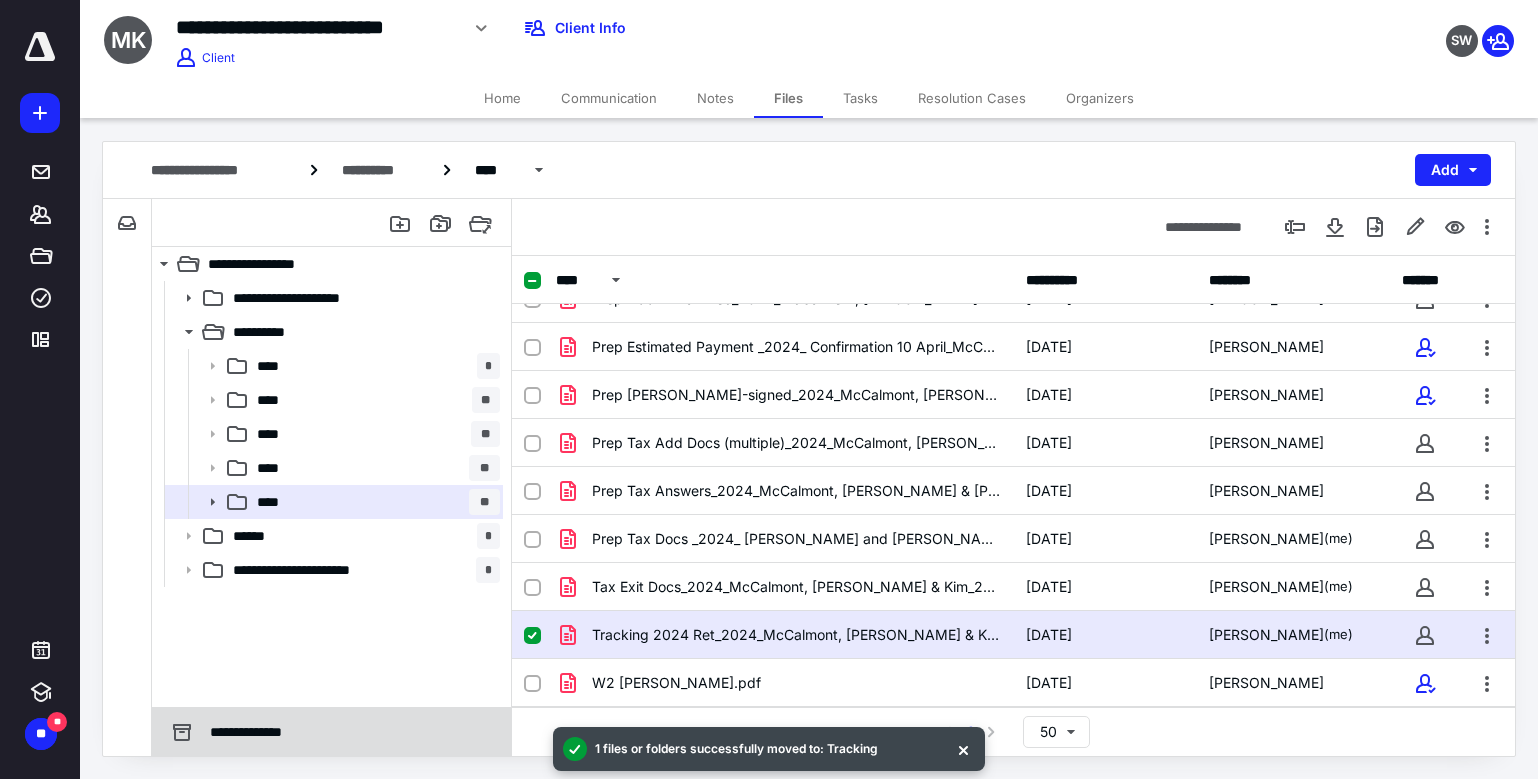 scroll, scrollTop: 1181, scrollLeft: 0, axis: vertical 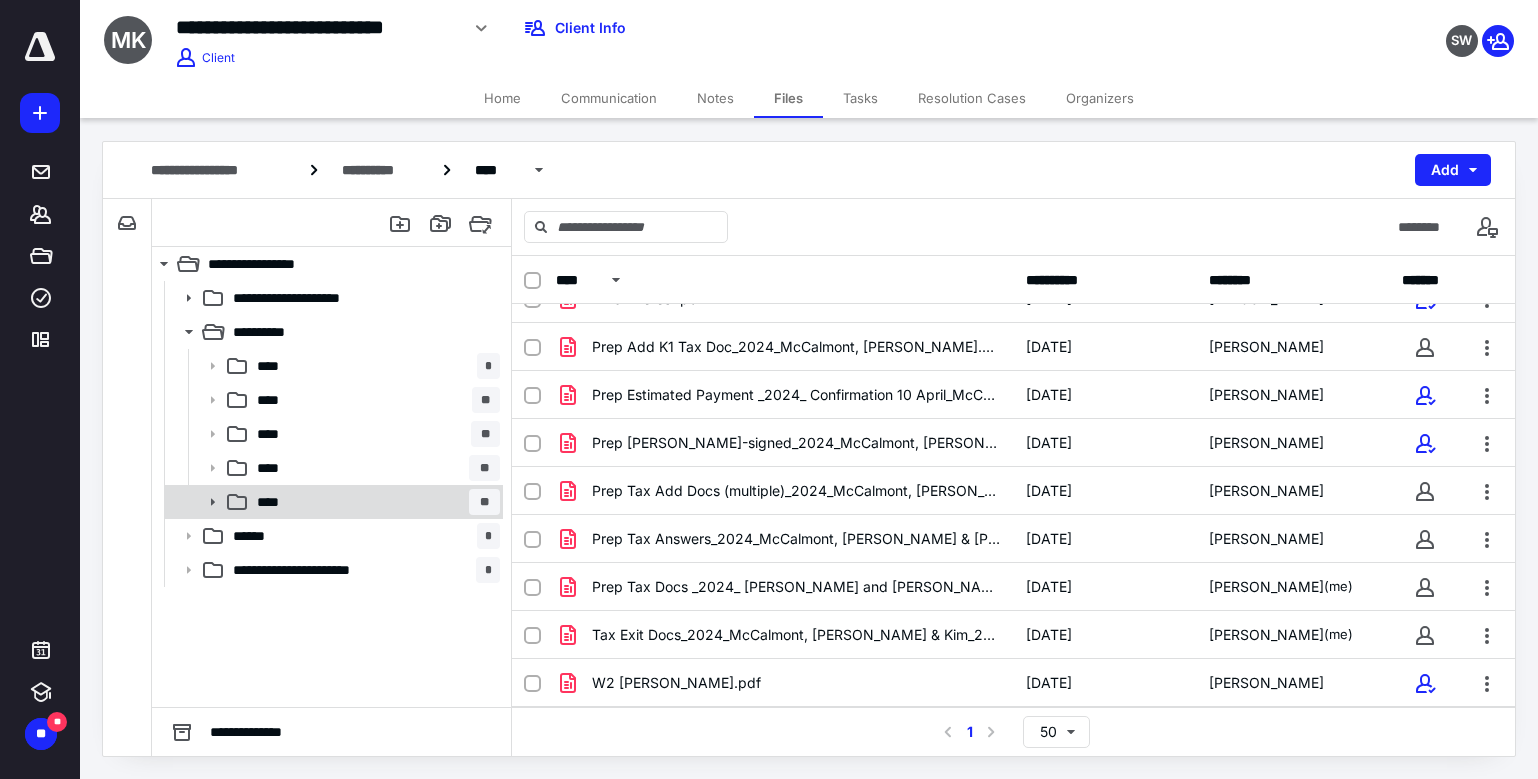click on "**** **" at bounding box center [374, 502] 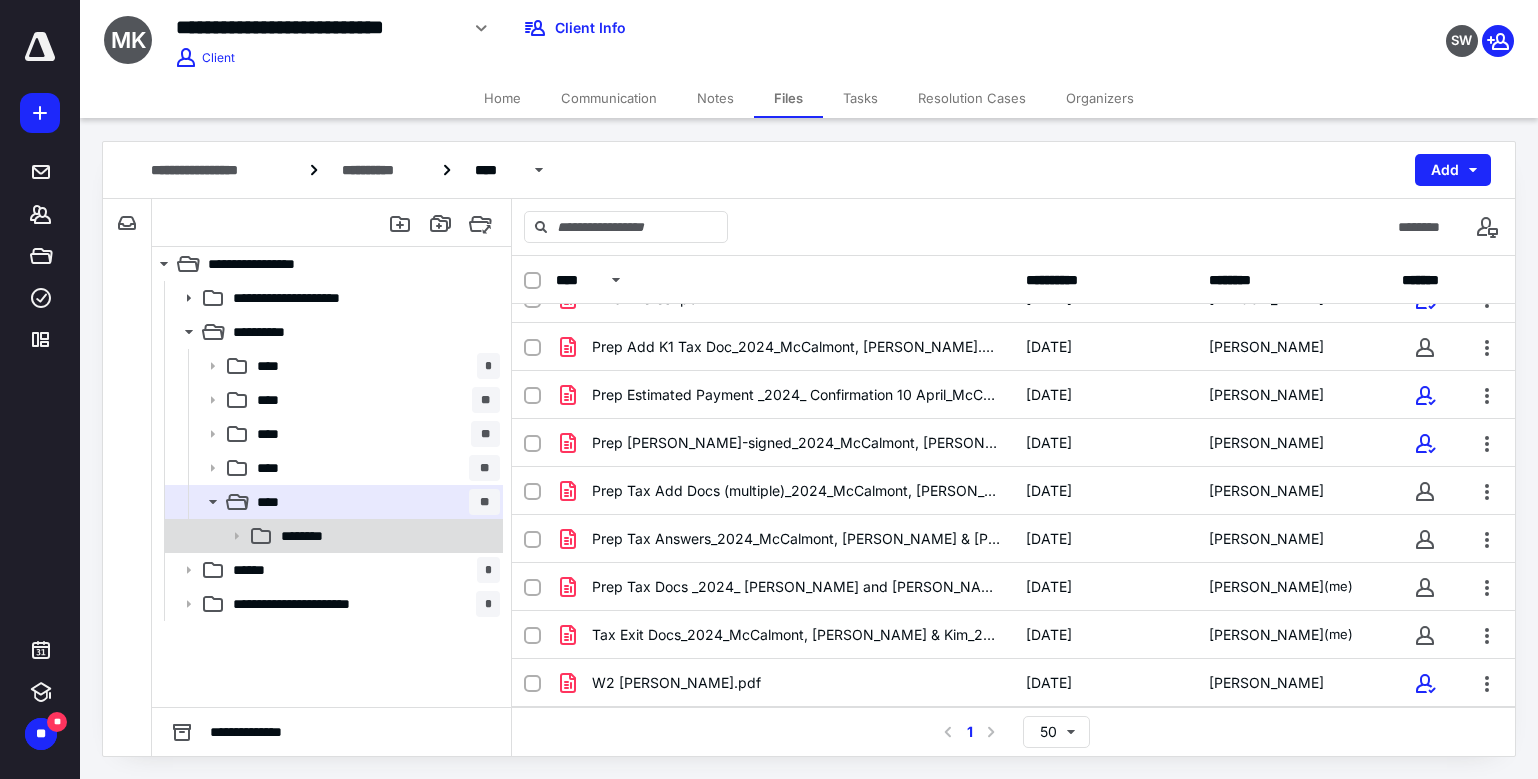 click on "********" at bounding box center (386, 536) 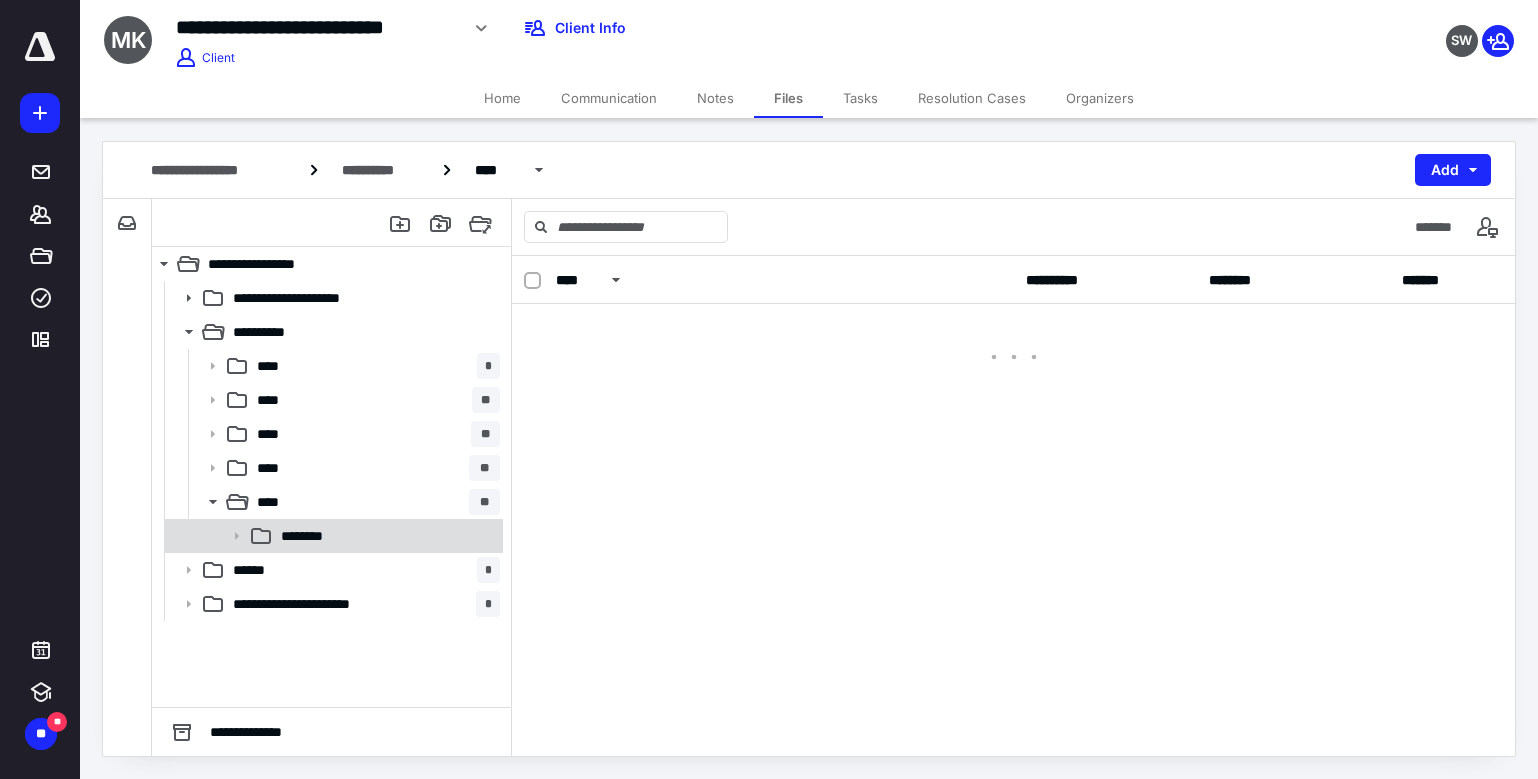 scroll, scrollTop: 0, scrollLeft: 0, axis: both 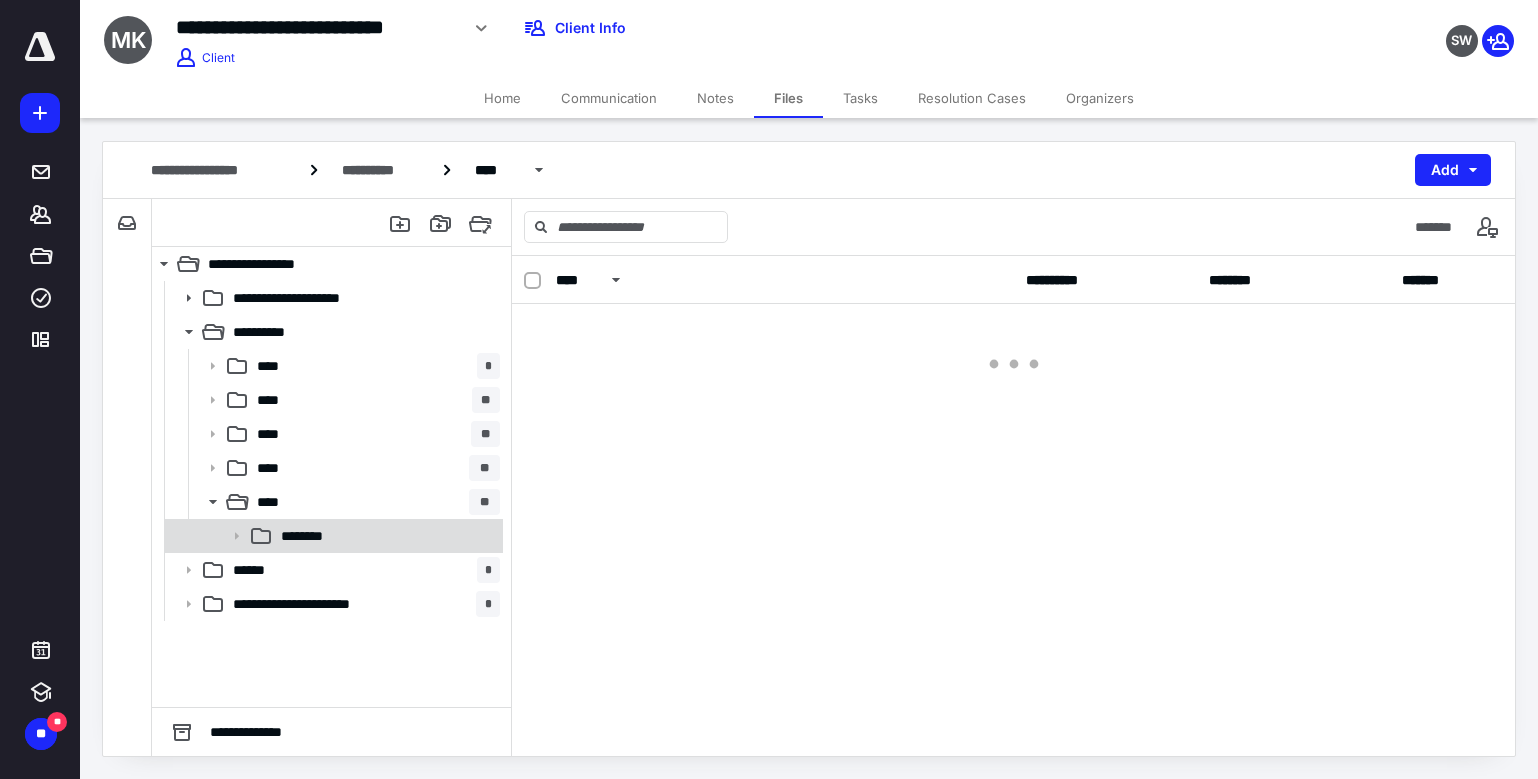 click on "********" at bounding box center [386, 536] 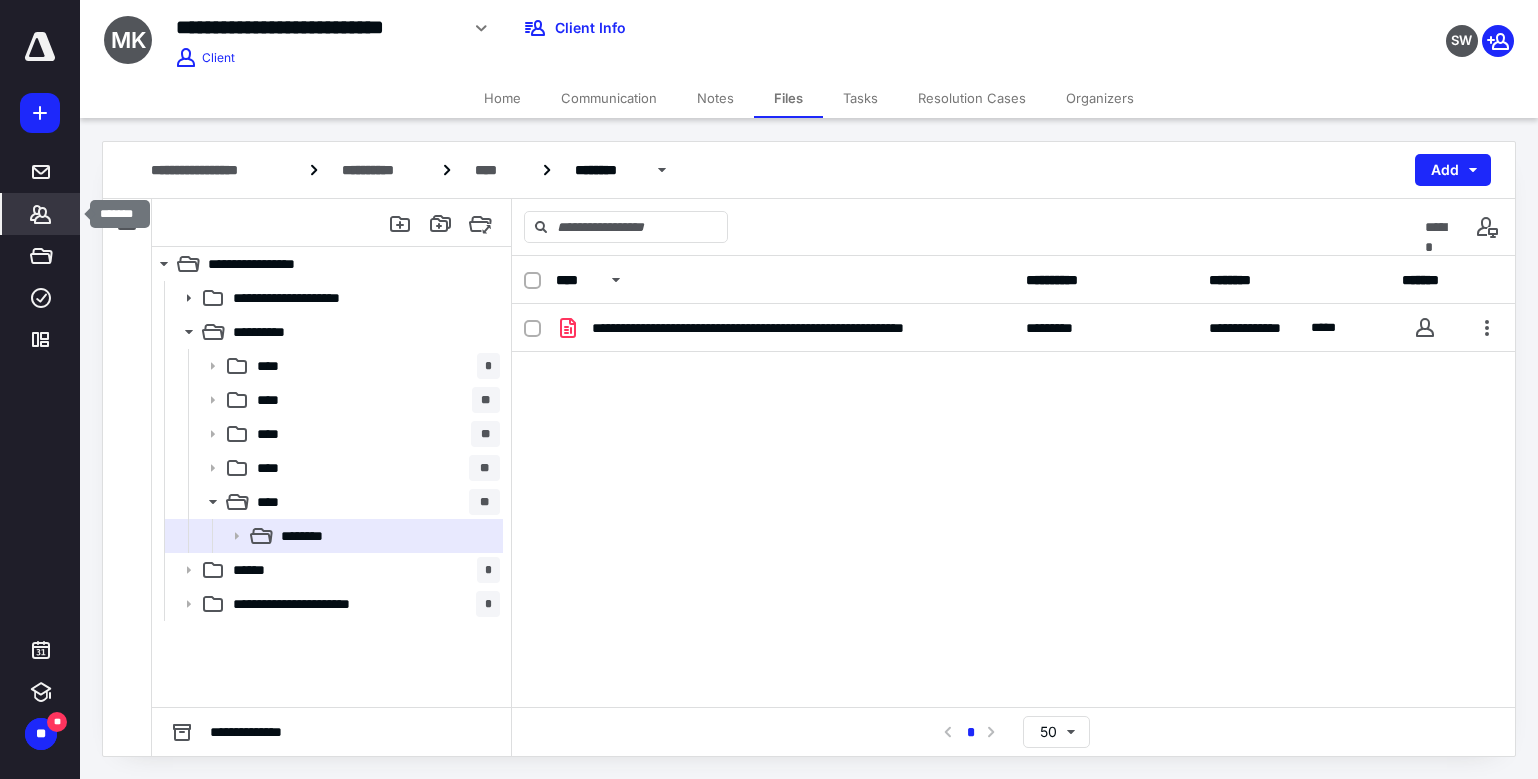 click 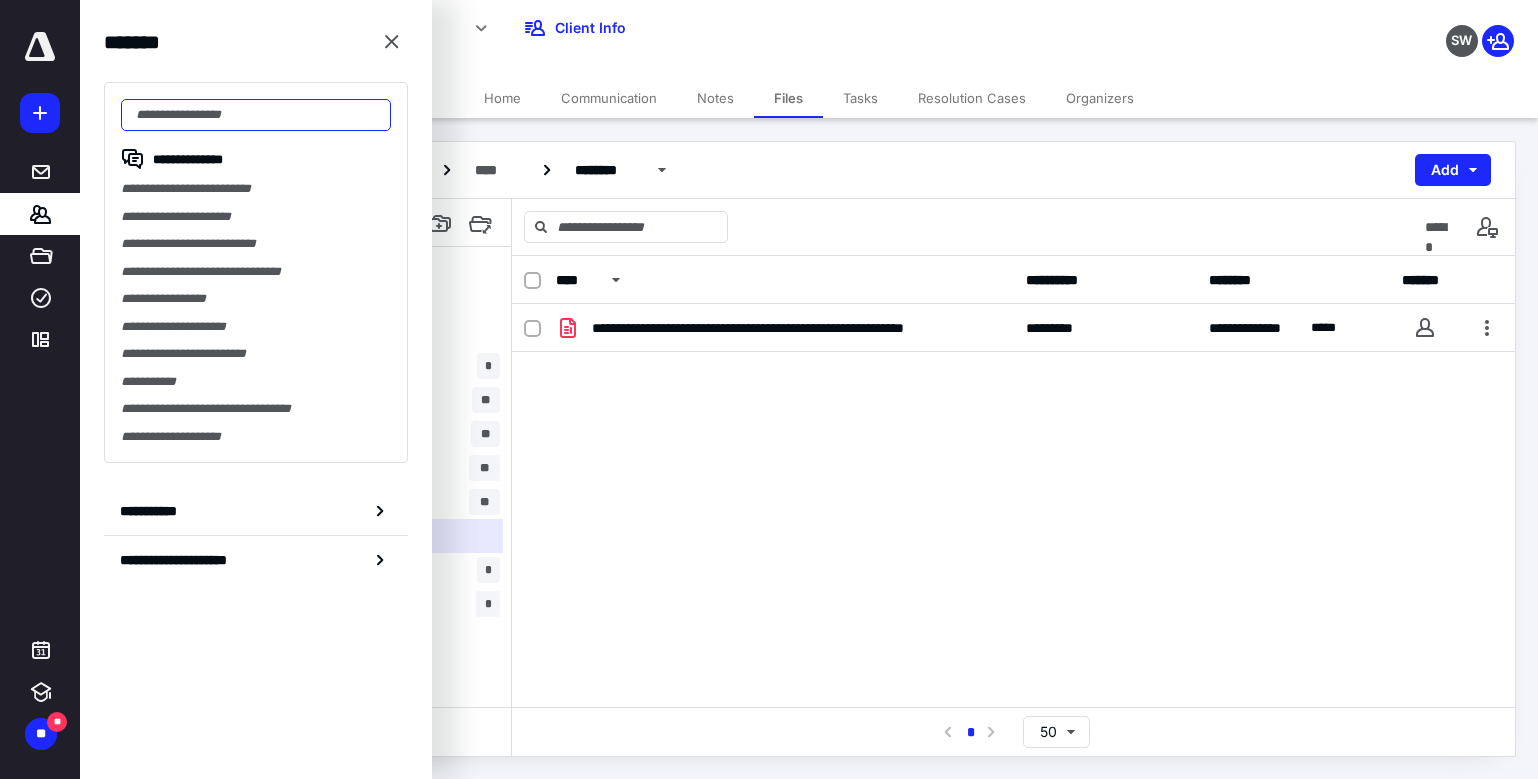 click at bounding box center [256, 115] 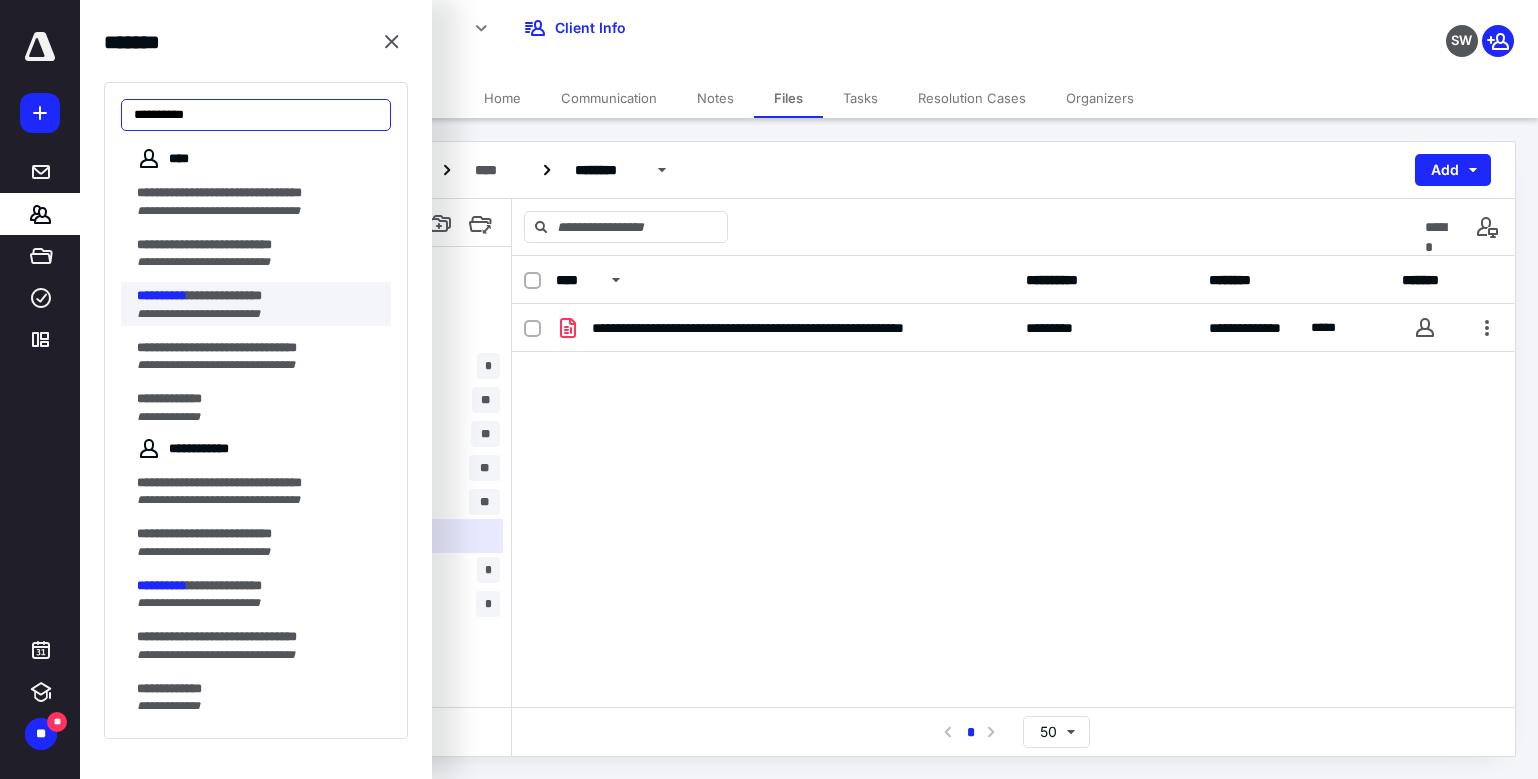 type on "**********" 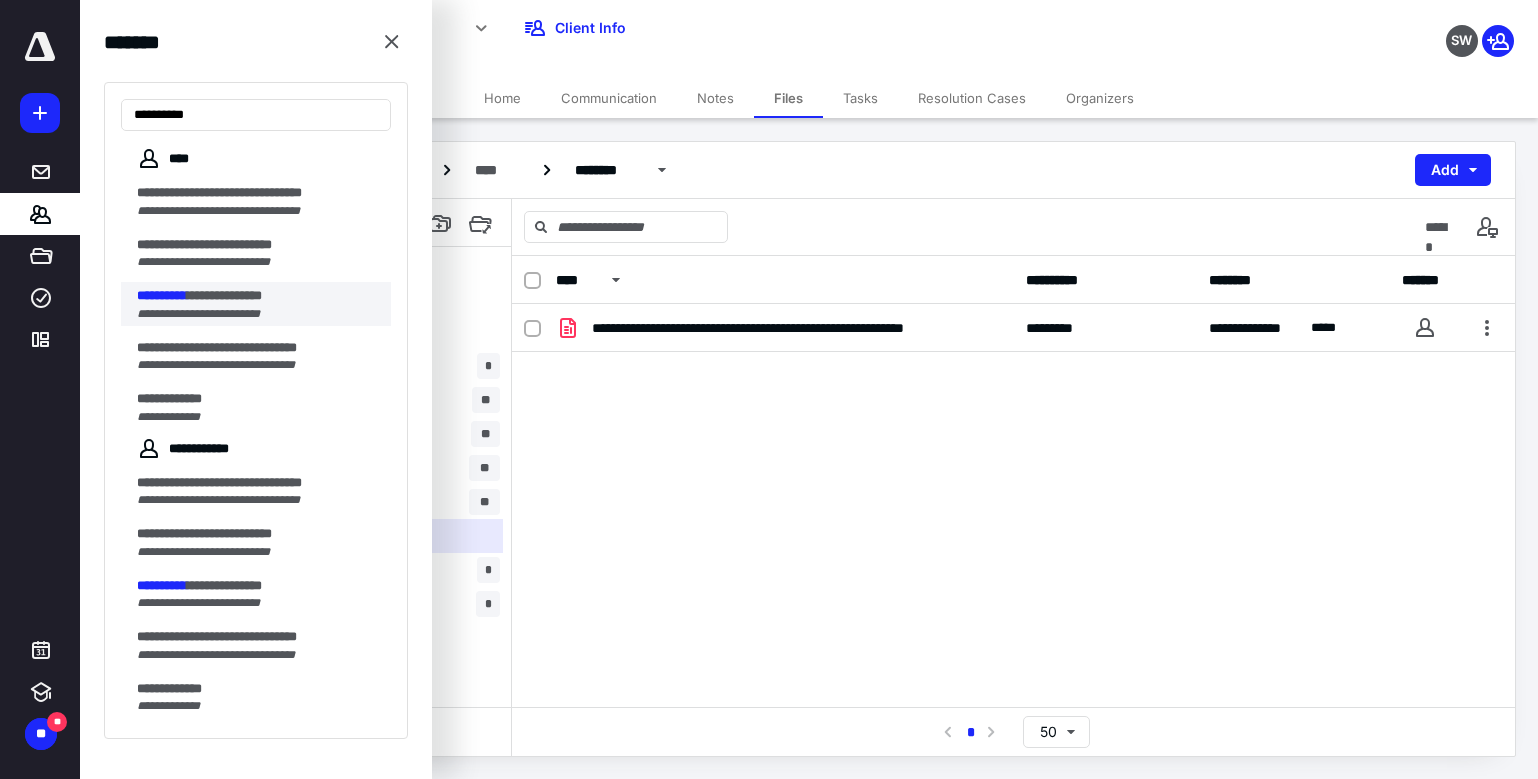 click on "**********" at bounding box center [198, 314] 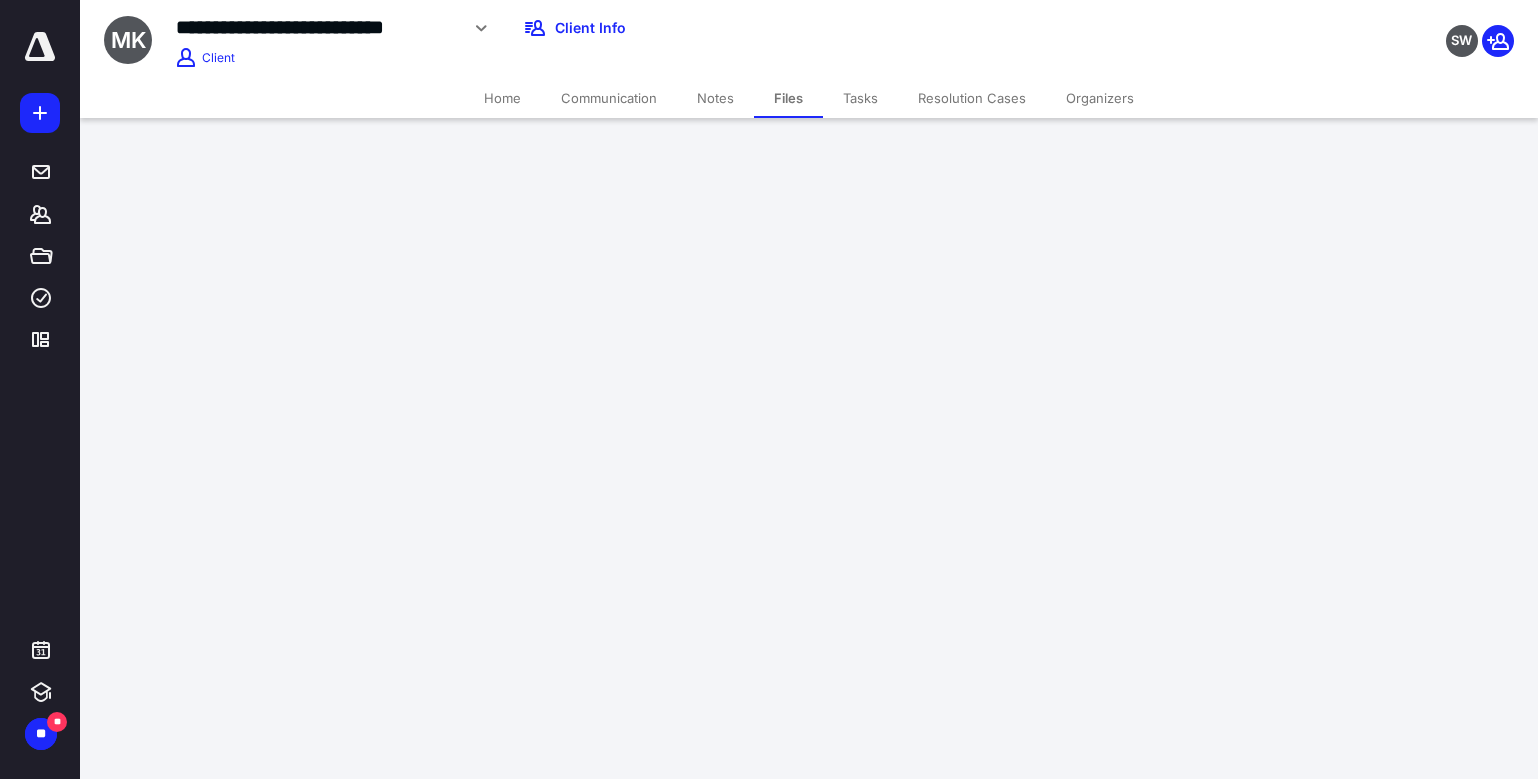 click on "**********" at bounding box center (769, 389) 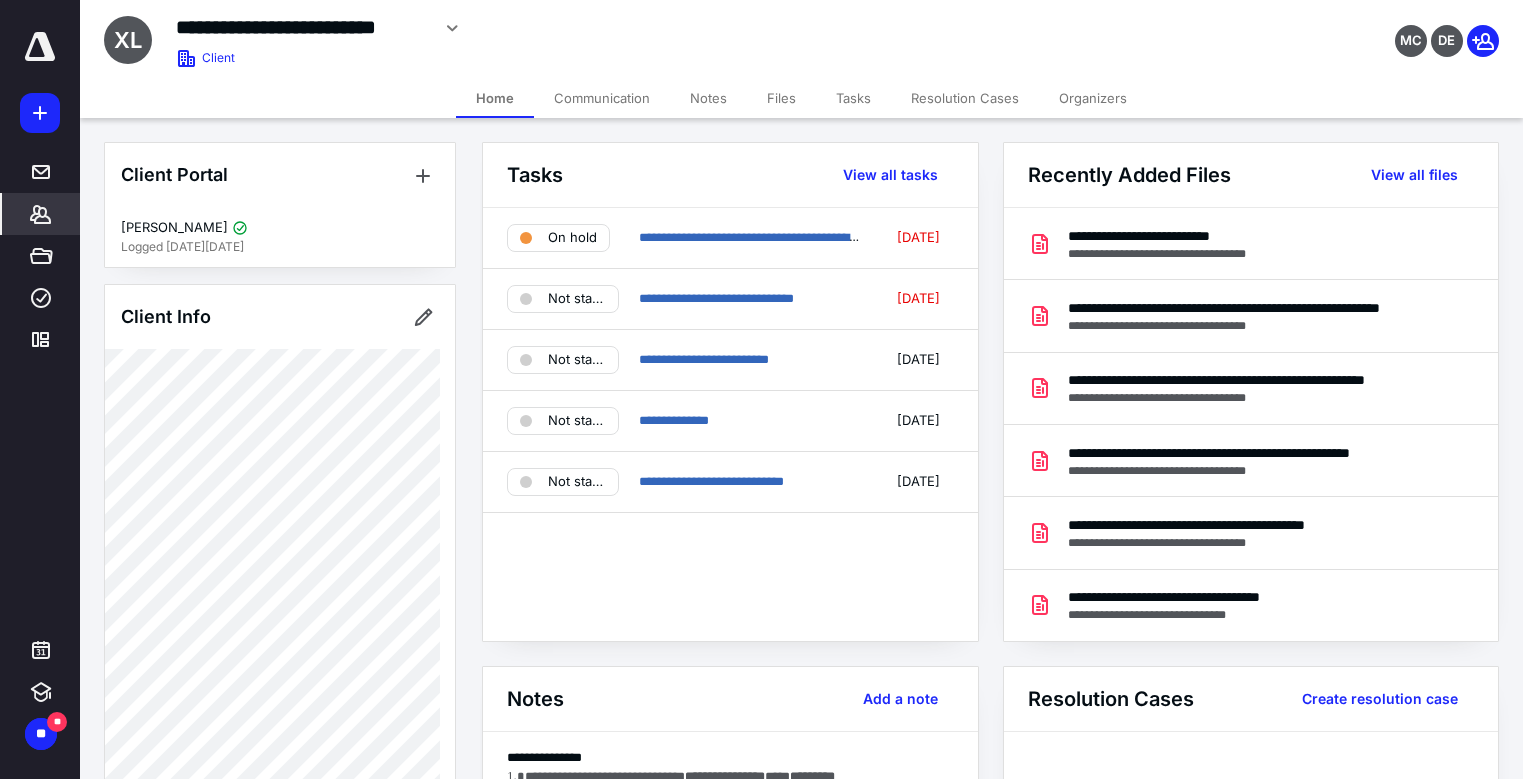 click on "Files" at bounding box center (781, 98) 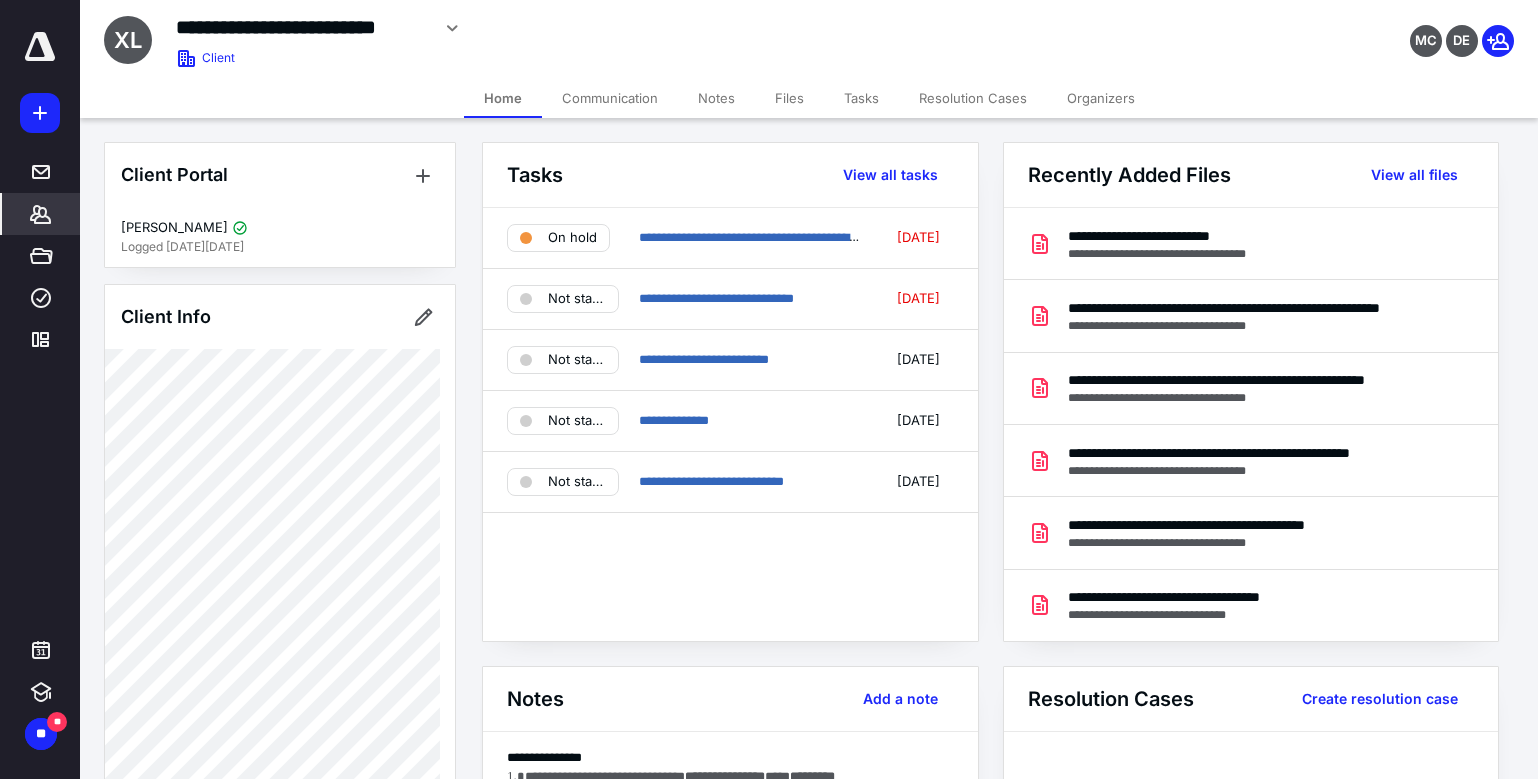 click on "Files" at bounding box center (789, 98) 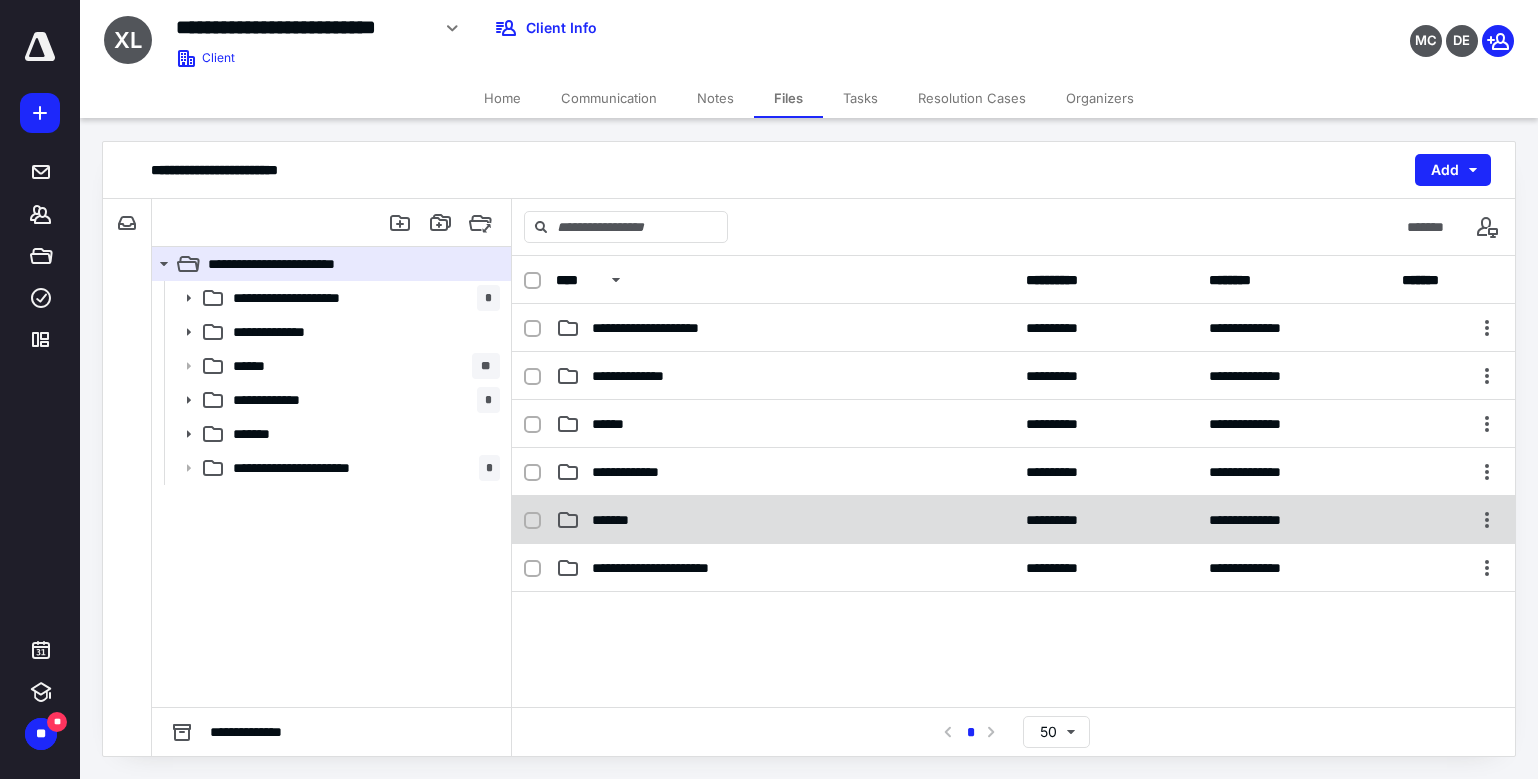 click on "*******" at bounding box center [785, 520] 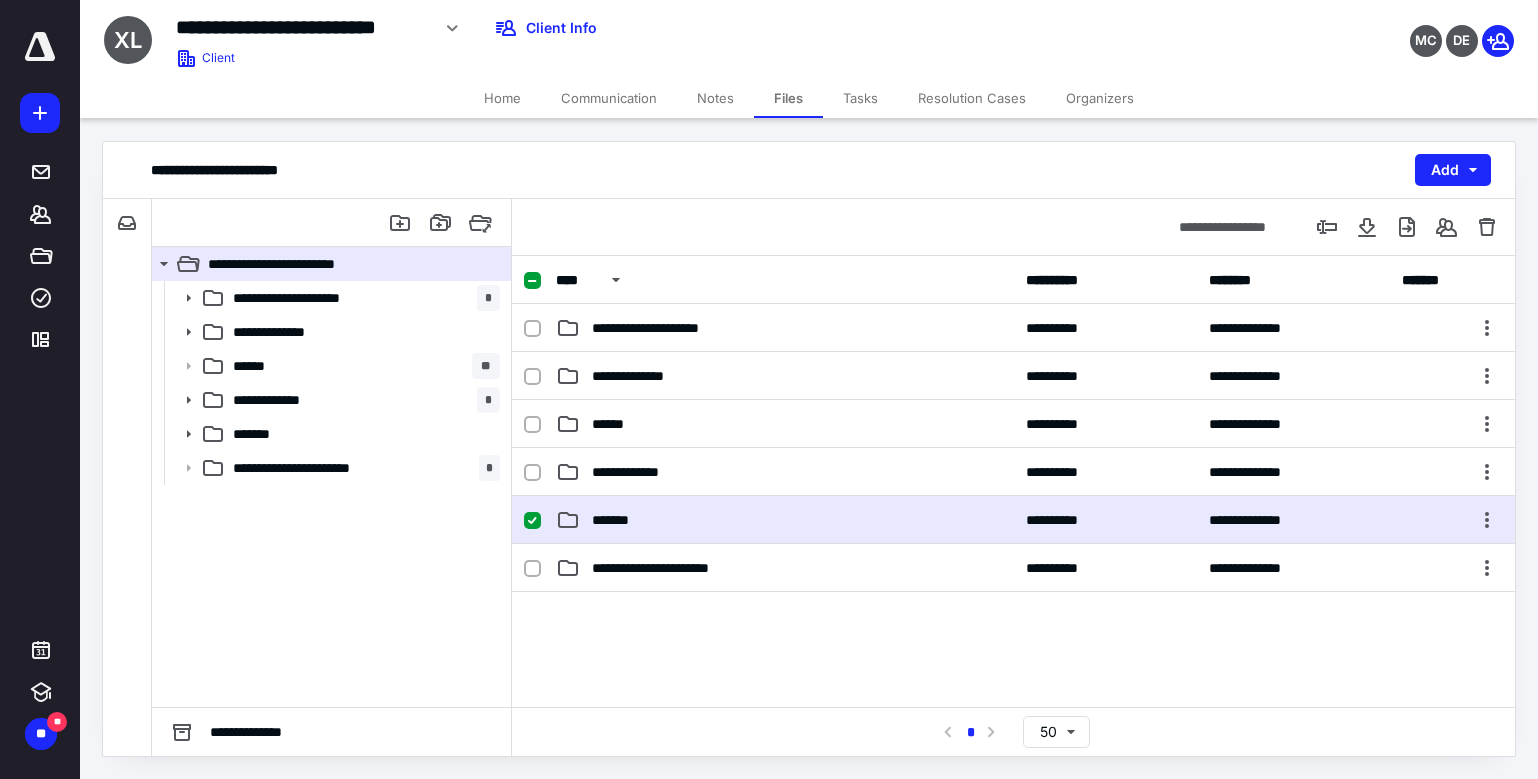 click on "*******" at bounding box center [785, 520] 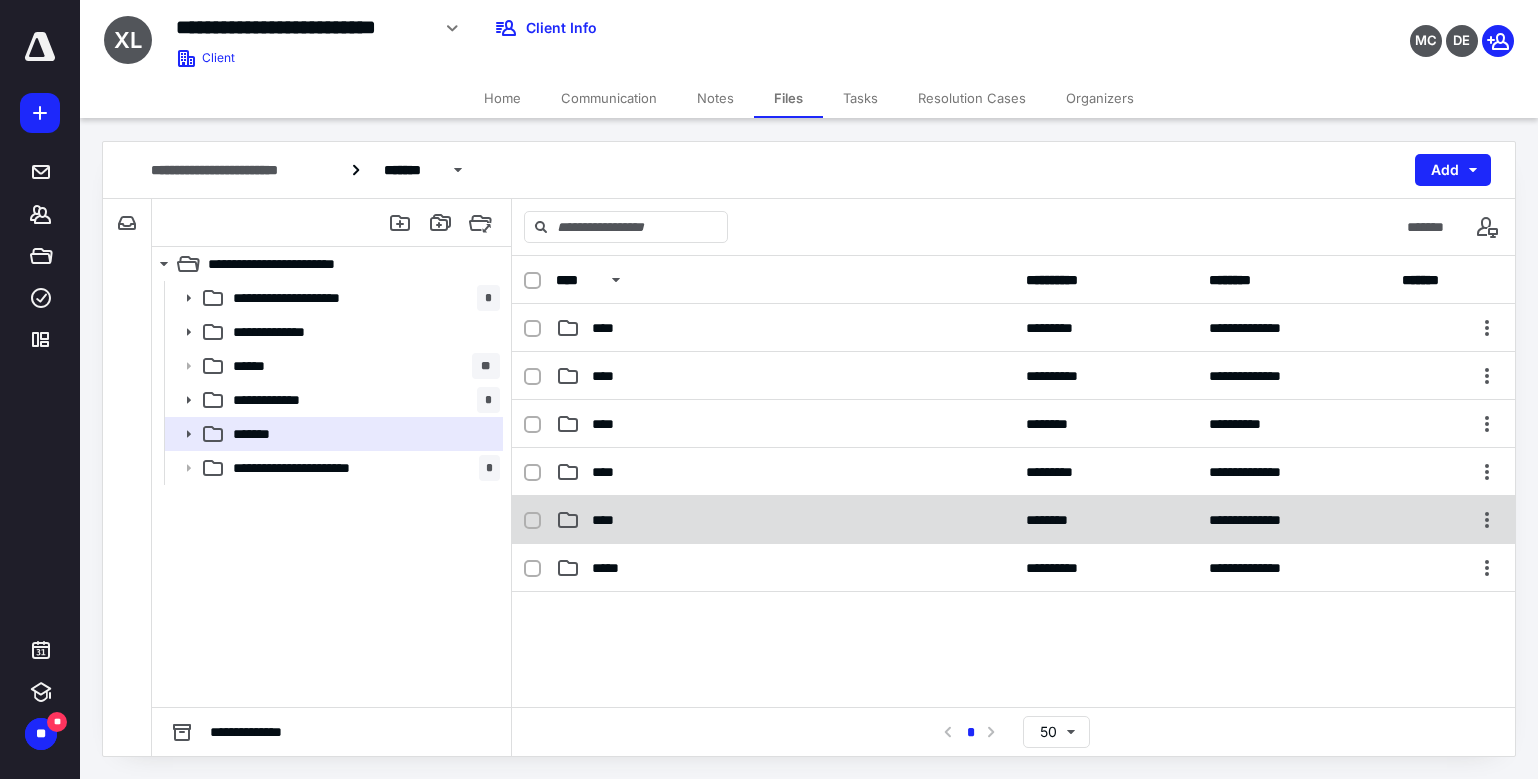click on "****" at bounding box center [785, 520] 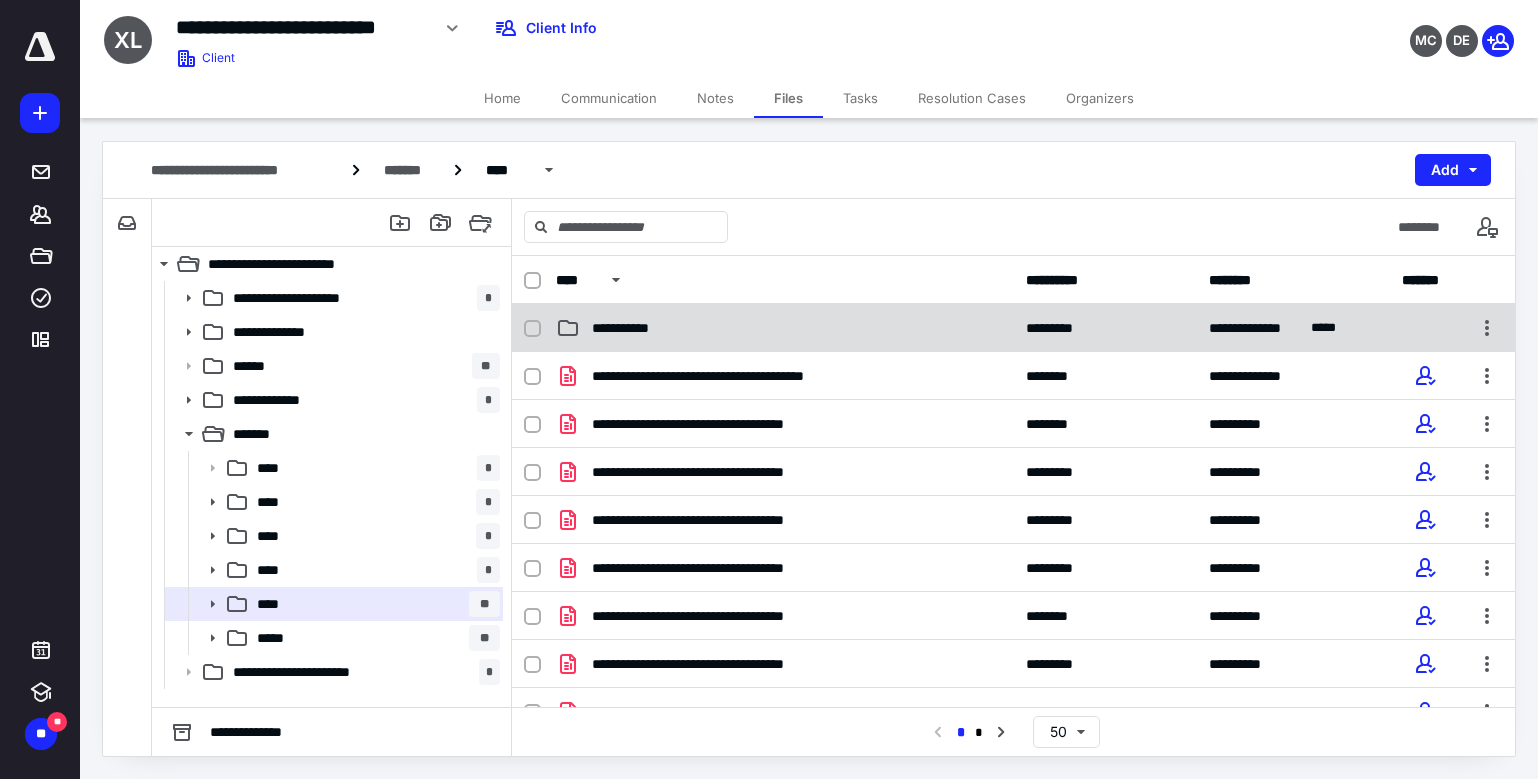 click on "**********" at bounding box center (637, 328) 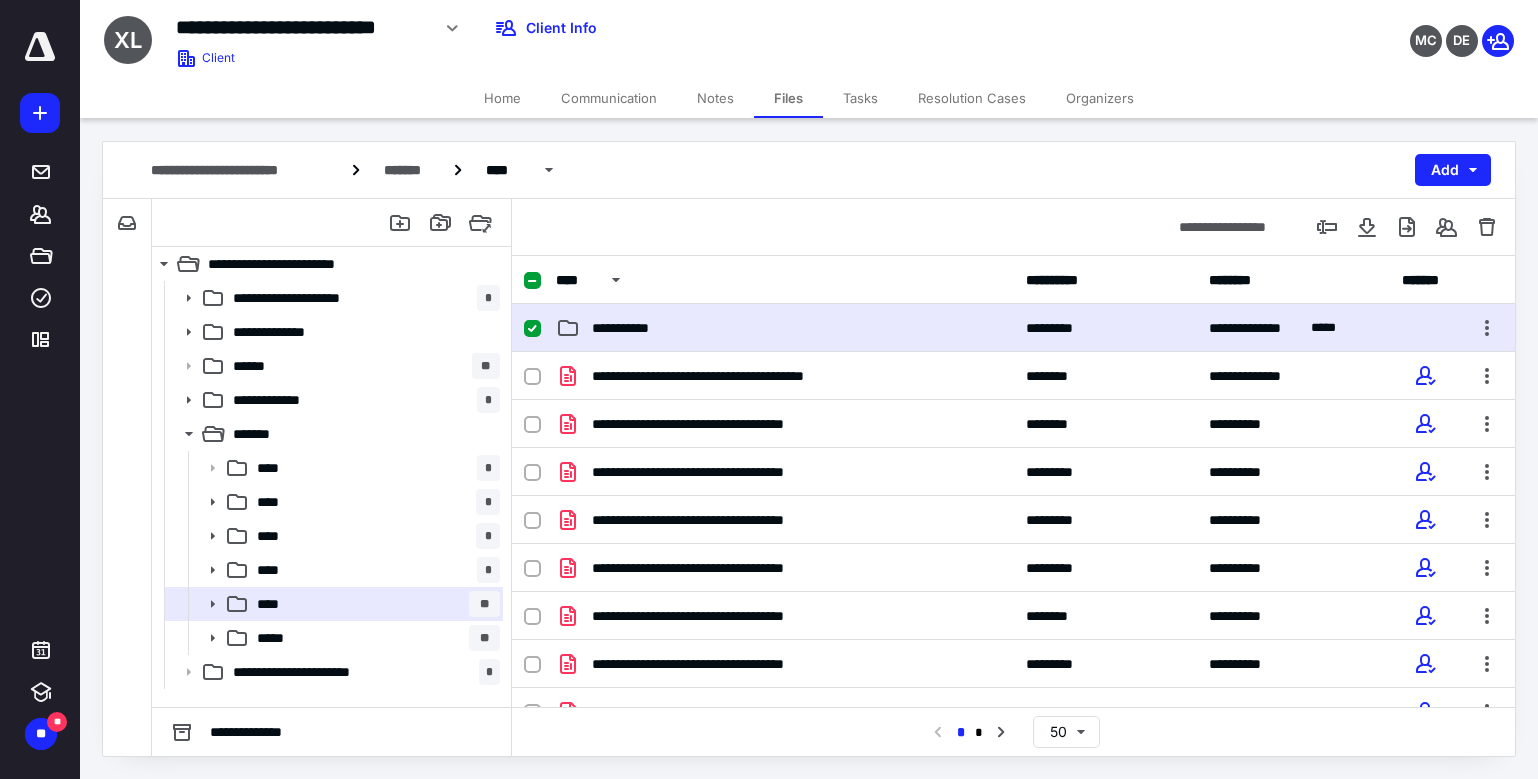 click on "**********" at bounding box center [637, 328] 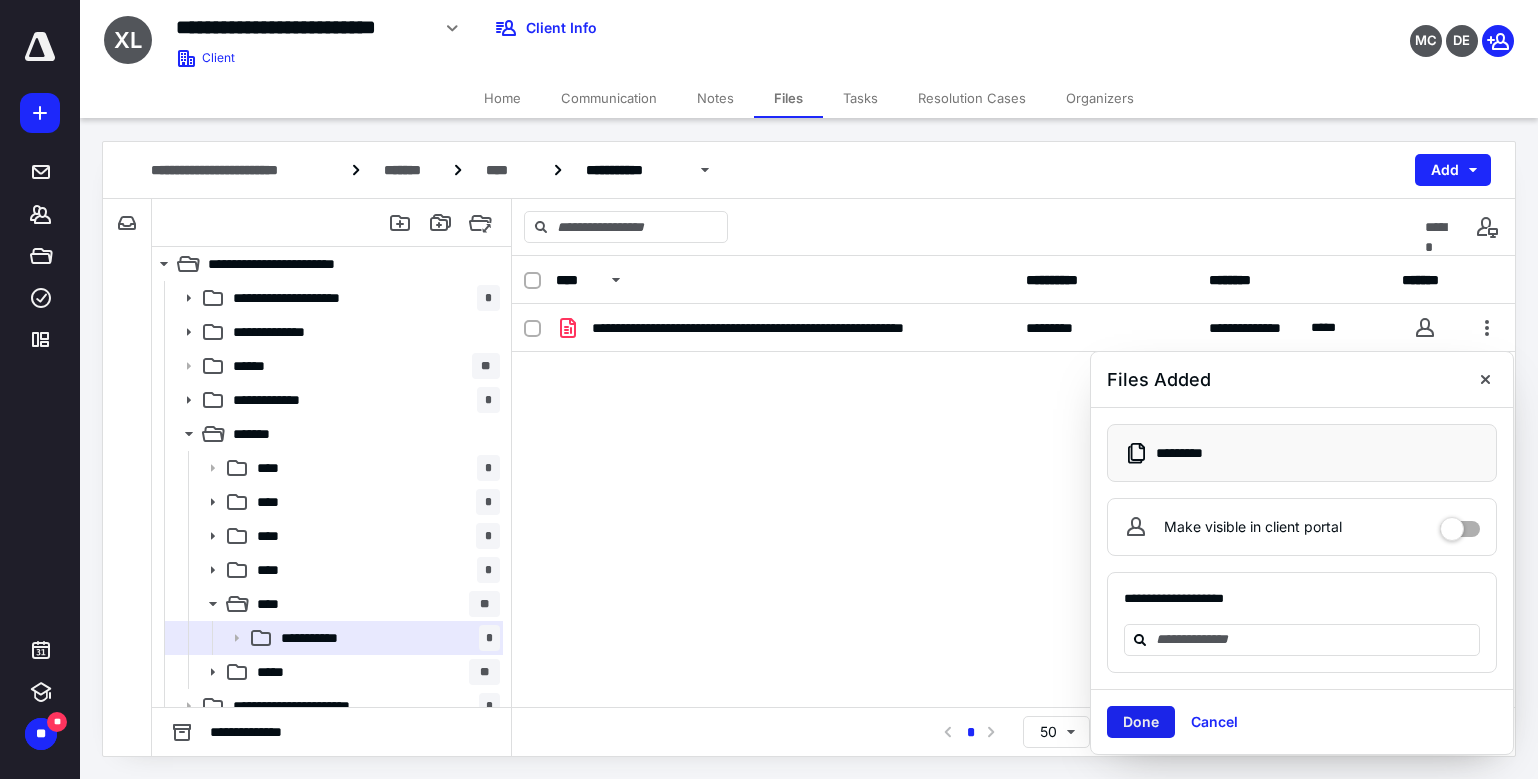 click on "Done" at bounding box center (1141, 722) 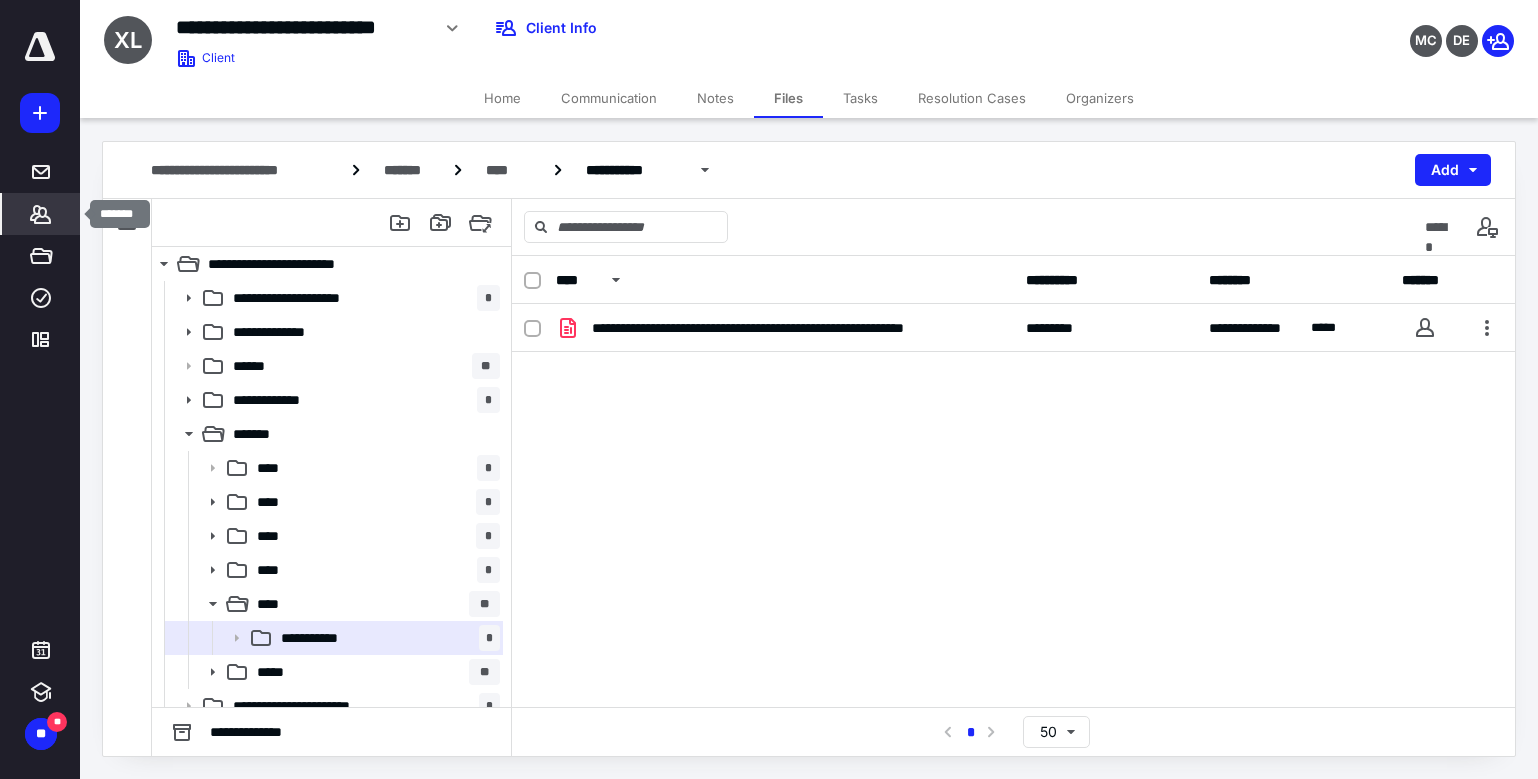click 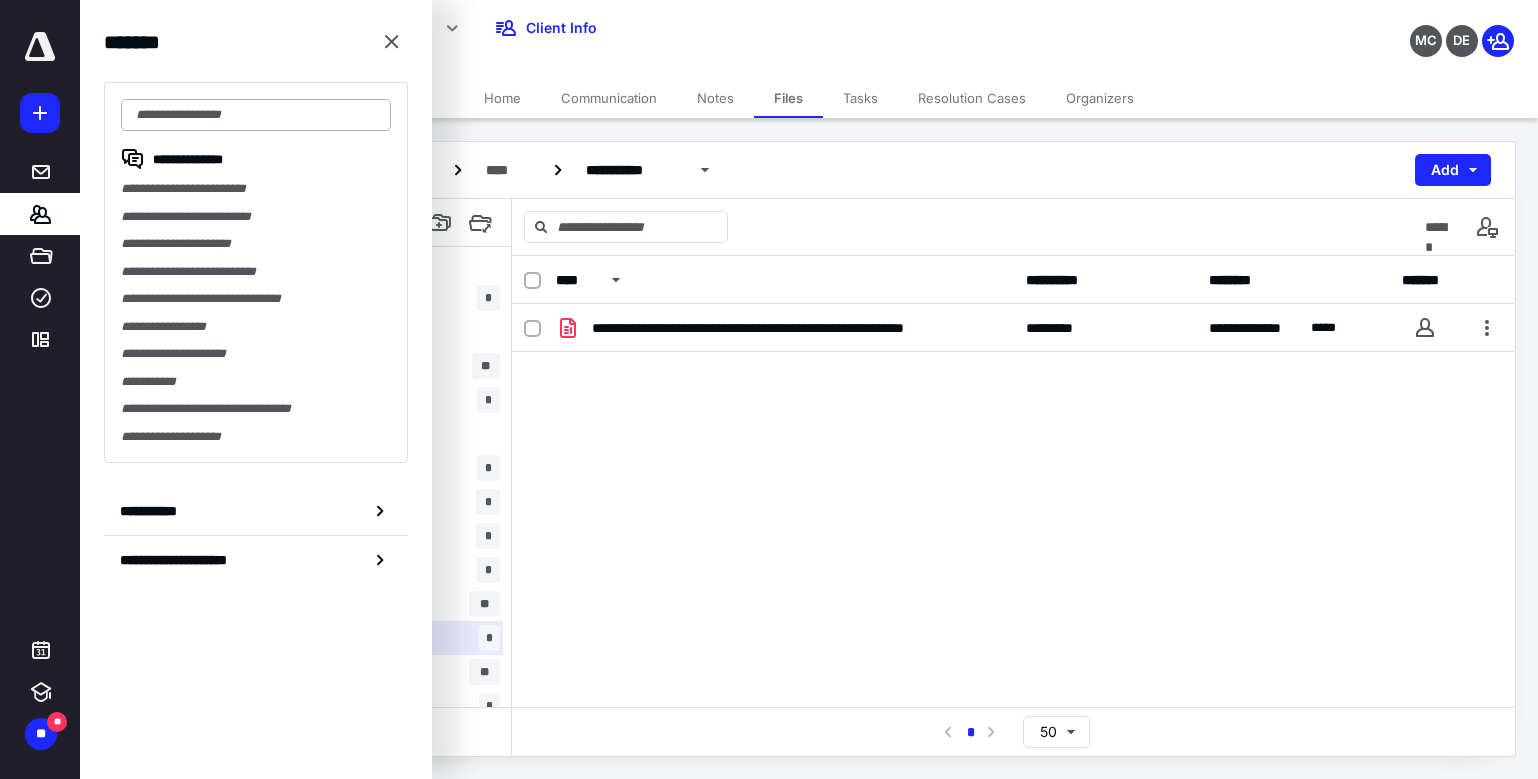 click at bounding box center (256, 115) 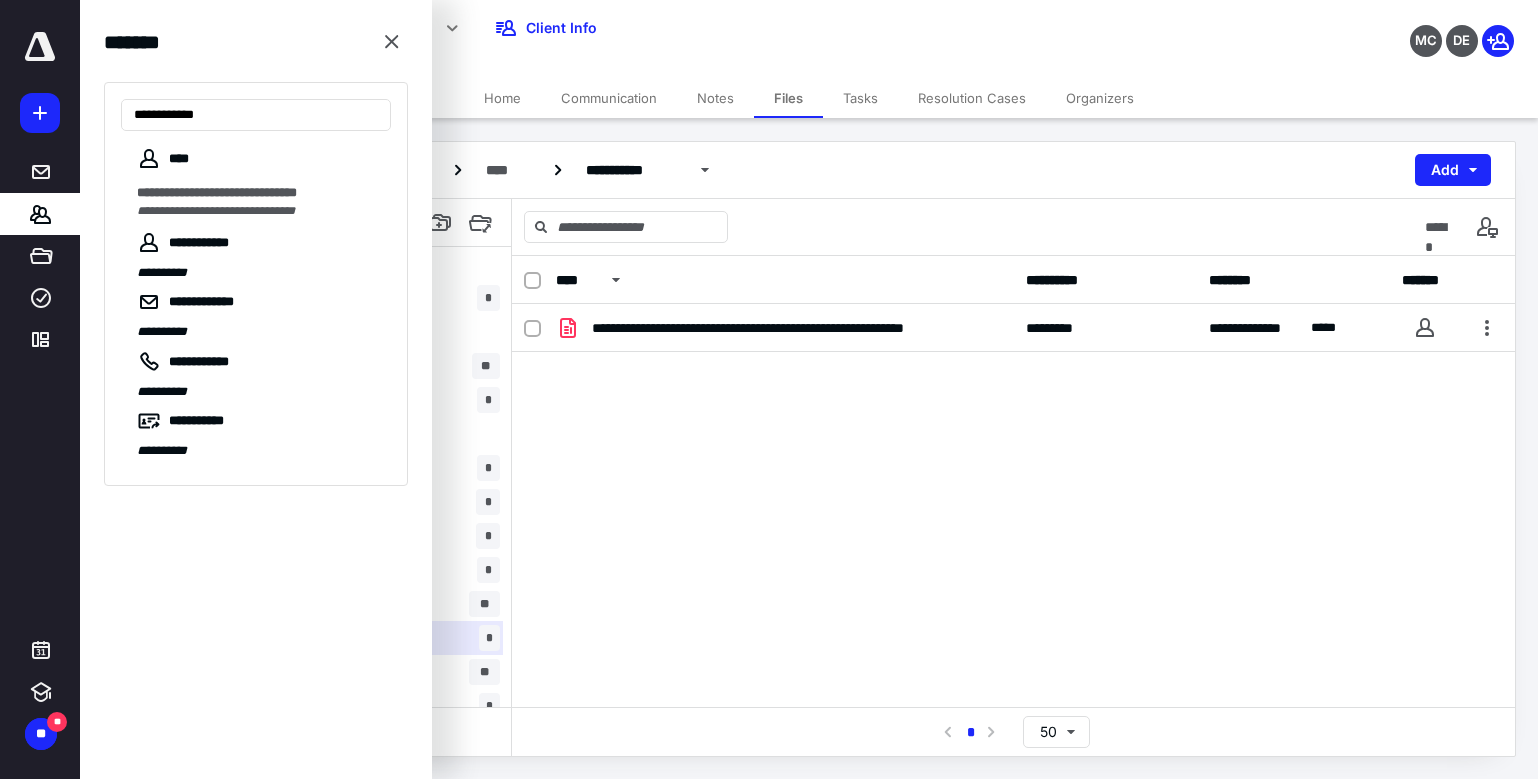 type on "**********" 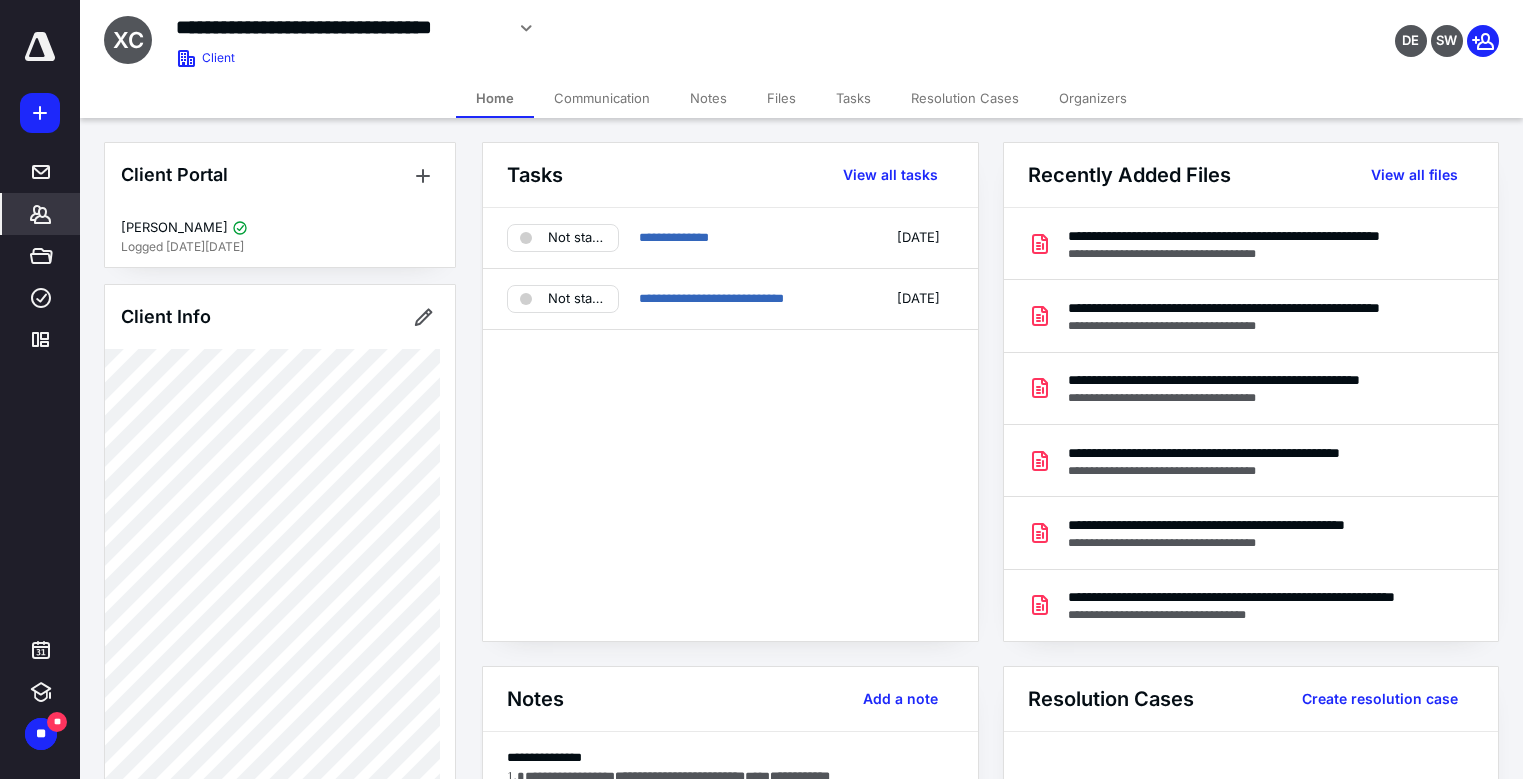 click on "Files" at bounding box center [781, 98] 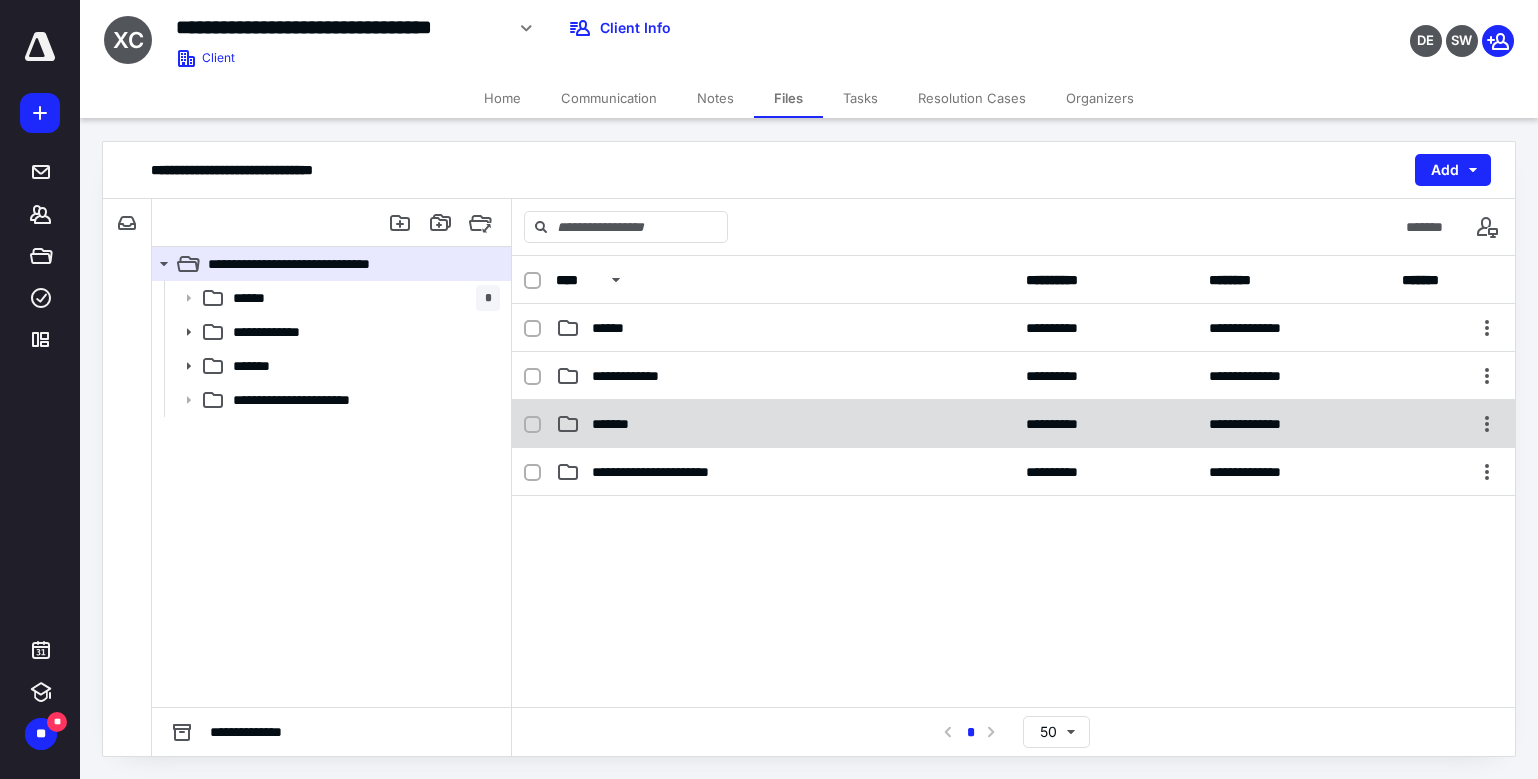 click on "*******" at bounding box center [785, 424] 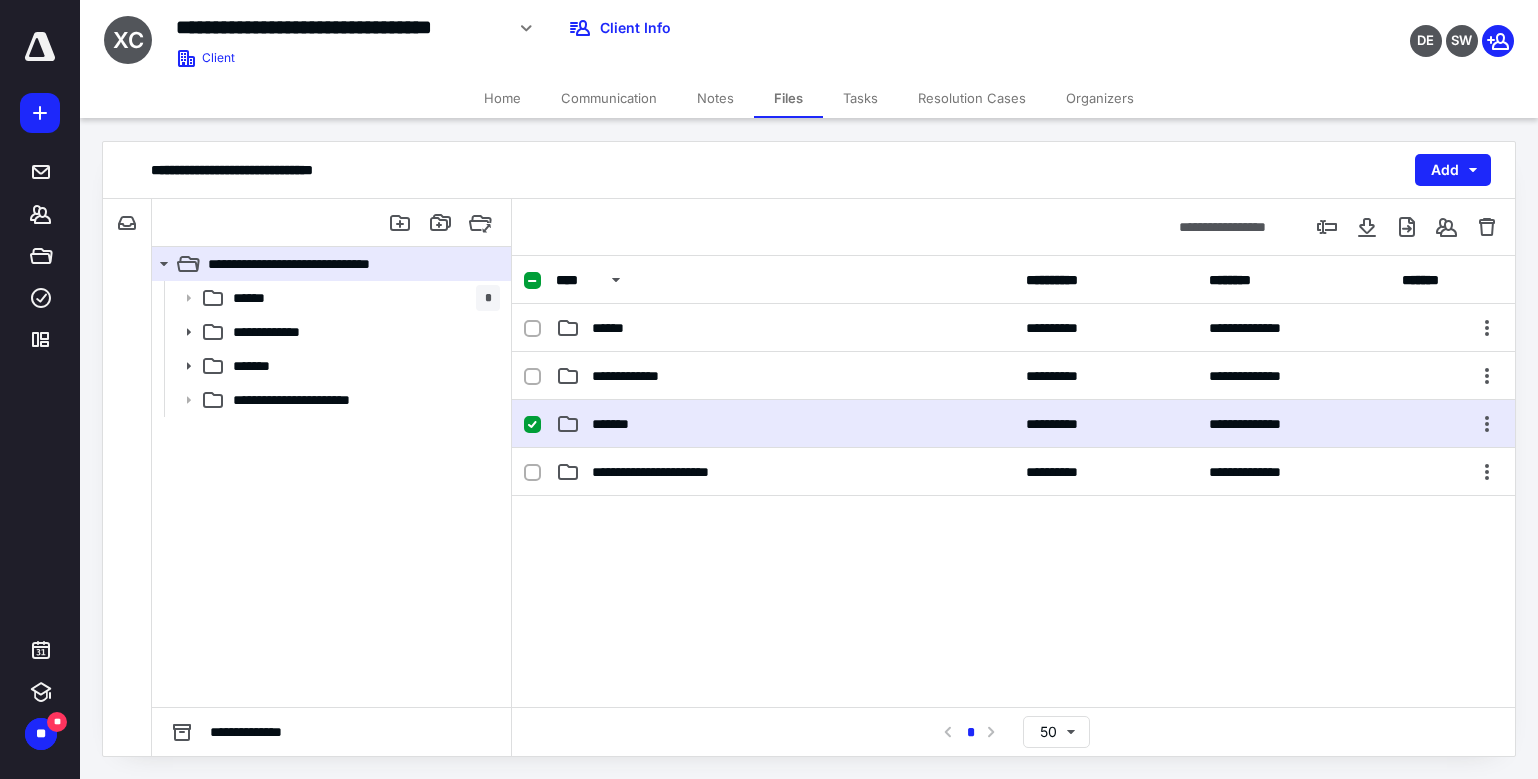 click on "*******" at bounding box center [785, 424] 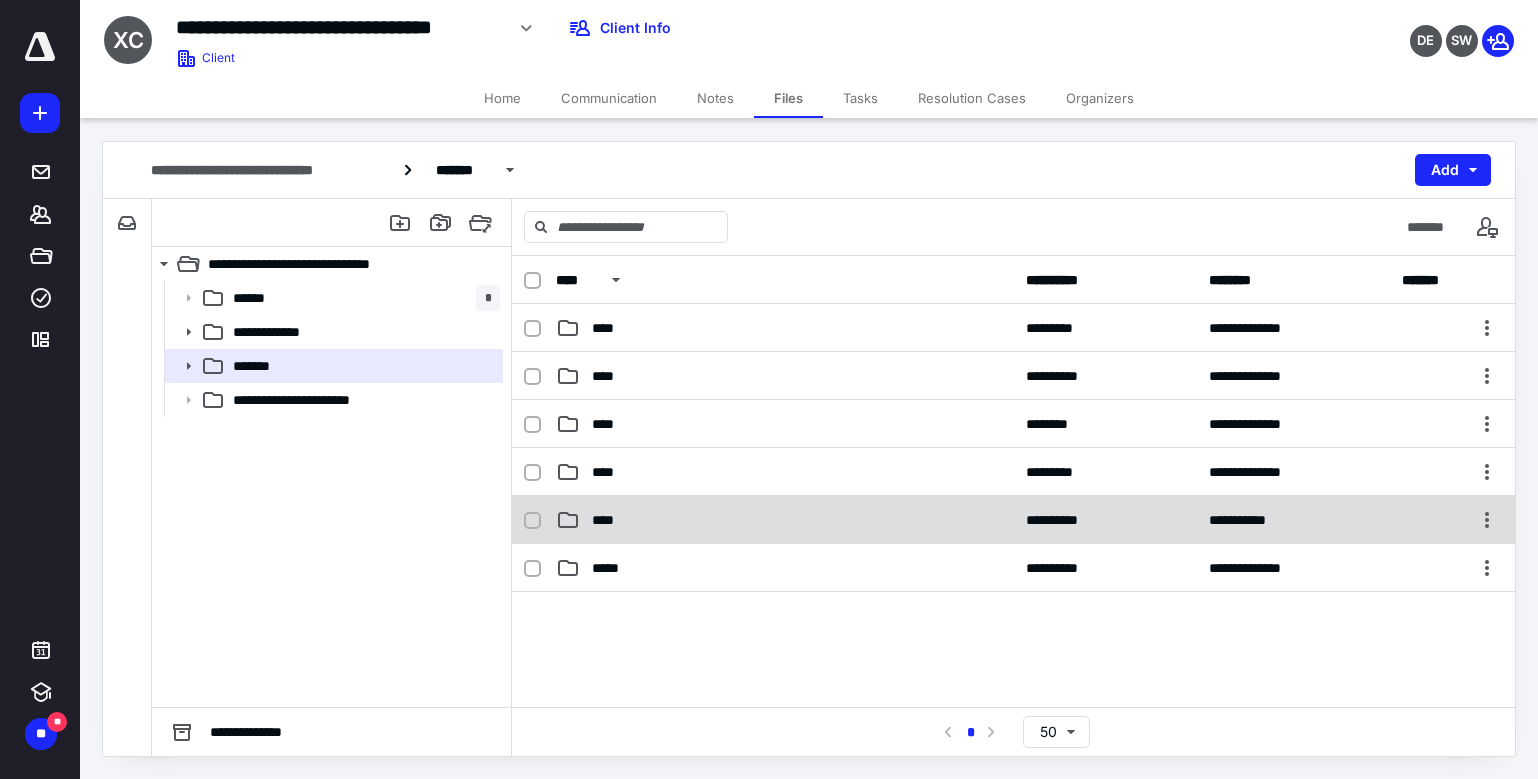 click on "****" at bounding box center (785, 520) 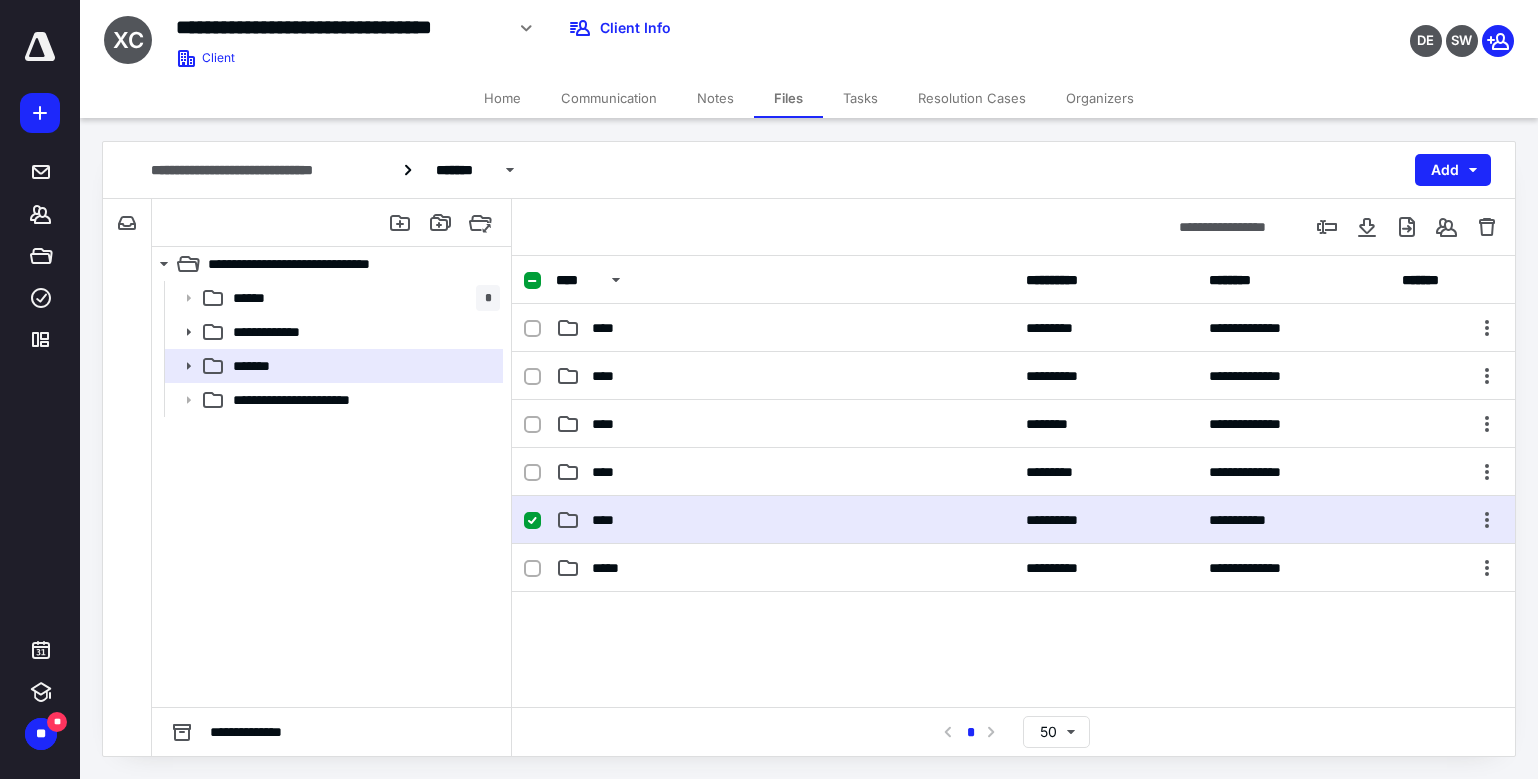 click on "****" at bounding box center (785, 520) 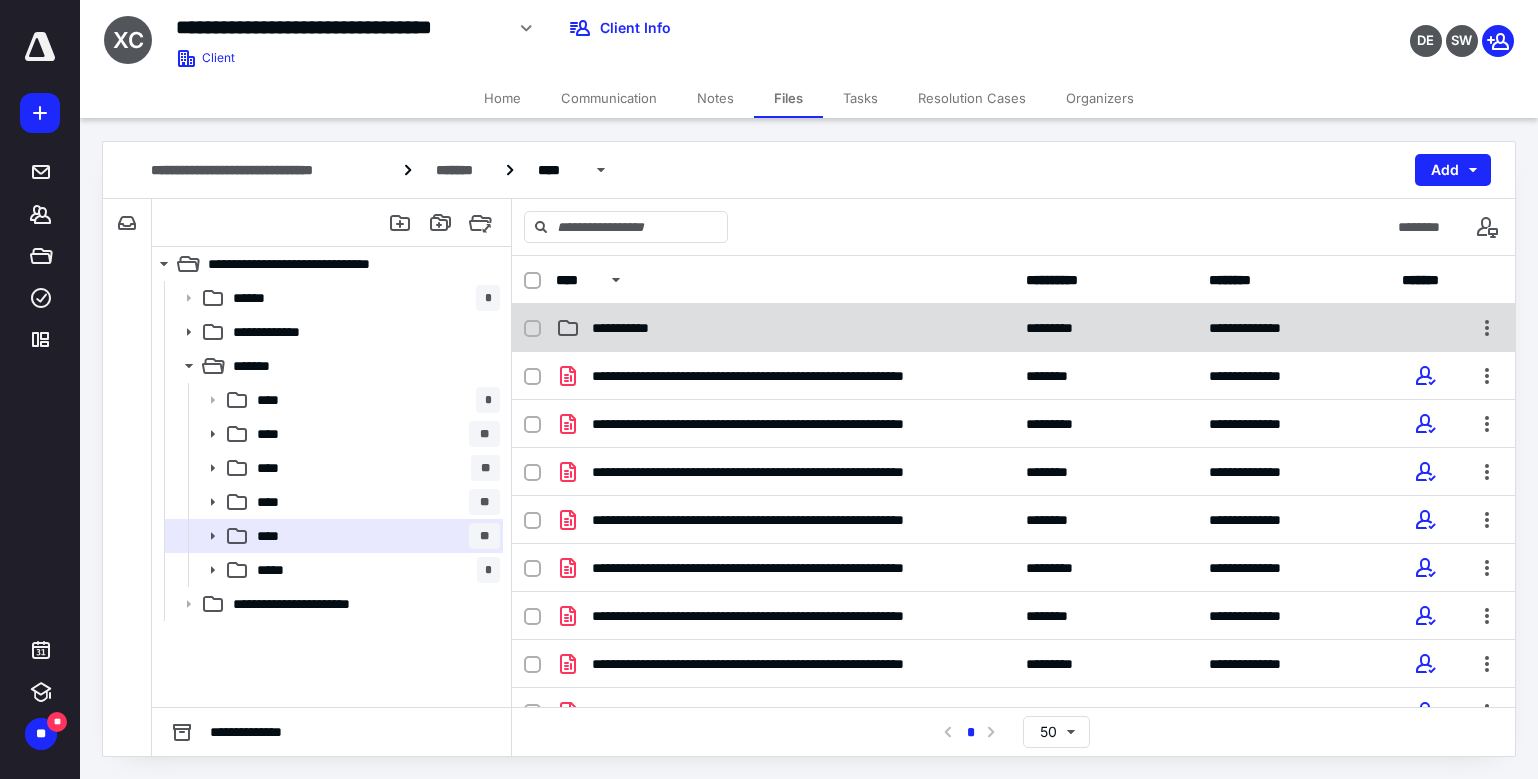 click on "**********" at bounding box center (785, 328) 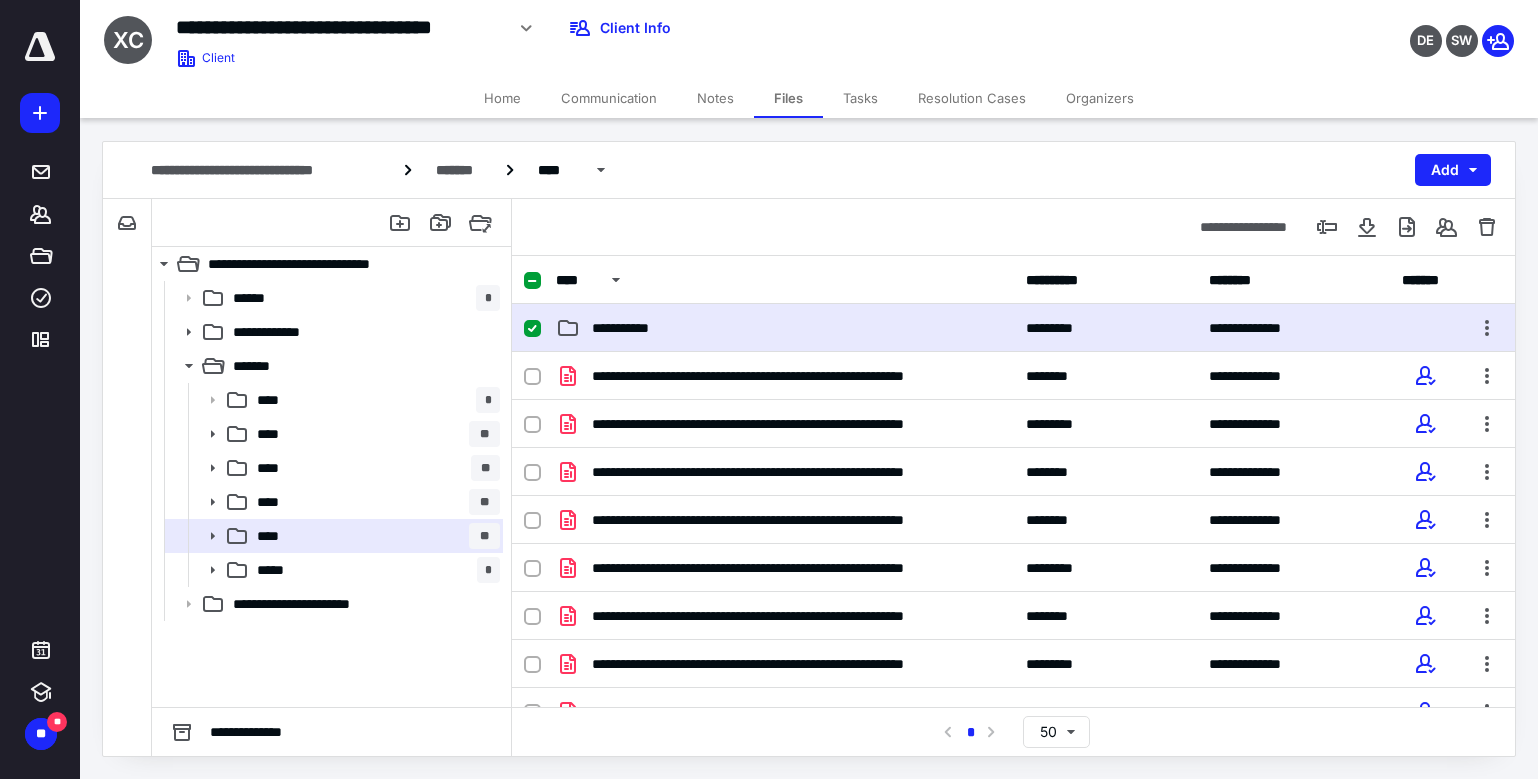 click on "**********" at bounding box center [785, 328] 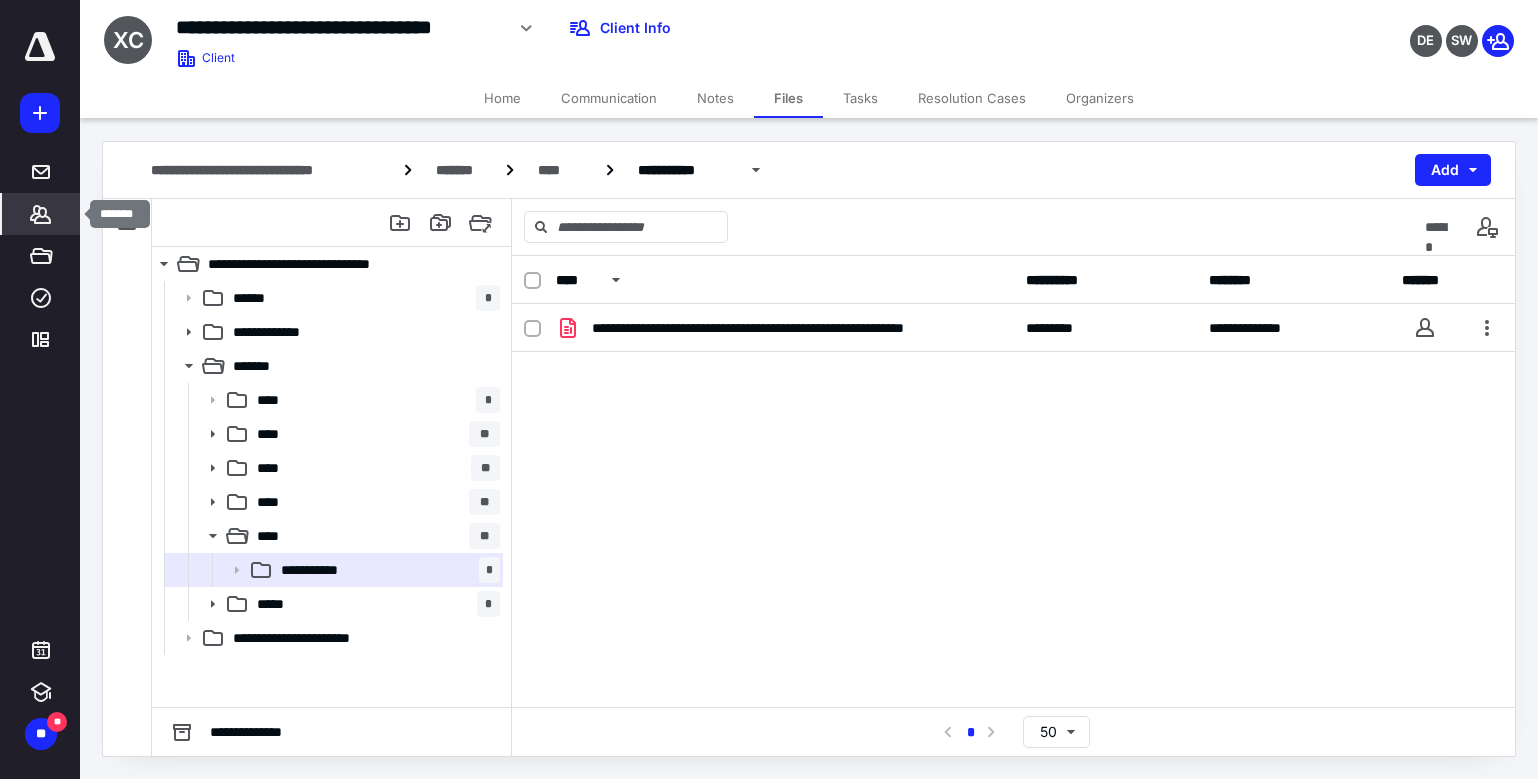 click on "*******" at bounding box center (41, 214) 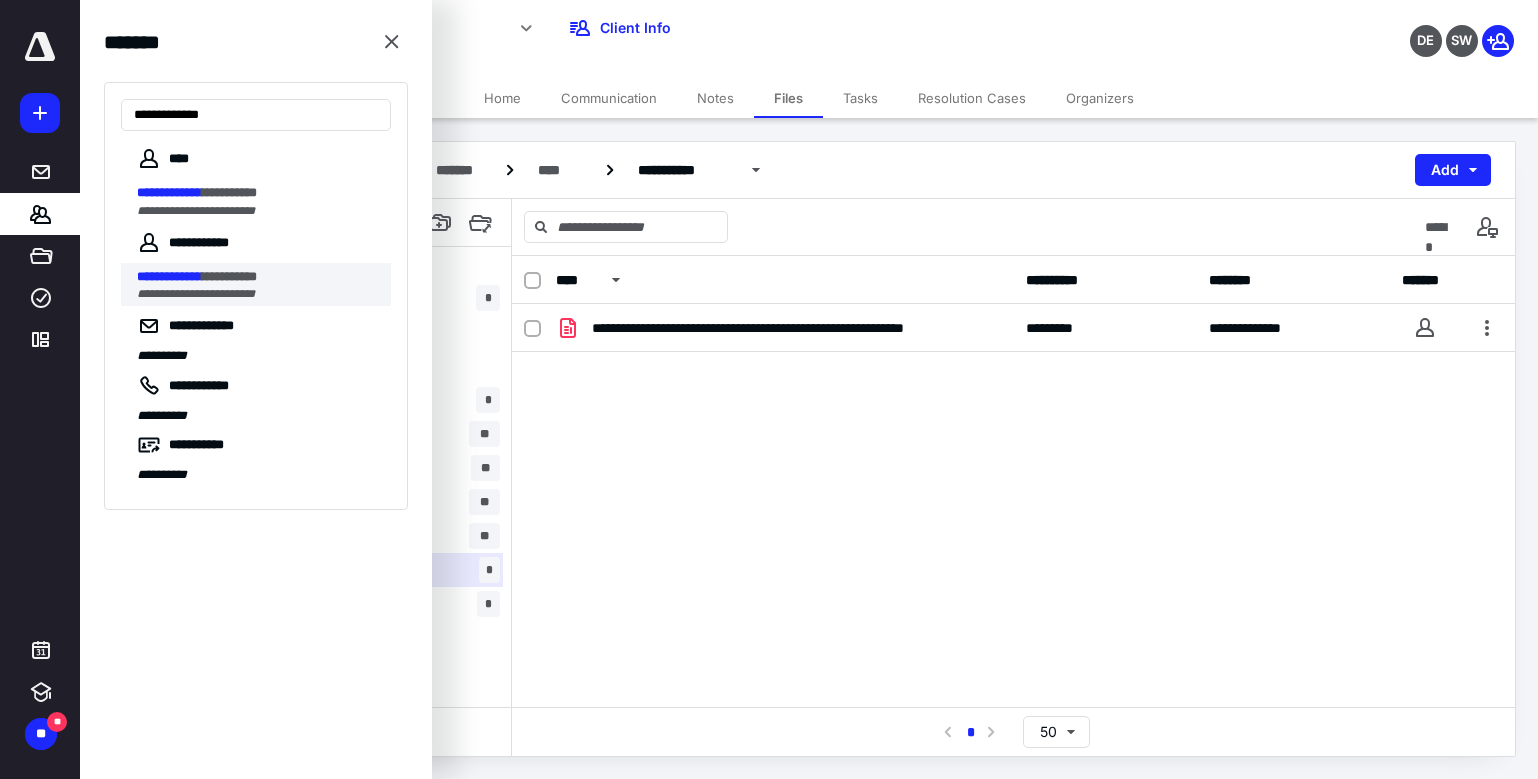 type on "**********" 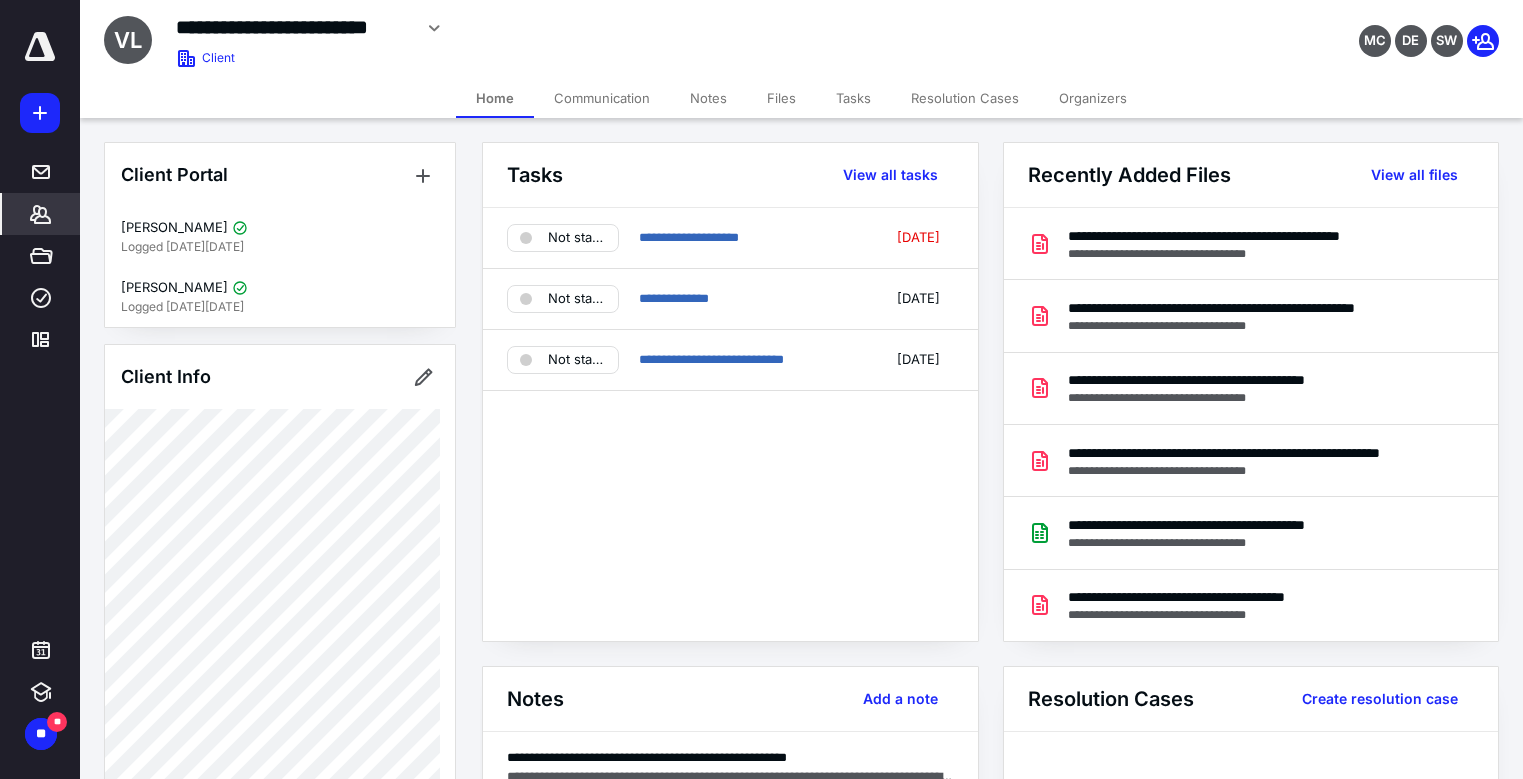click on "Files" at bounding box center (781, 98) 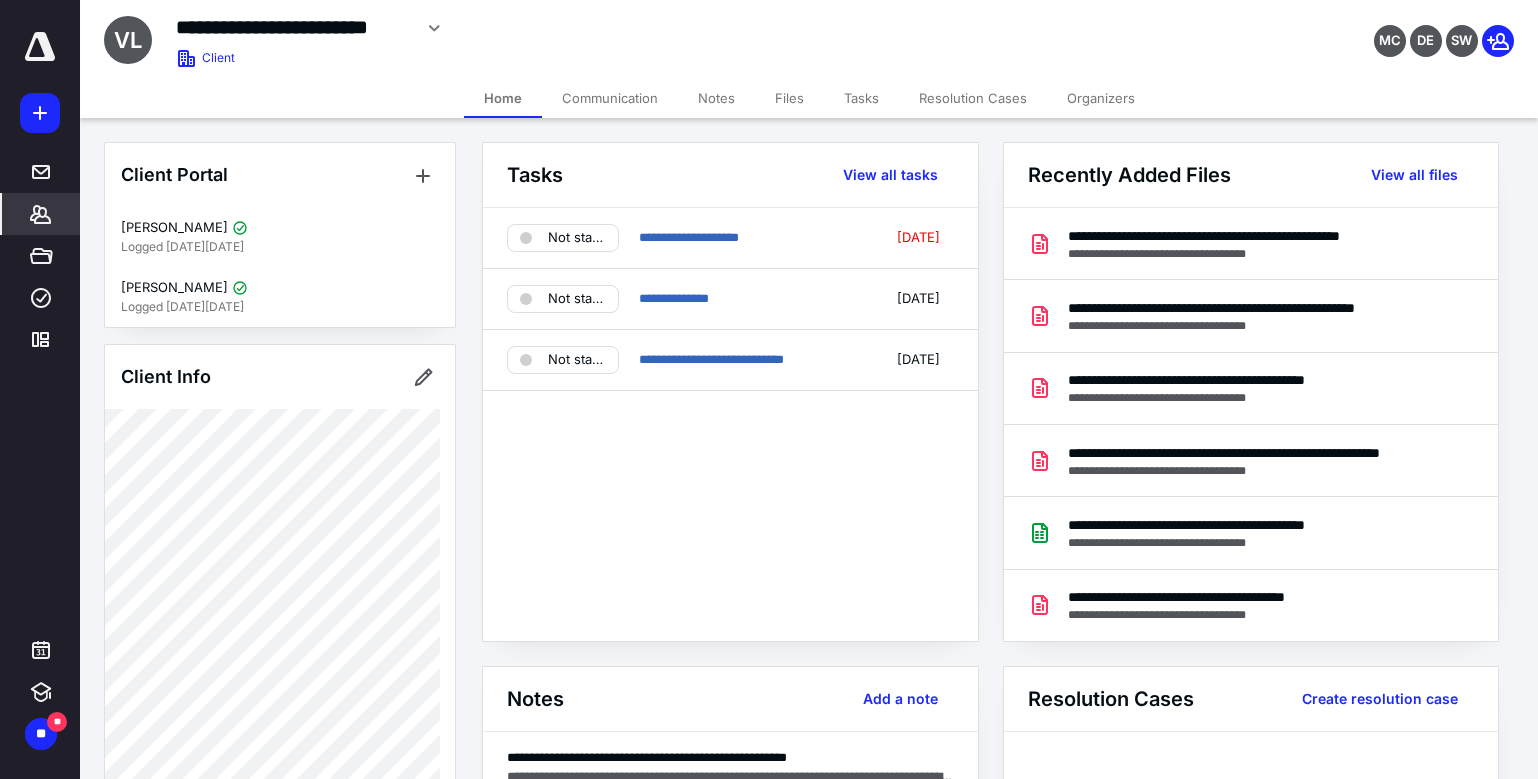 click on "Files" at bounding box center [789, 98] 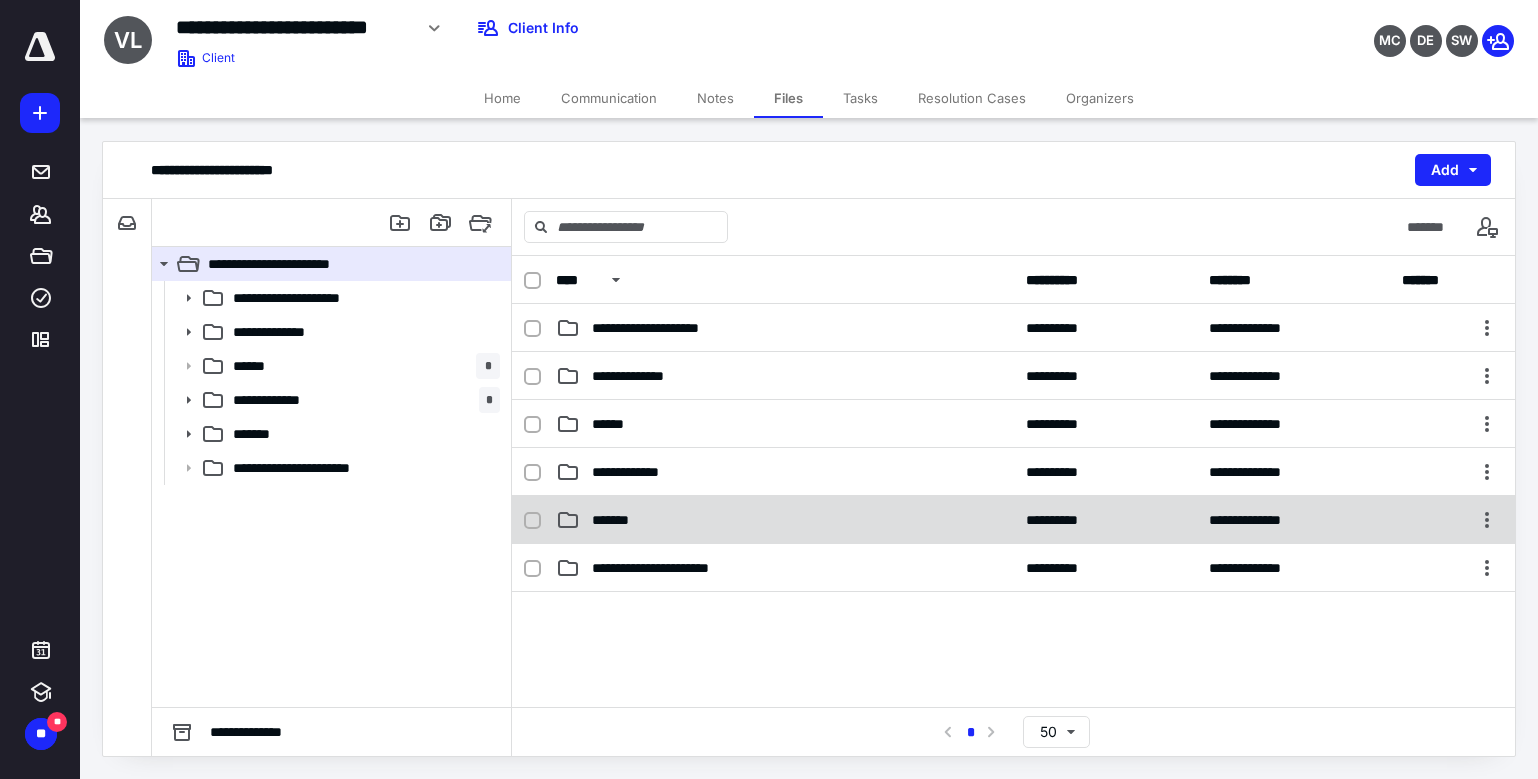 click on "*******" at bounding box center [785, 520] 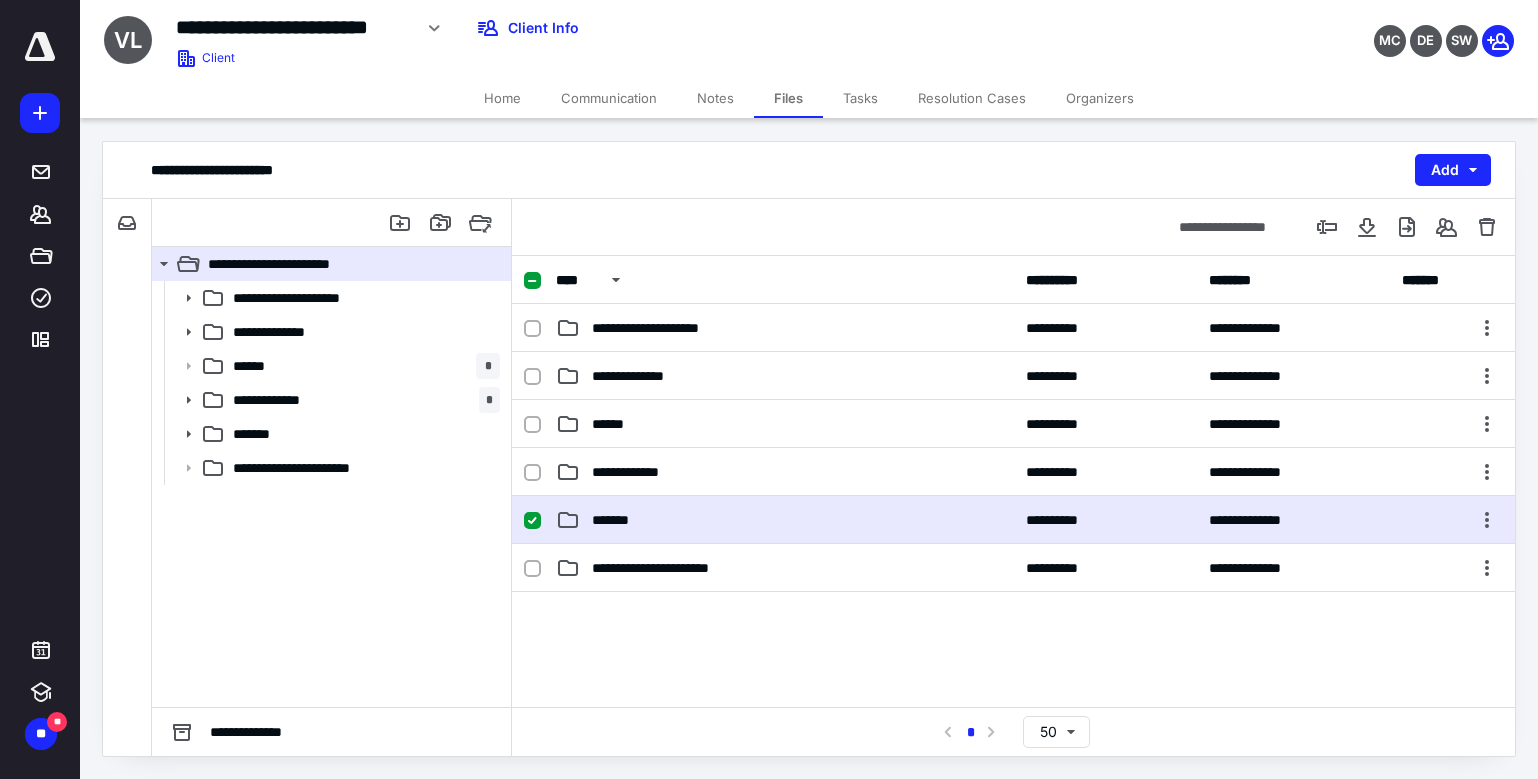 click on "*******" at bounding box center (785, 520) 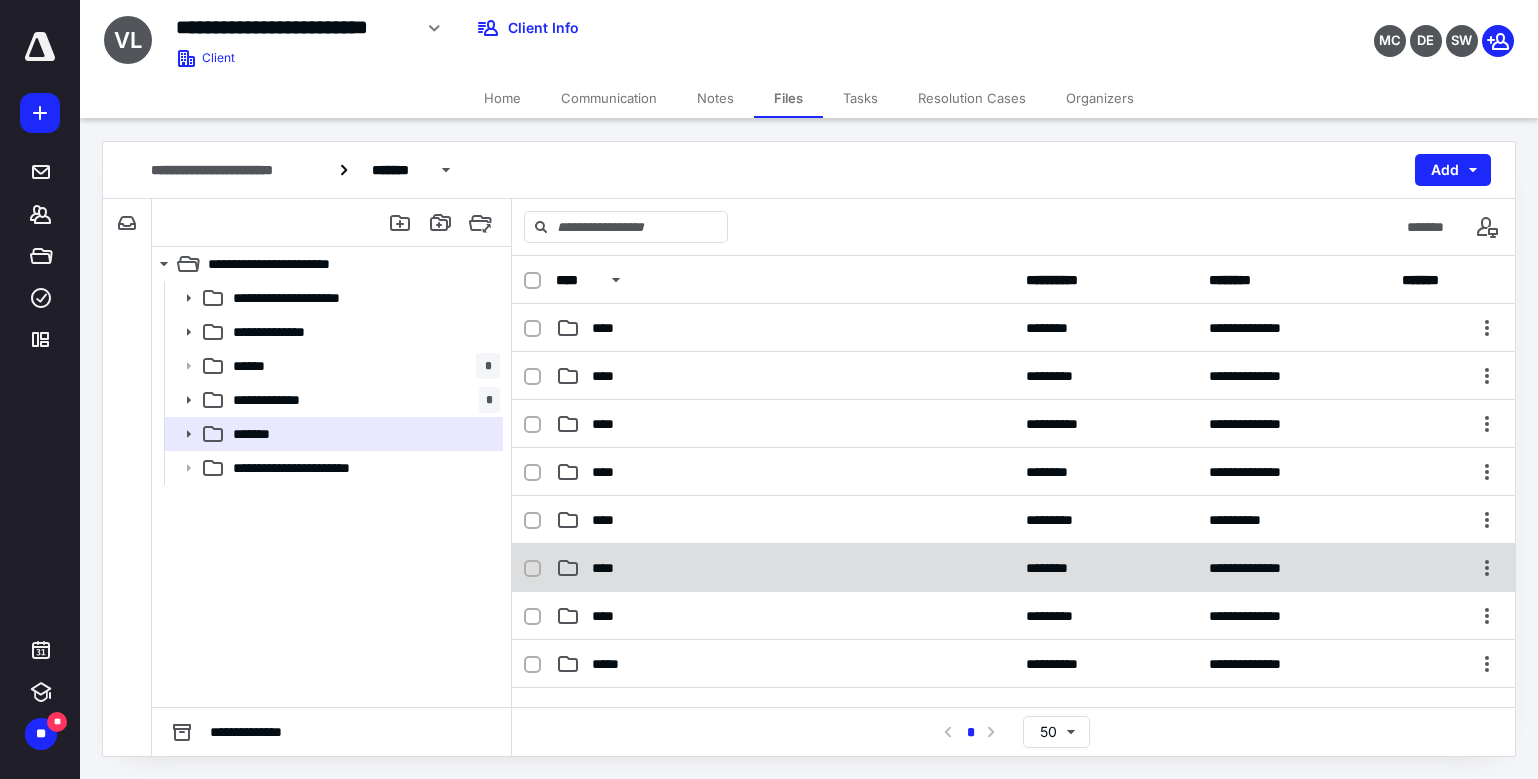 click on "****" at bounding box center (785, 568) 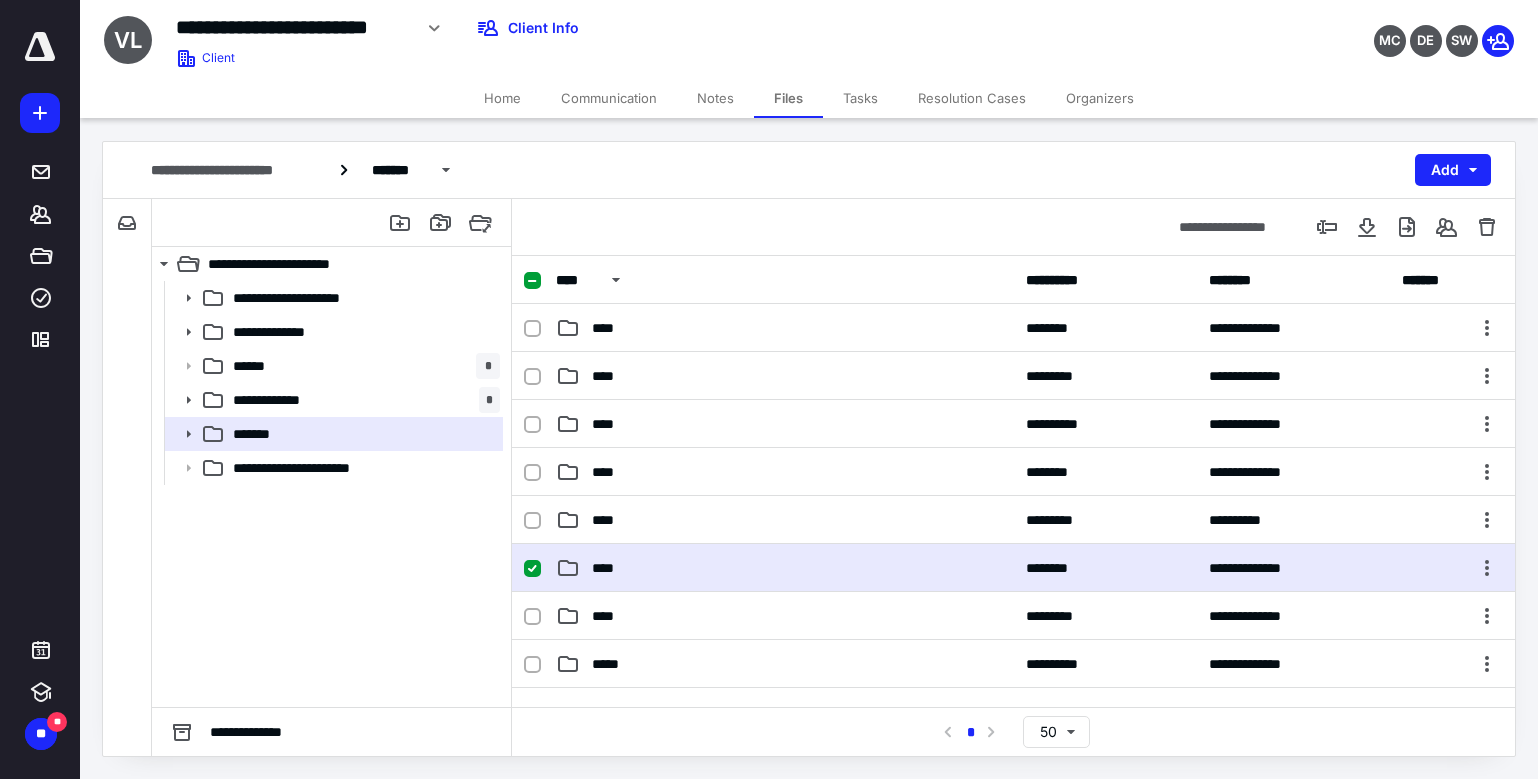 click on "****" at bounding box center [785, 568] 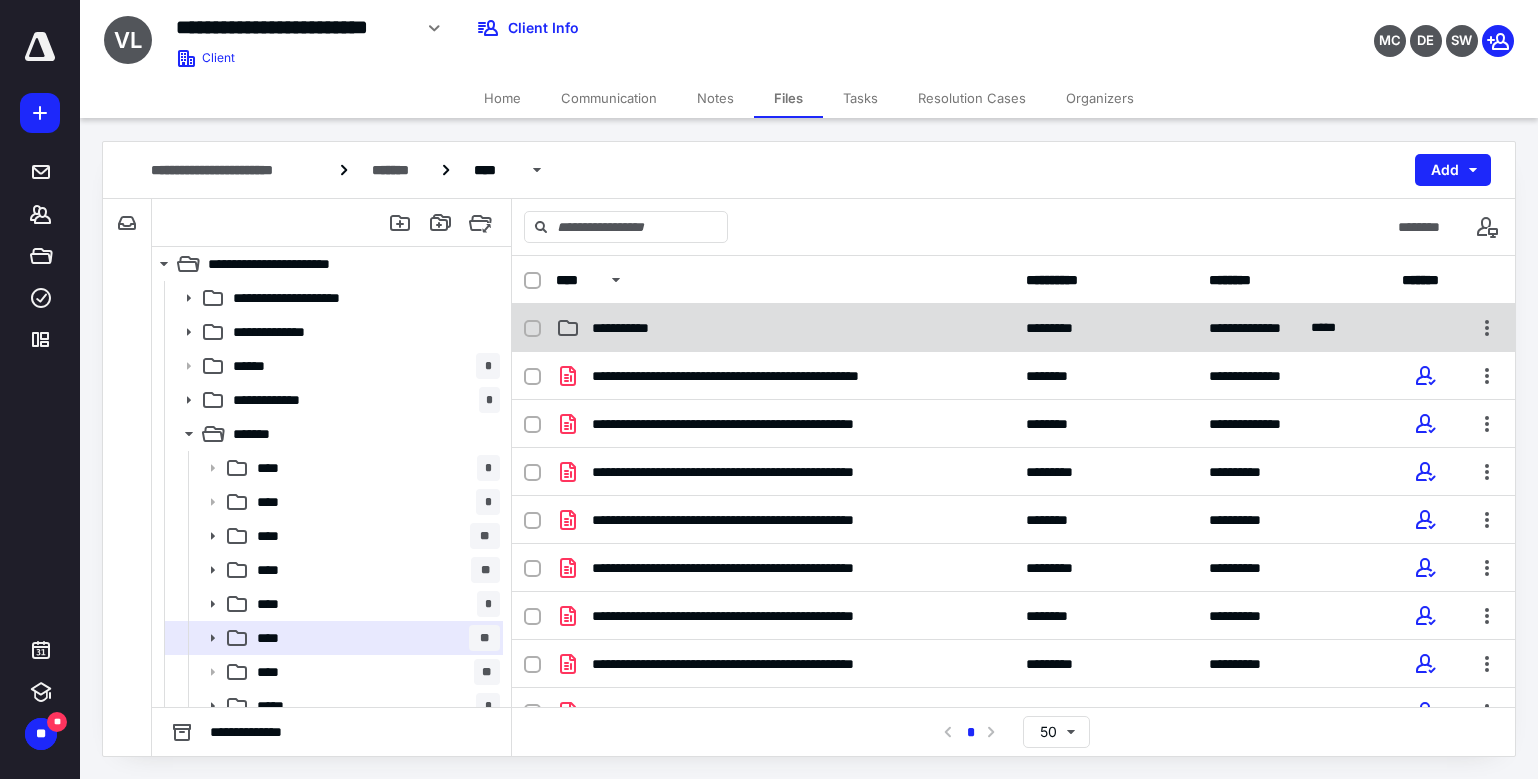 click on "**********" at bounding box center [785, 328] 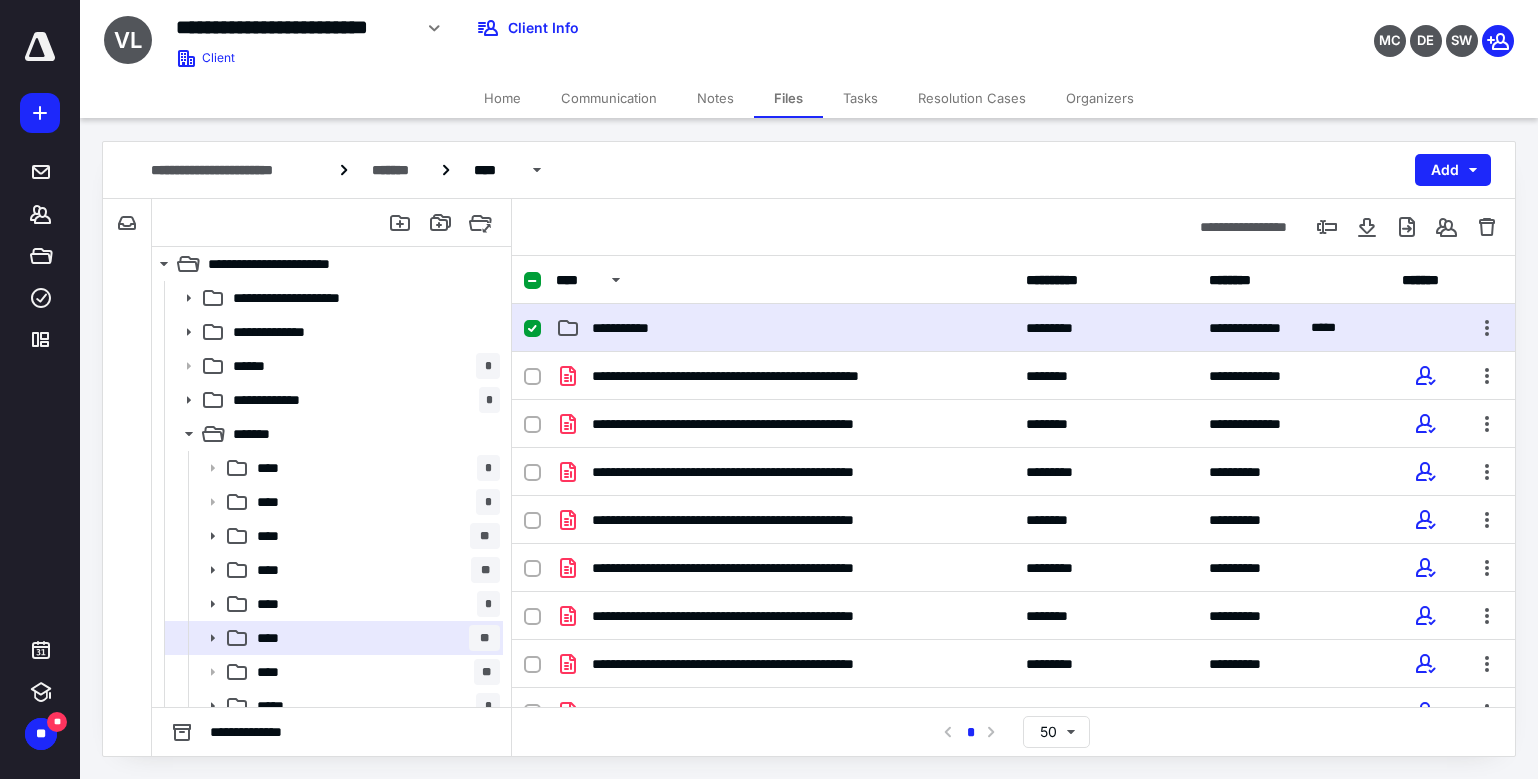 click on "**********" at bounding box center [785, 328] 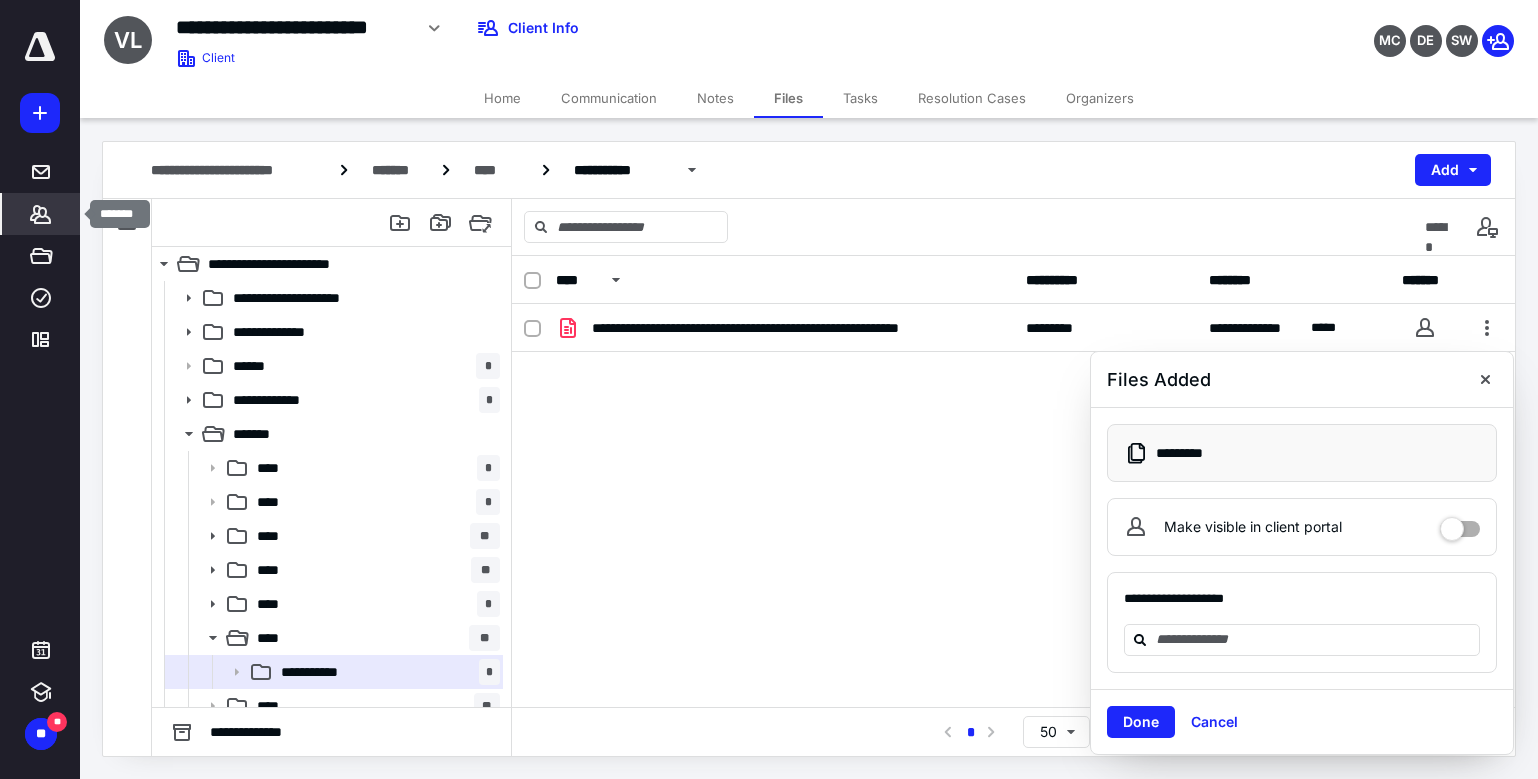 click 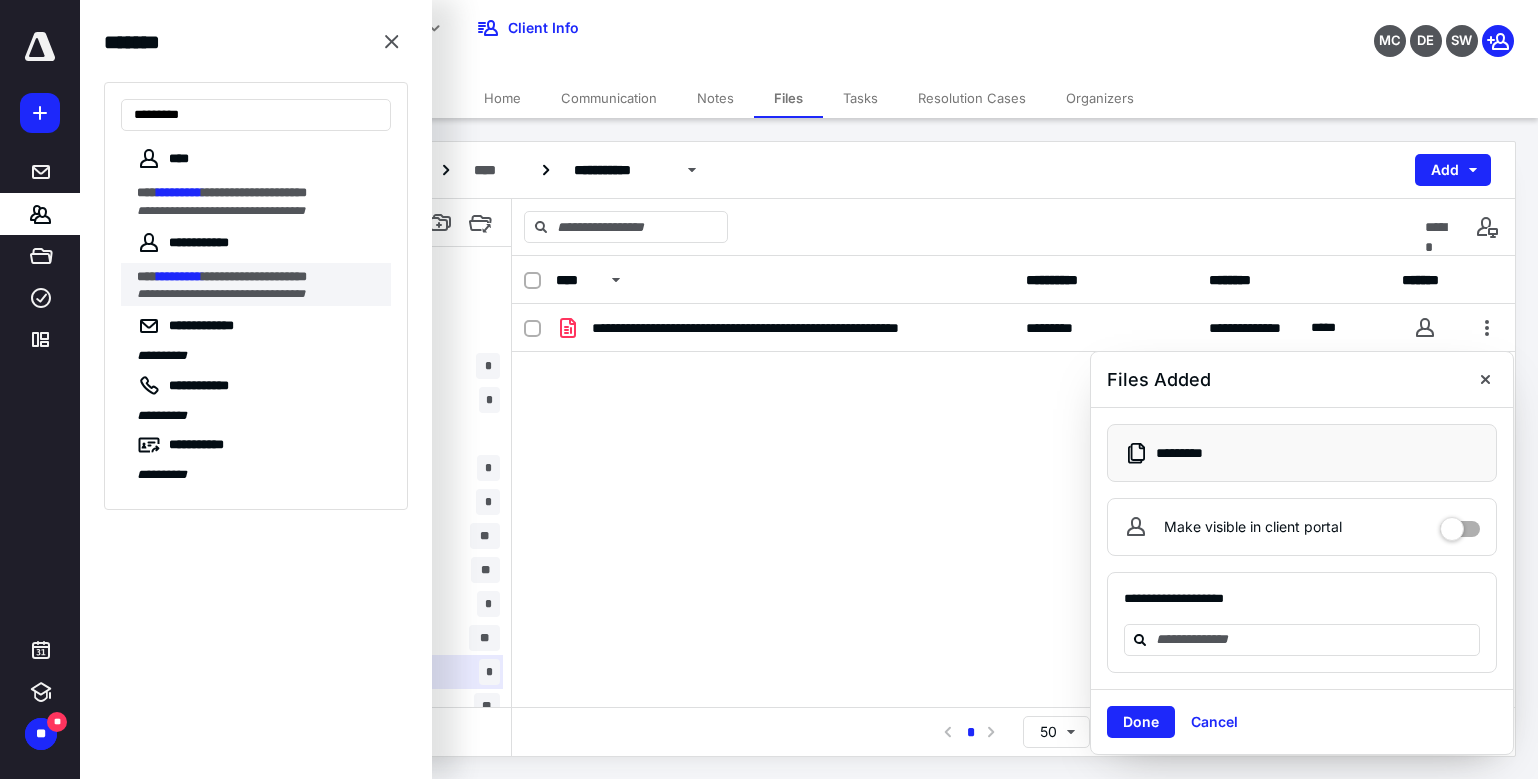 type on "*********" 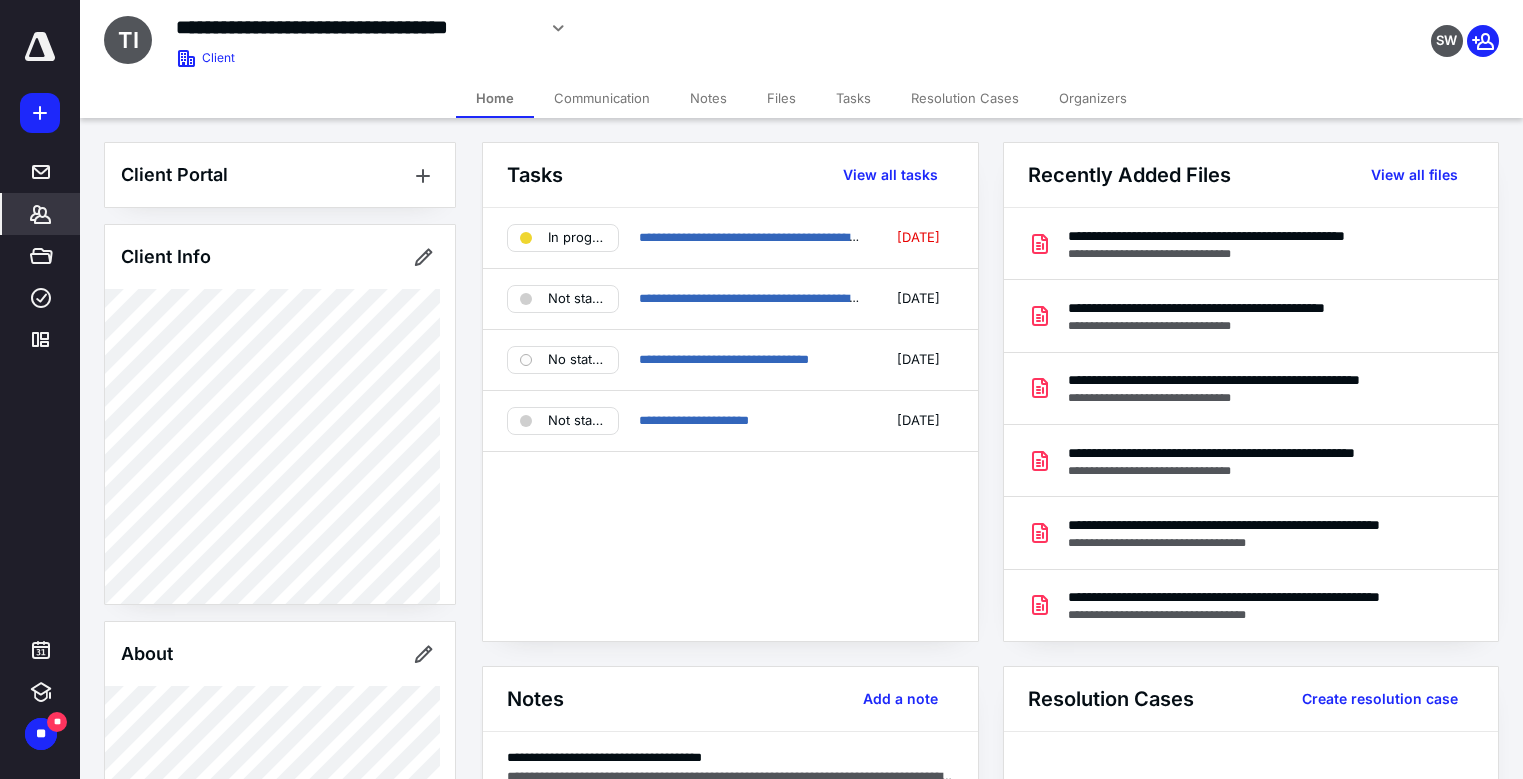 click on "Files" at bounding box center (781, 98) 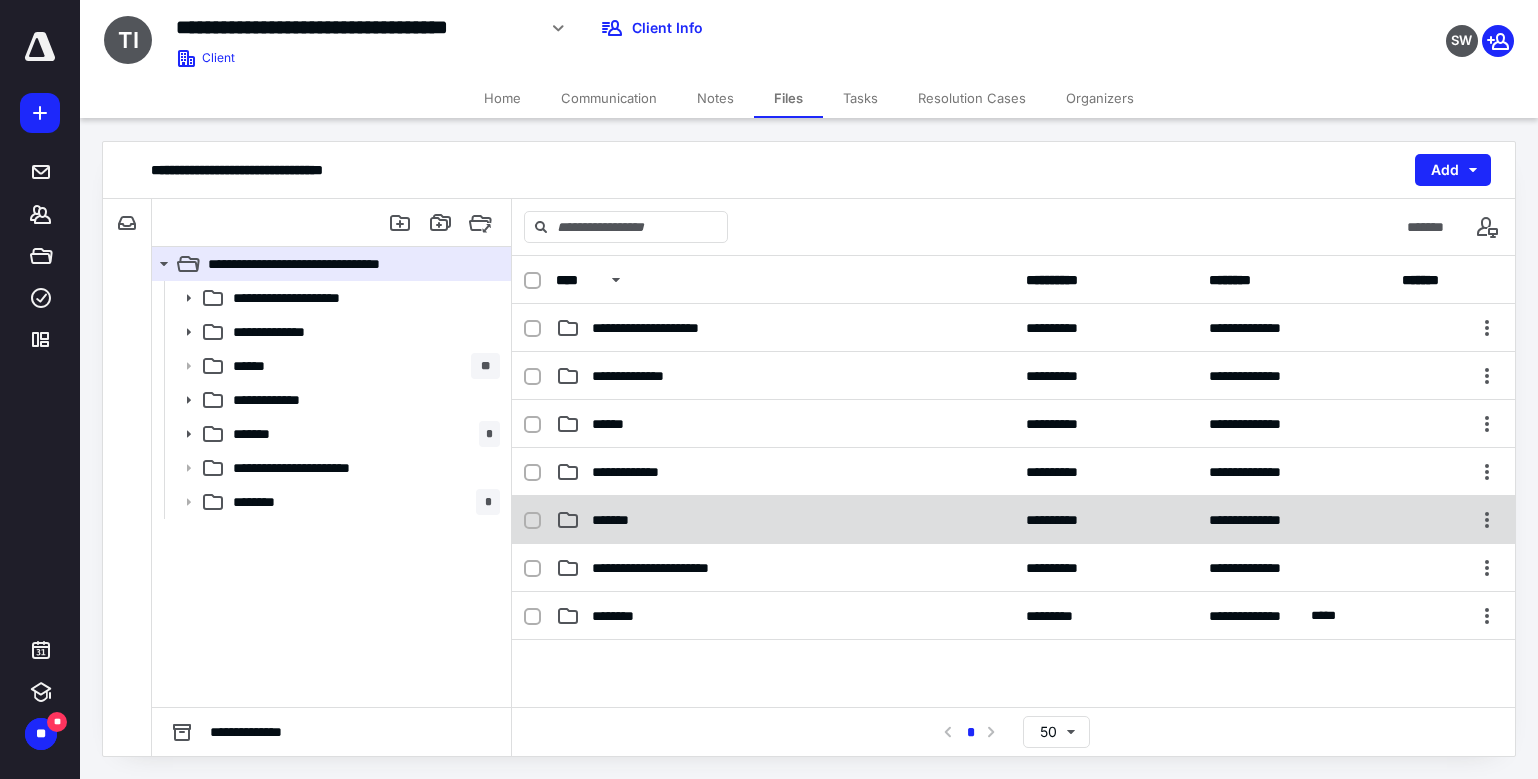 click on "*******" at bounding box center (785, 520) 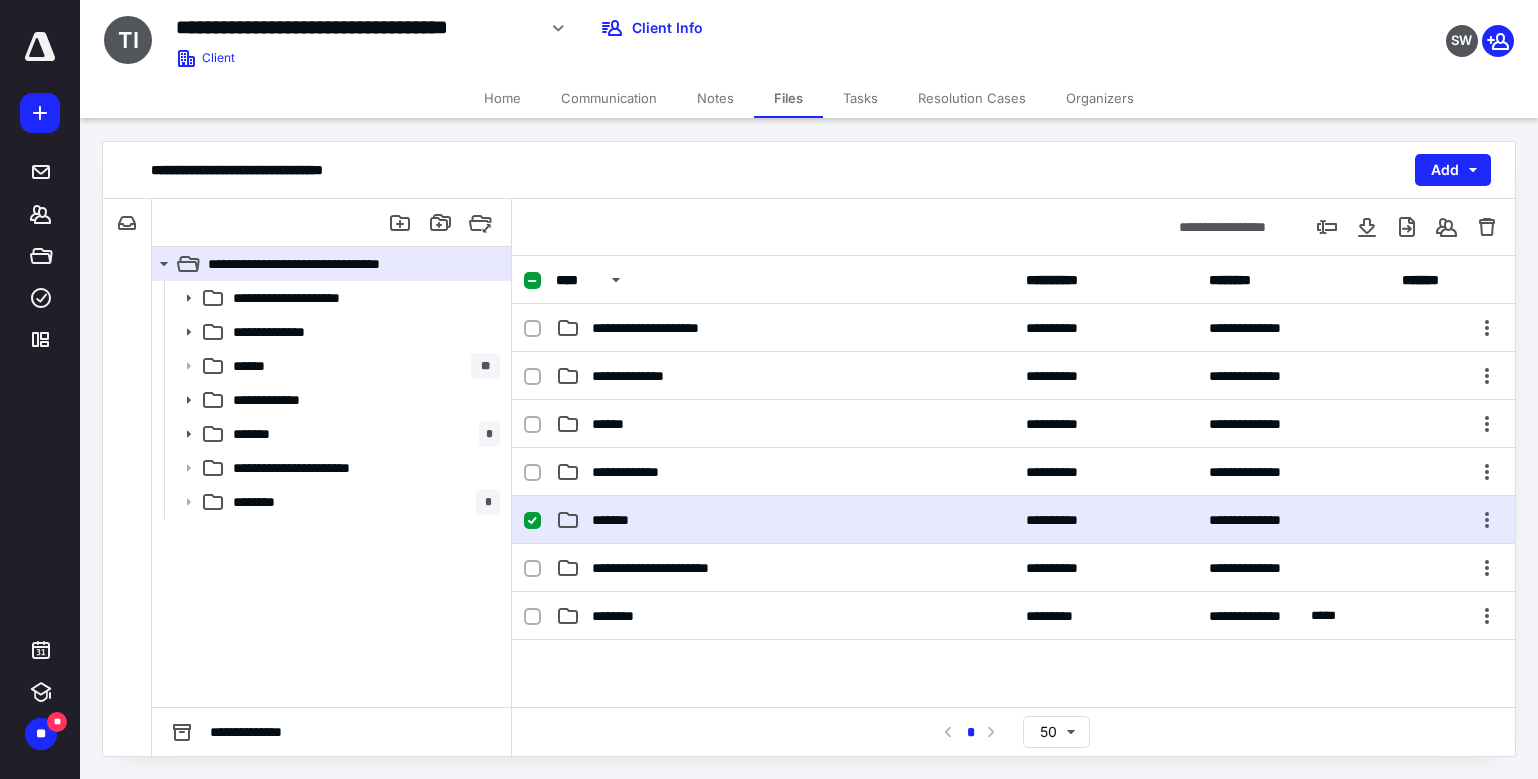 click on "*******" at bounding box center (785, 520) 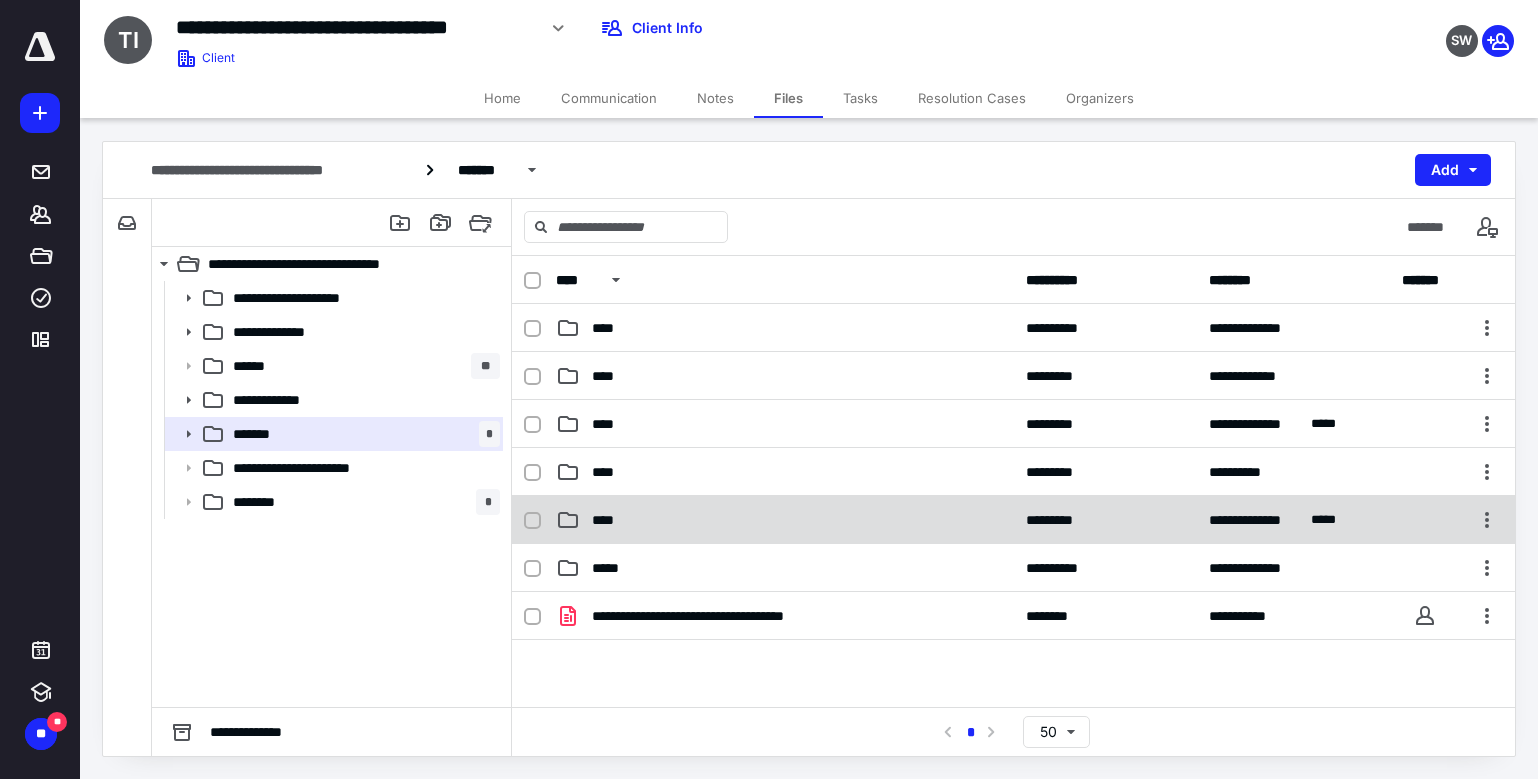 click on "**********" at bounding box center (1013, 520) 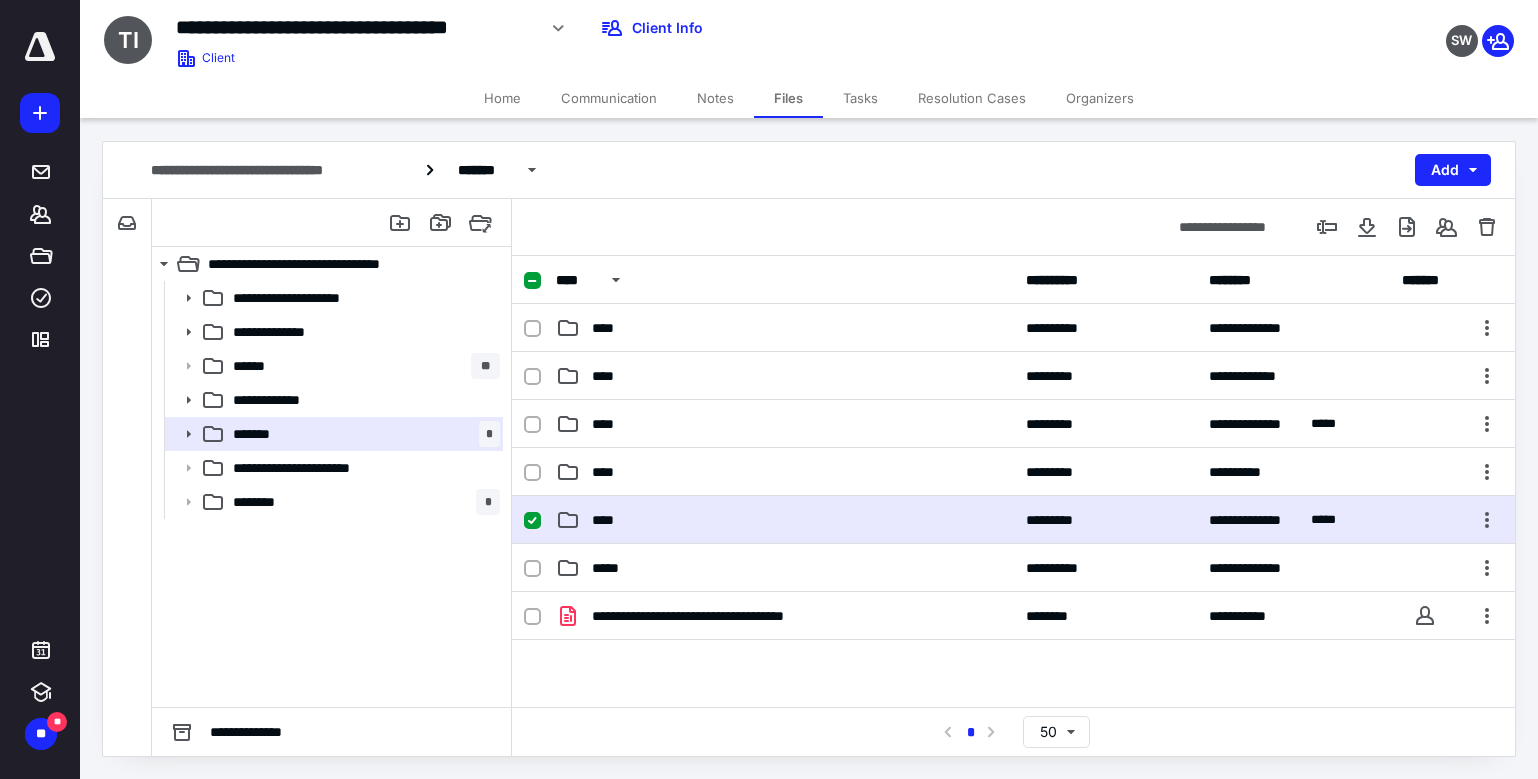 click on "**********" at bounding box center (1013, 520) 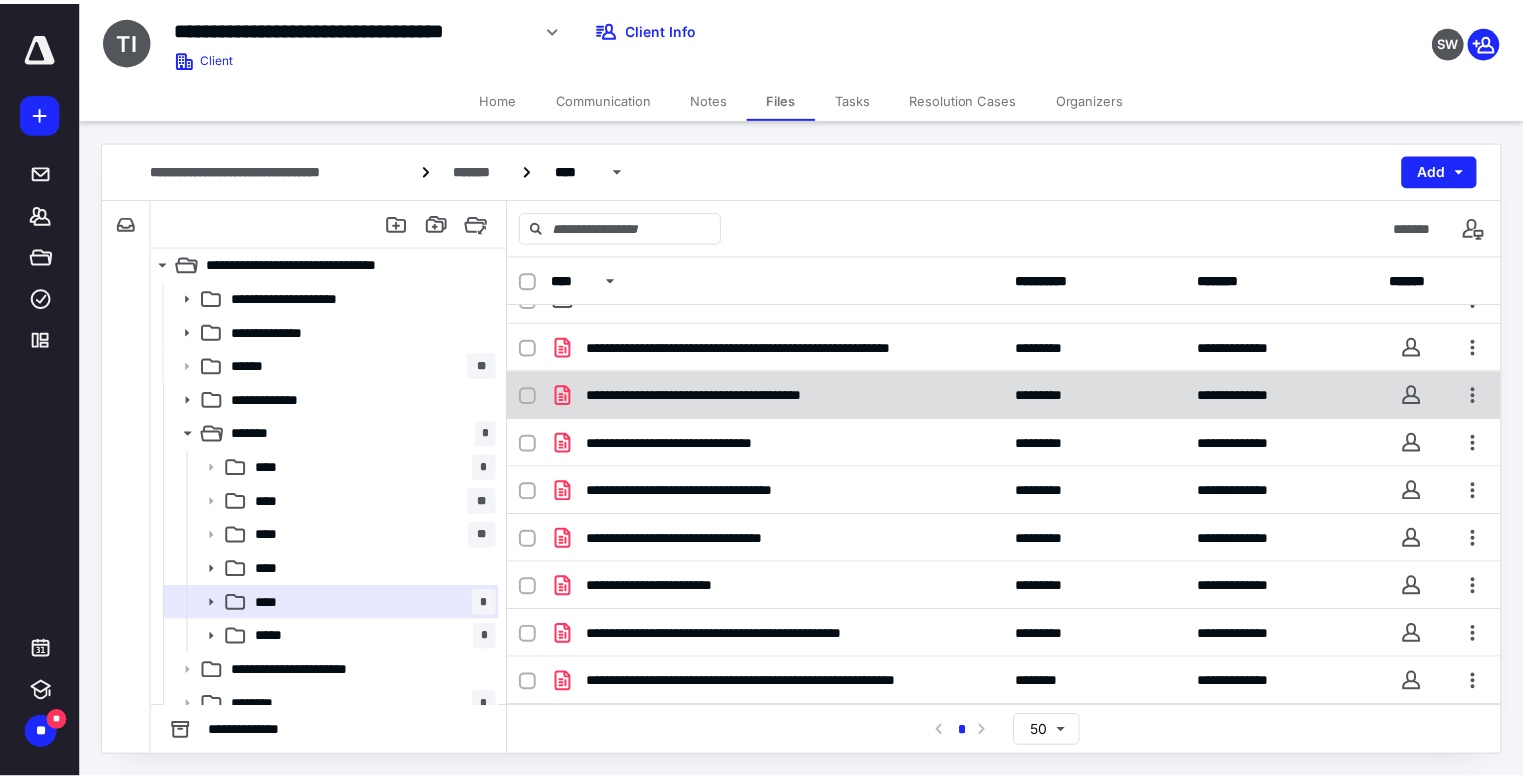 scroll, scrollTop: 0, scrollLeft: 0, axis: both 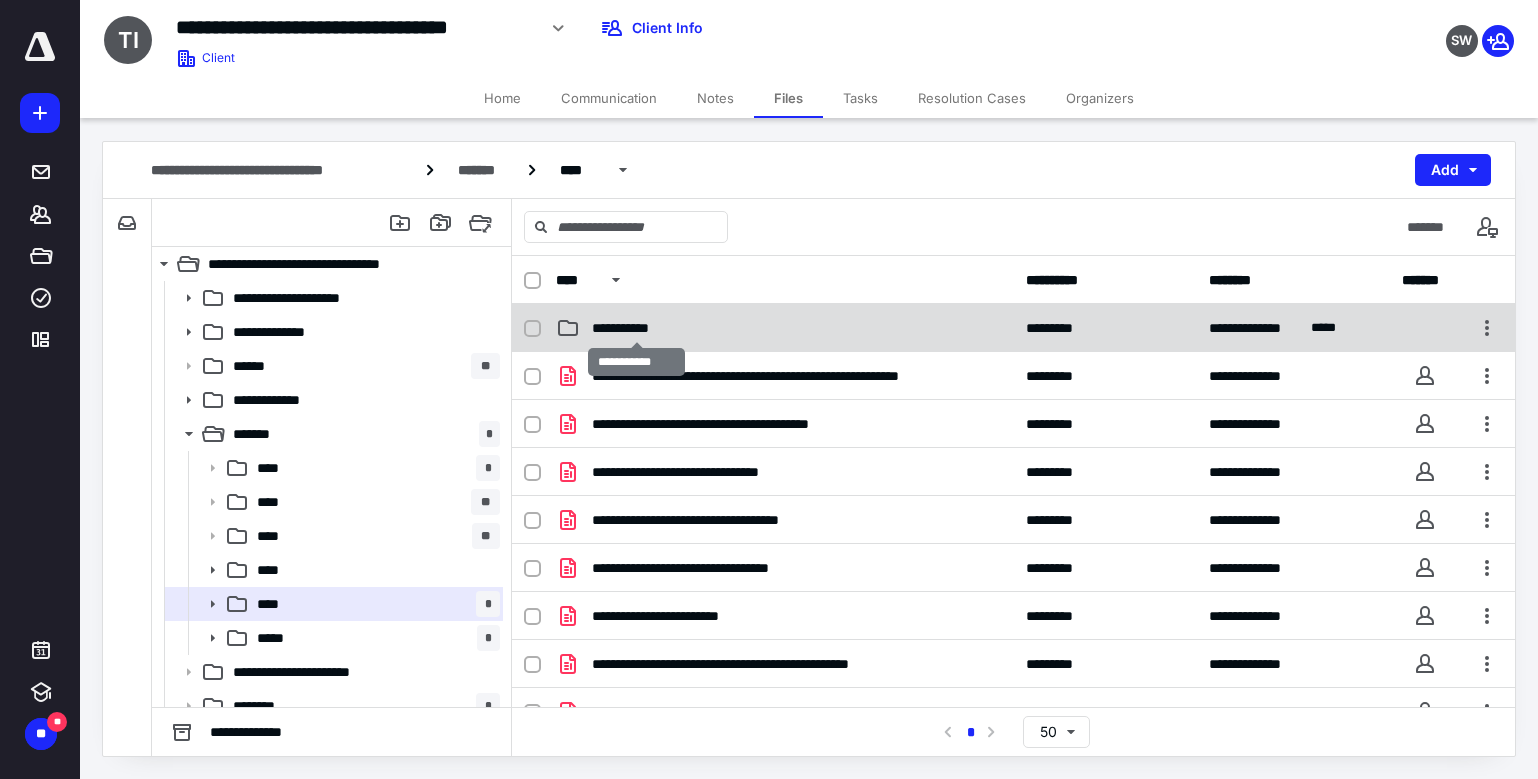 click on "**********" at bounding box center [637, 328] 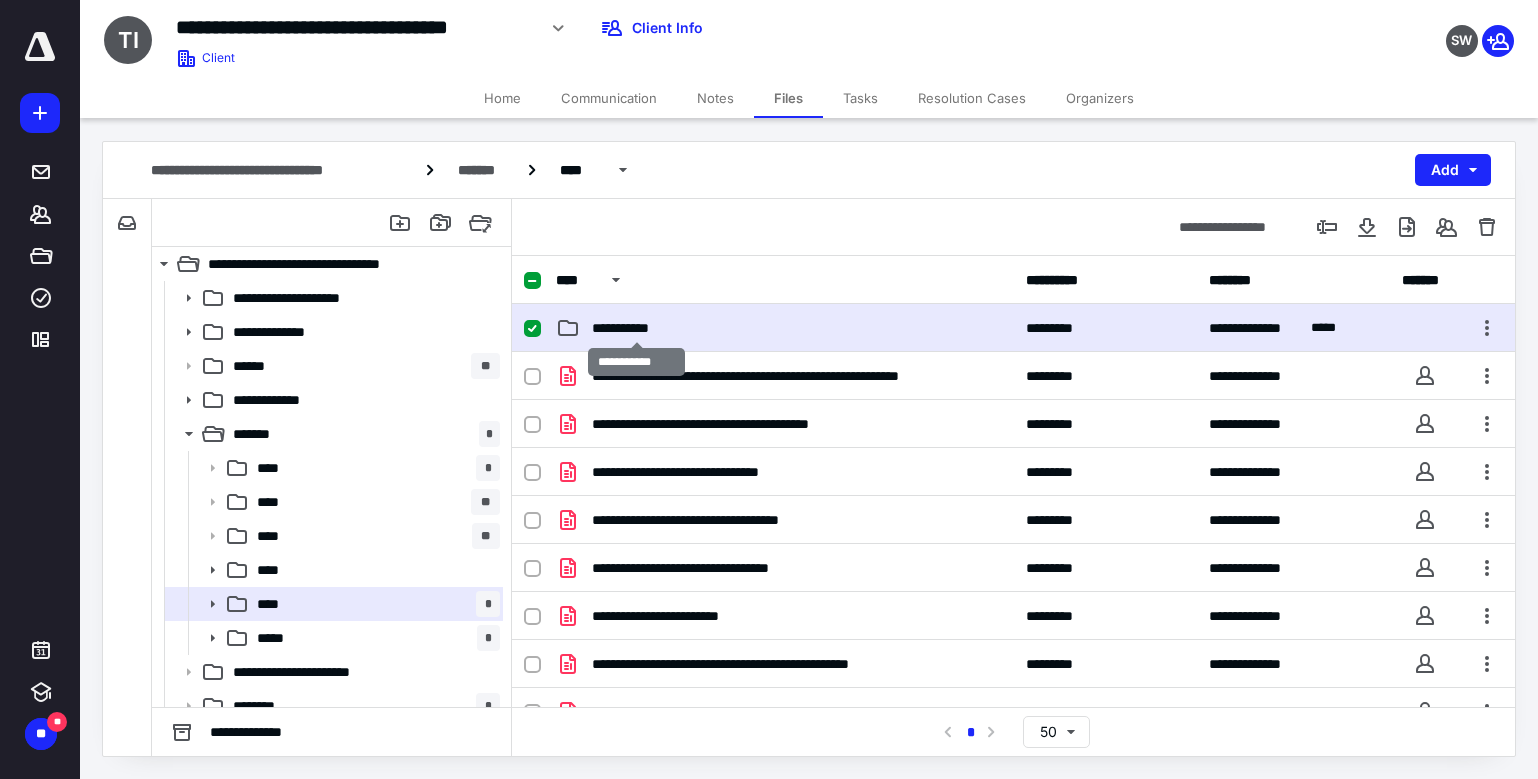 click on "**********" at bounding box center [637, 328] 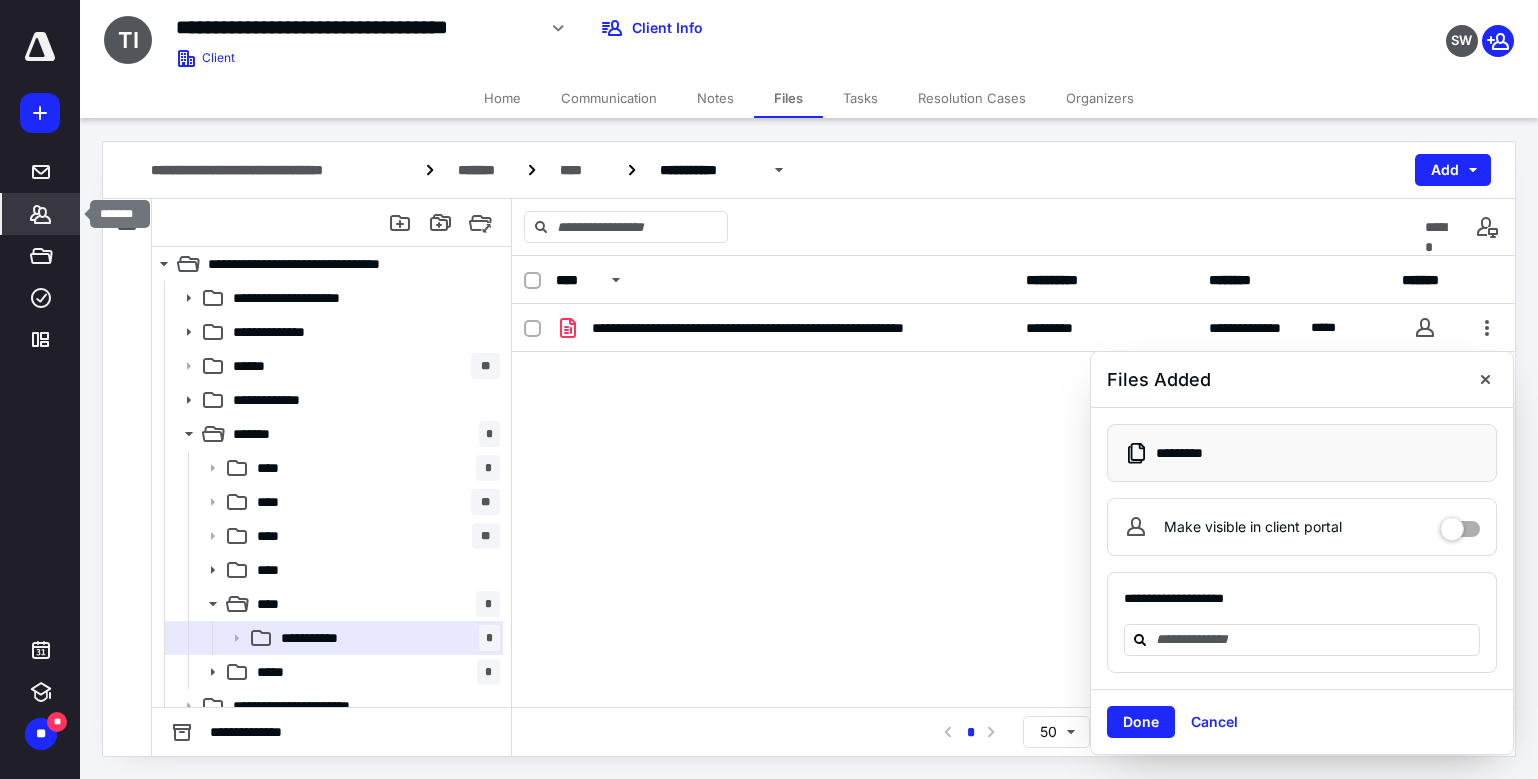 click 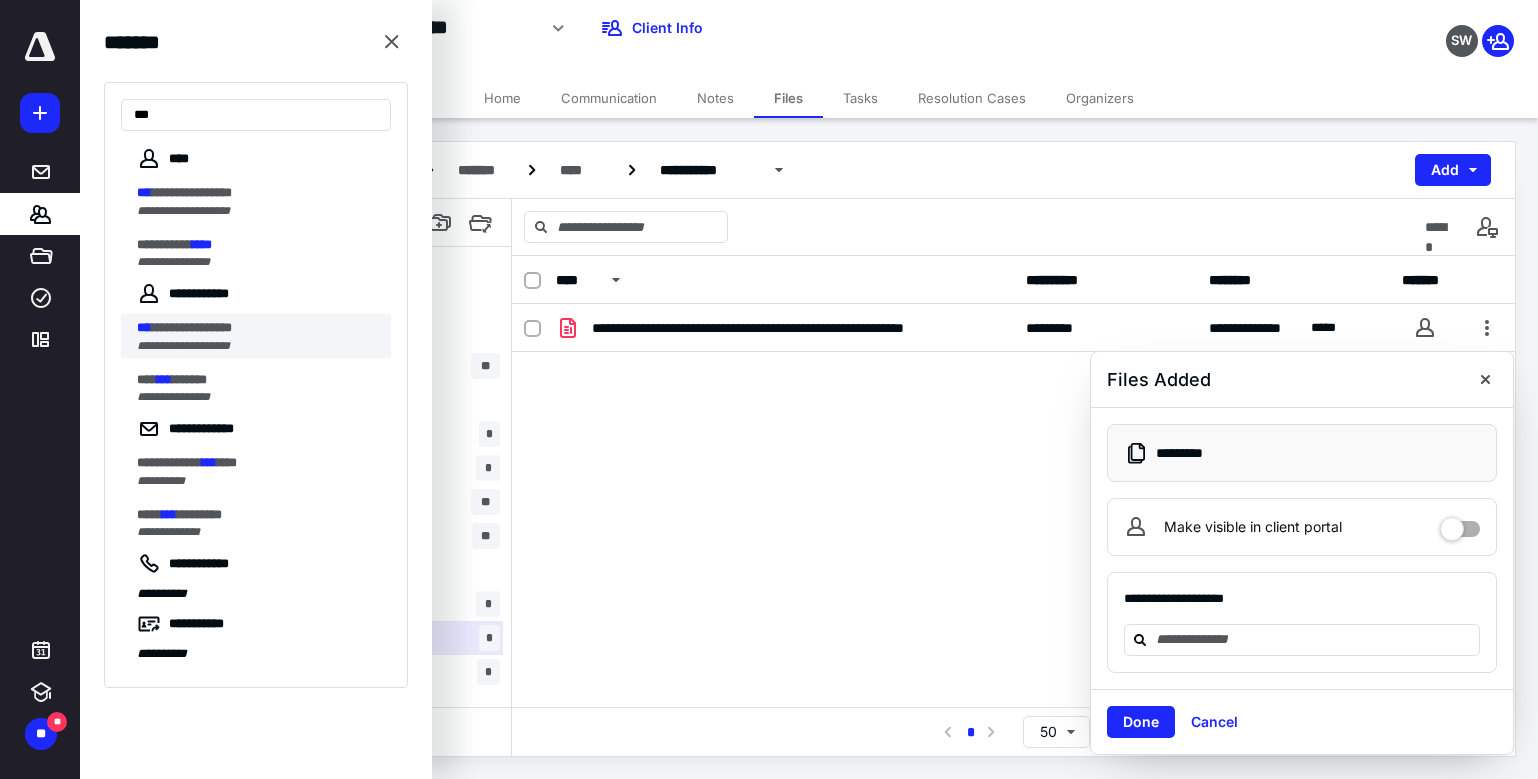 type on "***" 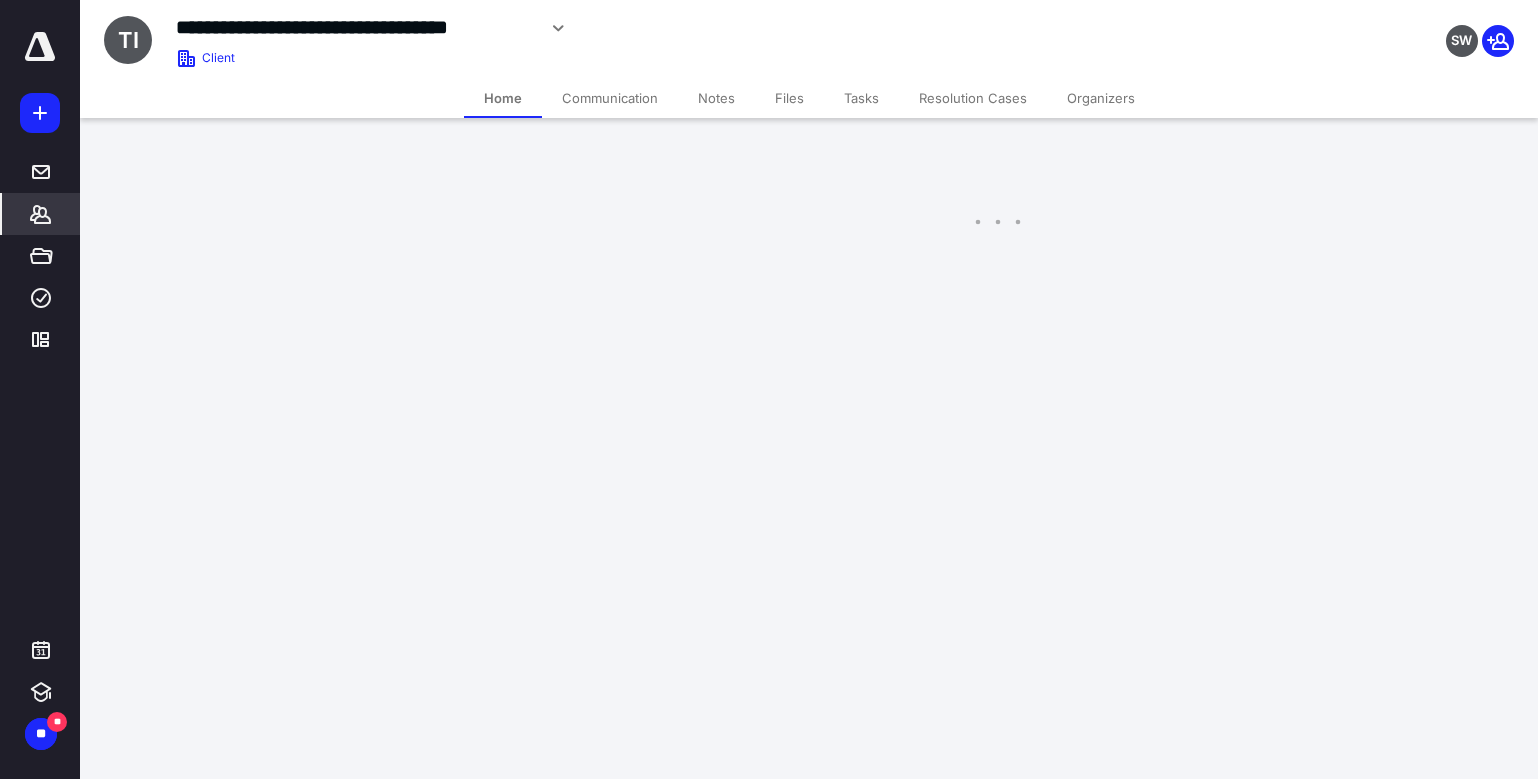 click on "**********" at bounding box center [769, 389] 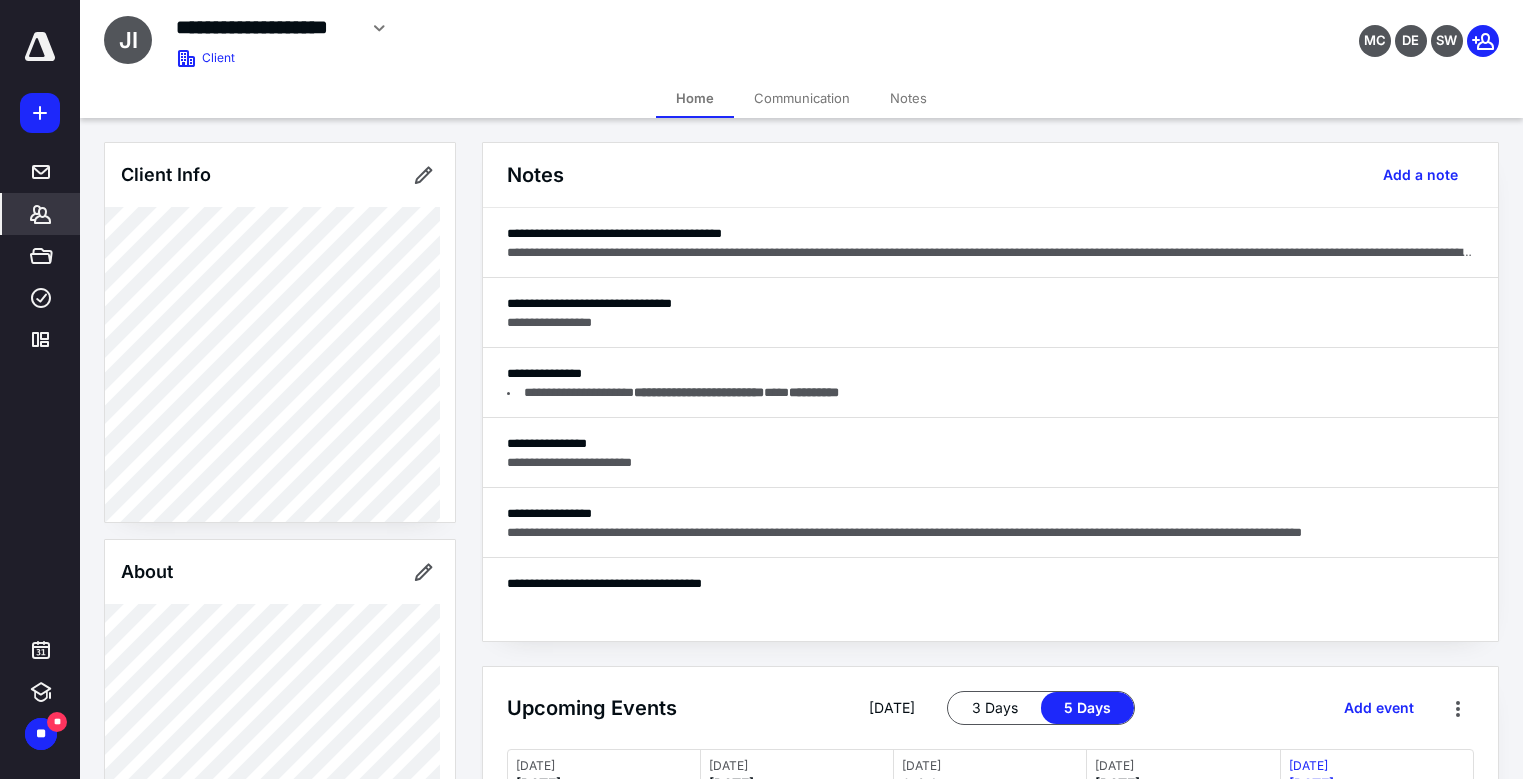 click 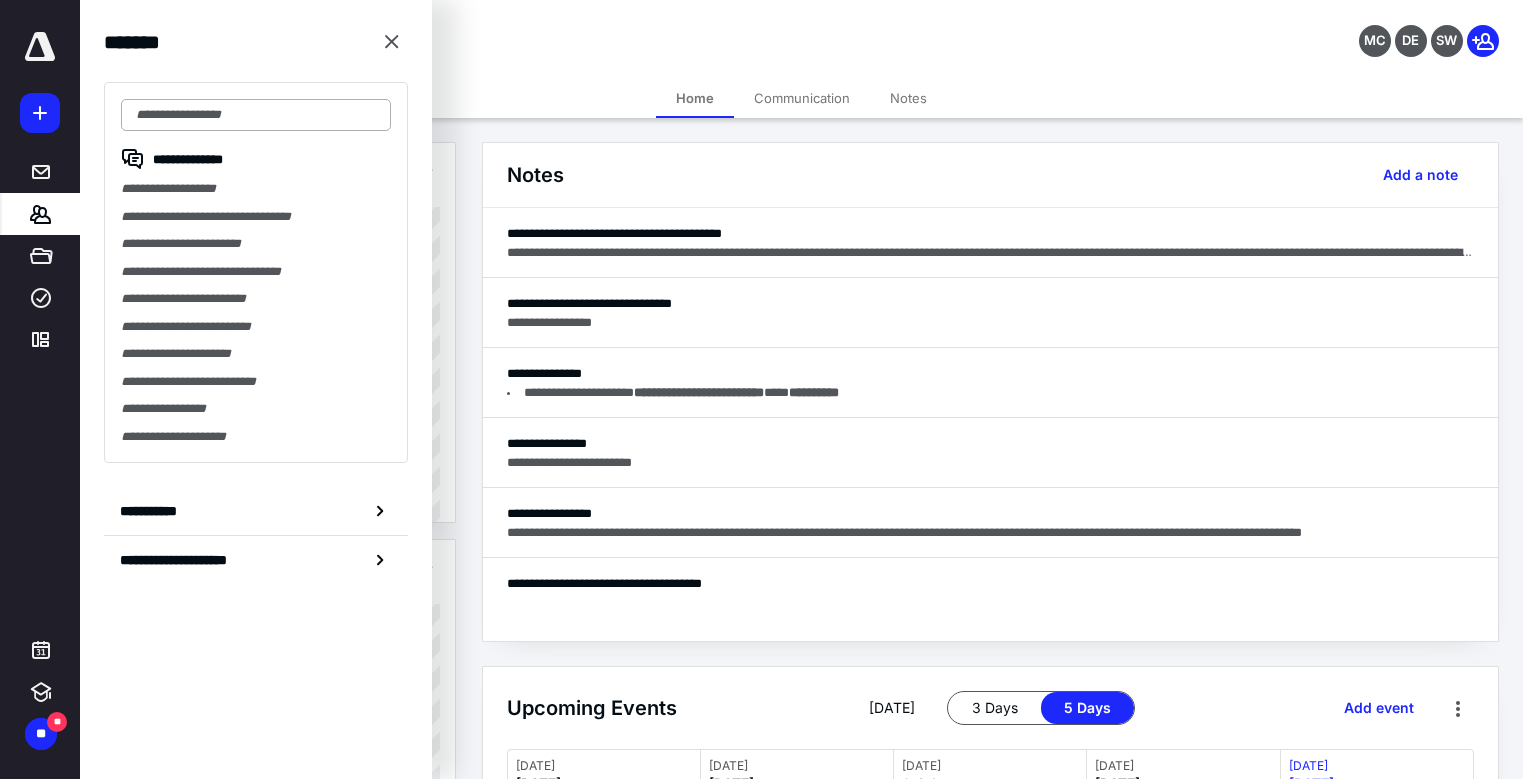 click at bounding box center (256, 115) 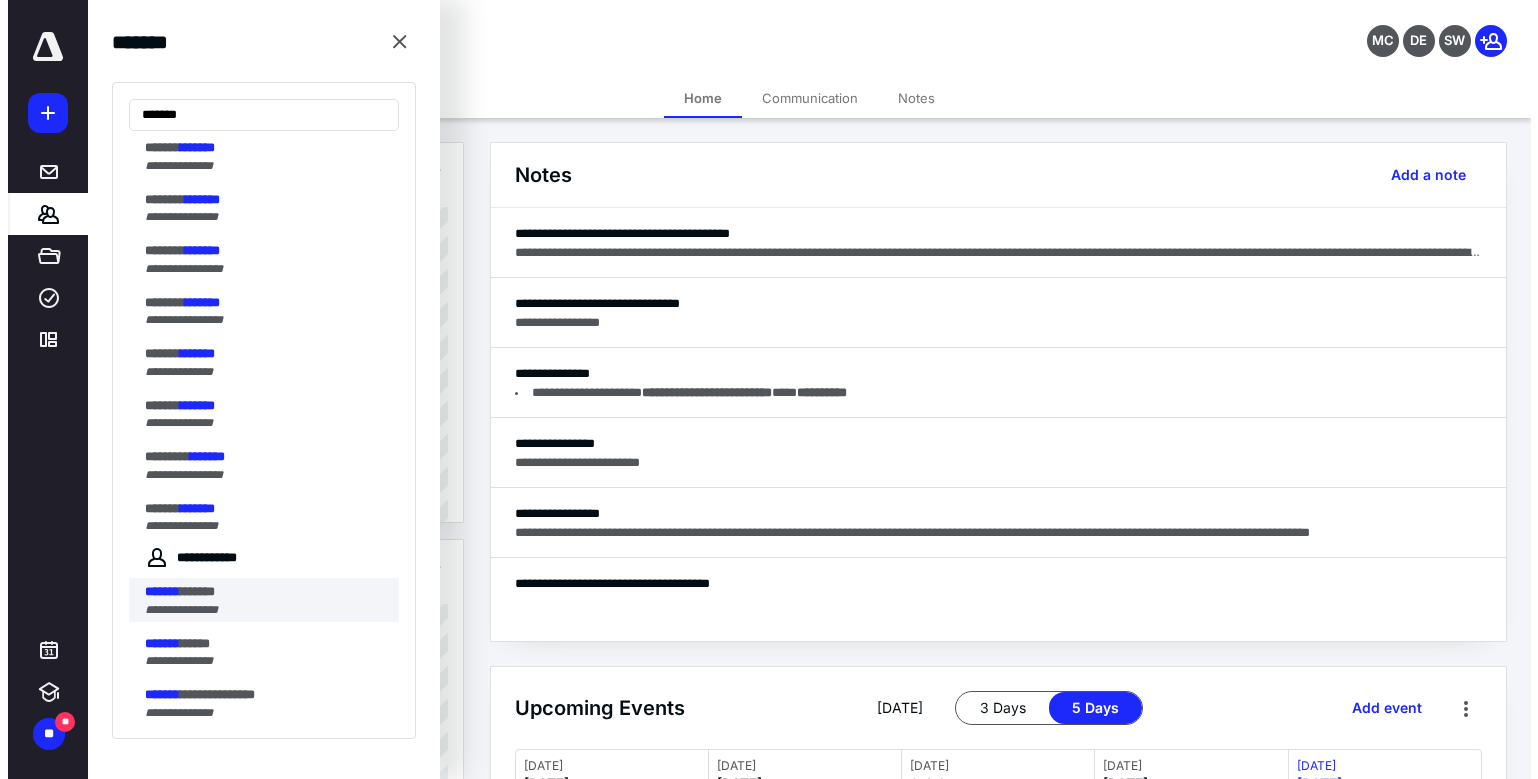 scroll, scrollTop: 100, scrollLeft: 0, axis: vertical 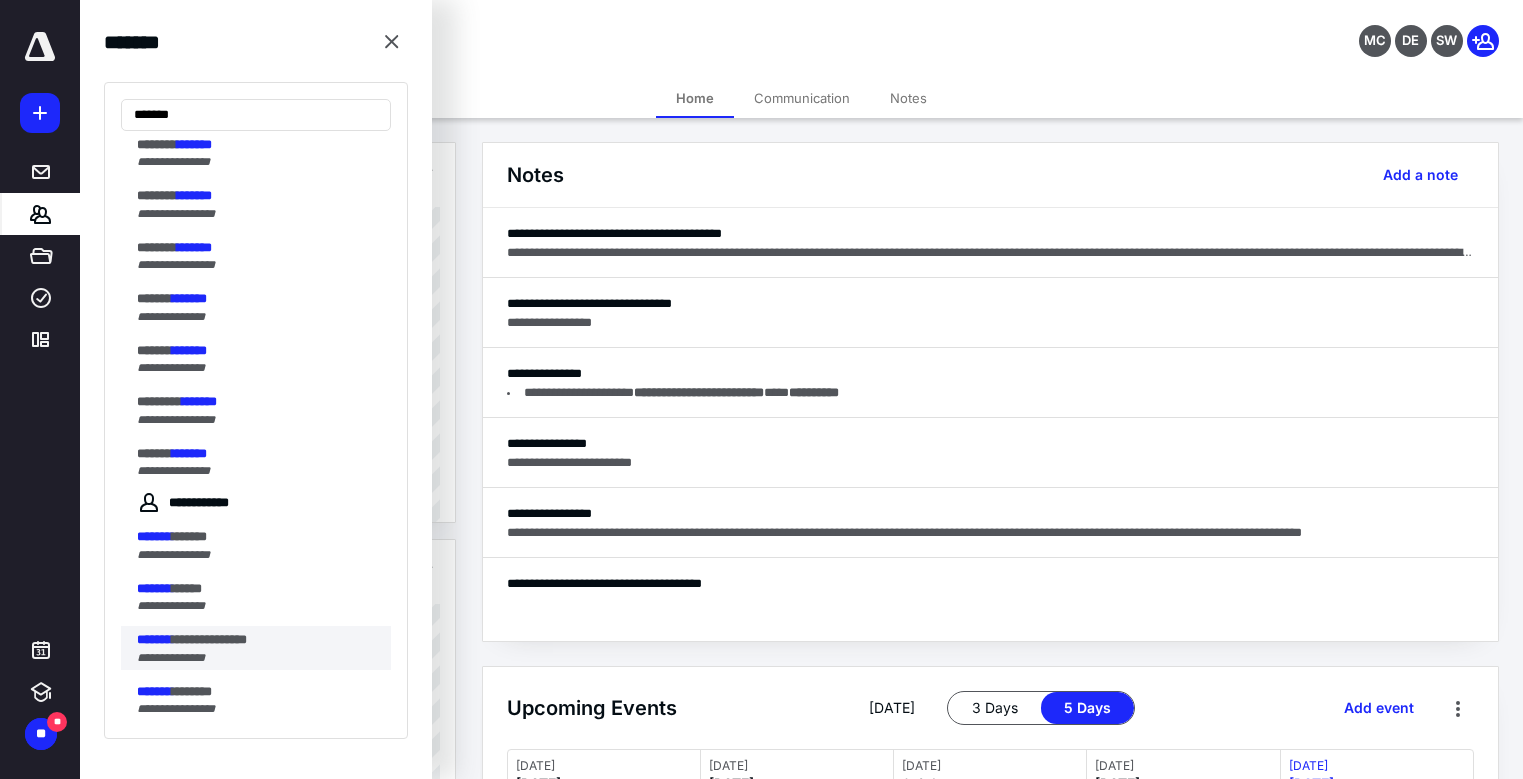 type on "*******" 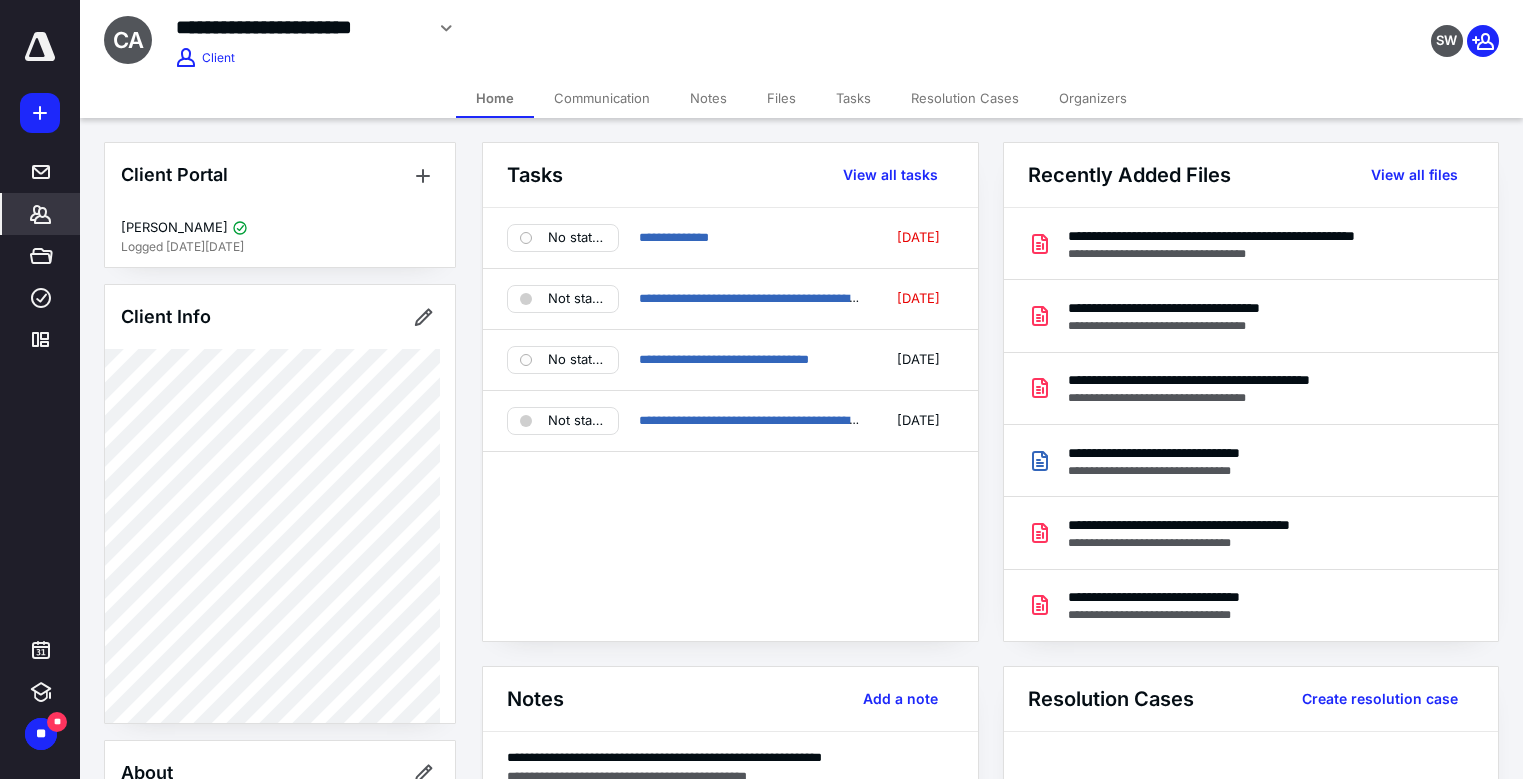 click on "Files" at bounding box center (781, 98) 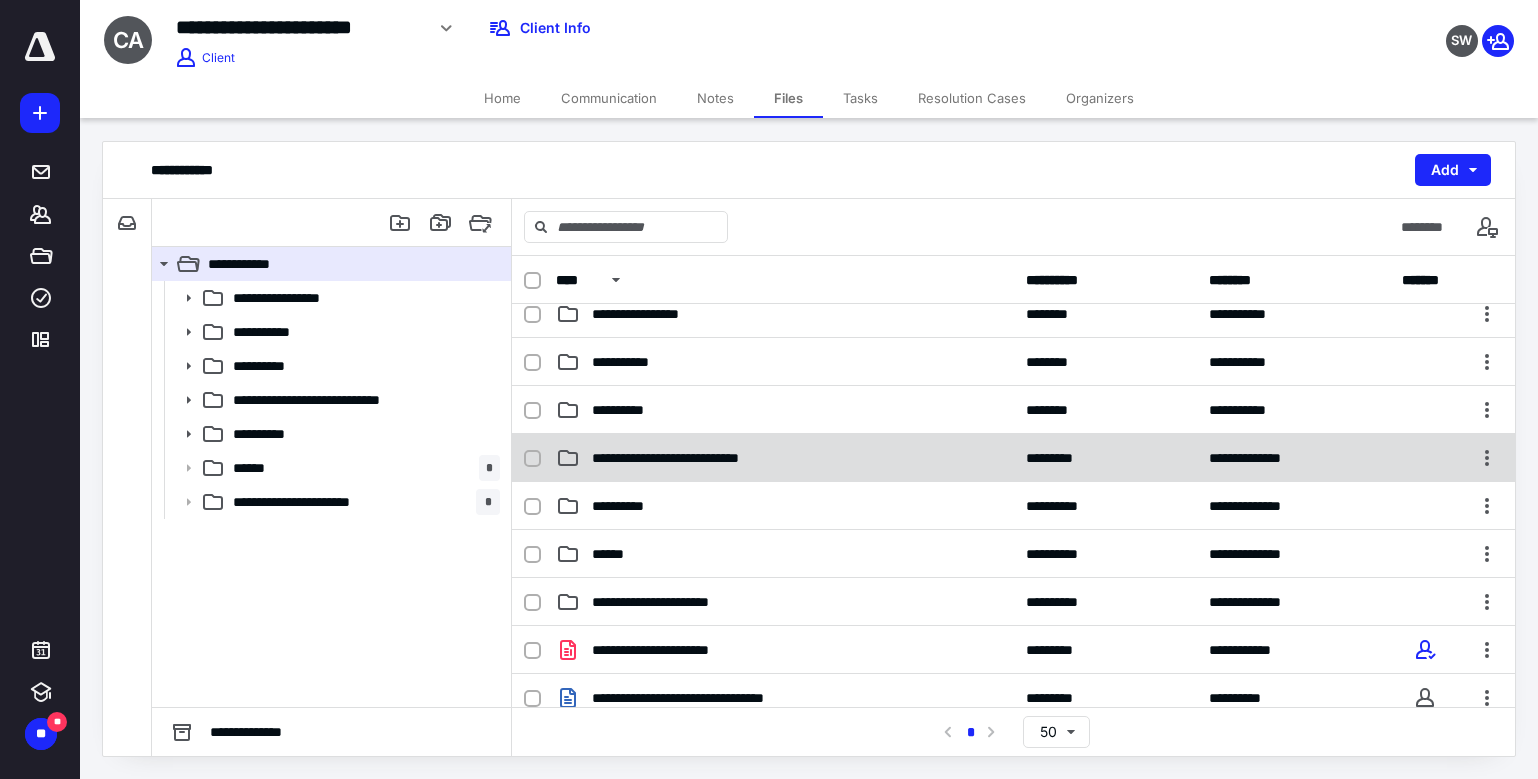 scroll, scrollTop: 0, scrollLeft: 0, axis: both 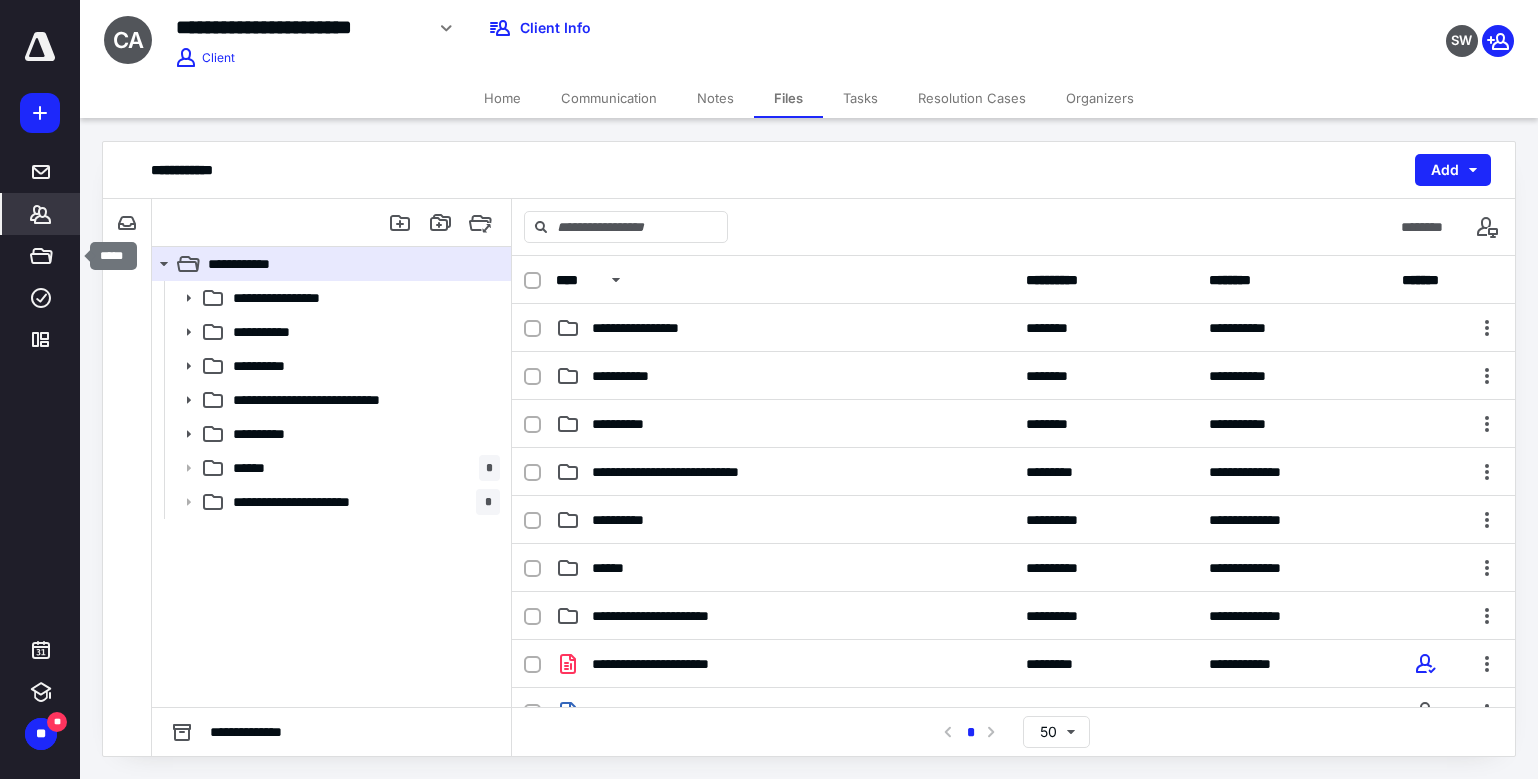 click 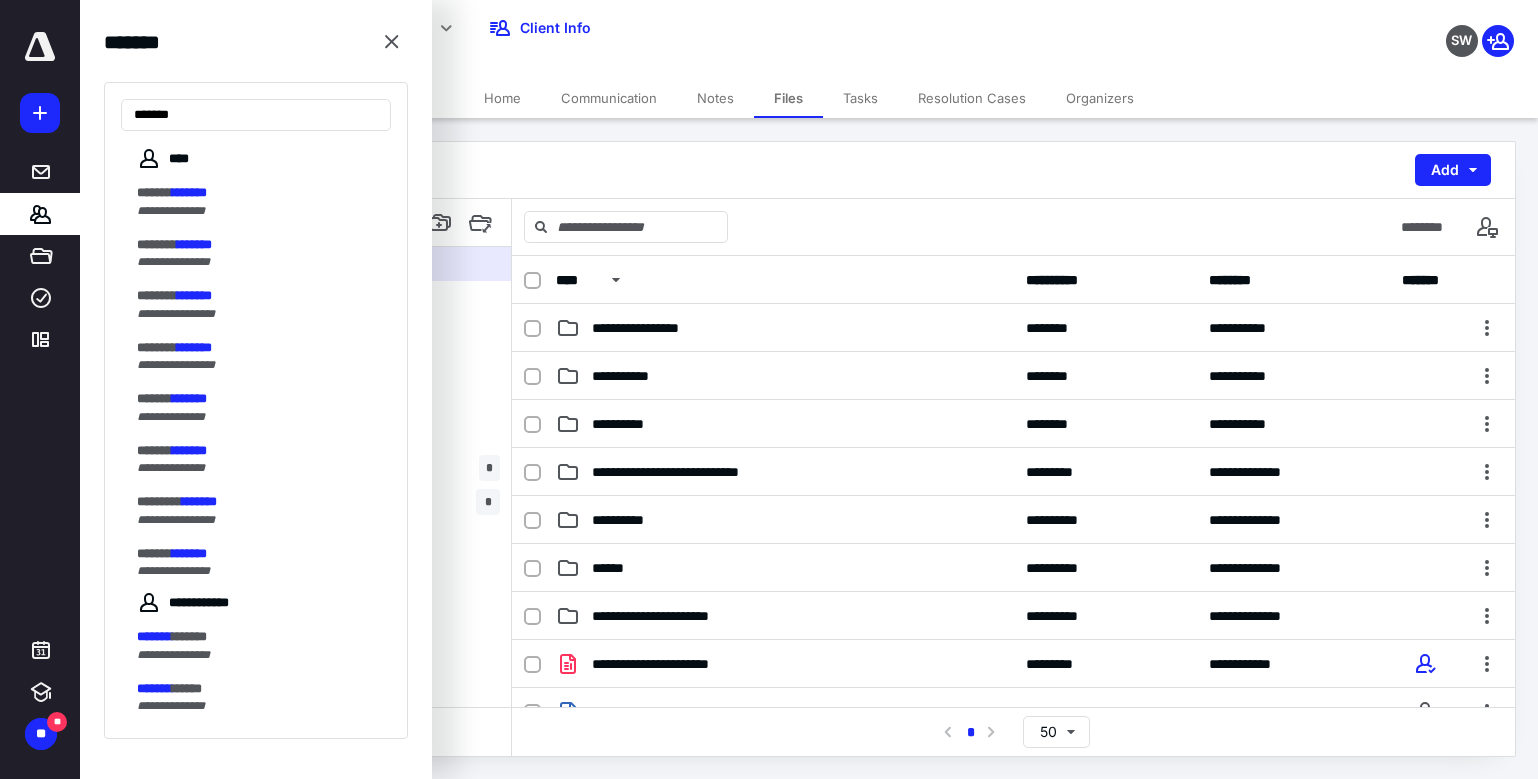 type on "*******" 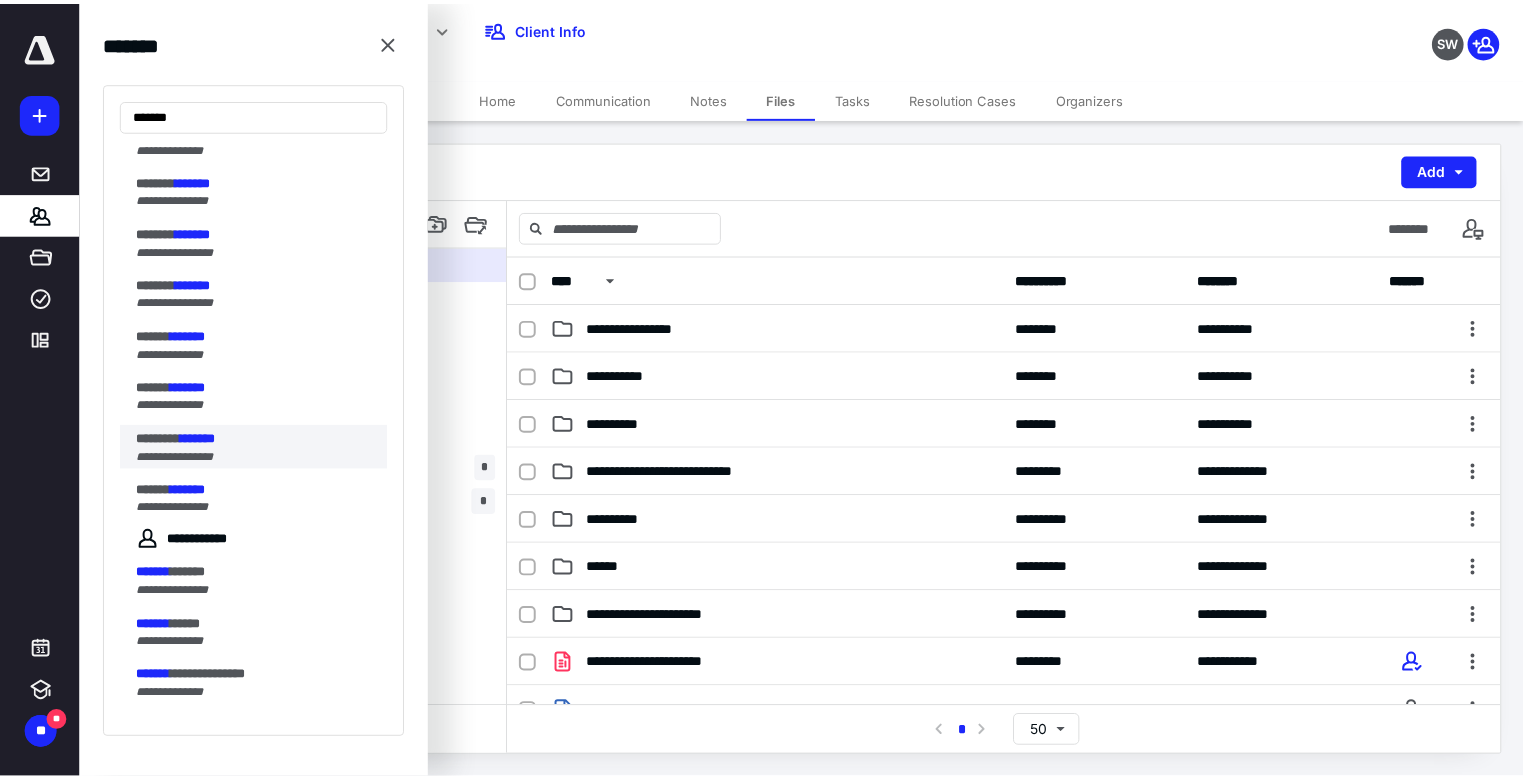 scroll, scrollTop: 200, scrollLeft: 0, axis: vertical 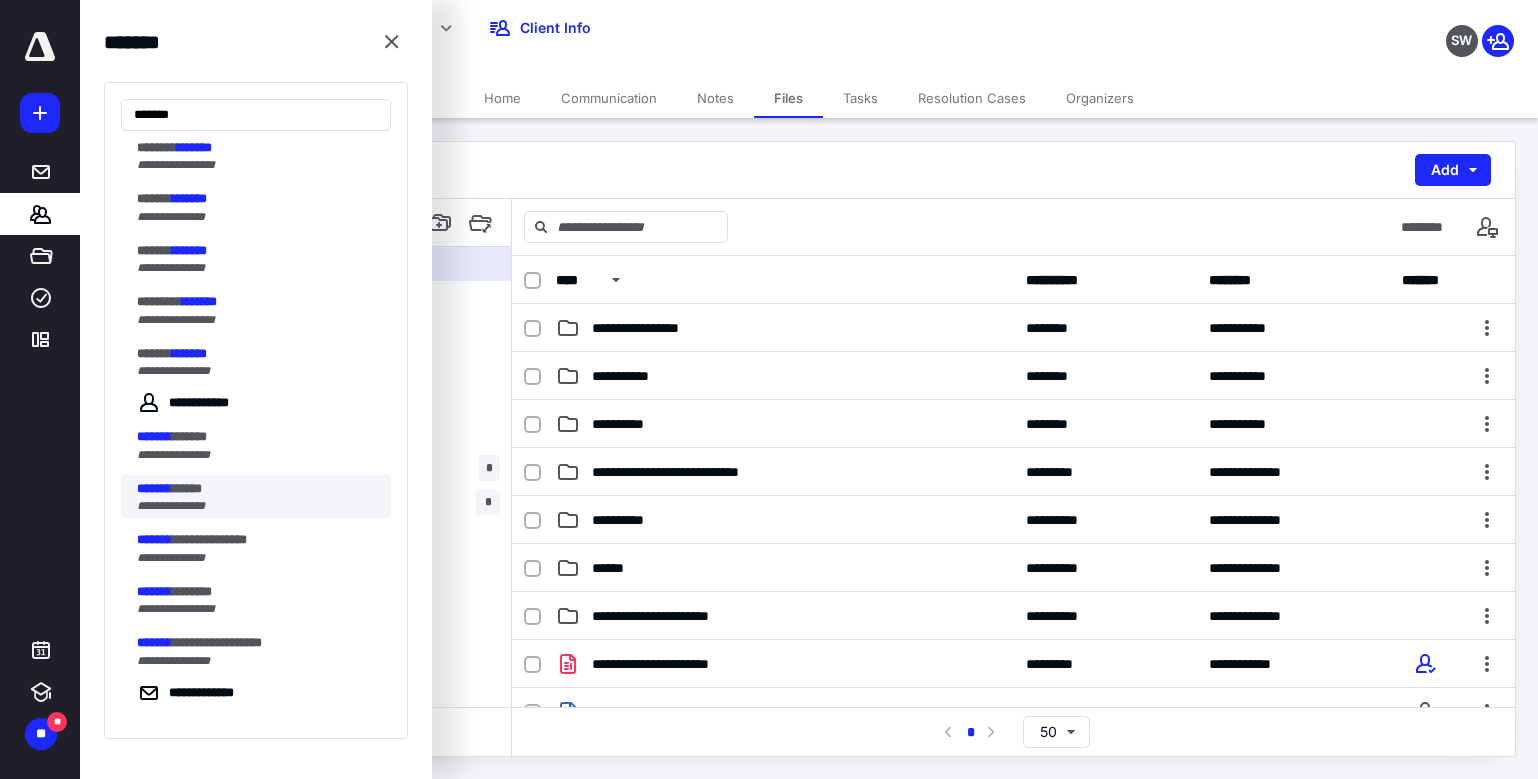 click on "******" at bounding box center (187, 488) 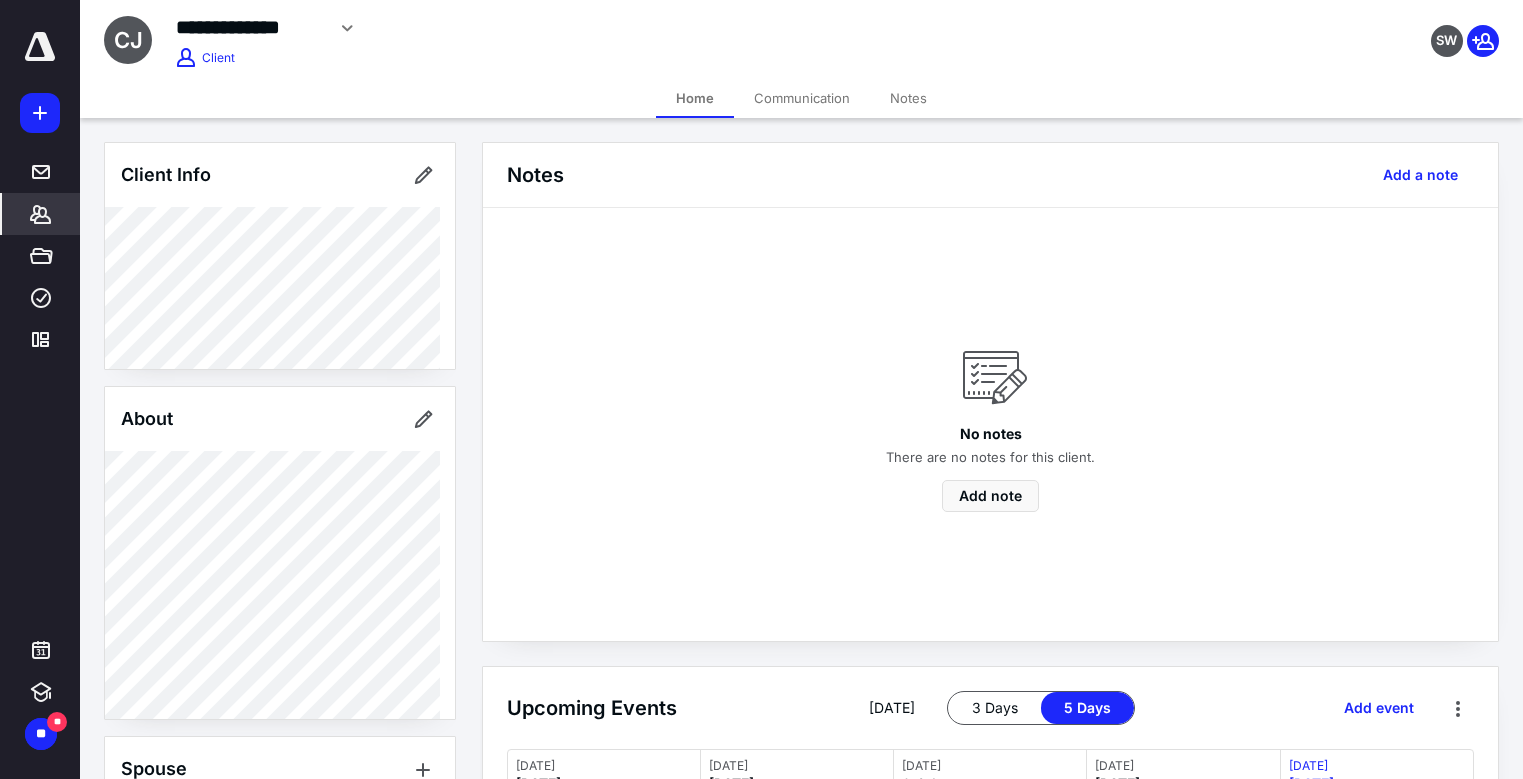 click 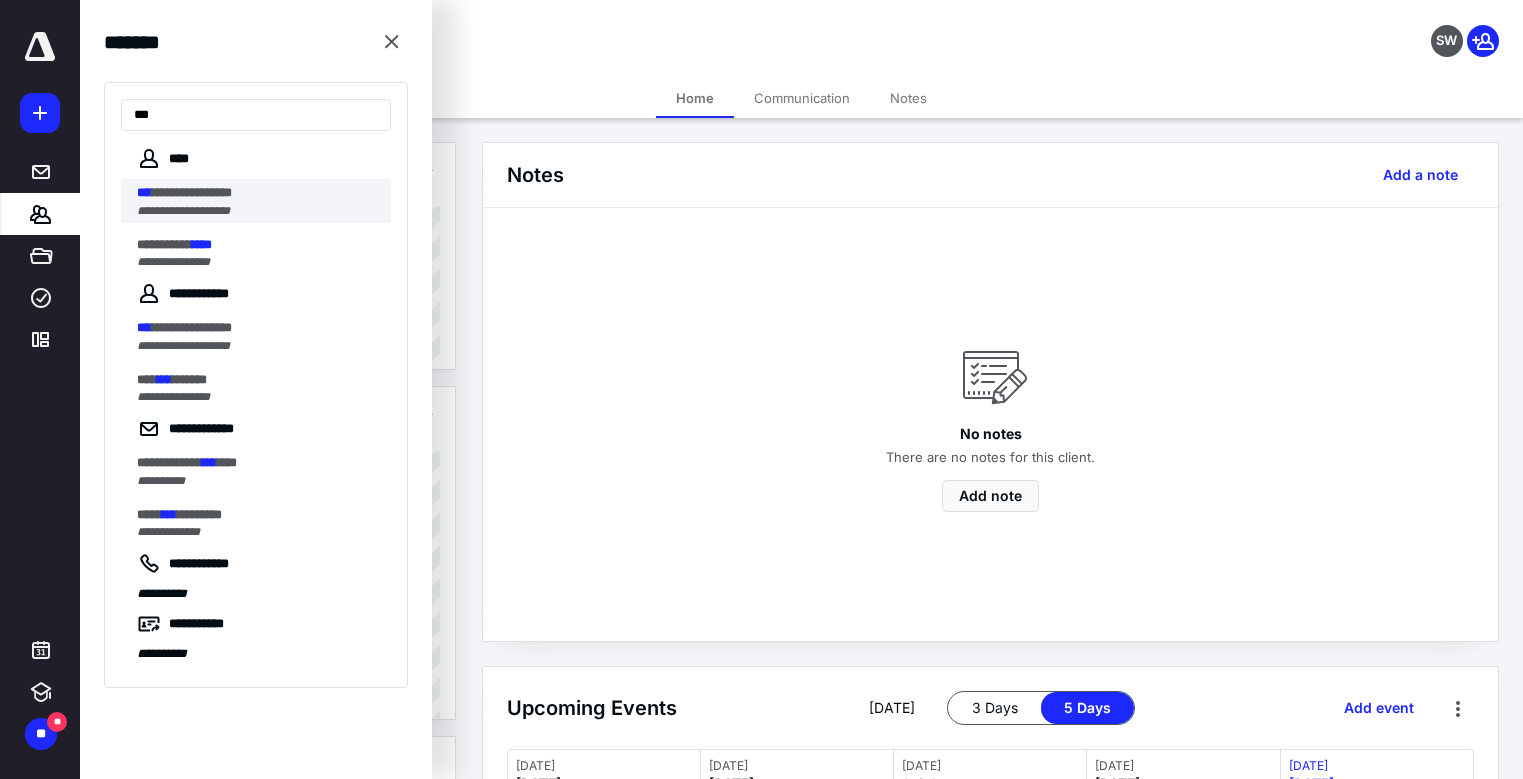 type on "***" 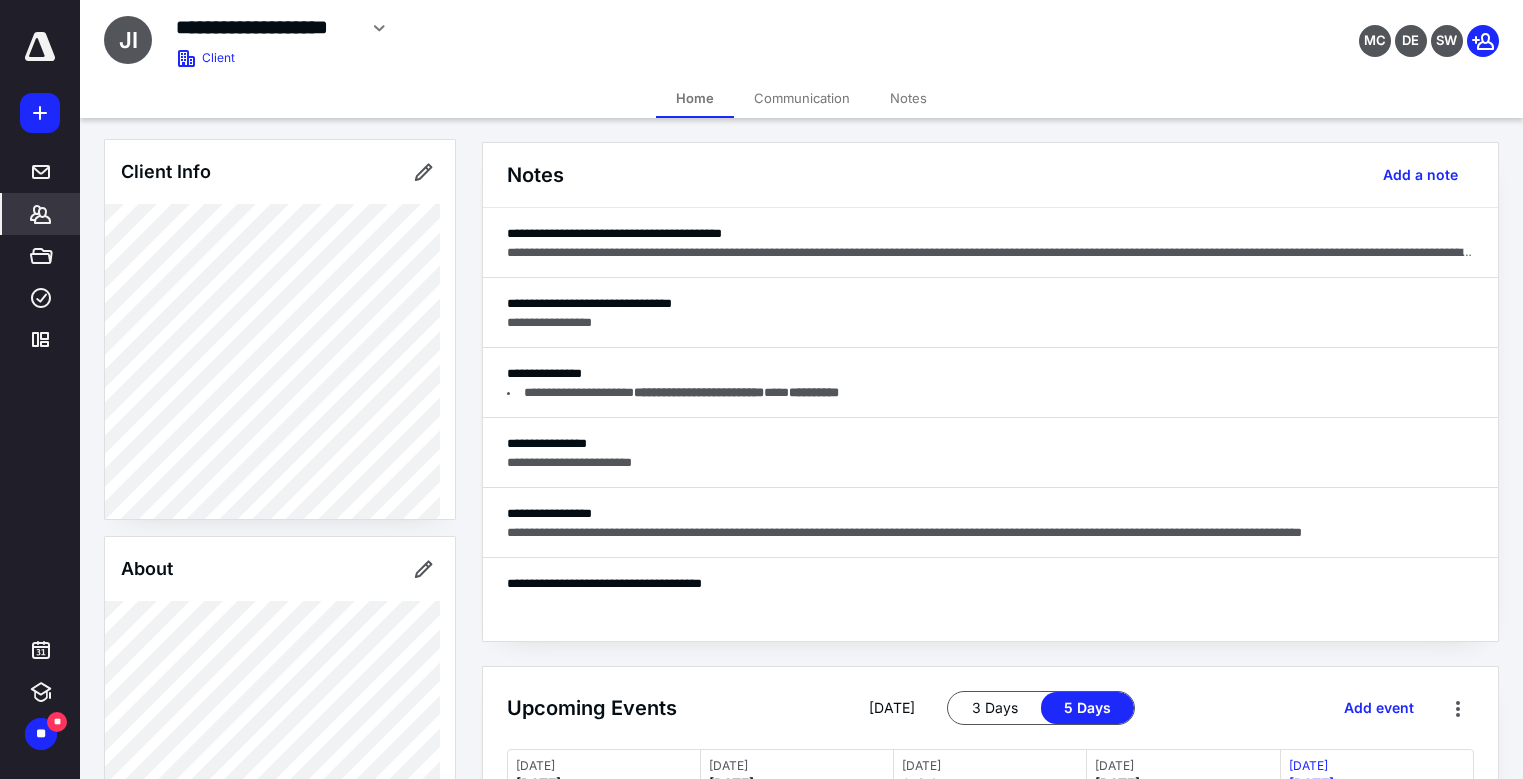 scroll, scrollTop: 0, scrollLeft: 0, axis: both 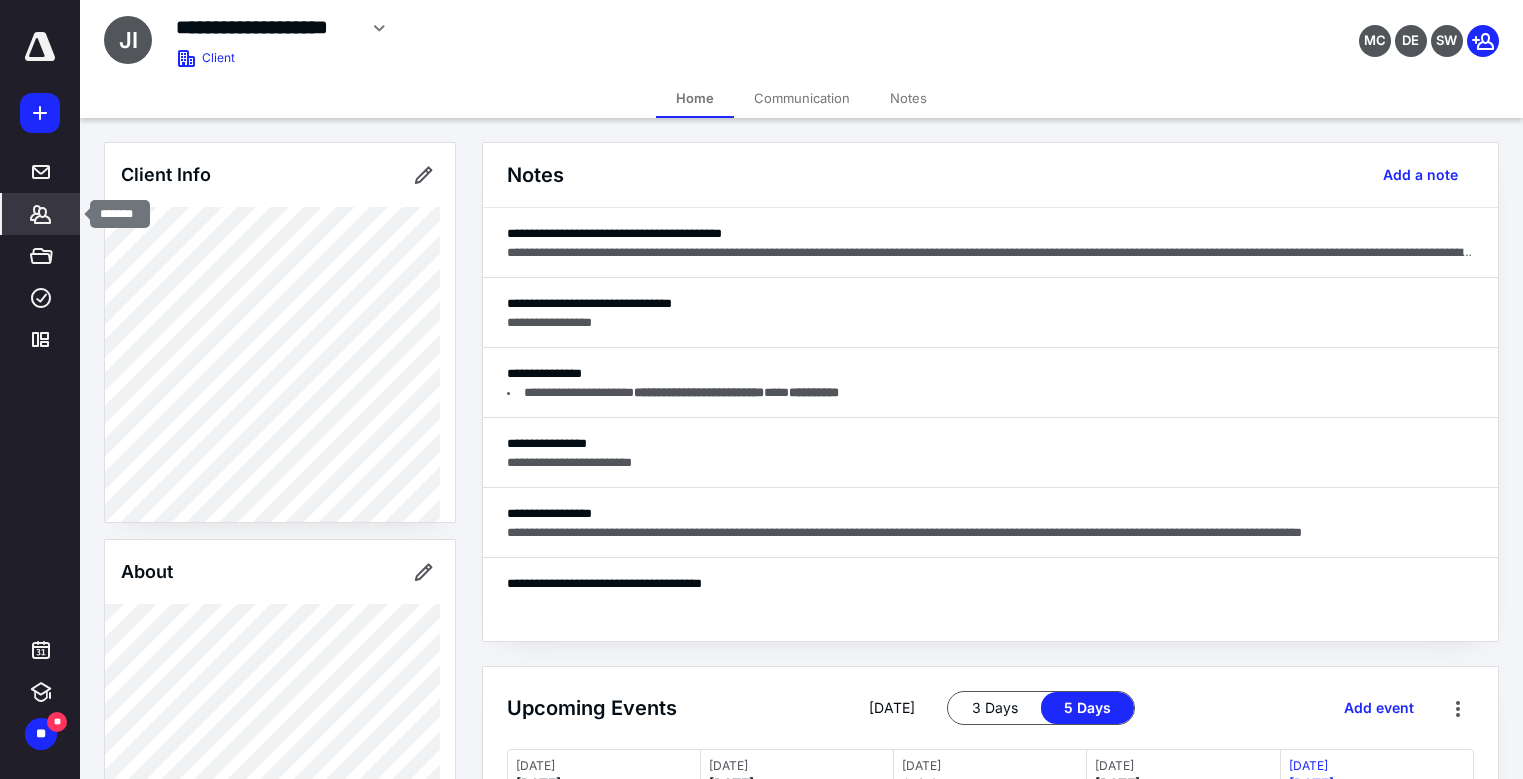 click 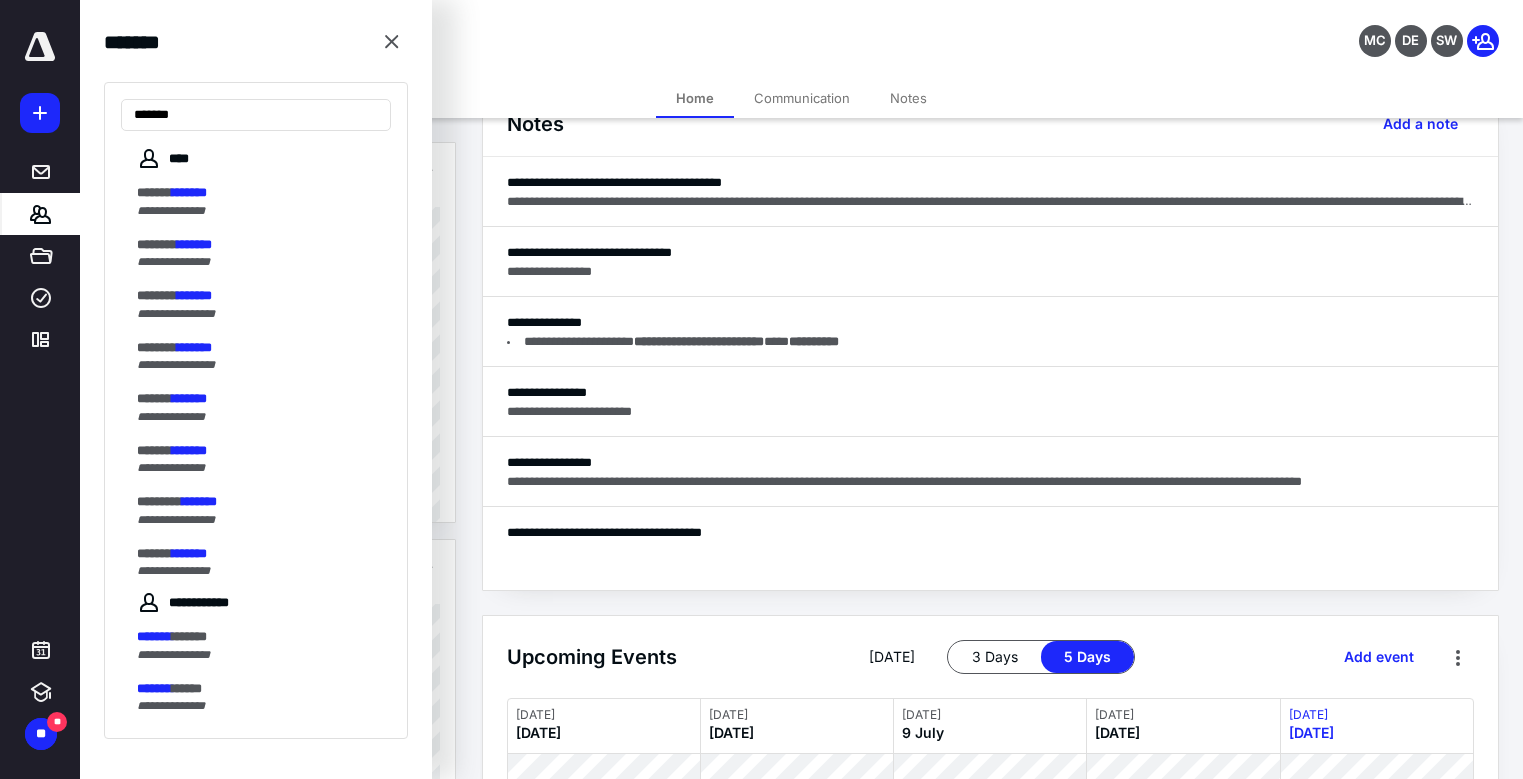 scroll, scrollTop: 200, scrollLeft: 0, axis: vertical 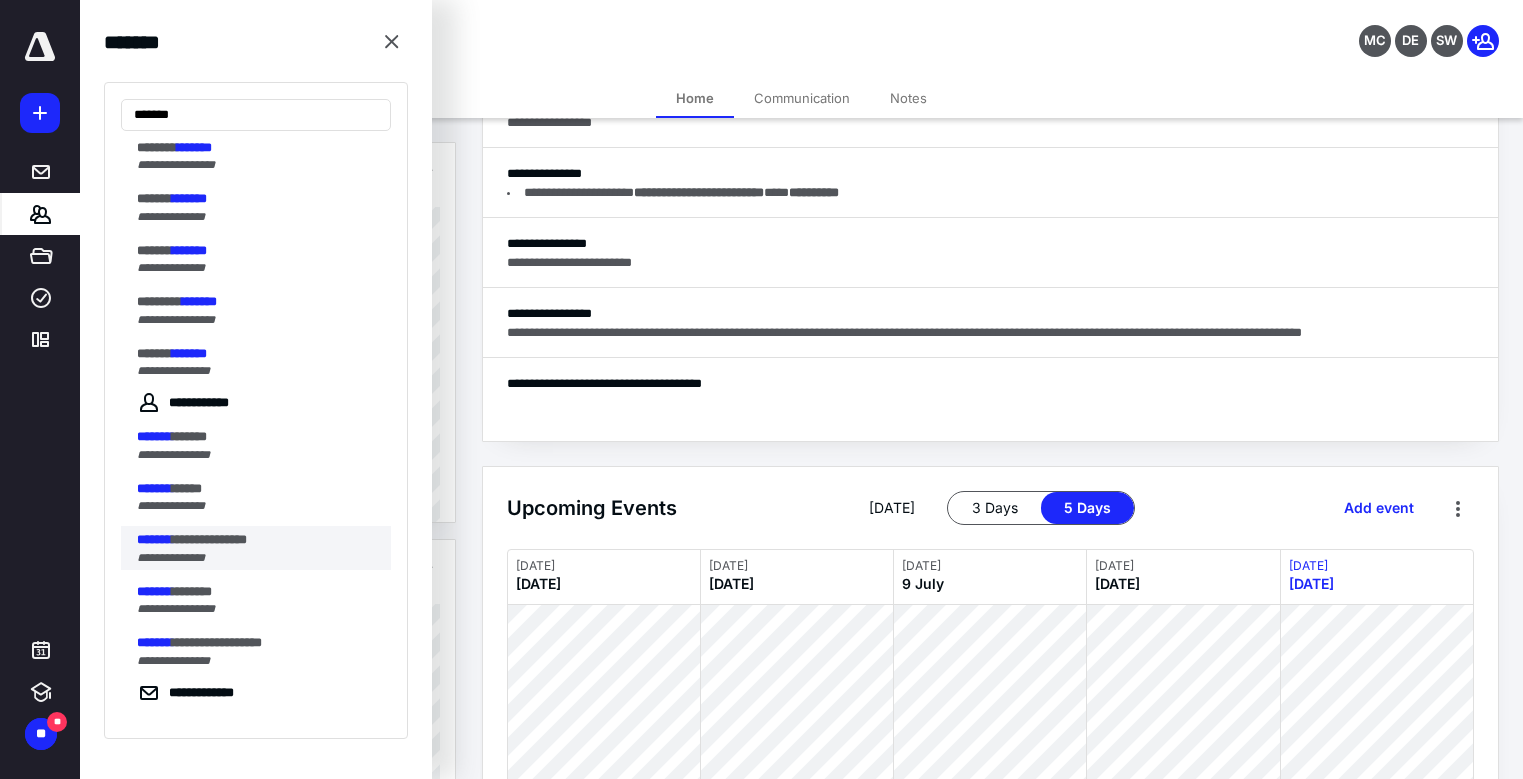 type on "*******" 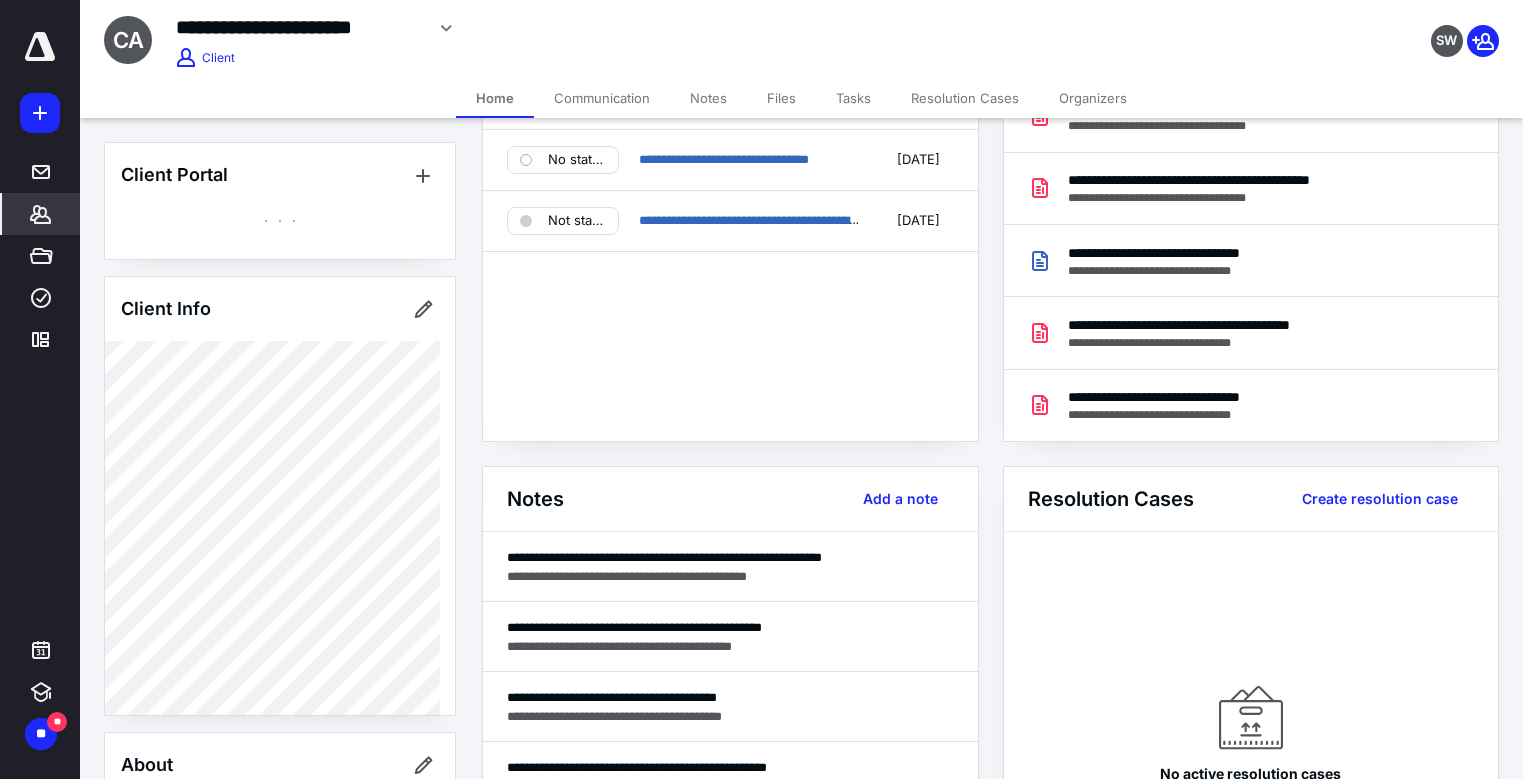 scroll, scrollTop: 172, scrollLeft: 0, axis: vertical 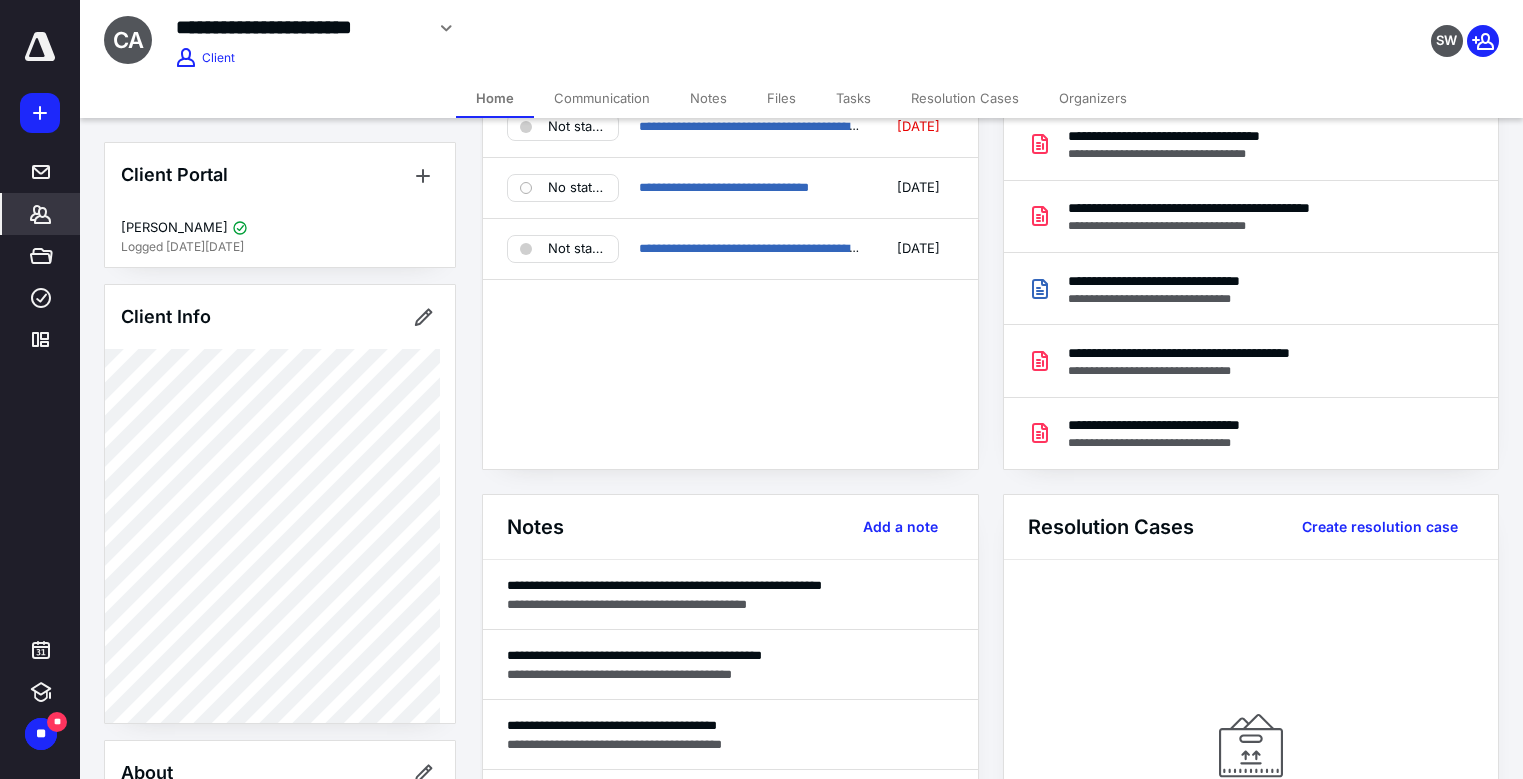 click on "Files" at bounding box center [781, 98] 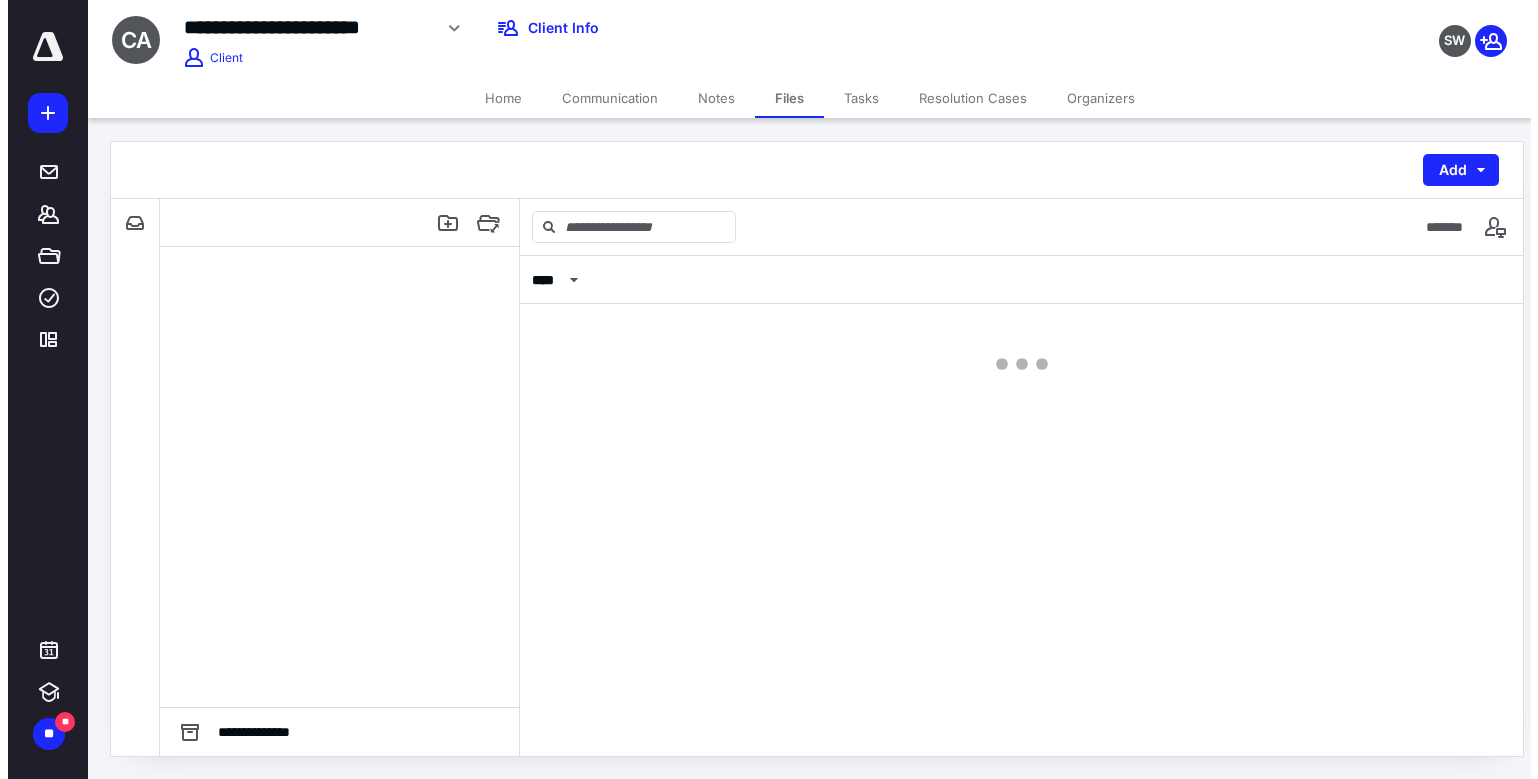 scroll, scrollTop: 0, scrollLeft: 0, axis: both 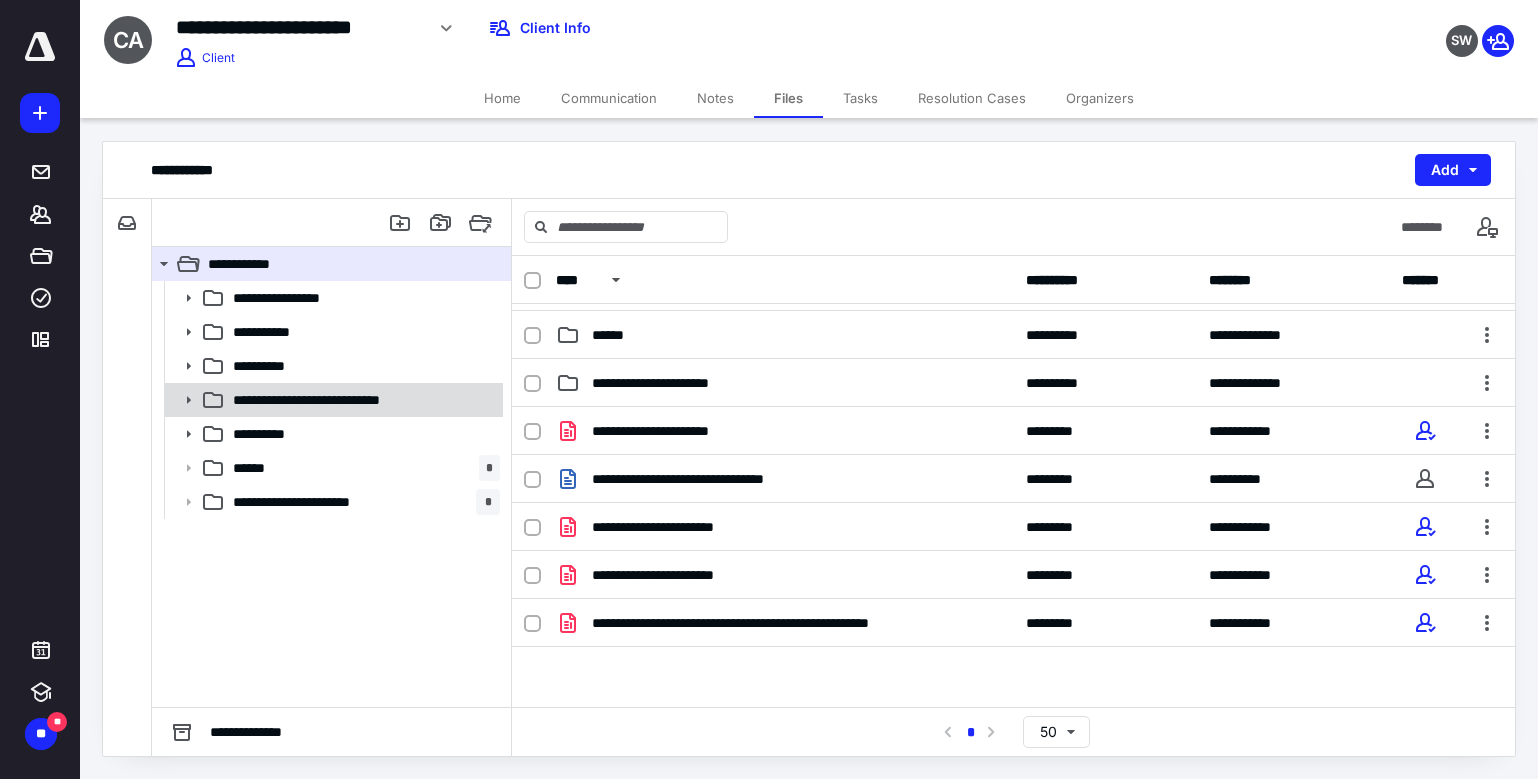 click on "**********" at bounding box center (329, 400) 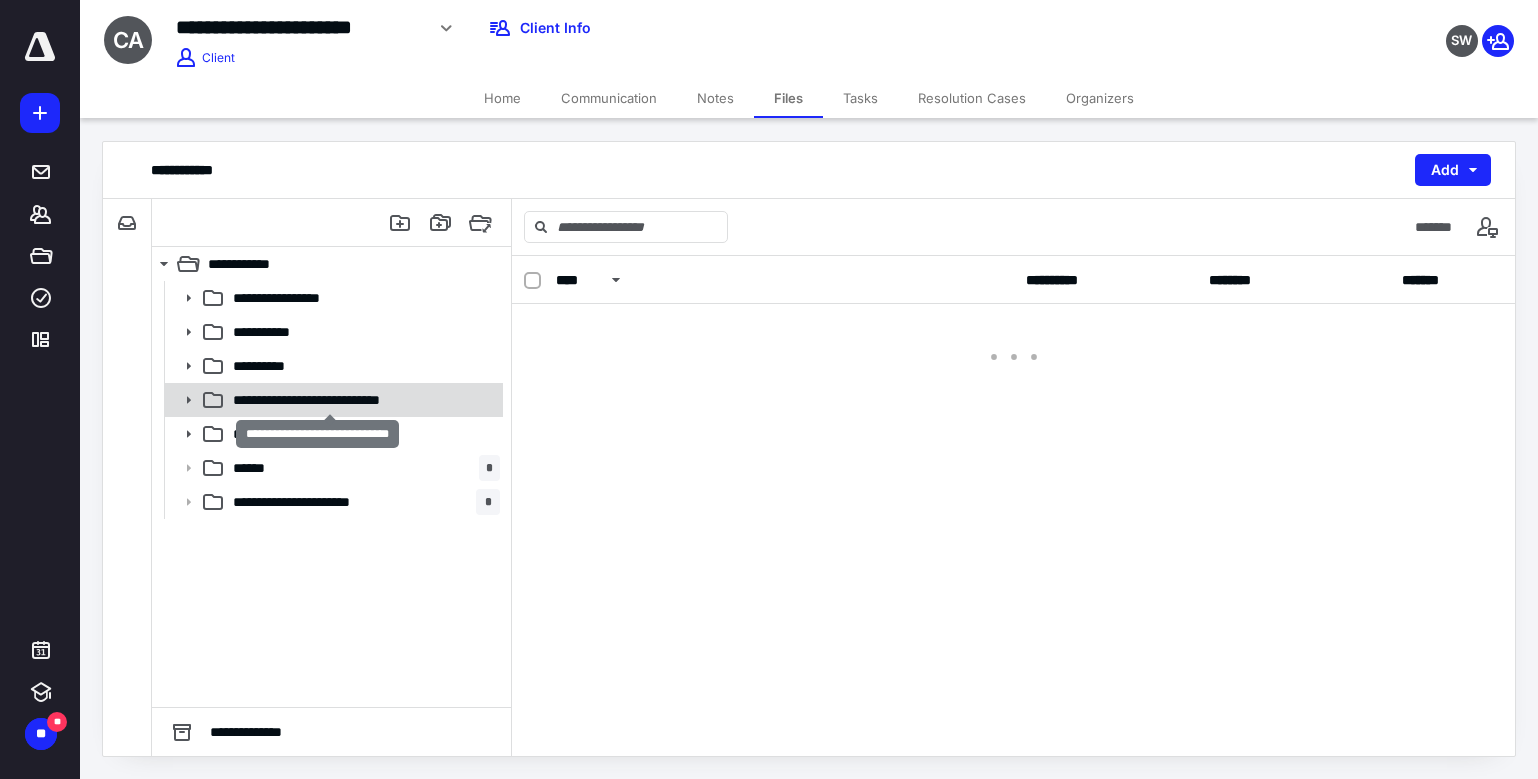 scroll, scrollTop: 0, scrollLeft: 0, axis: both 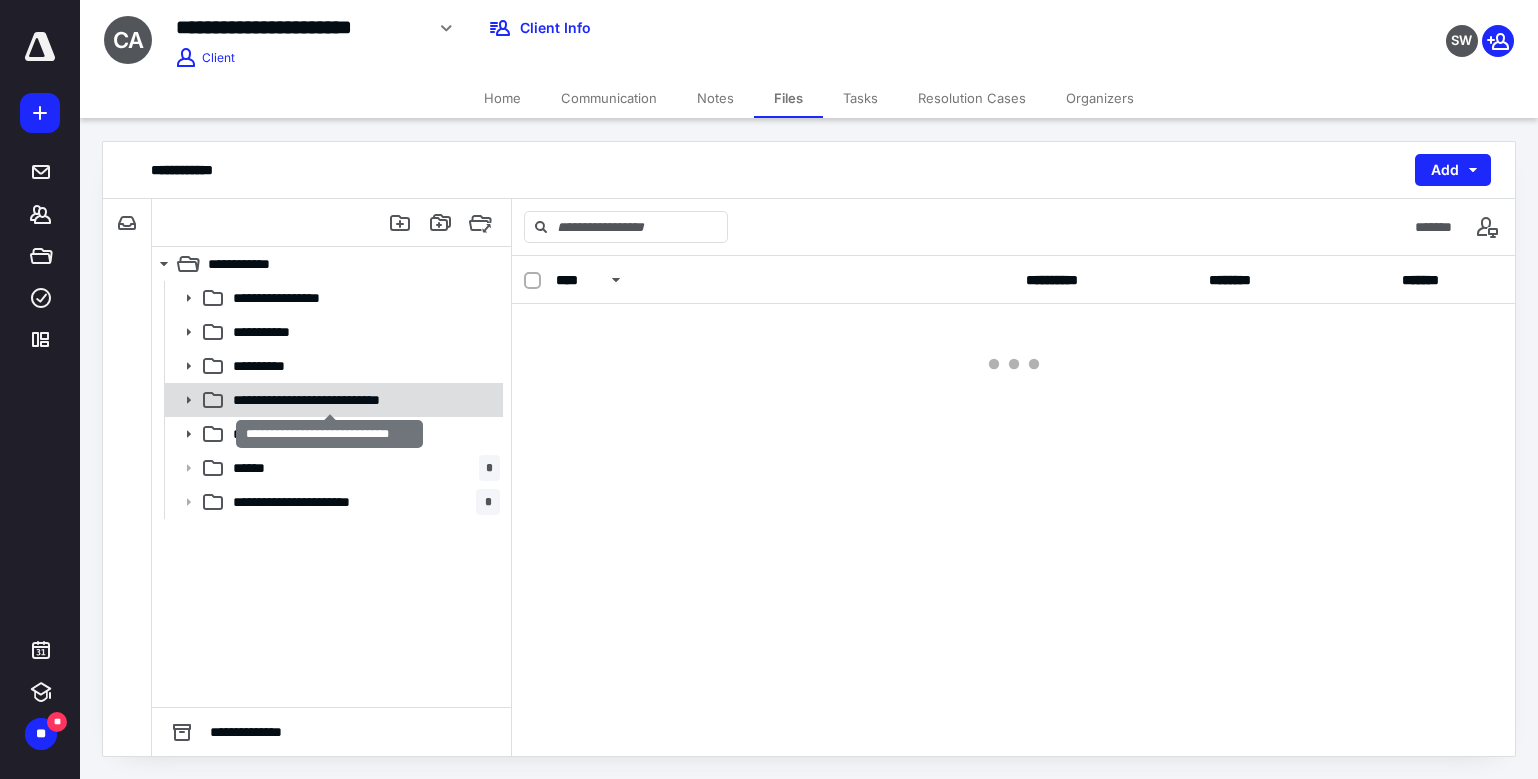 click on "**********" at bounding box center [329, 400] 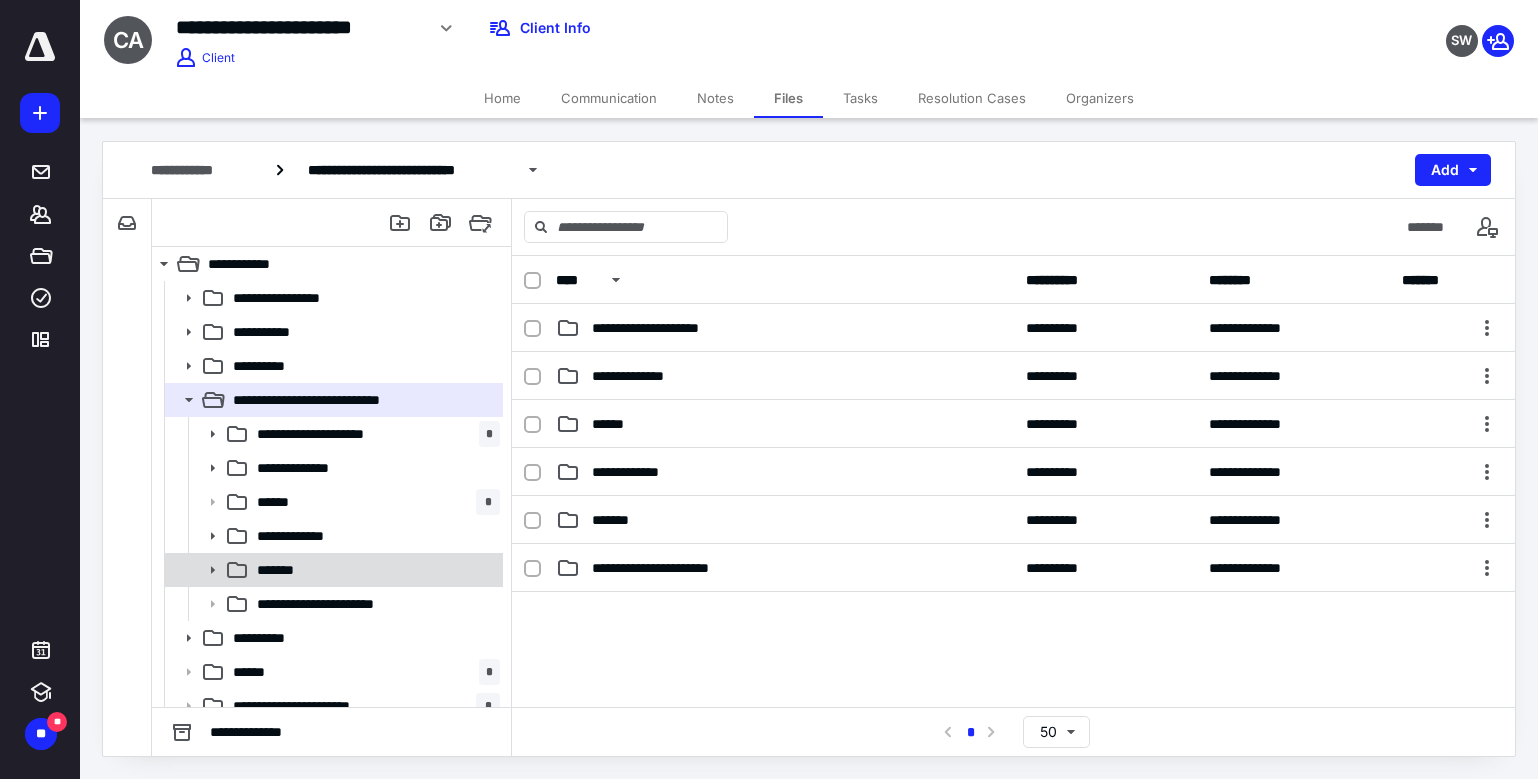 click on "*******" at bounding box center [279, 570] 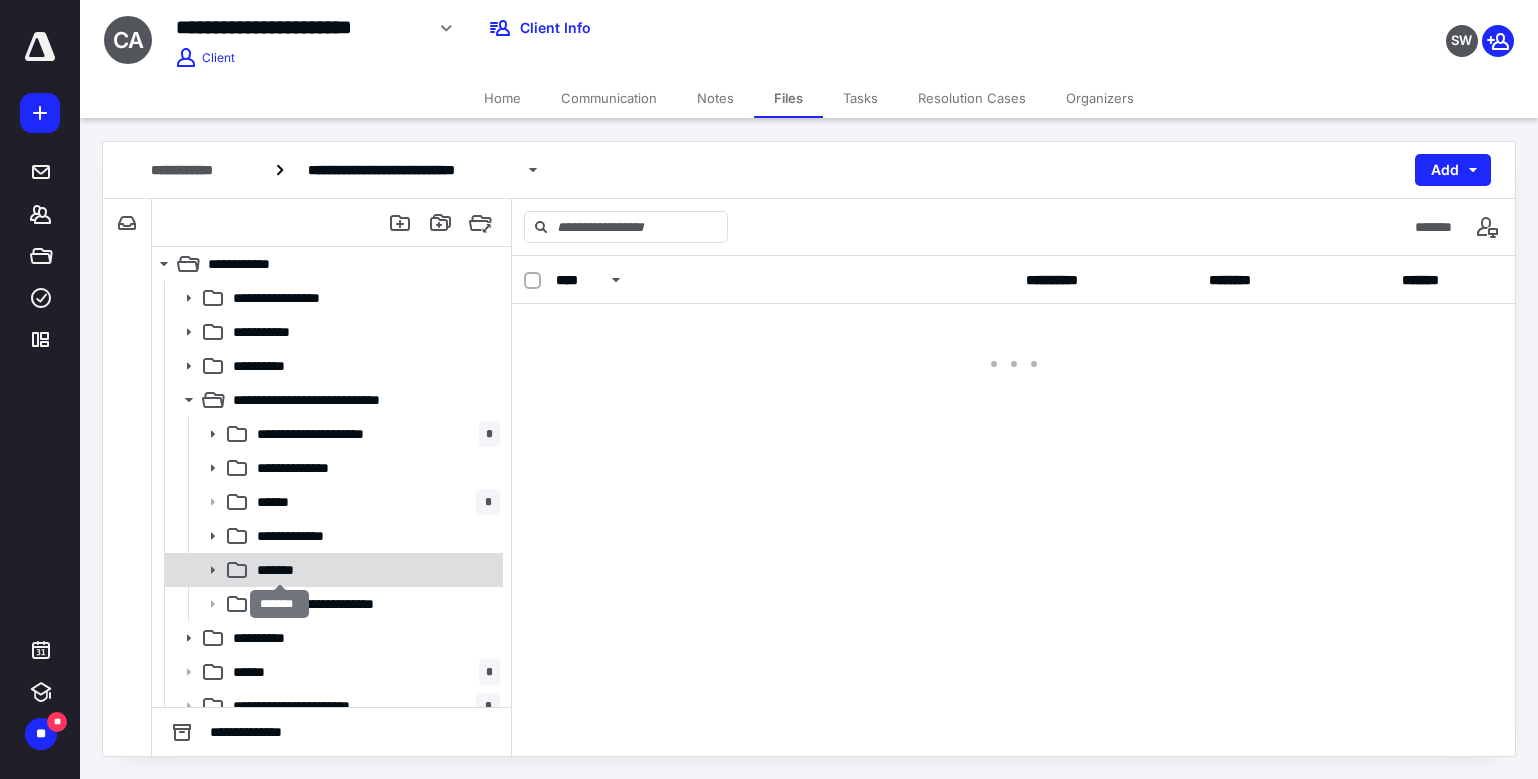 click on "*******" at bounding box center [279, 570] 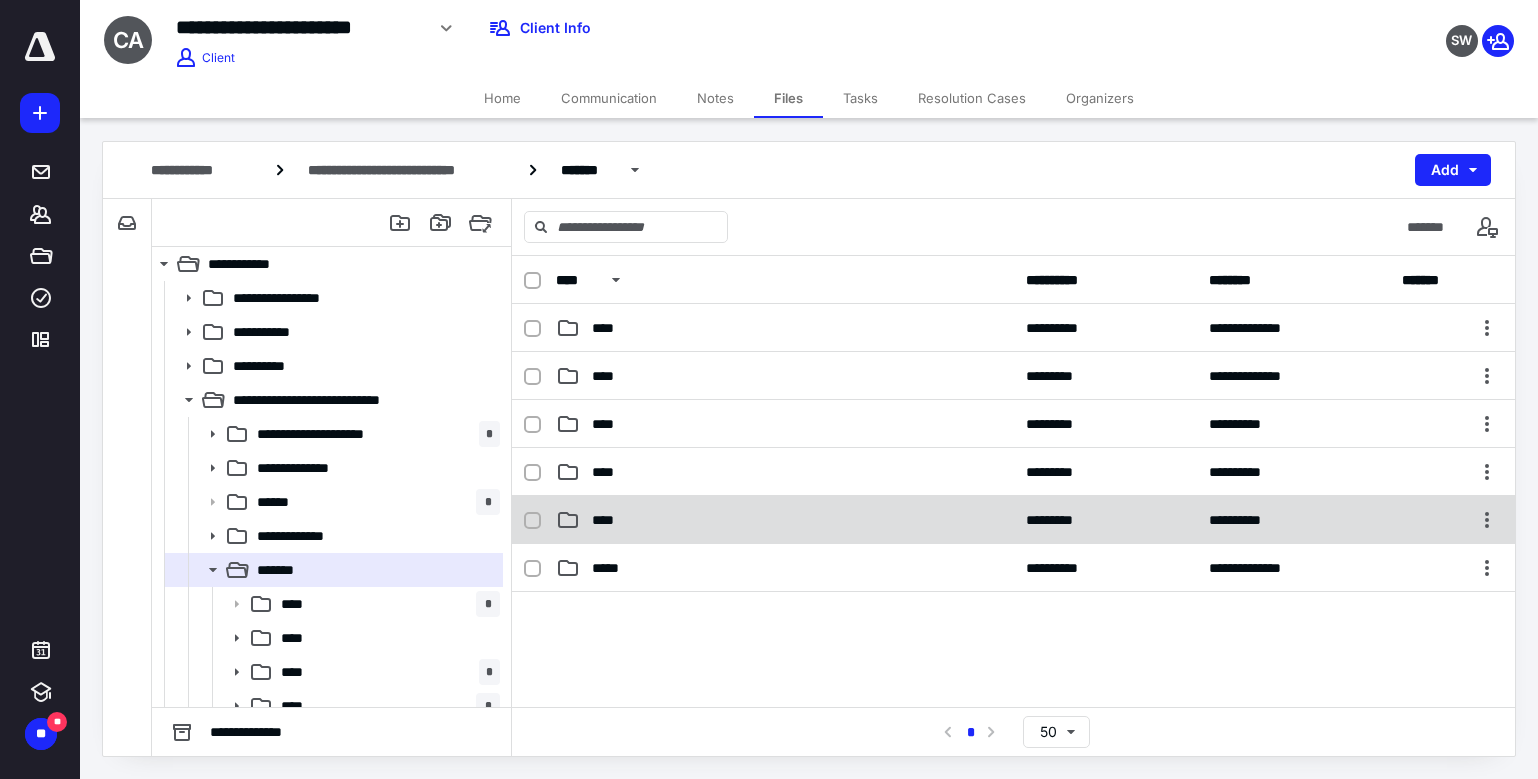 click on "****" at bounding box center [785, 520] 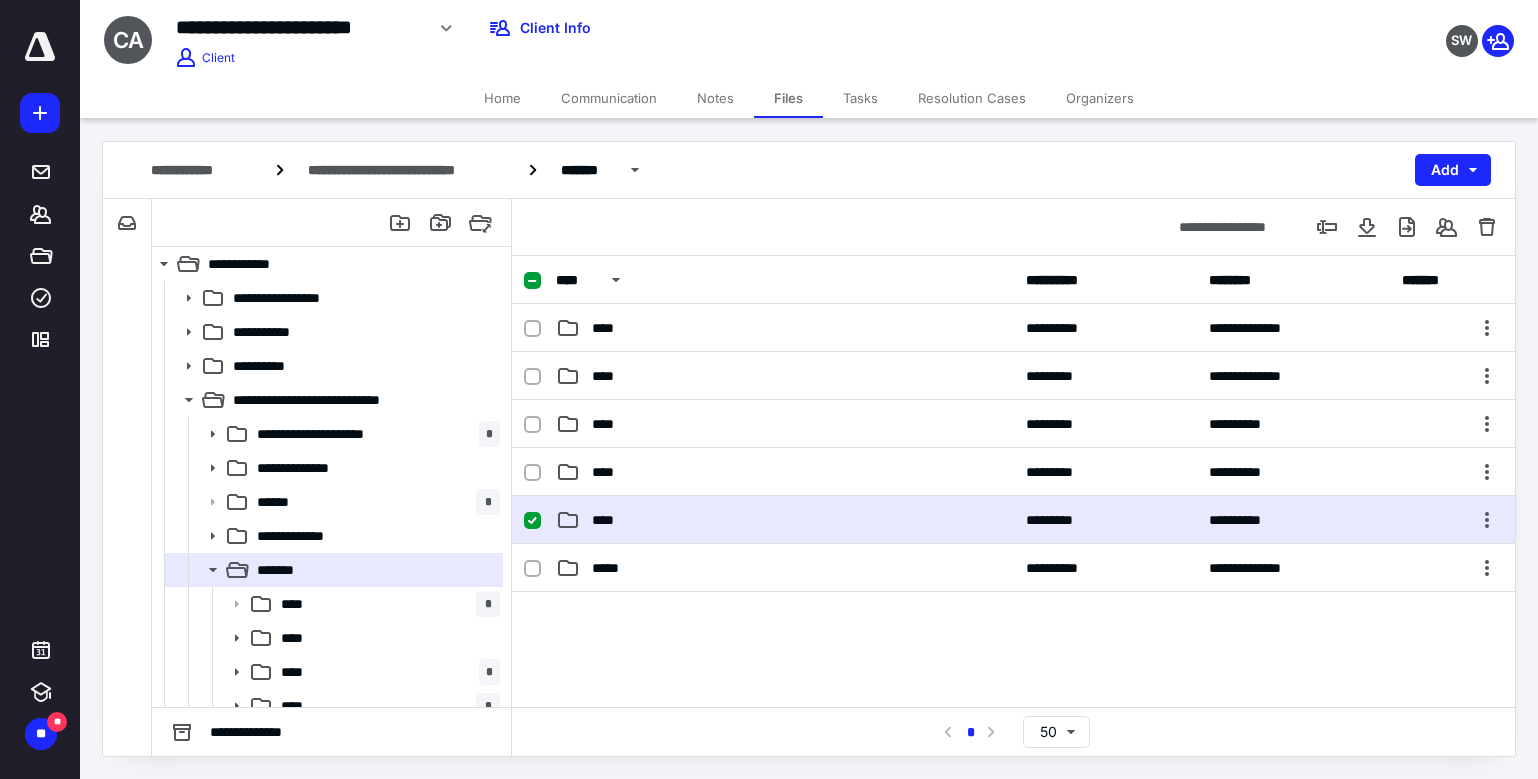 click on "****" at bounding box center [785, 520] 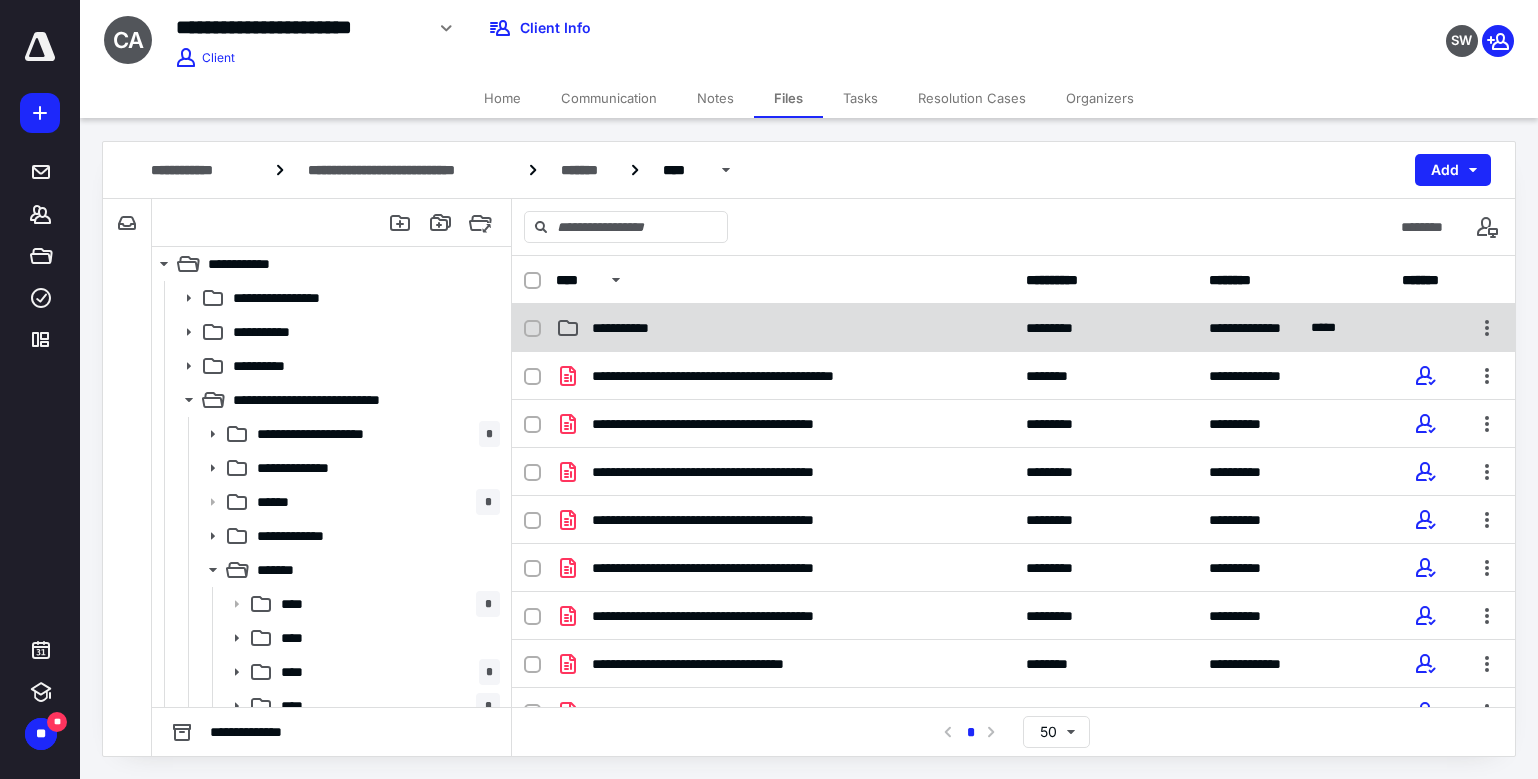 click on "**********" at bounding box center (785, 328) 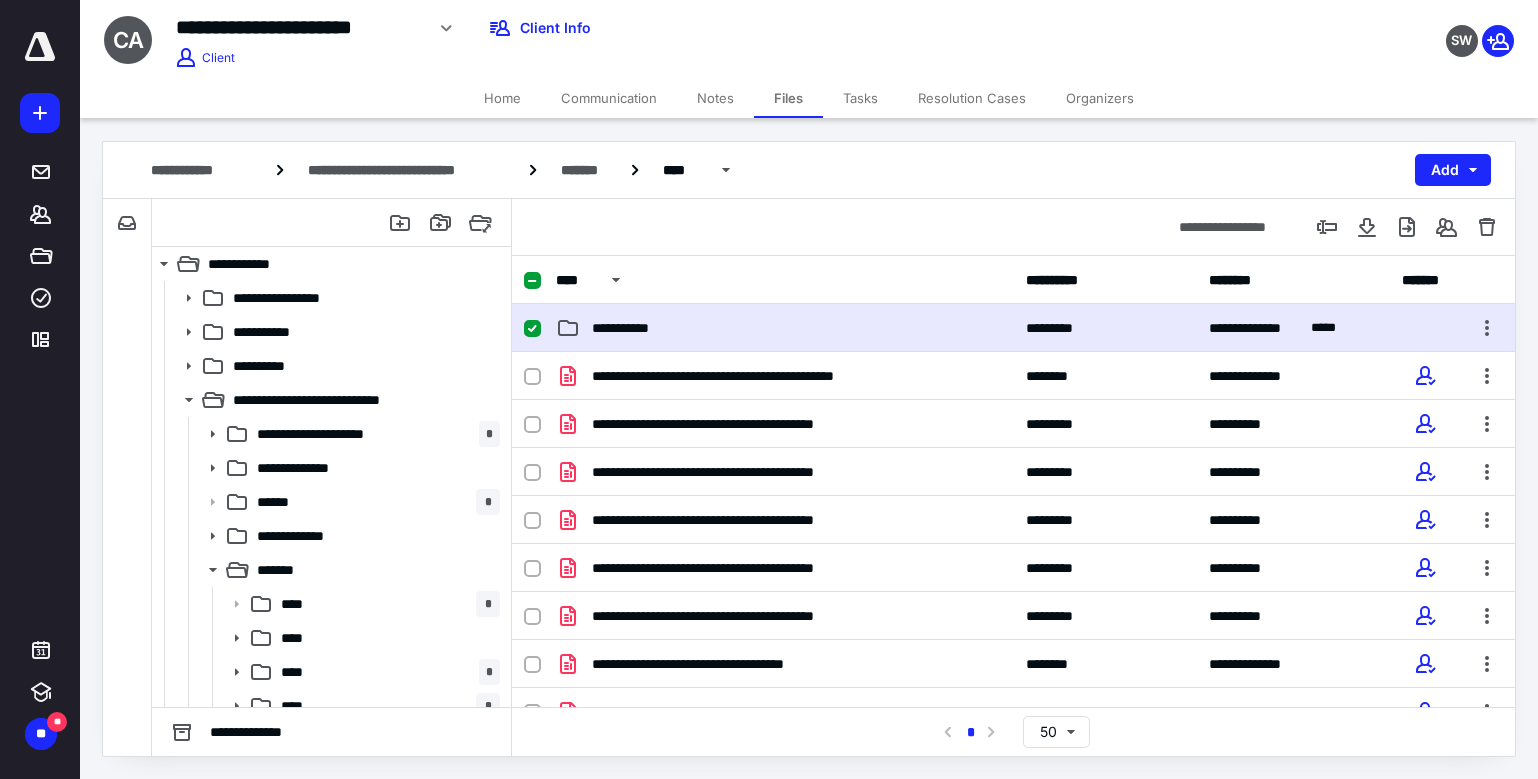 click on "**********" at bounding box center (785, 328) 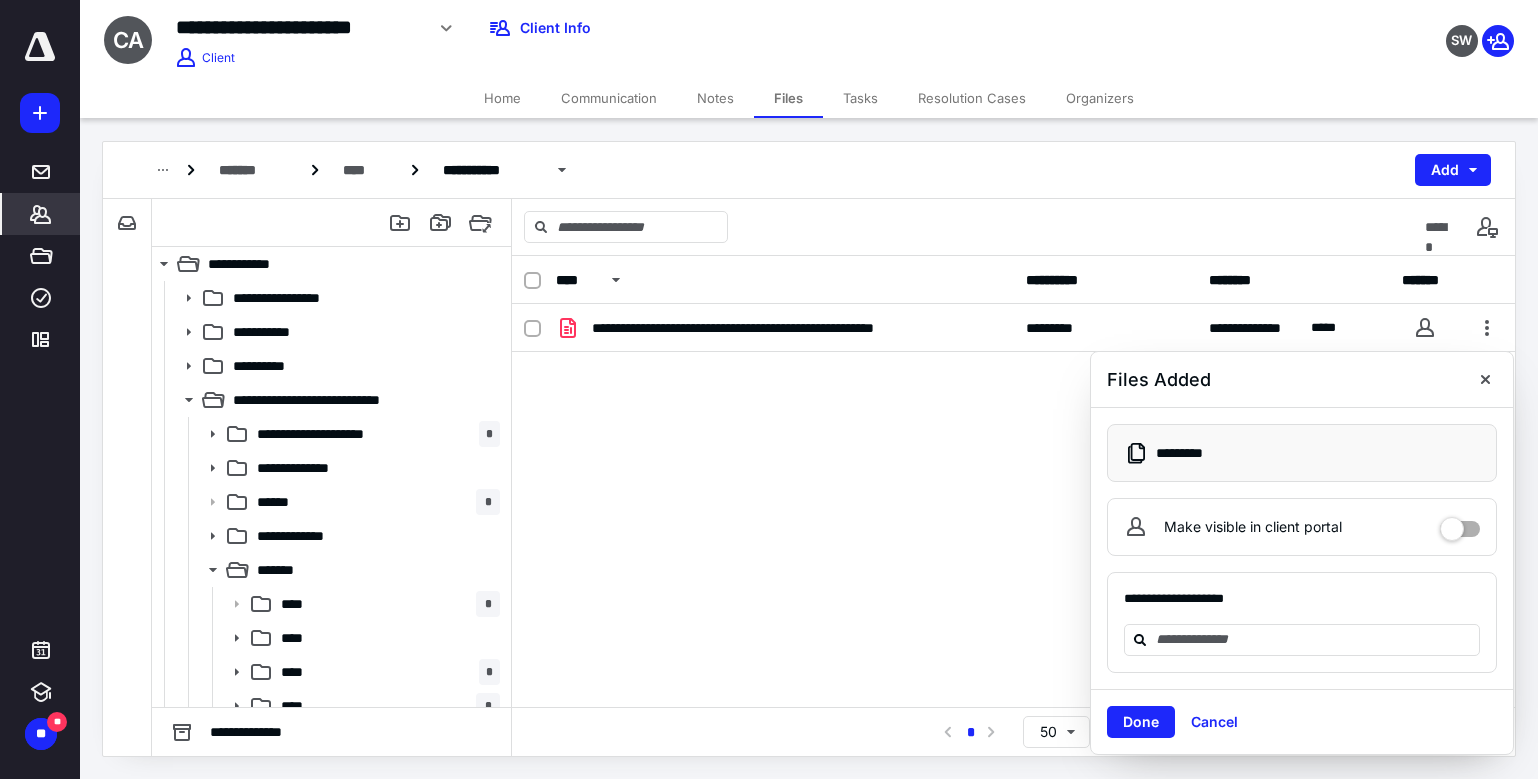 click 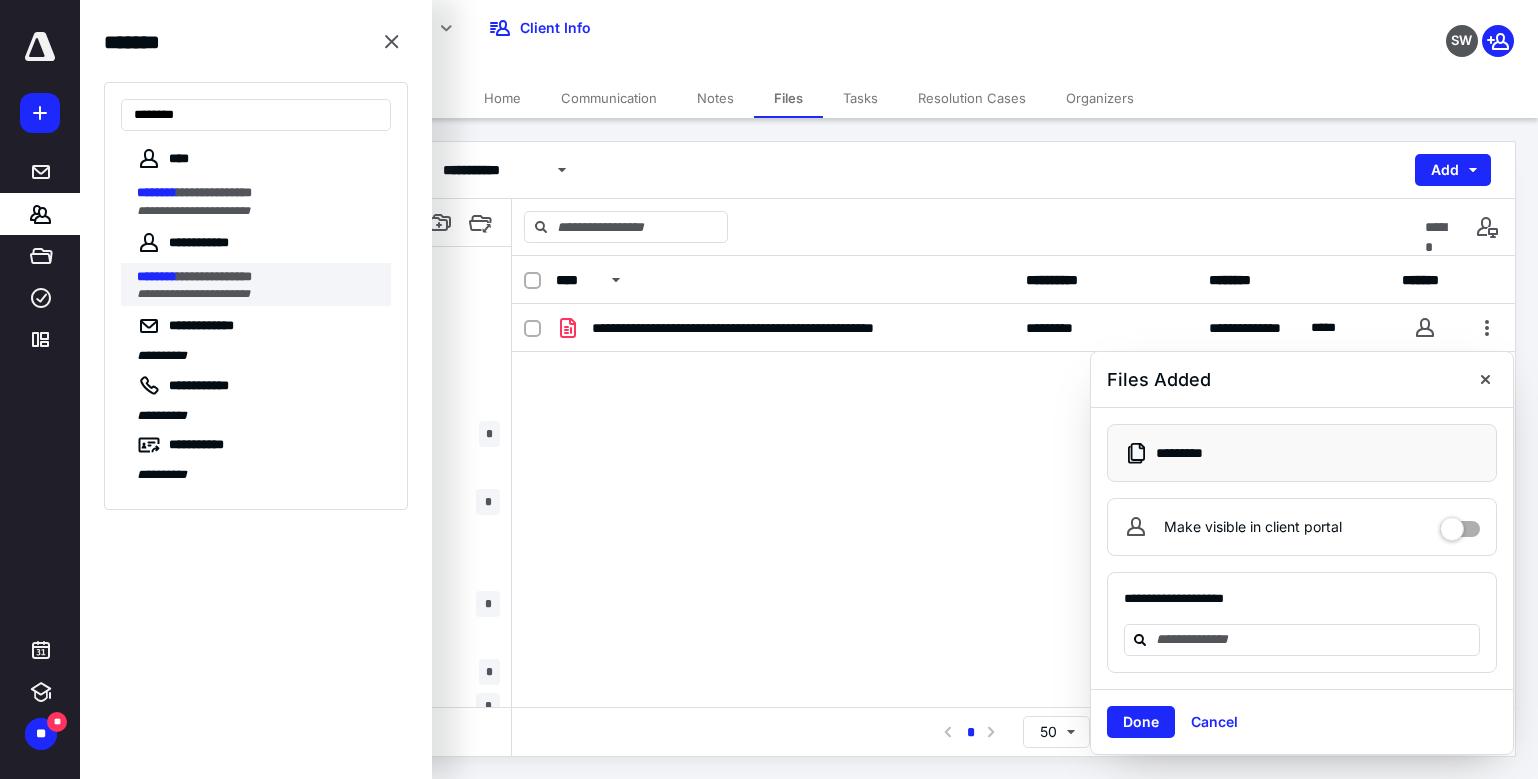 type on "********" 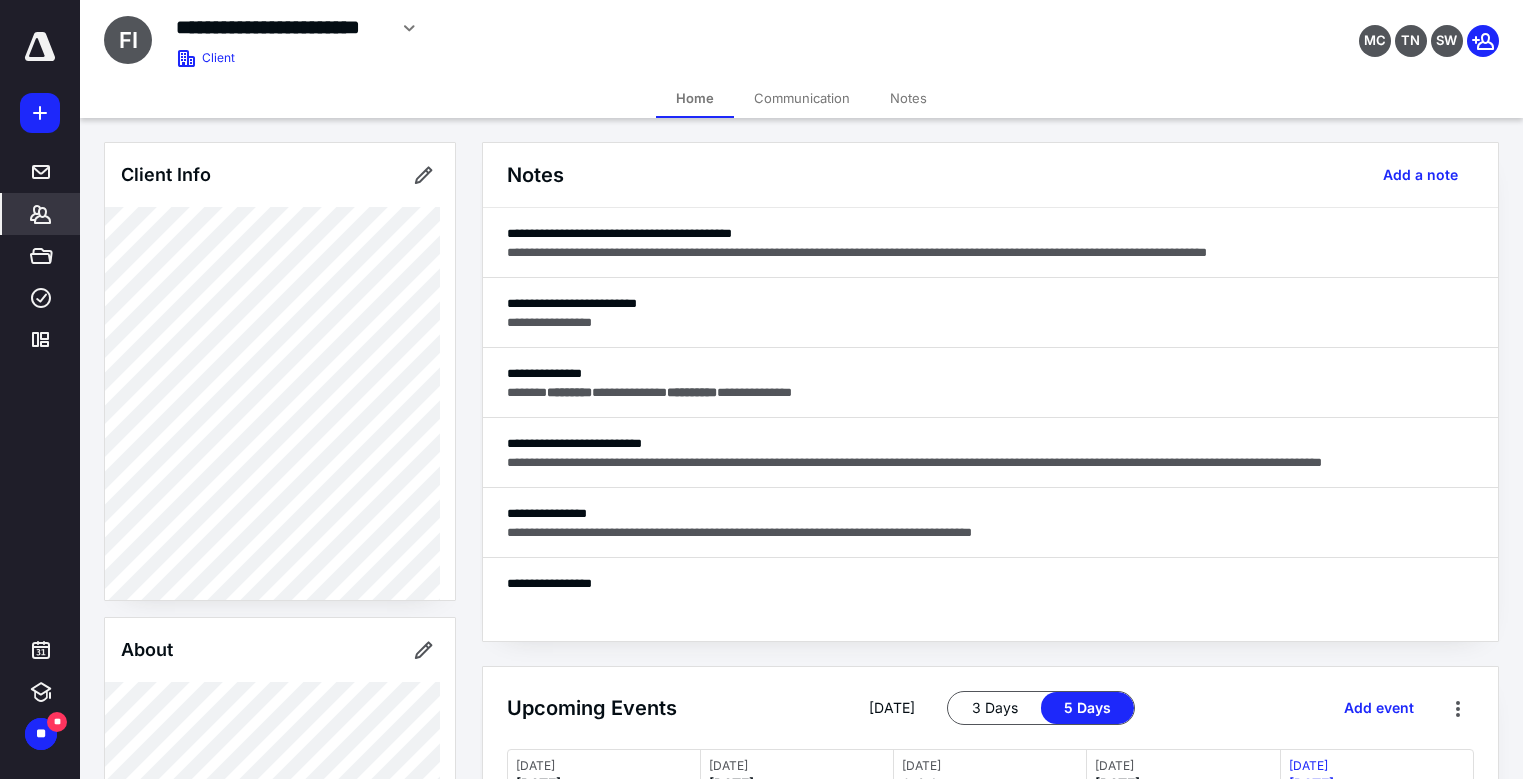 click 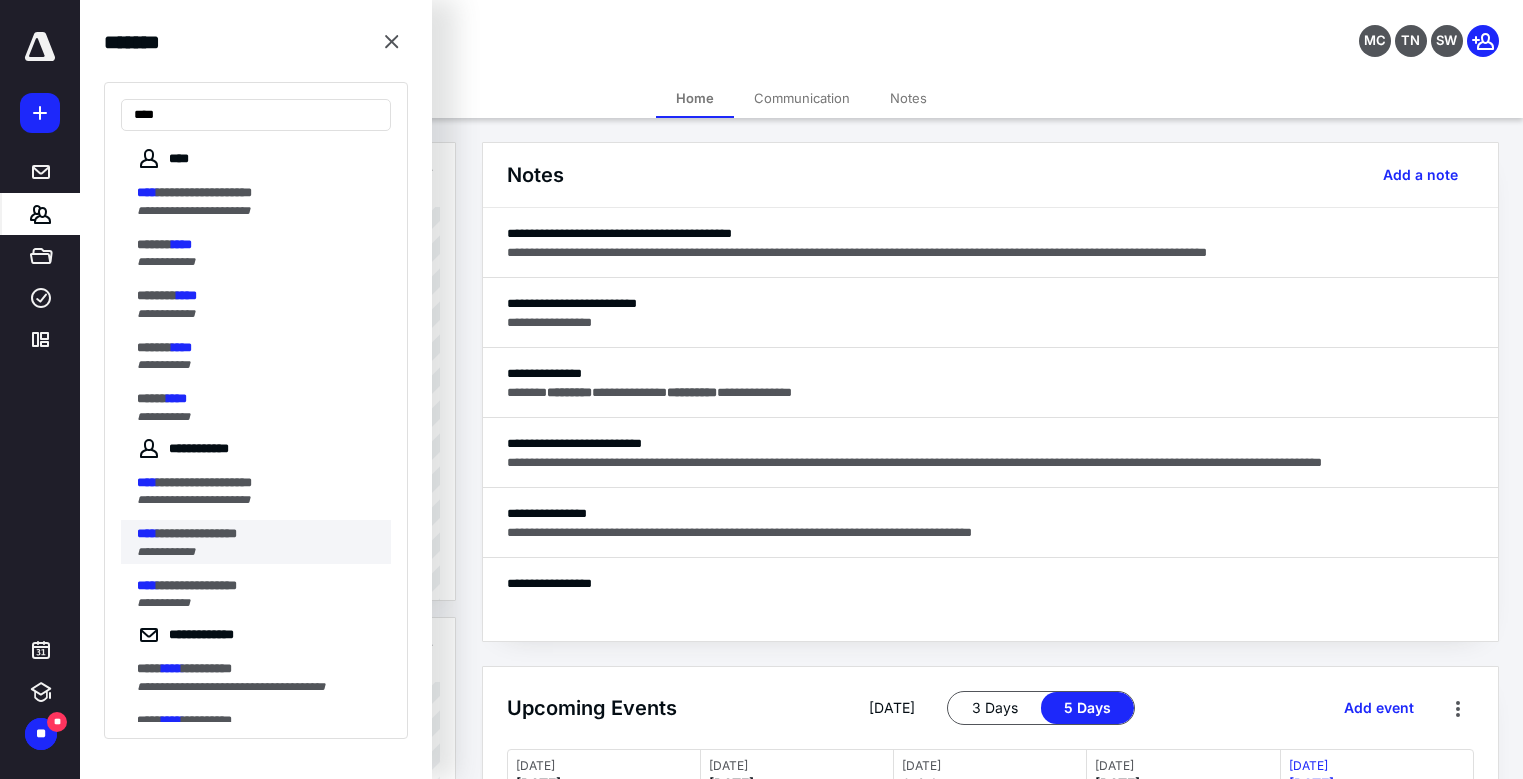 type on "****" 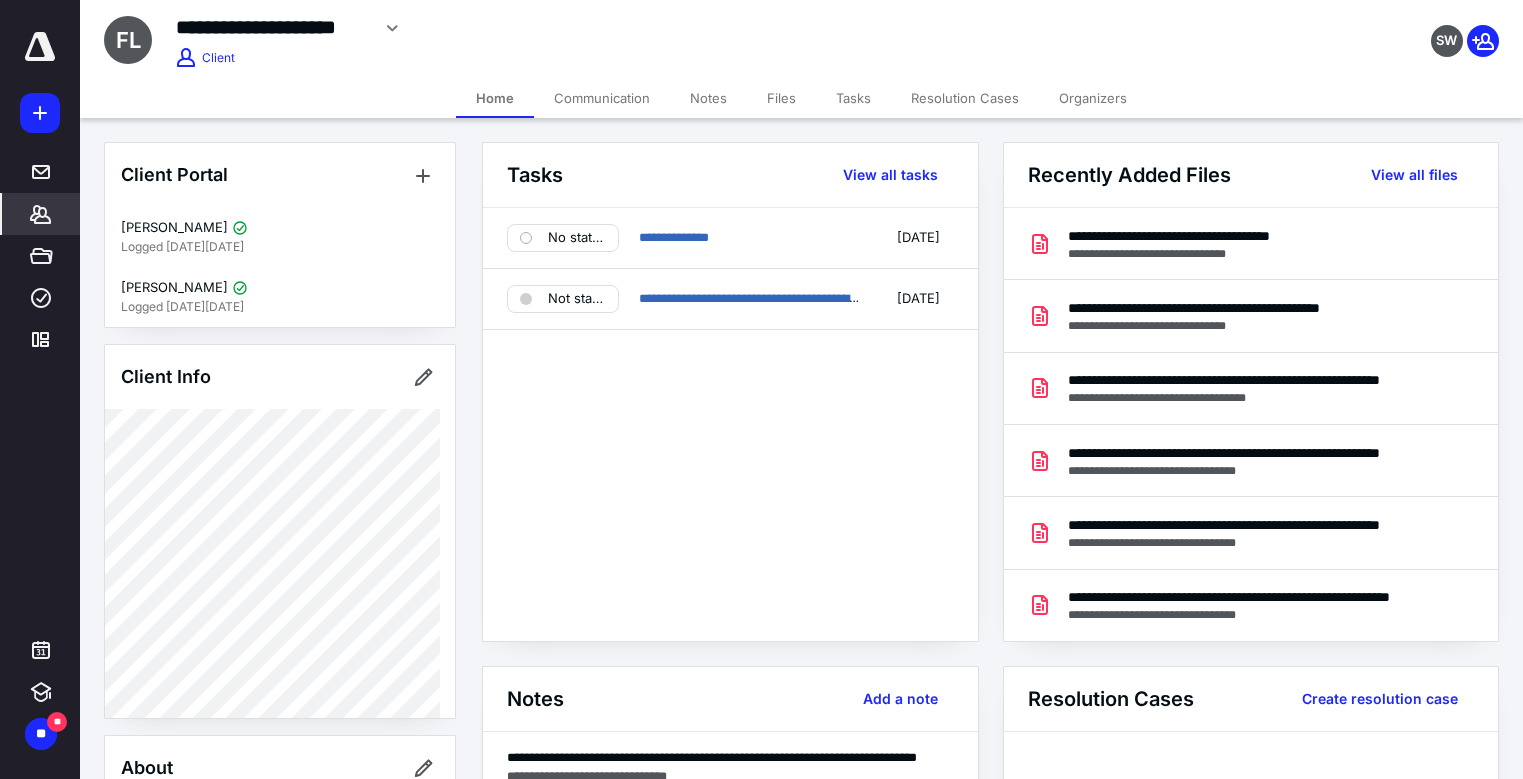 click on "Files" at bounding box center [781, 98] 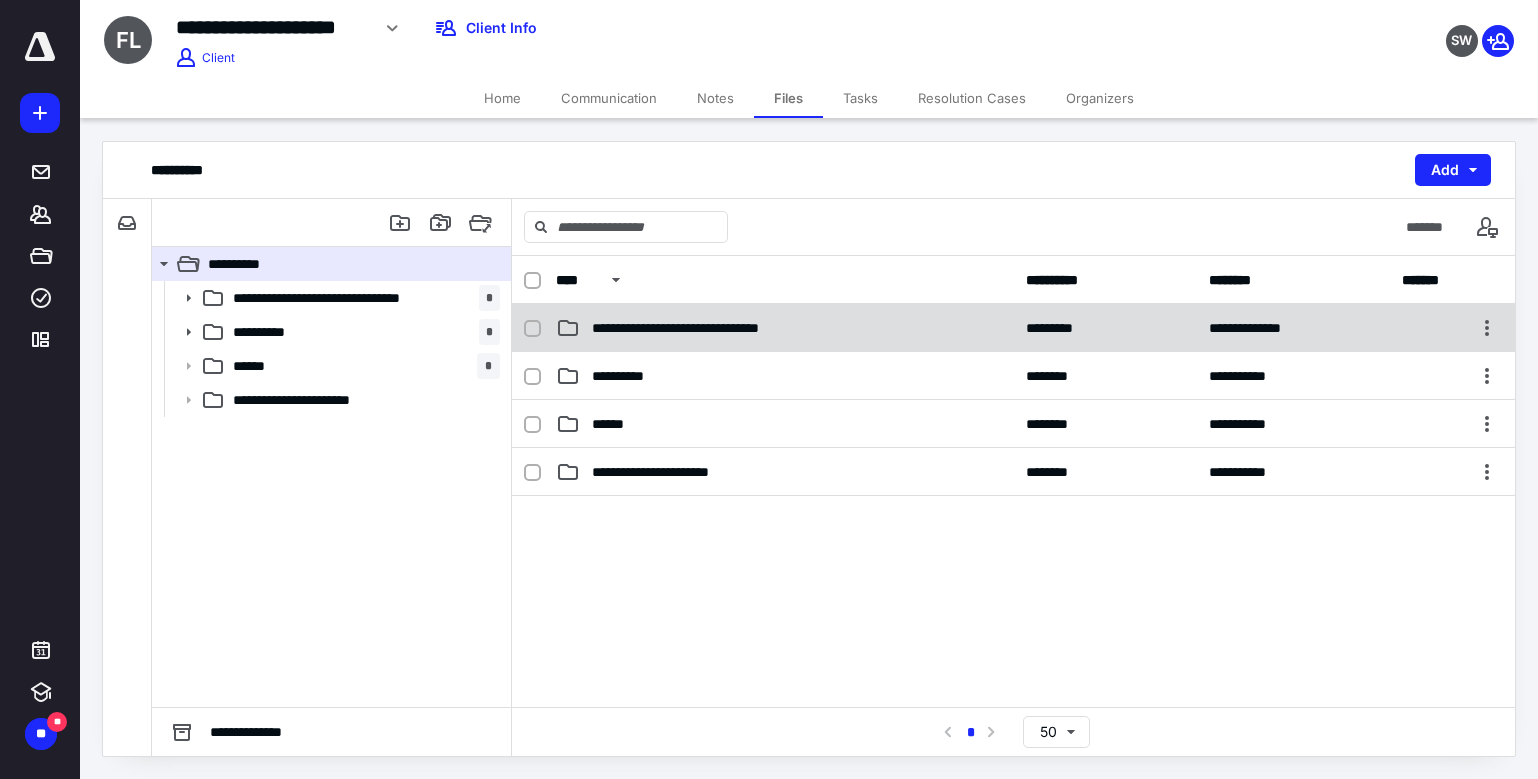 click on "**********" at bounding box center (698, 328) 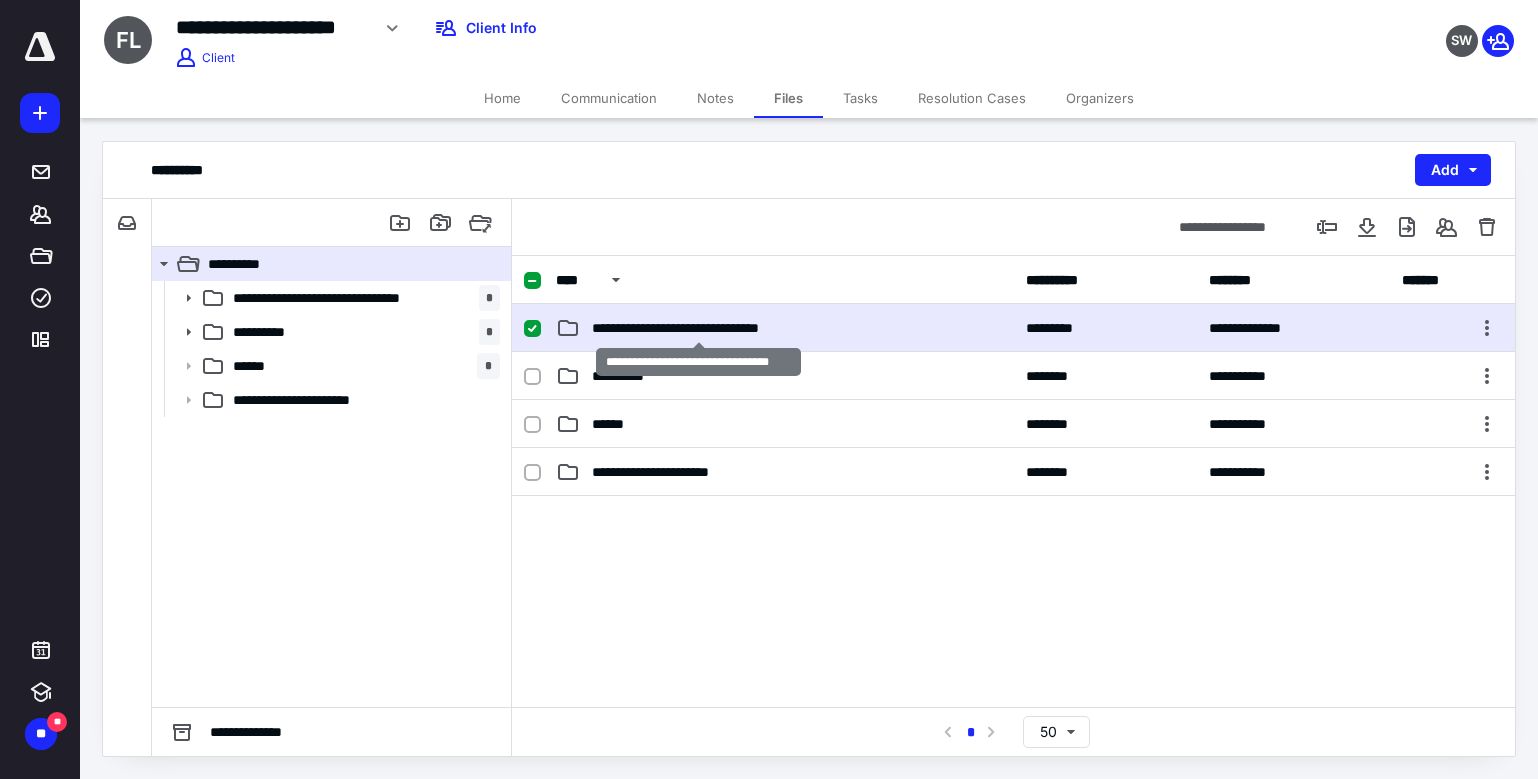 click on "**********" at bounding box center (698, 328) 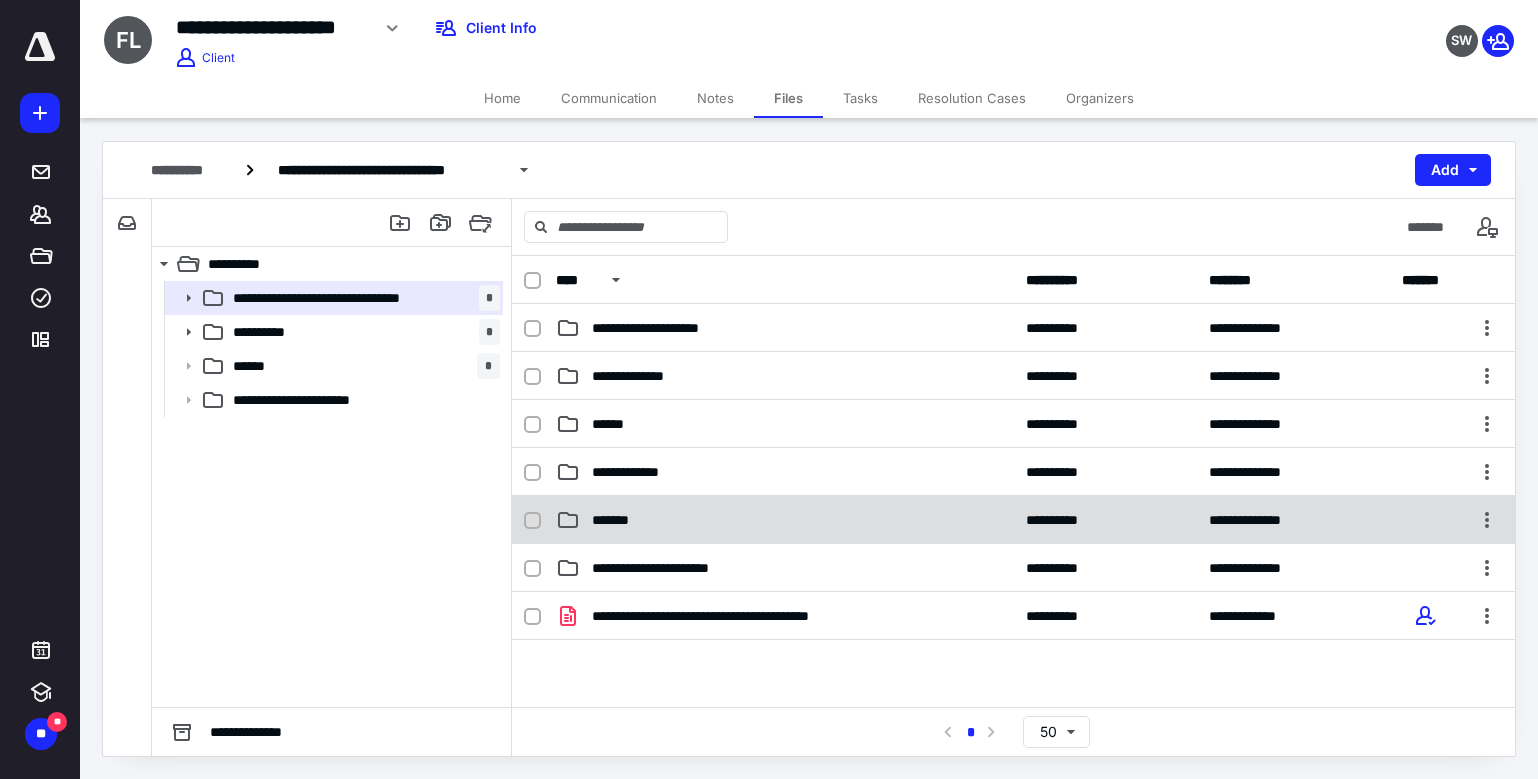 click on "*******" at bounding box center [785, 520] 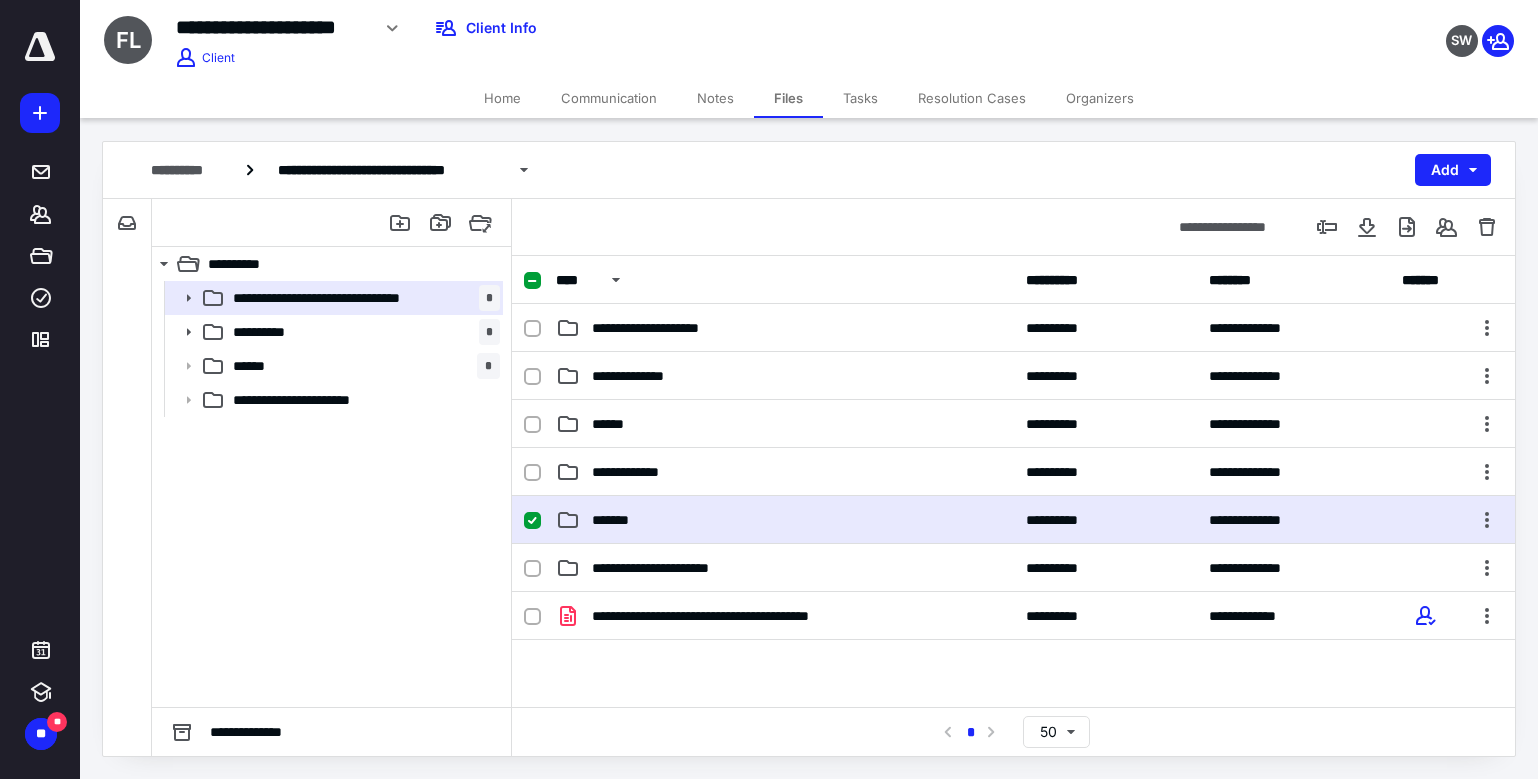 click on "*******" at bounding box center (785, 520) 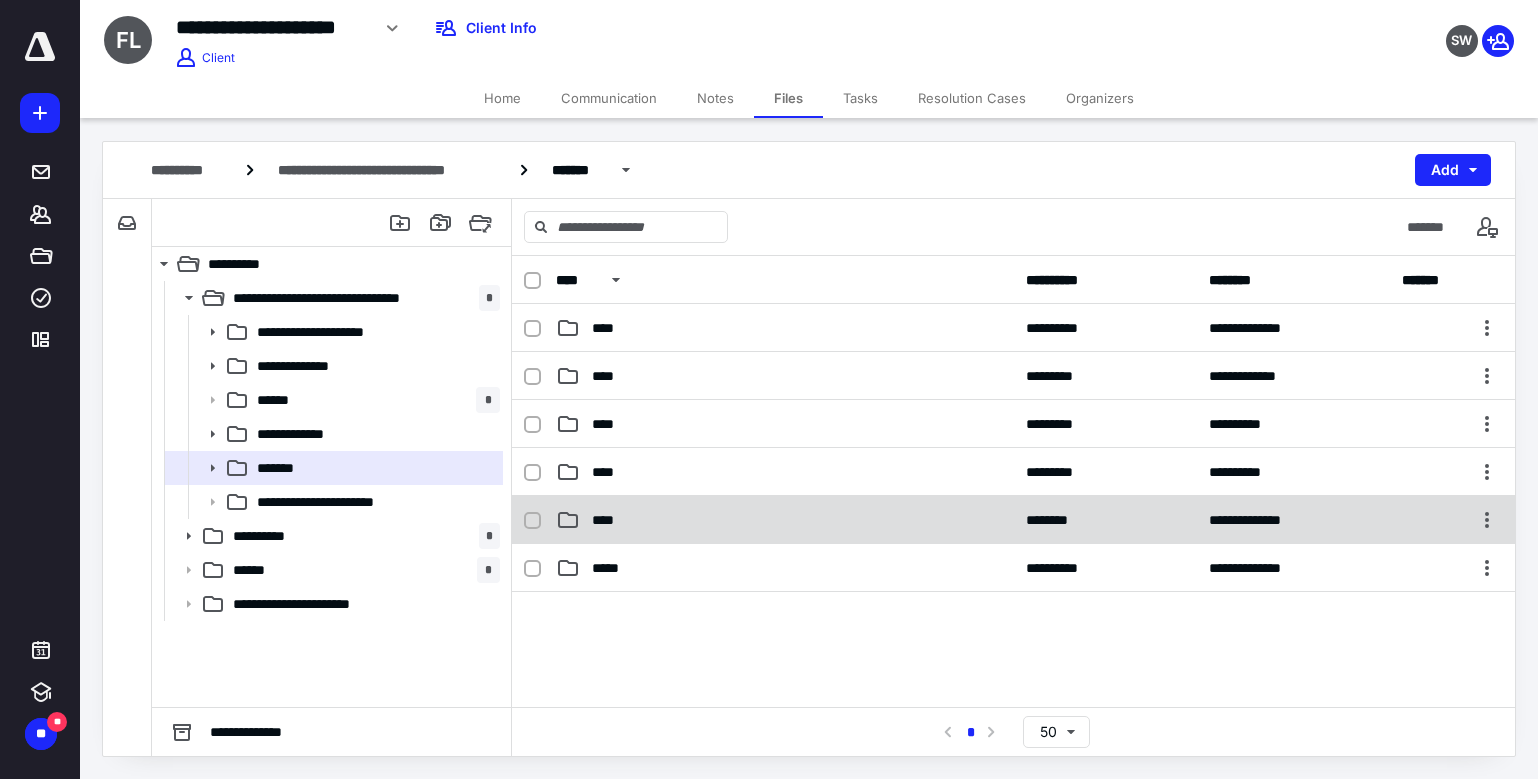 click on "****" at bounding box center [785, 520] 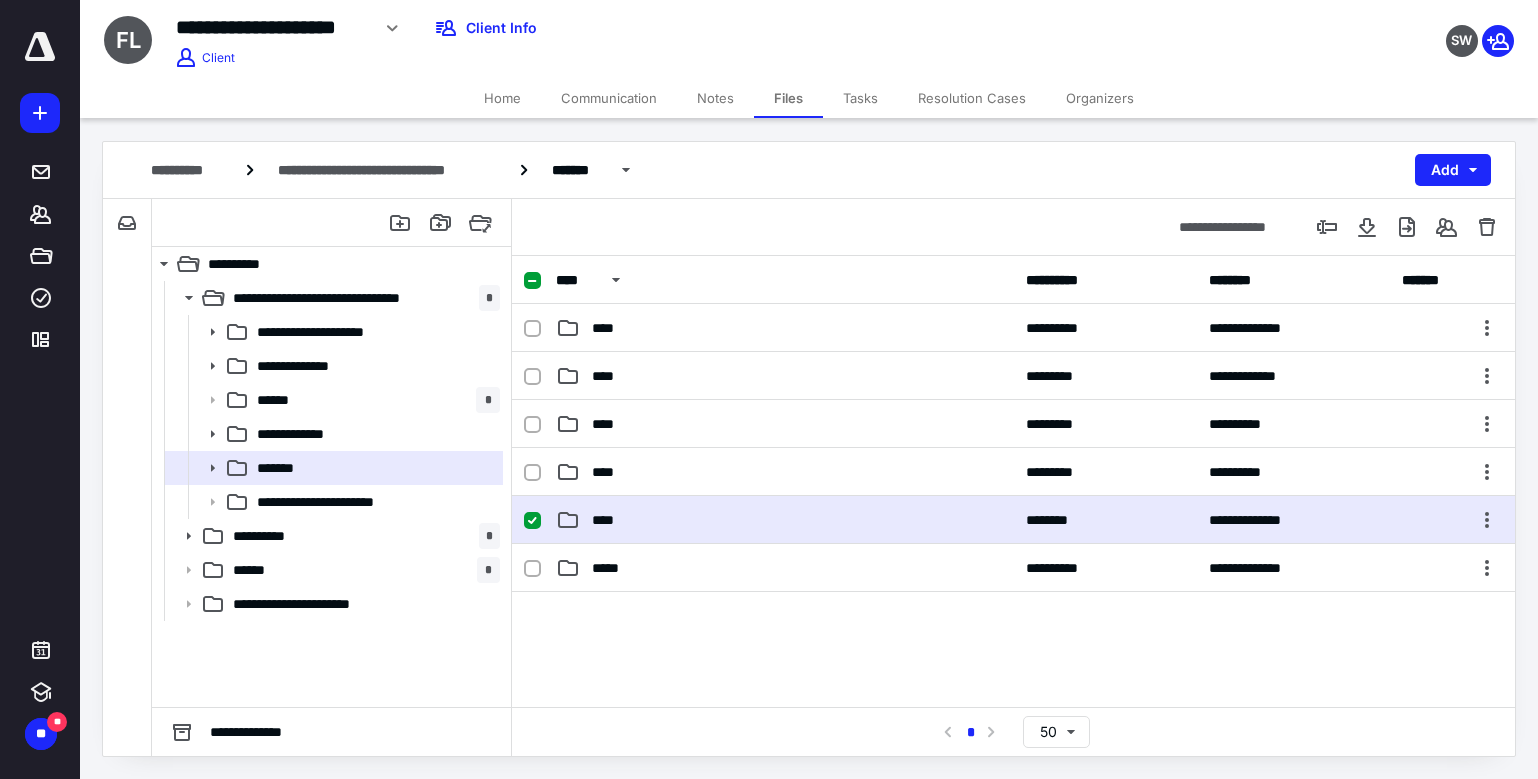 click on "****" at bounding box center (785, 520) 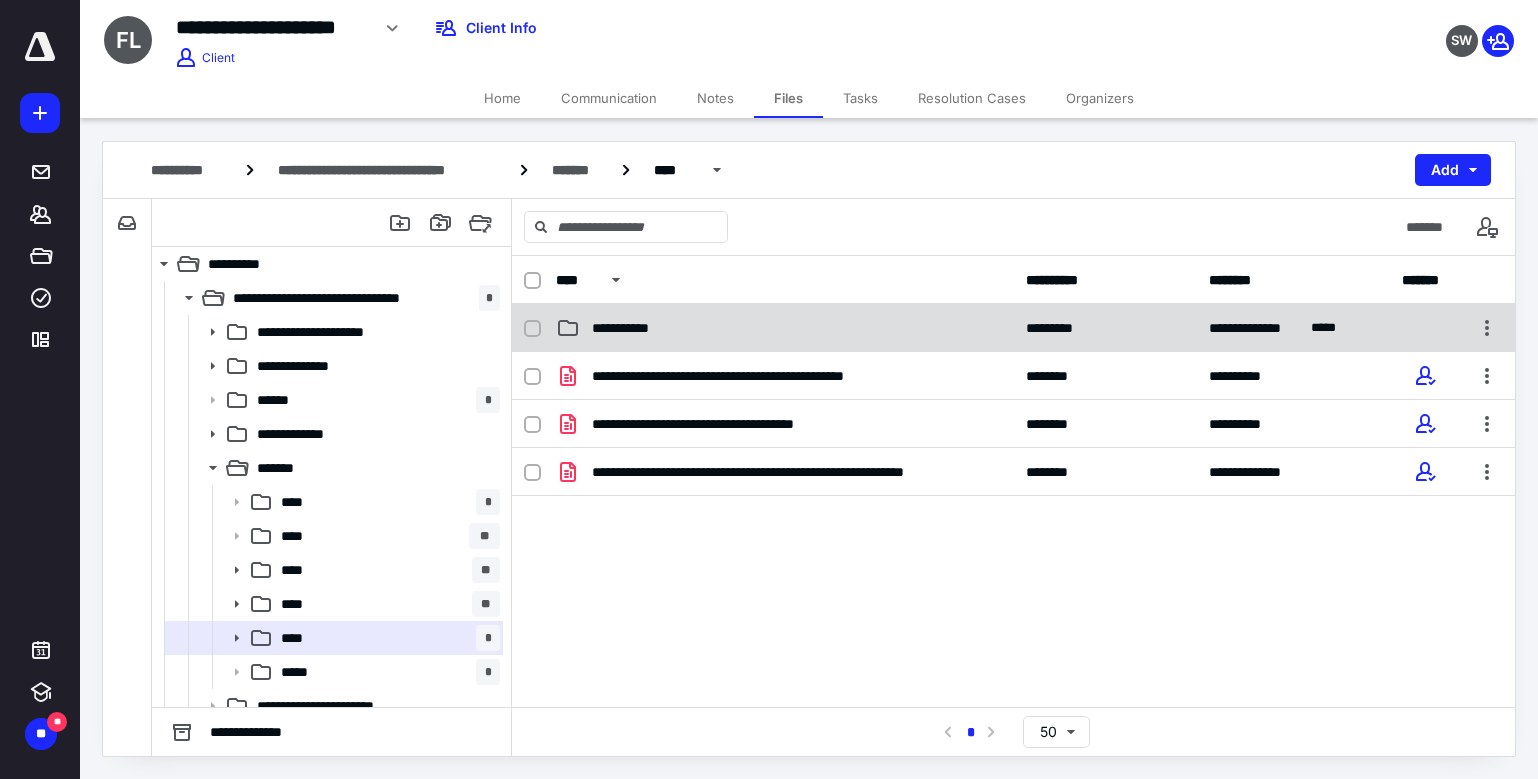 click on "**********" at bounding box center (785, 328) 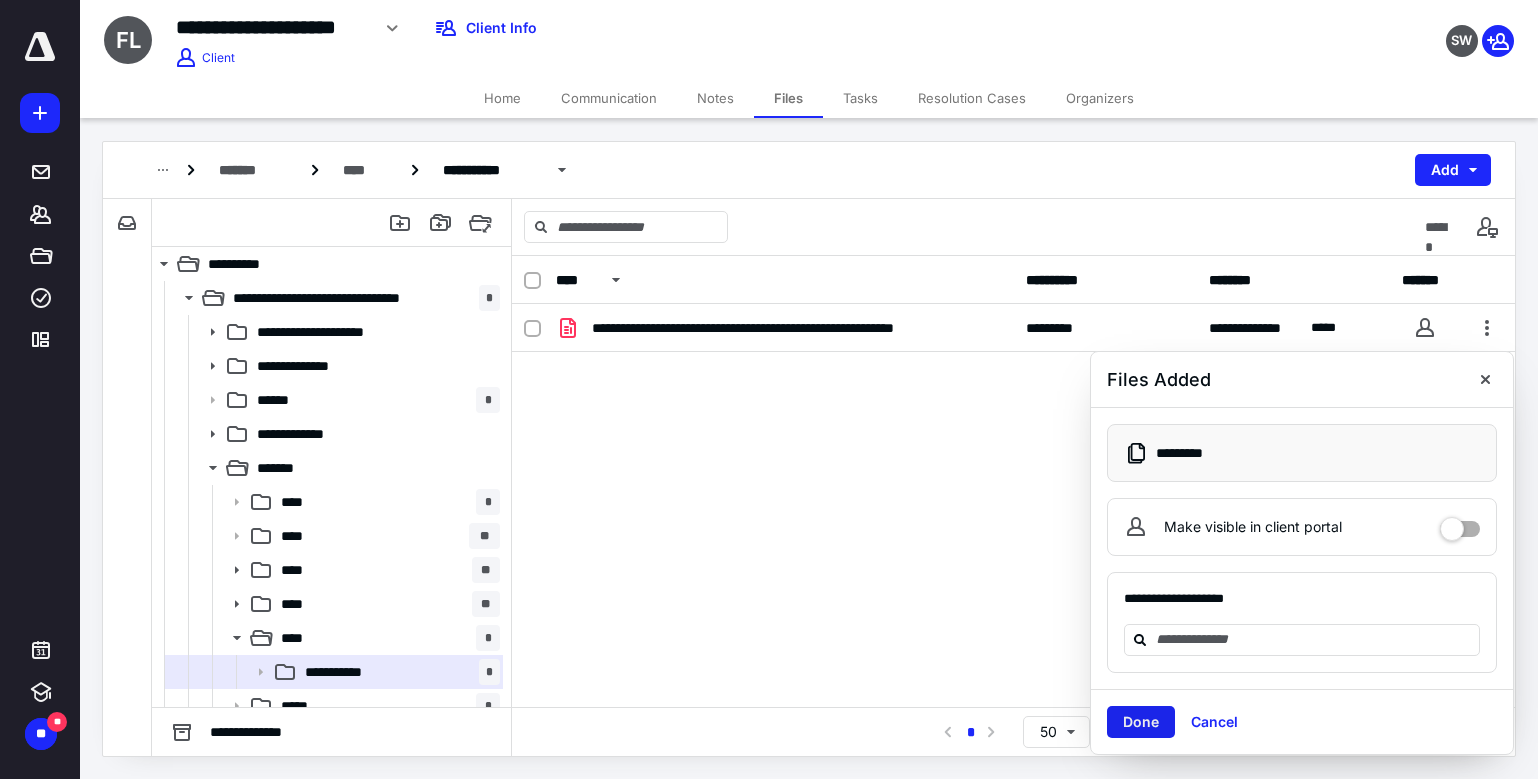 click on "Done" at bounding box center [1141, 722] 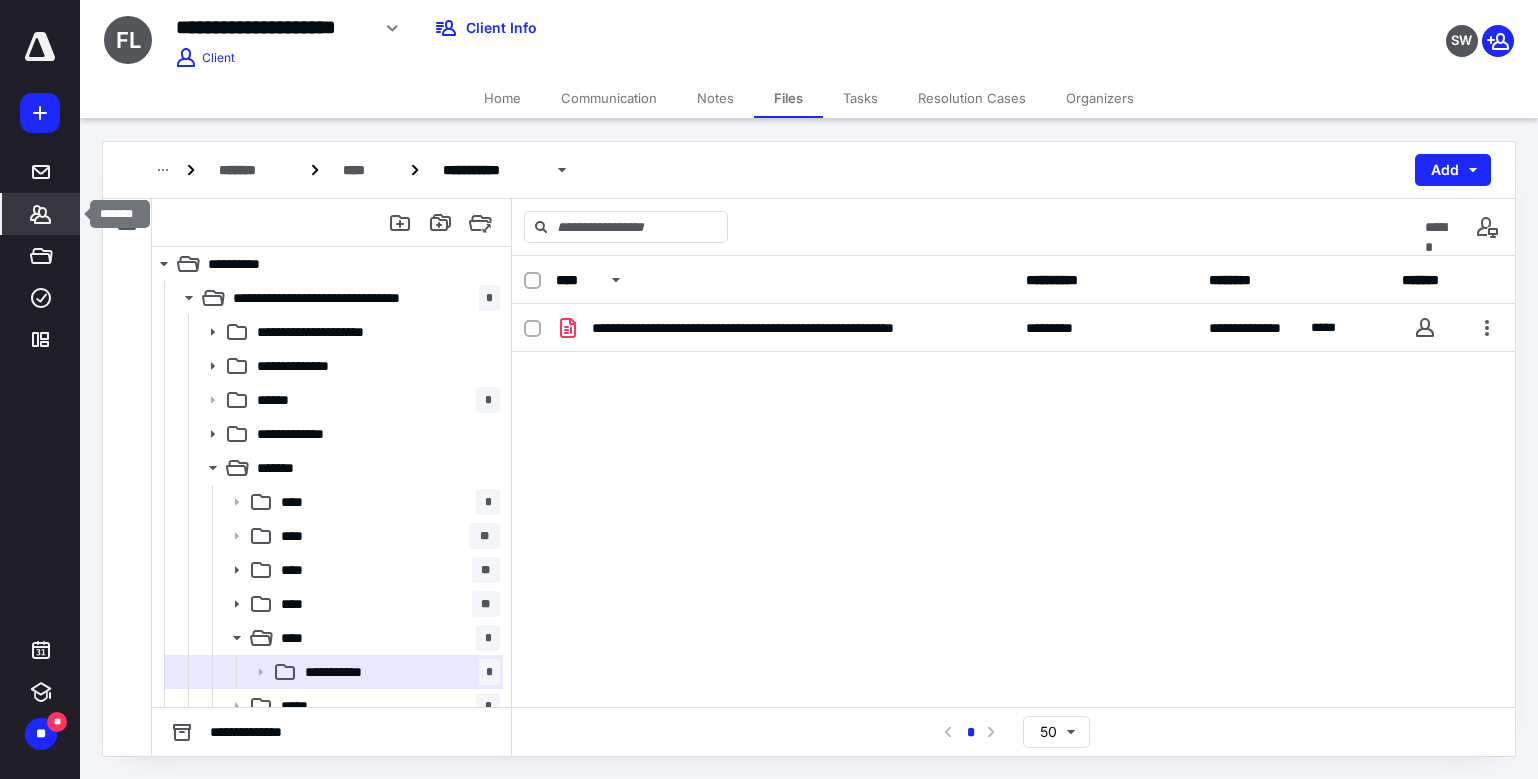 click on "*******" at bounding box center [41, 214] 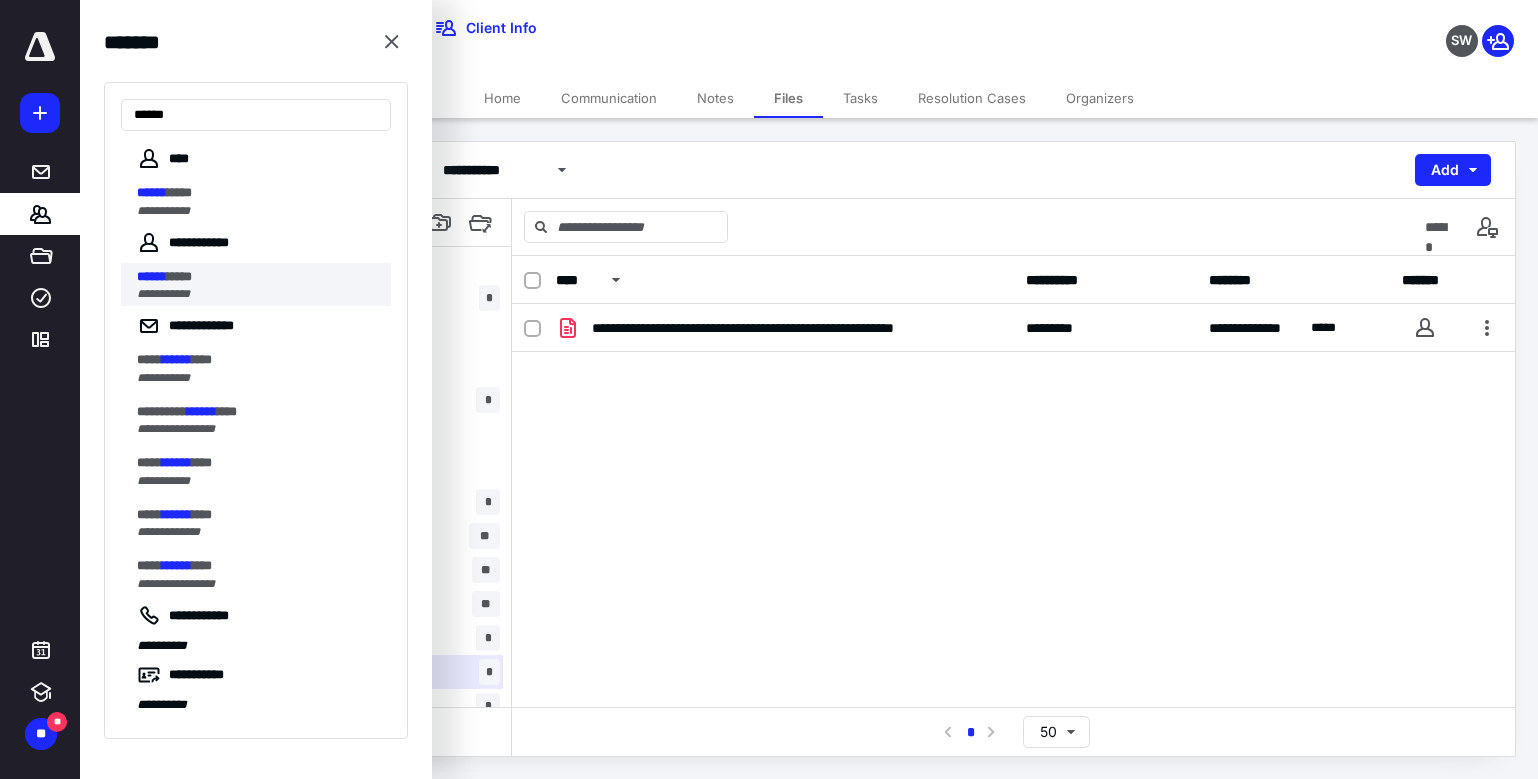 type on "******" 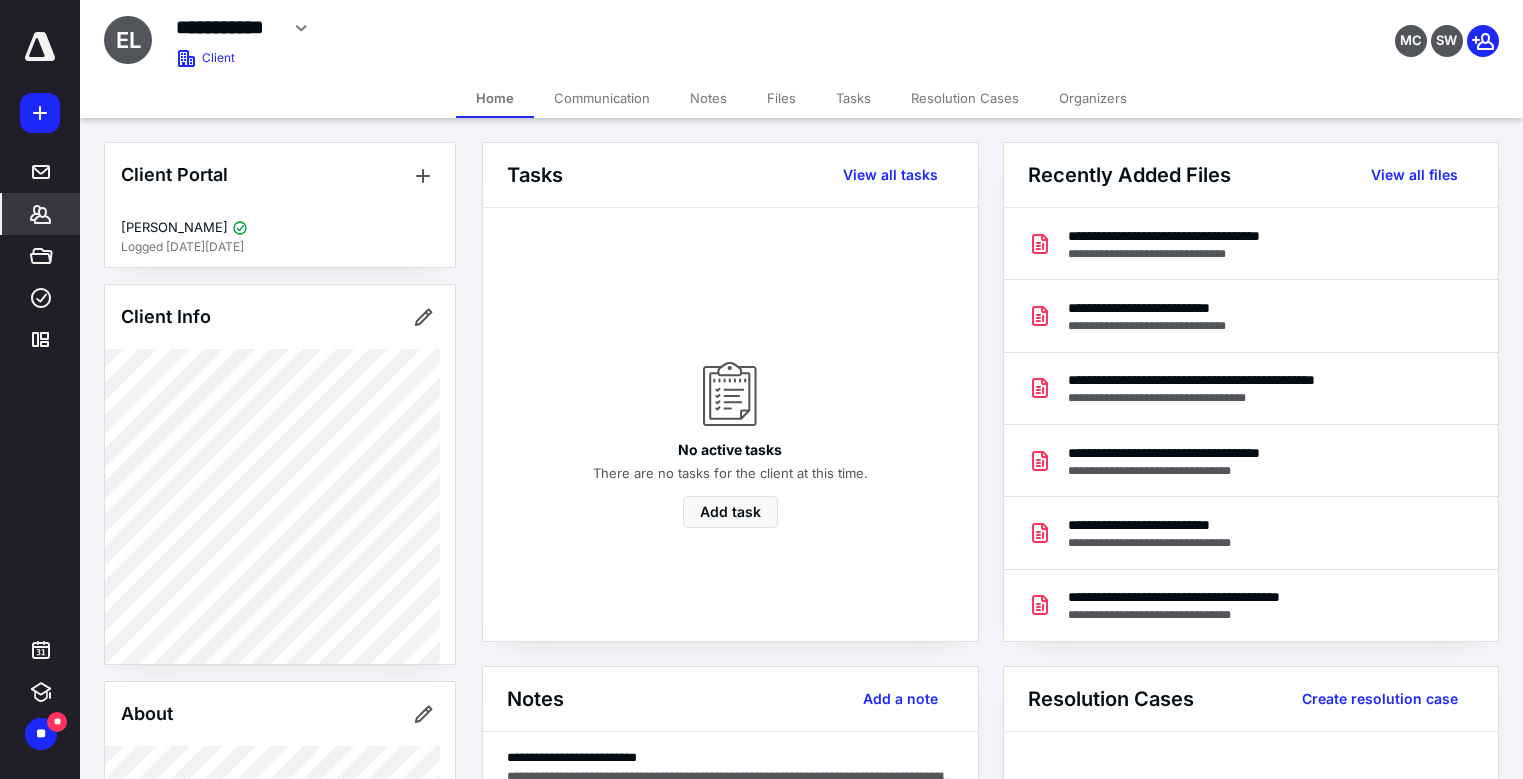 click on "Files" at bounding box center [781, 98] 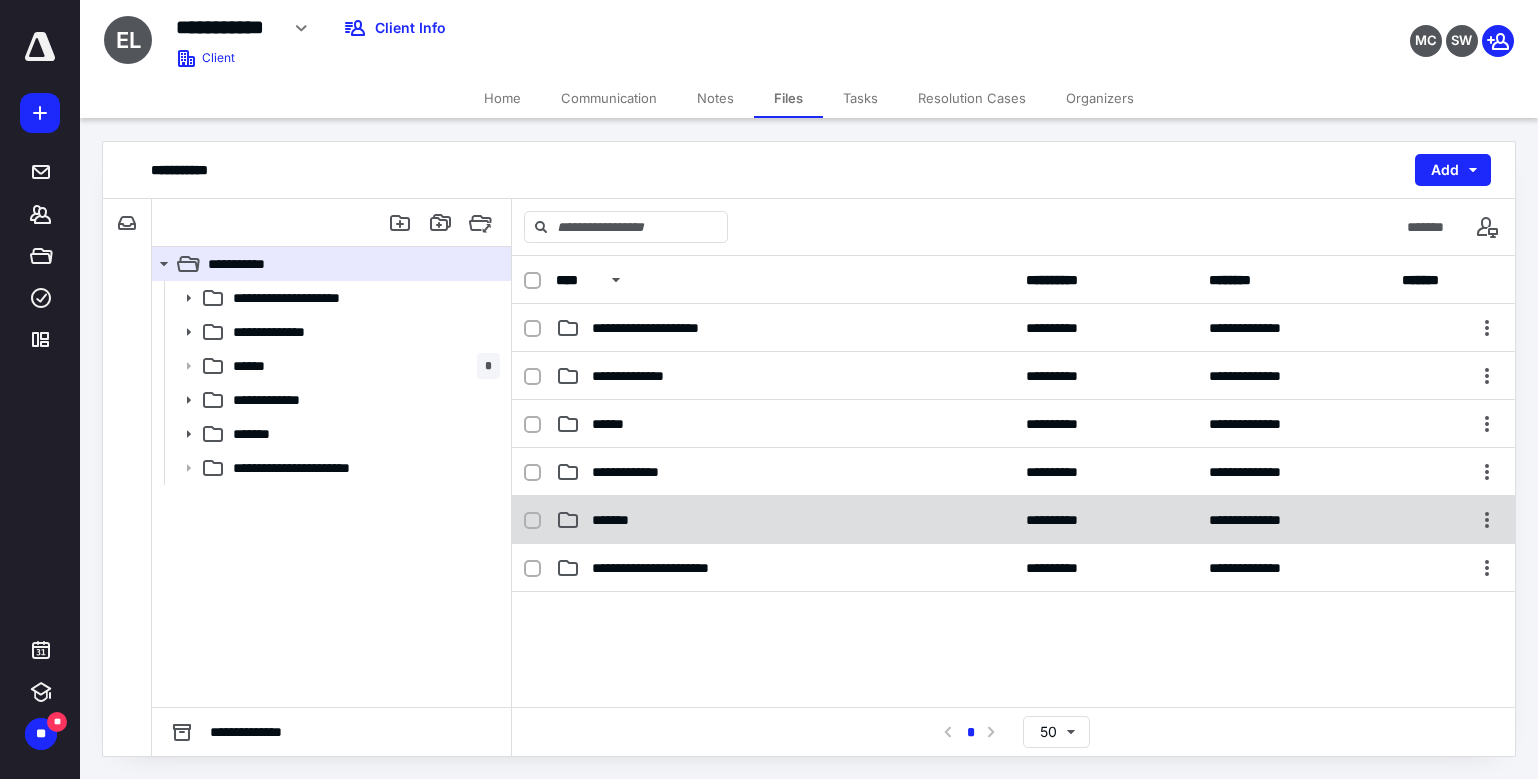 click on "*******" at bounding box center (785, 520) 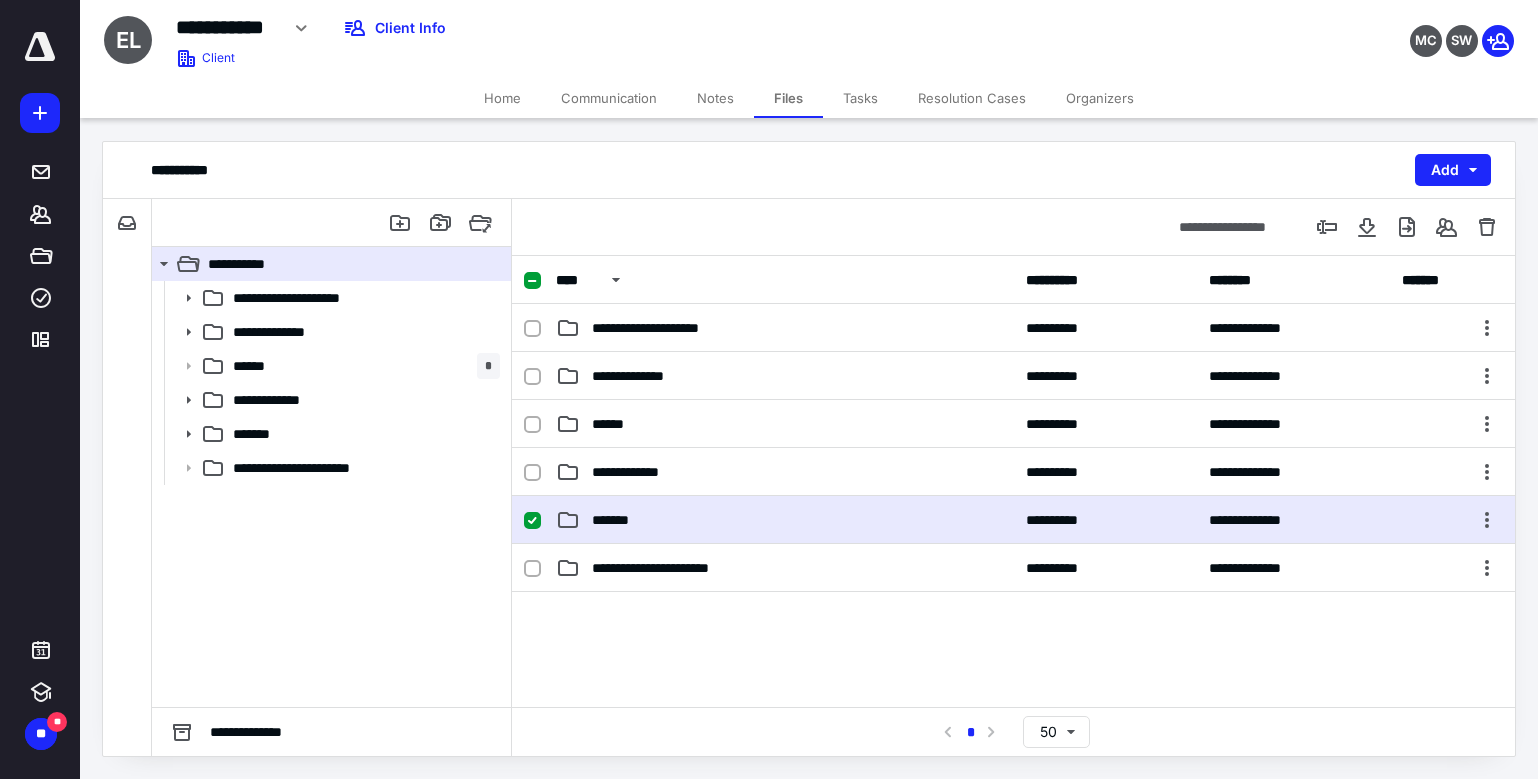 click on "*******" at bounding box center [785, 520] 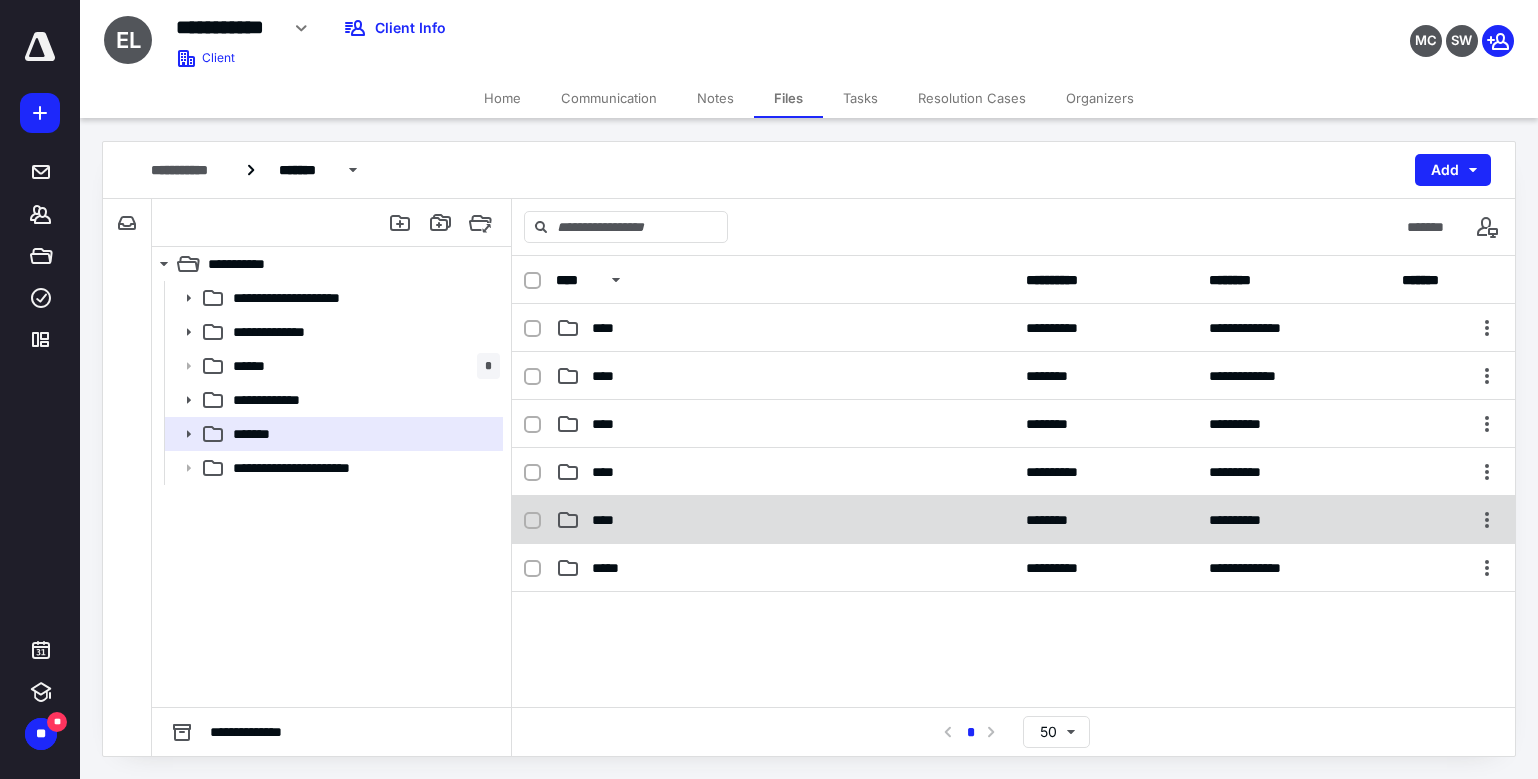 click on "****" at bounding box center (785, 520) 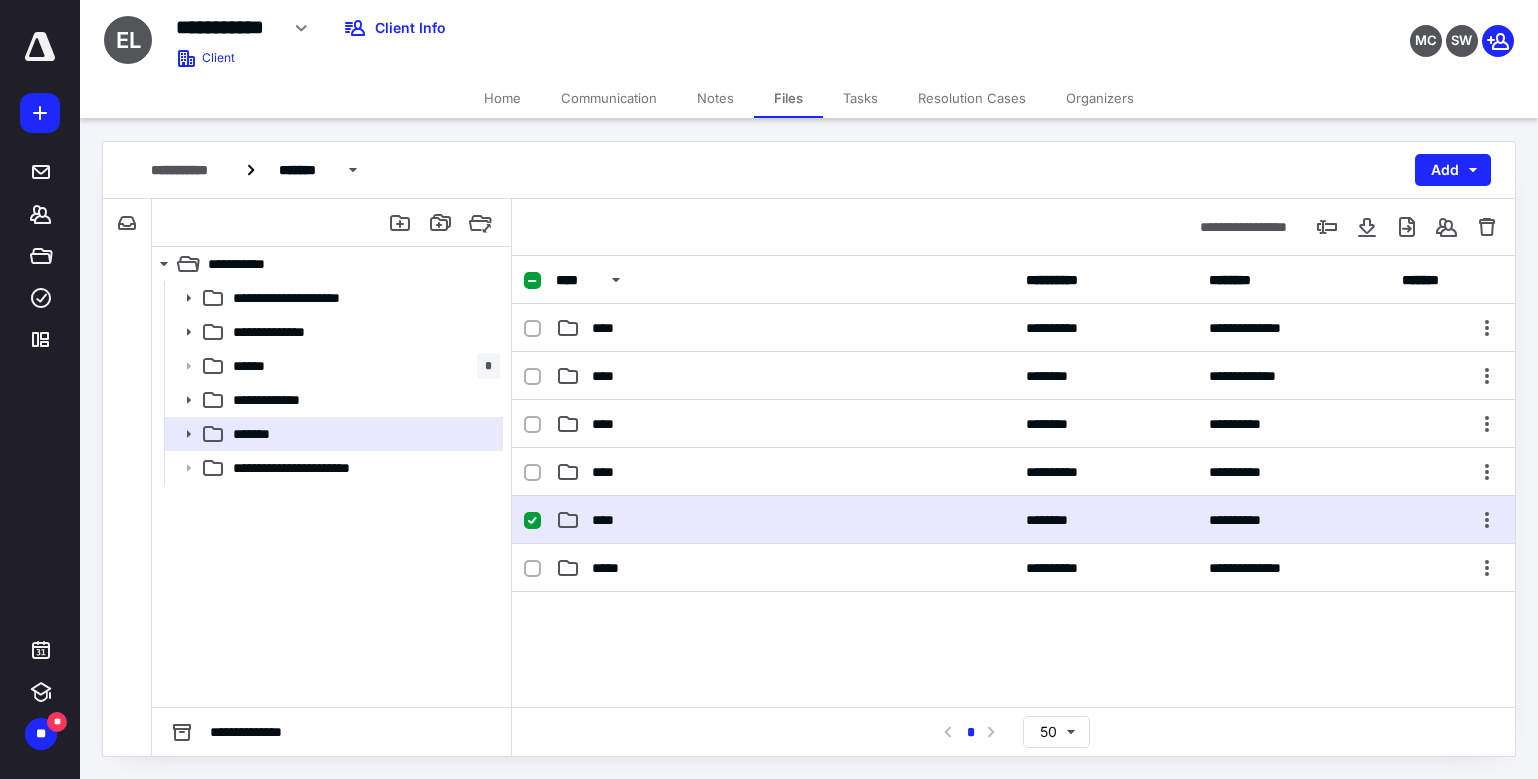 drag, startPoint x: 822, startPoint y: 514, endPoint x: 822, endPoint y: 499, distance: 15 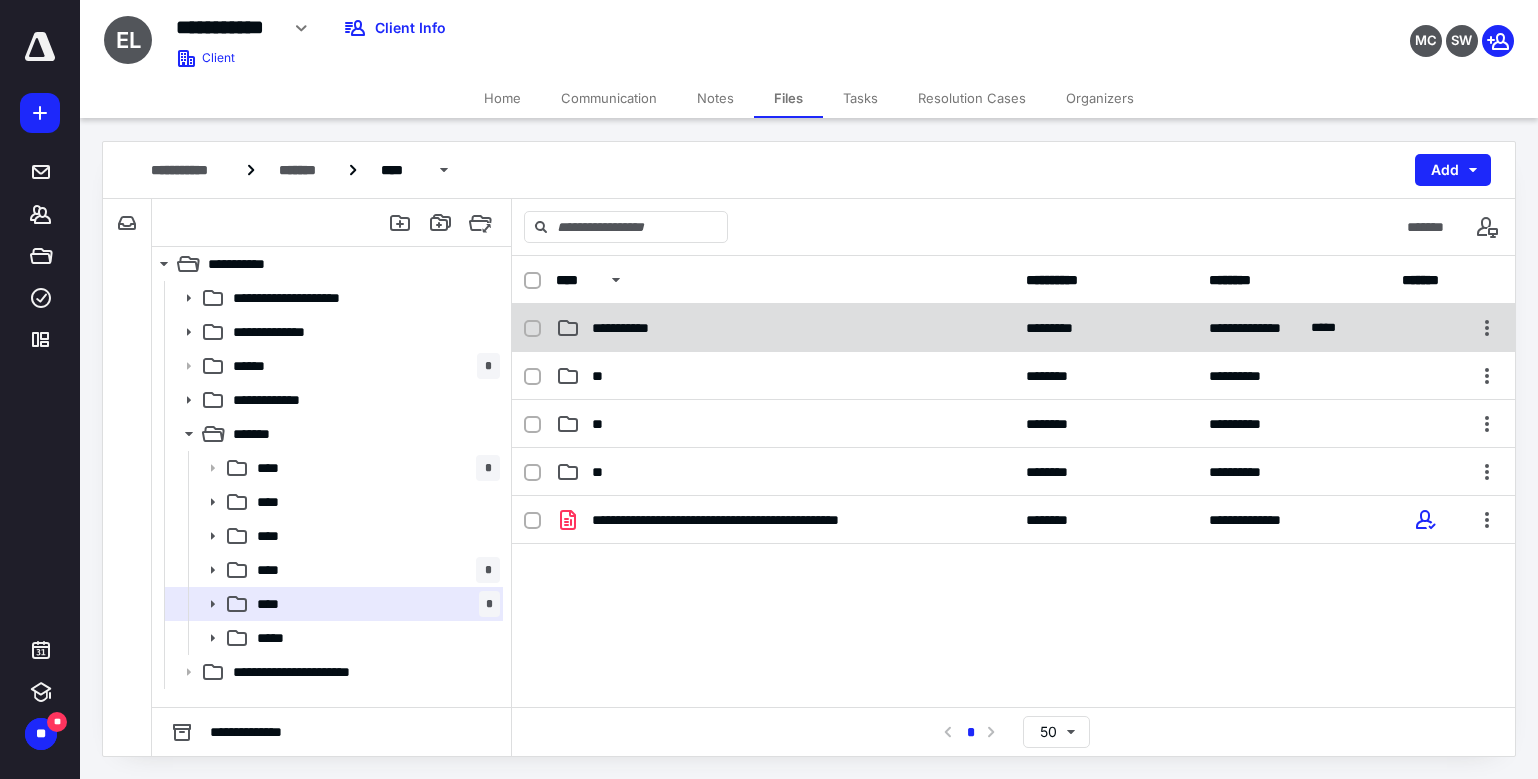 click on "**********" at bounding box center (785, 328) 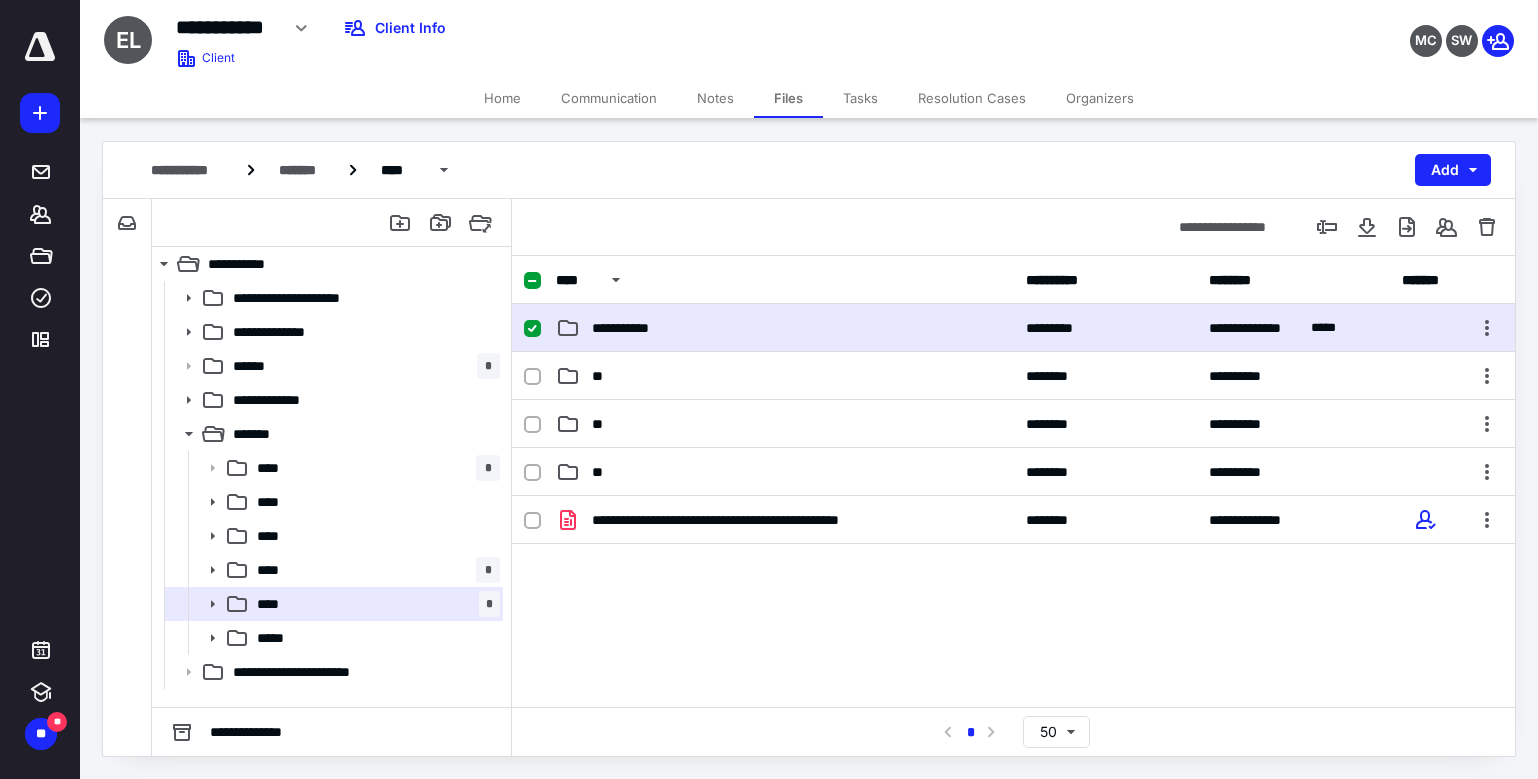 click on "**********" at bounding box center (785, 328) 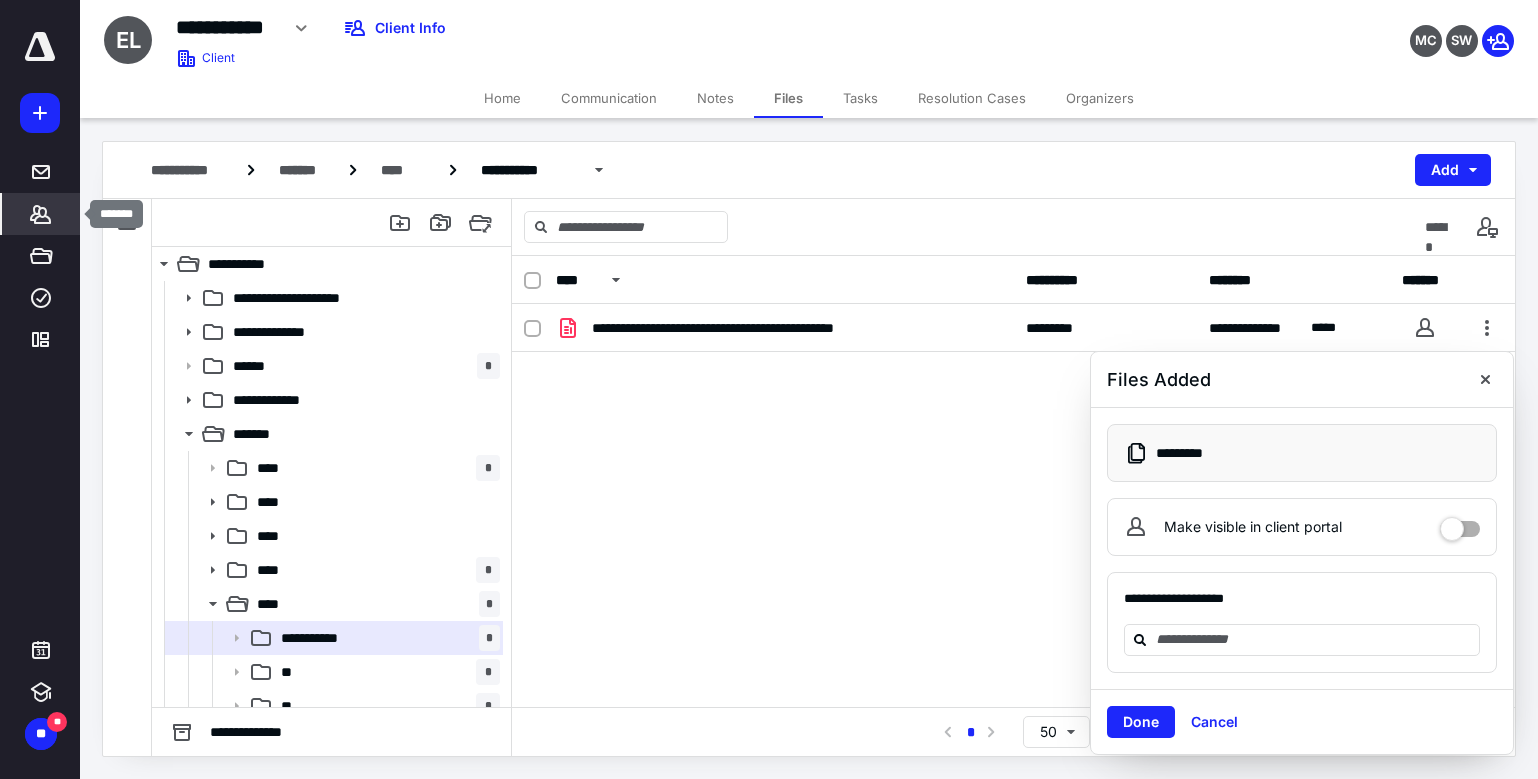 click 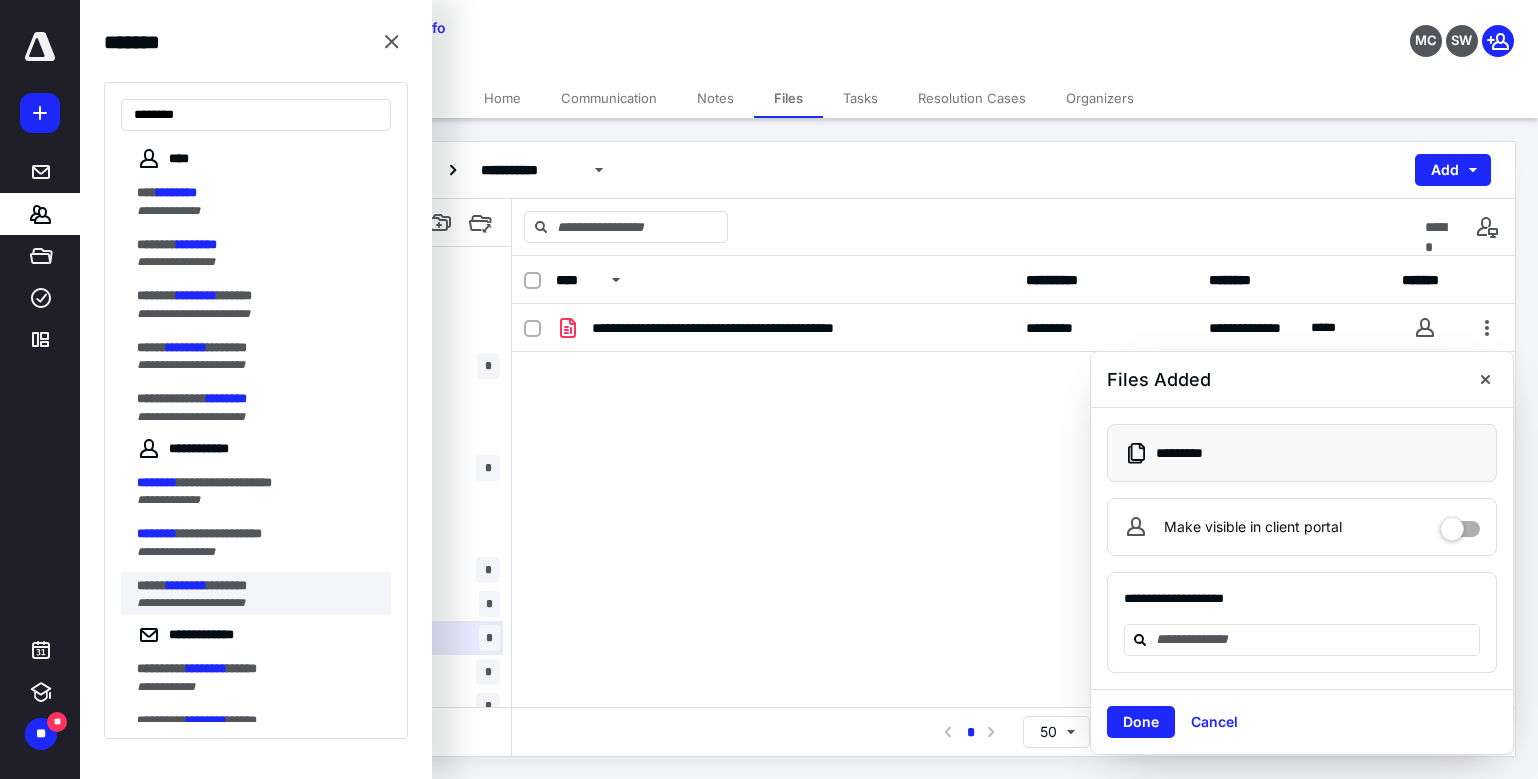type on "********" 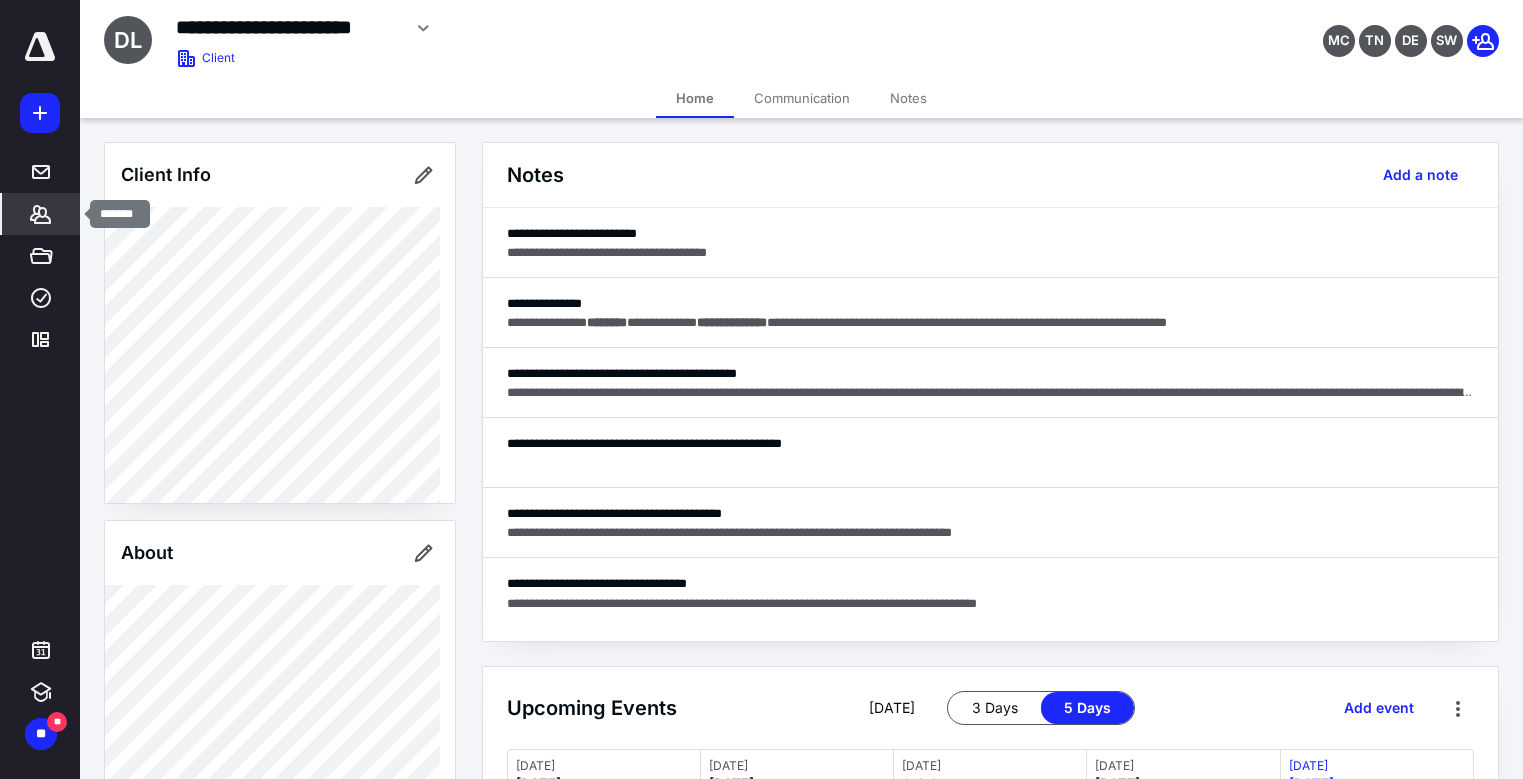 click 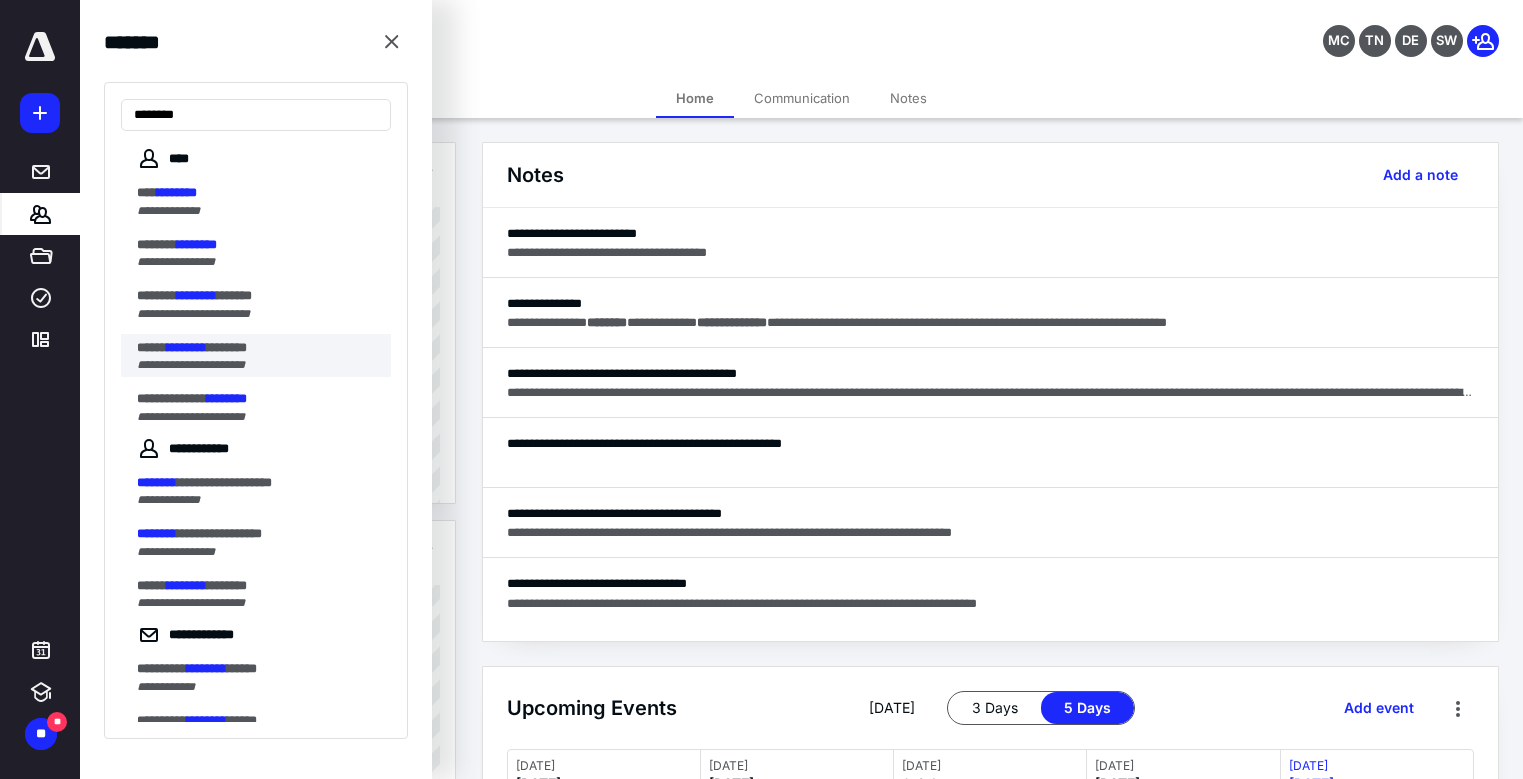 type on "********" 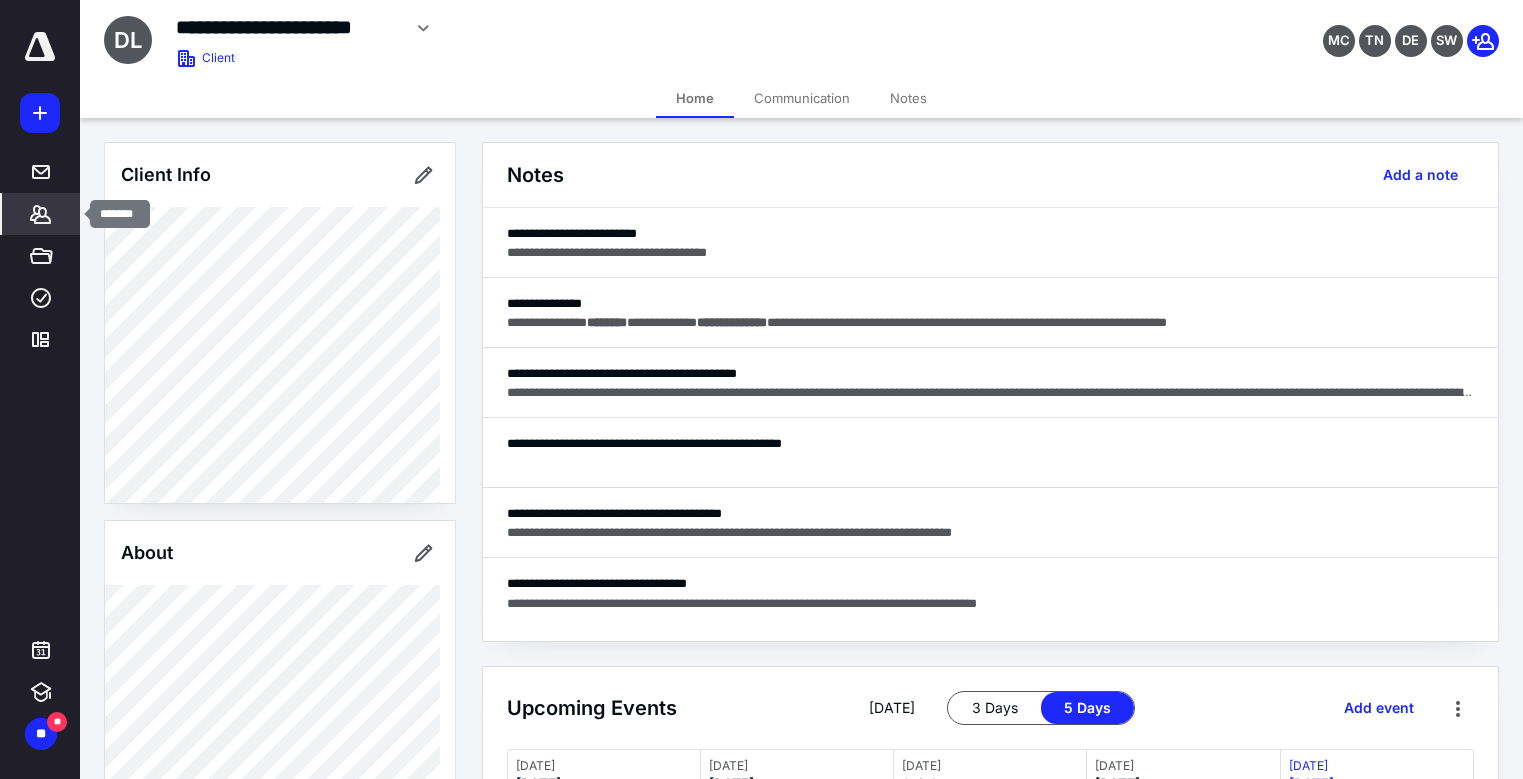click 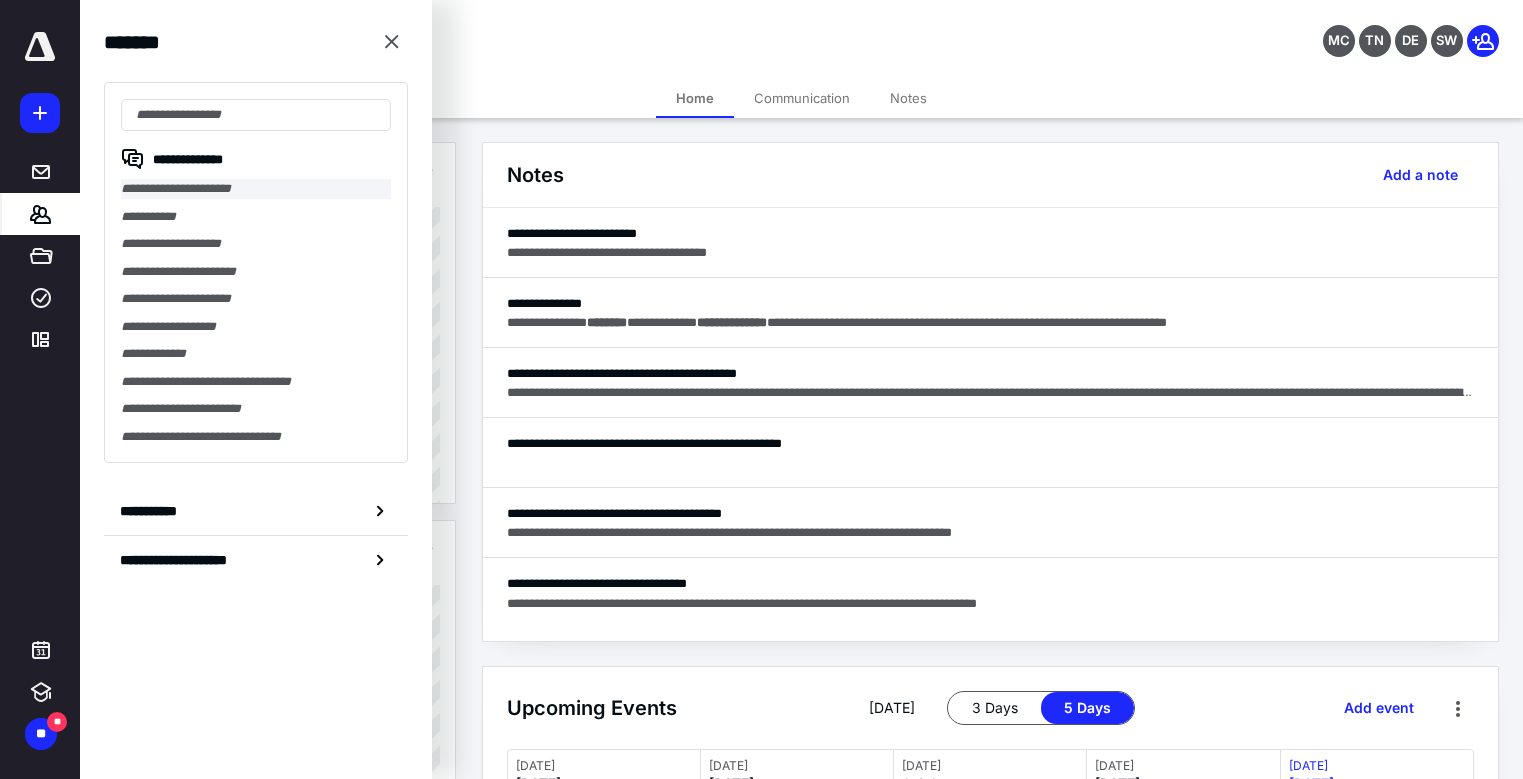 click on "**********" at bounding box center (256, 189) 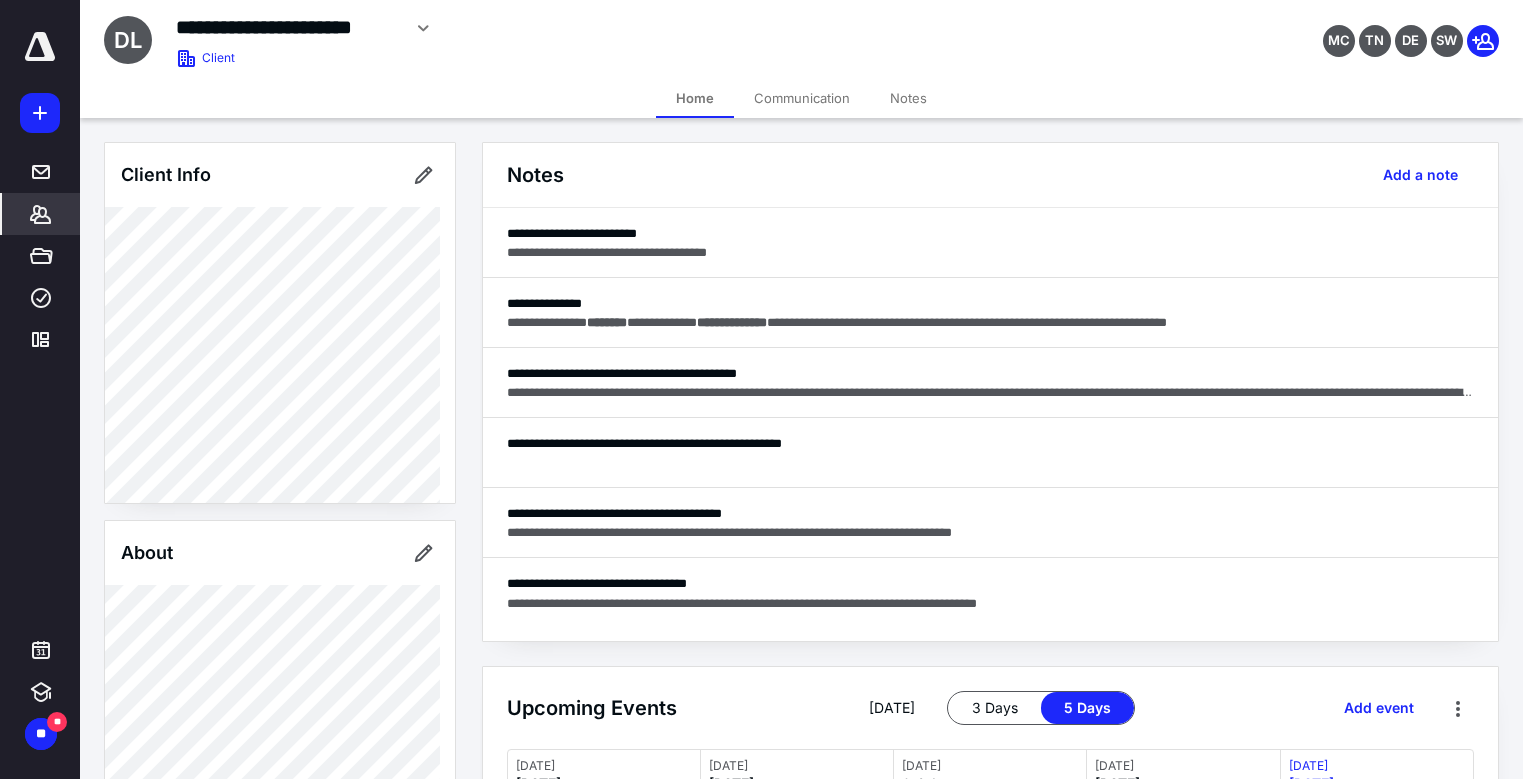 click 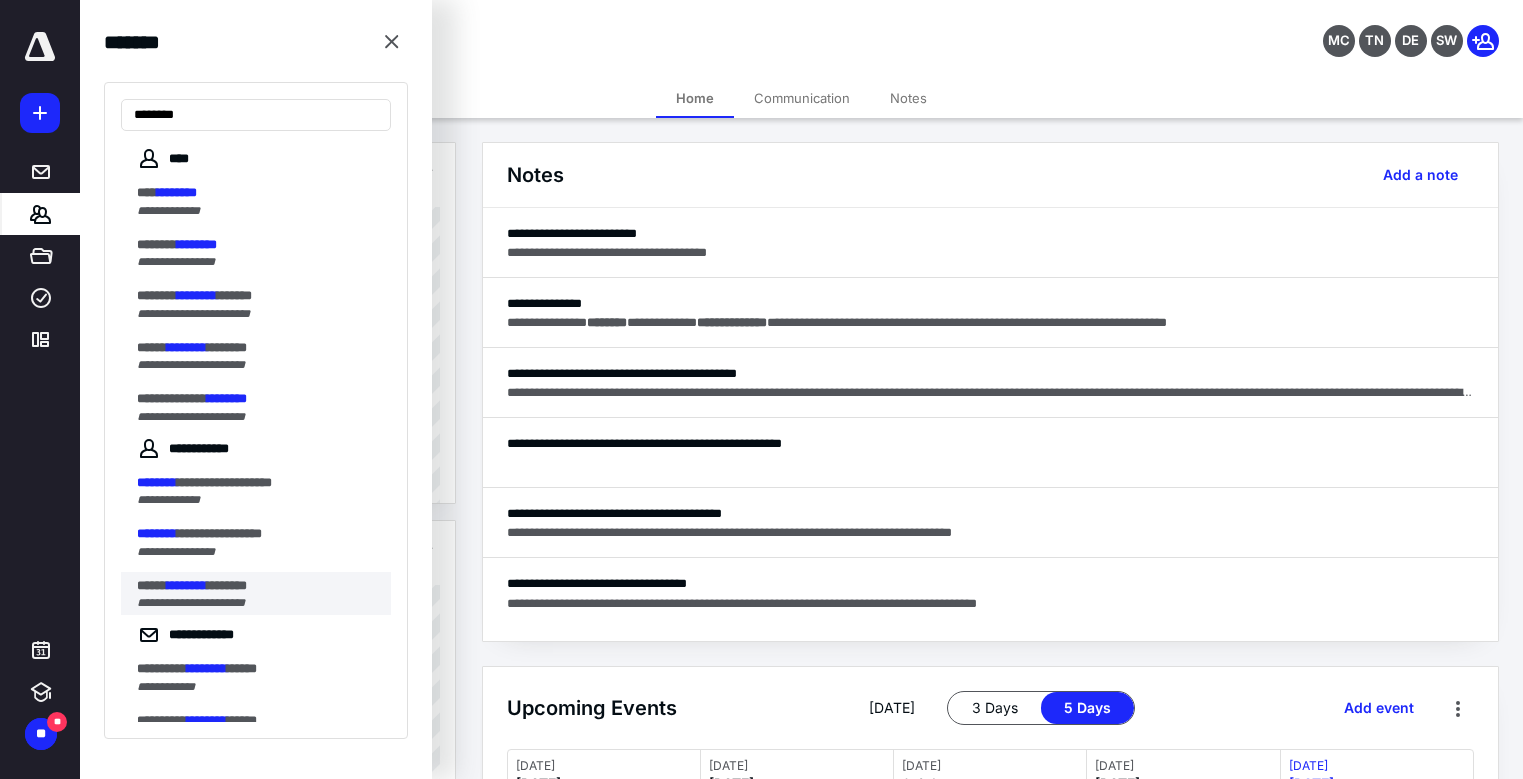 type on "********" 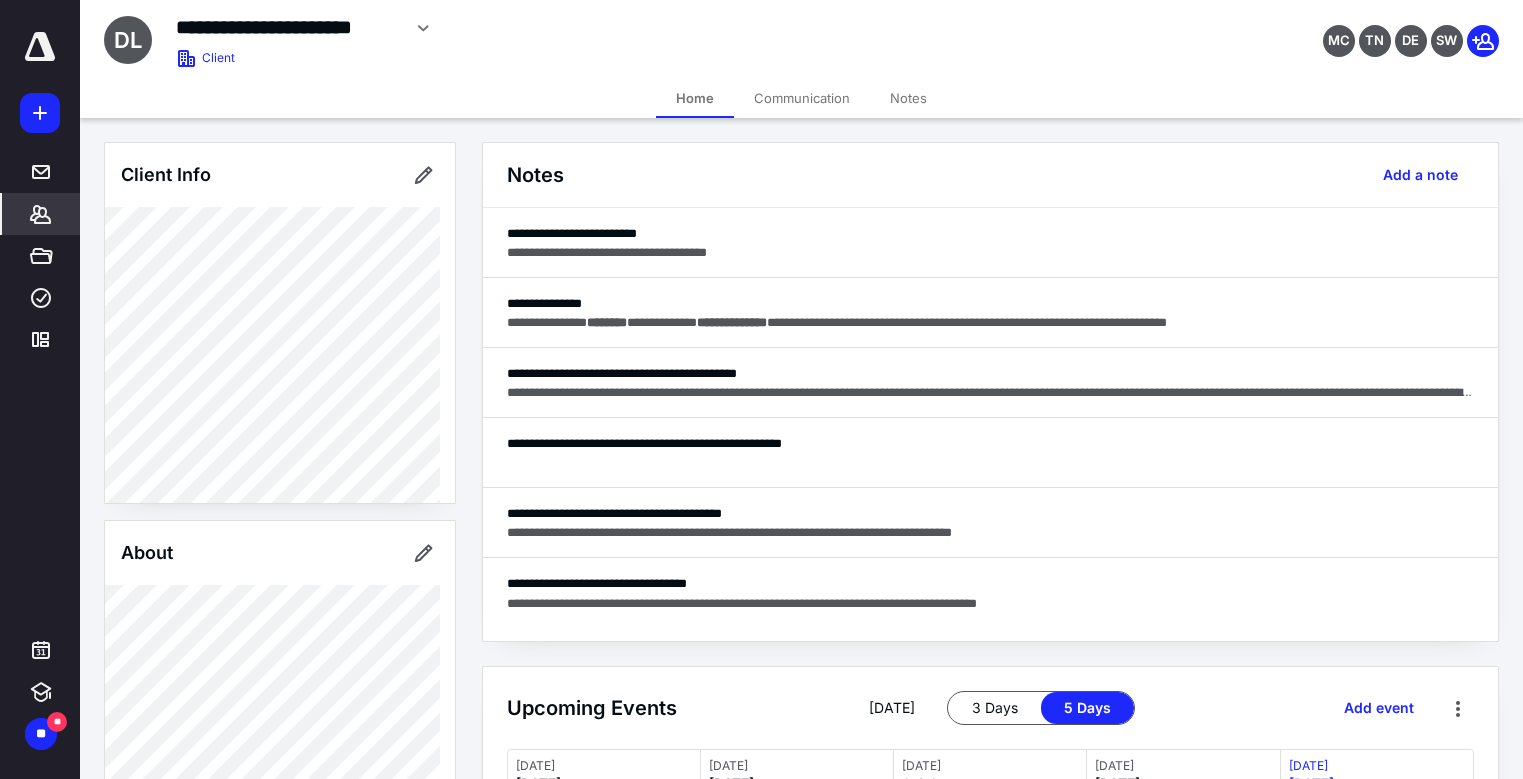 click 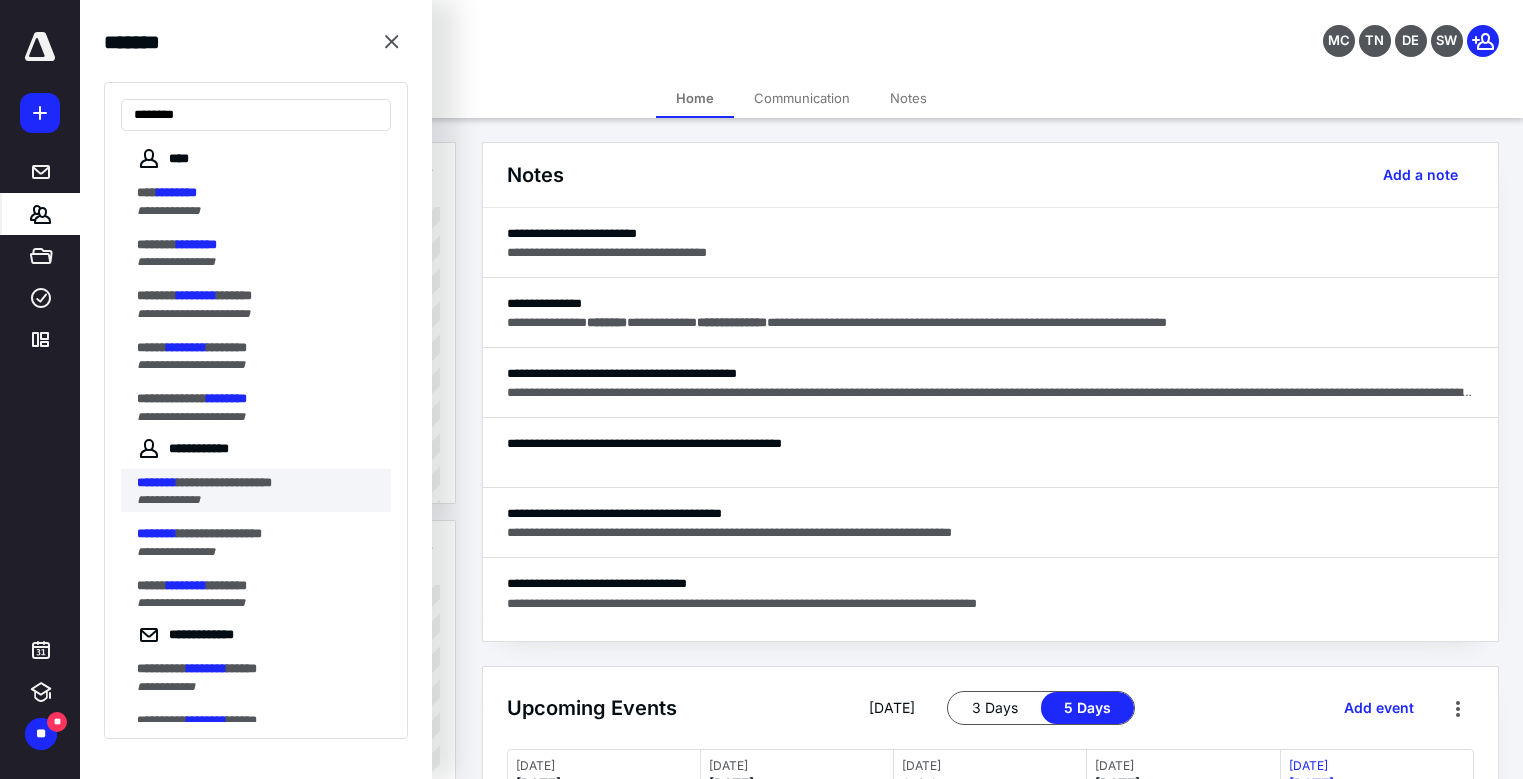 type on "********" 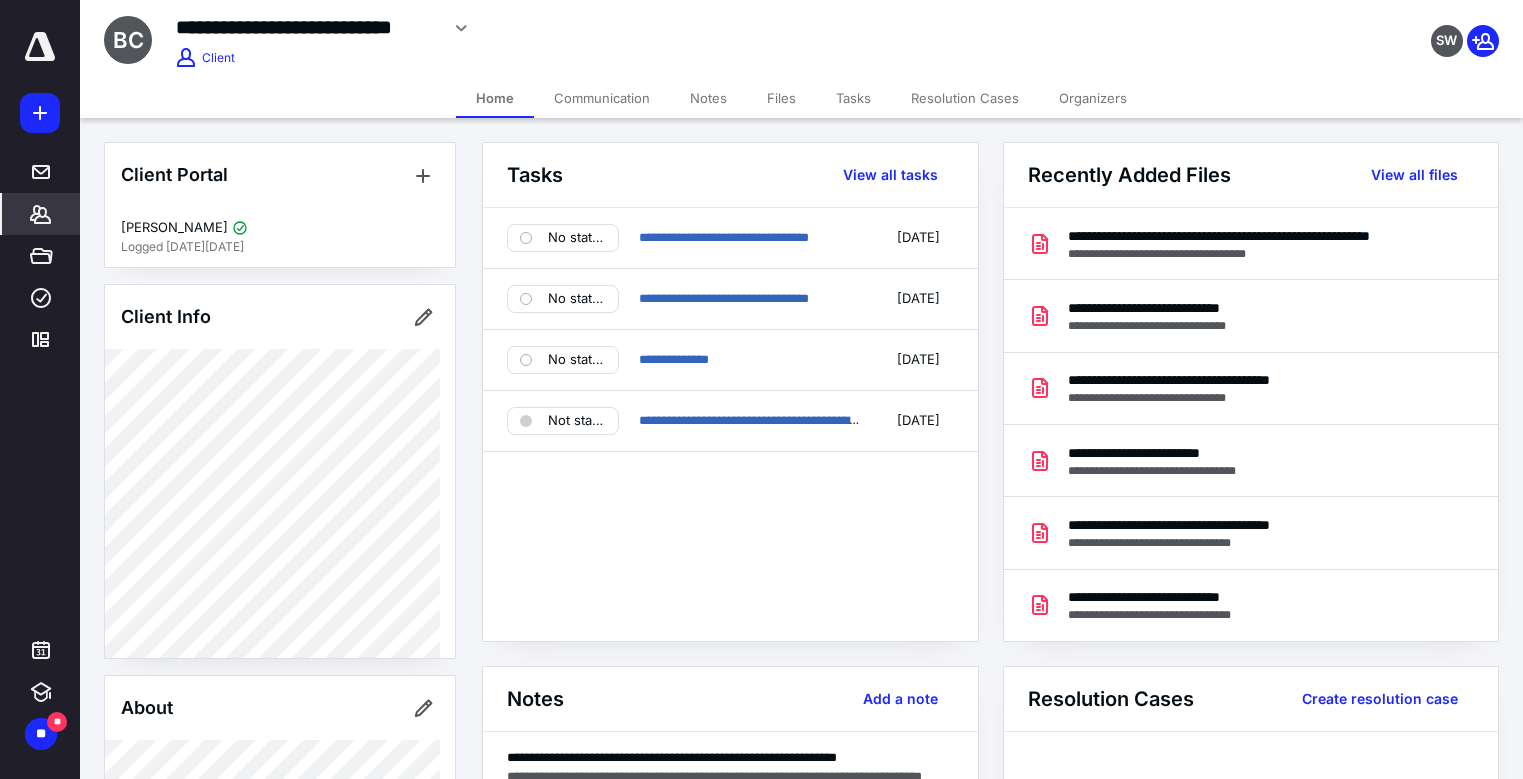 click on "Files" at bounding box center [781, 98] 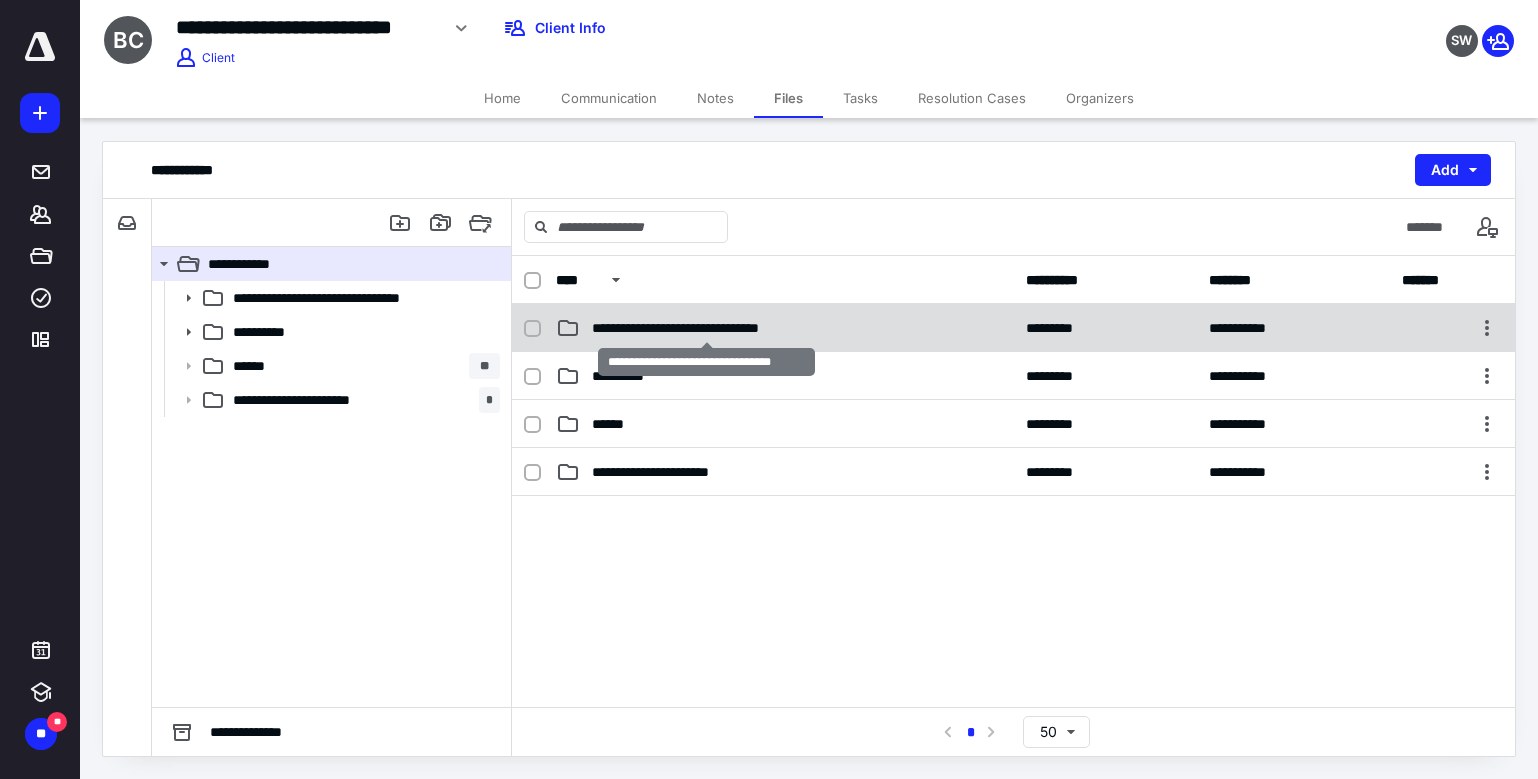 click on "**********" at bounding box center [706, 328] 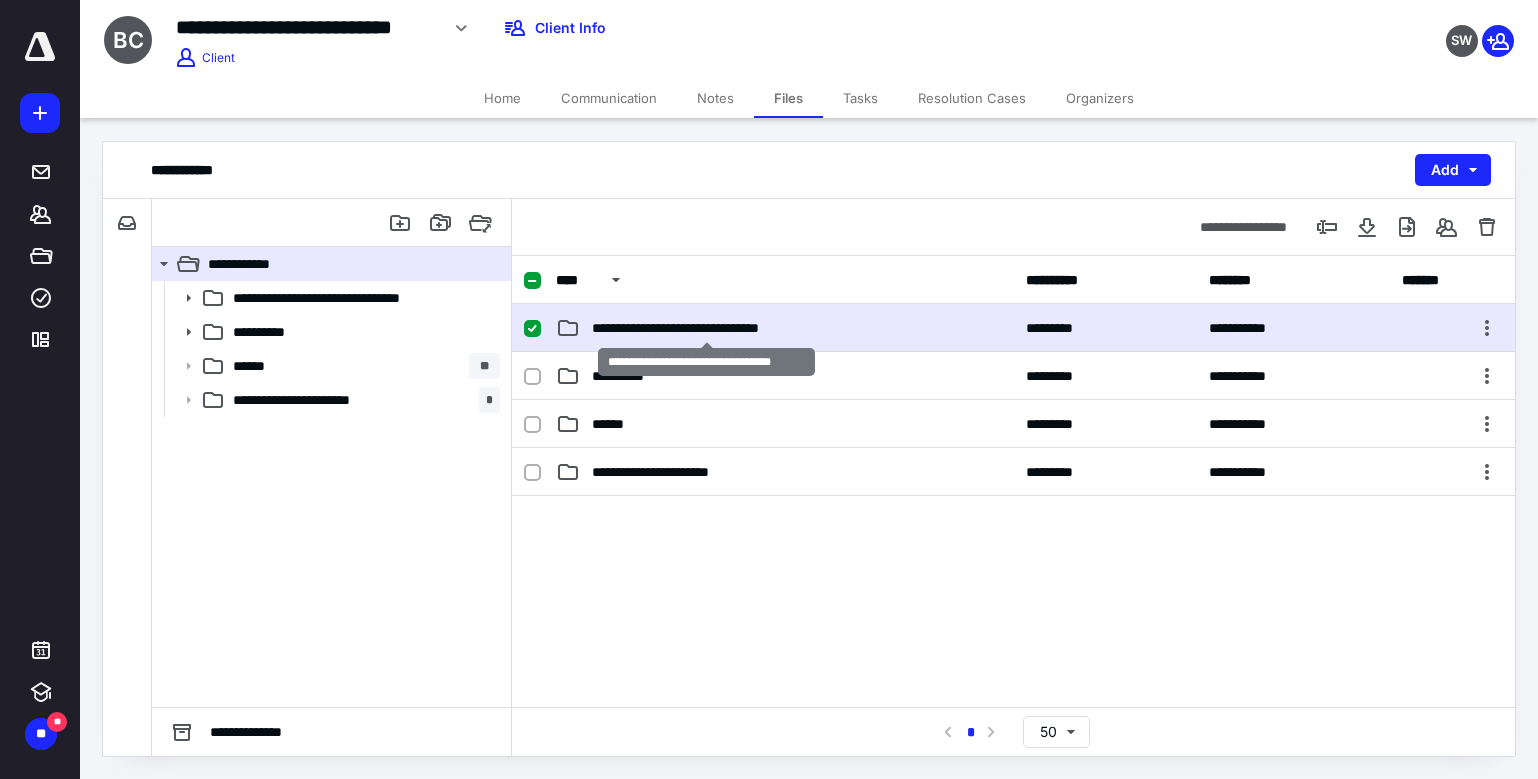 click on "**********" at bounding box center (706, 328) 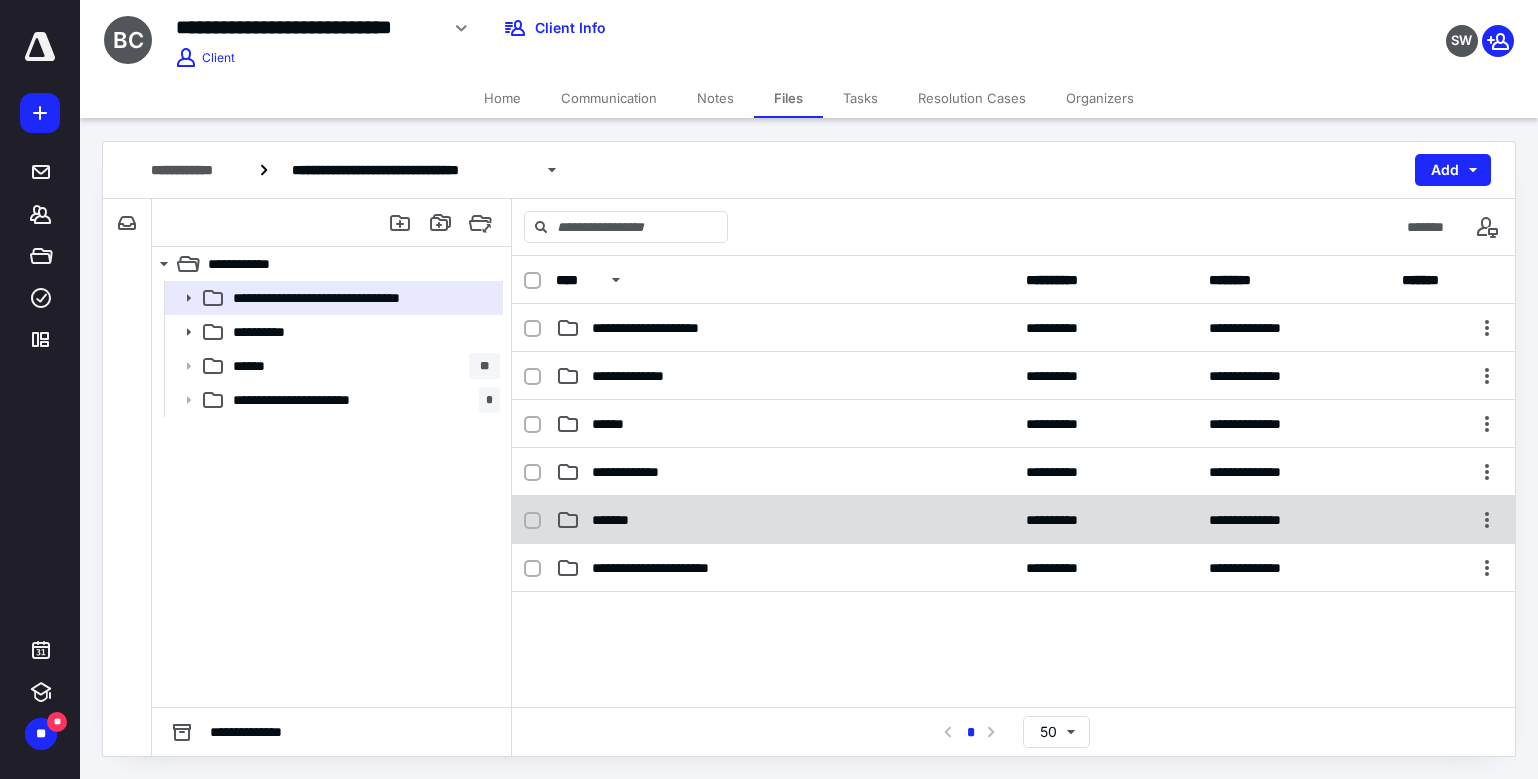 click on "*******" at bounding box center (785, 520) 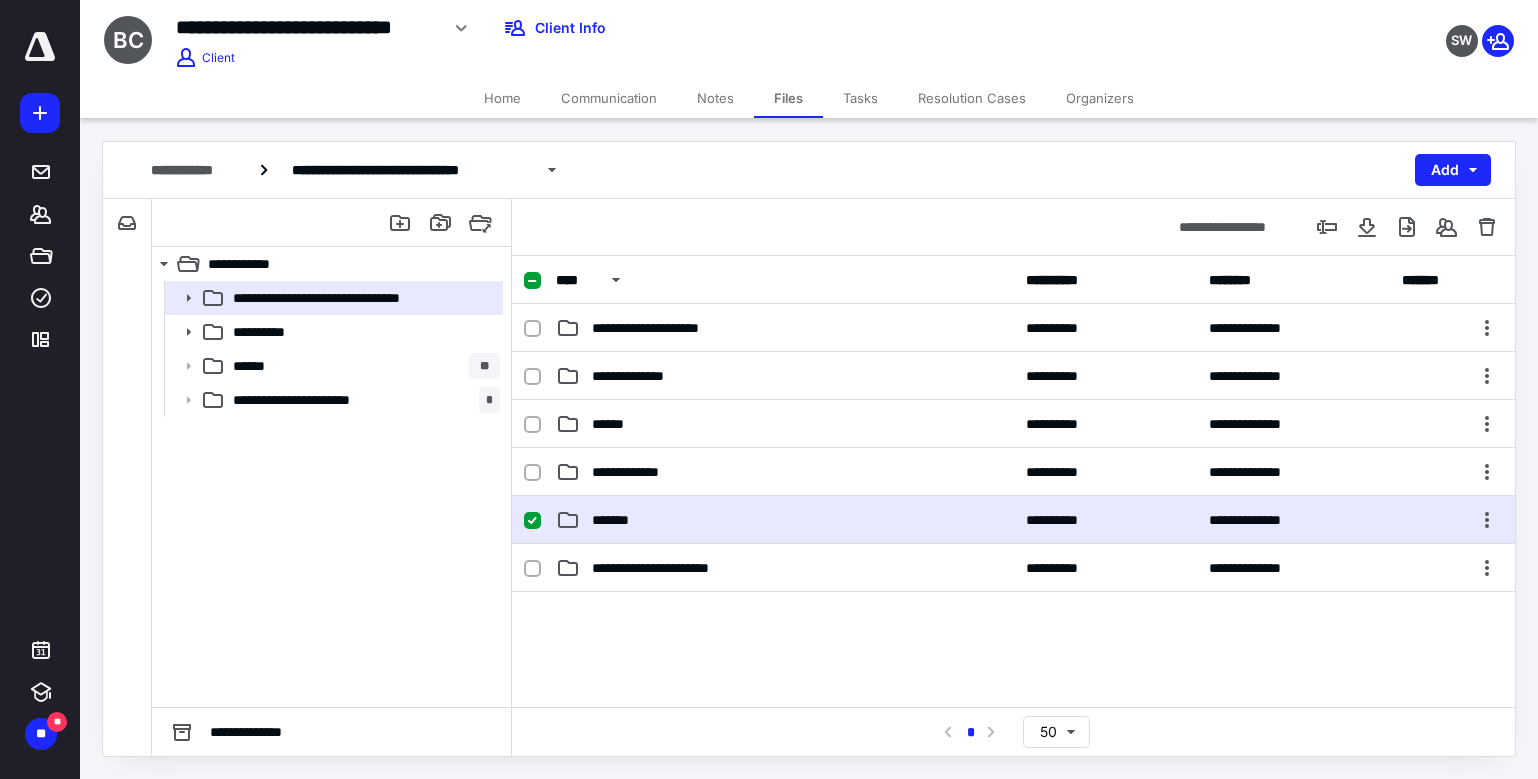 click on "*******" at bounding box center (785, 520) 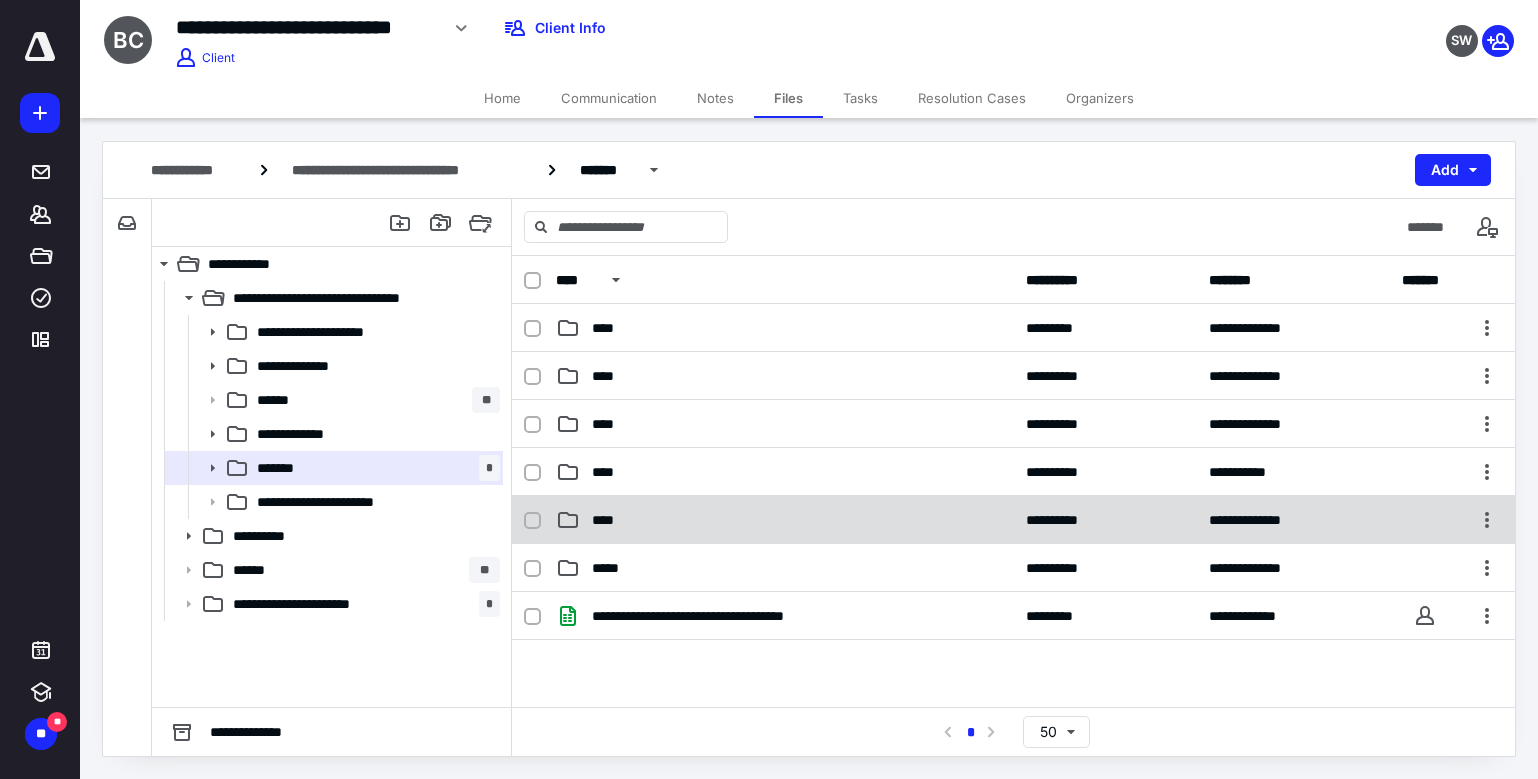click on "****" at bounding box center (785, 520) 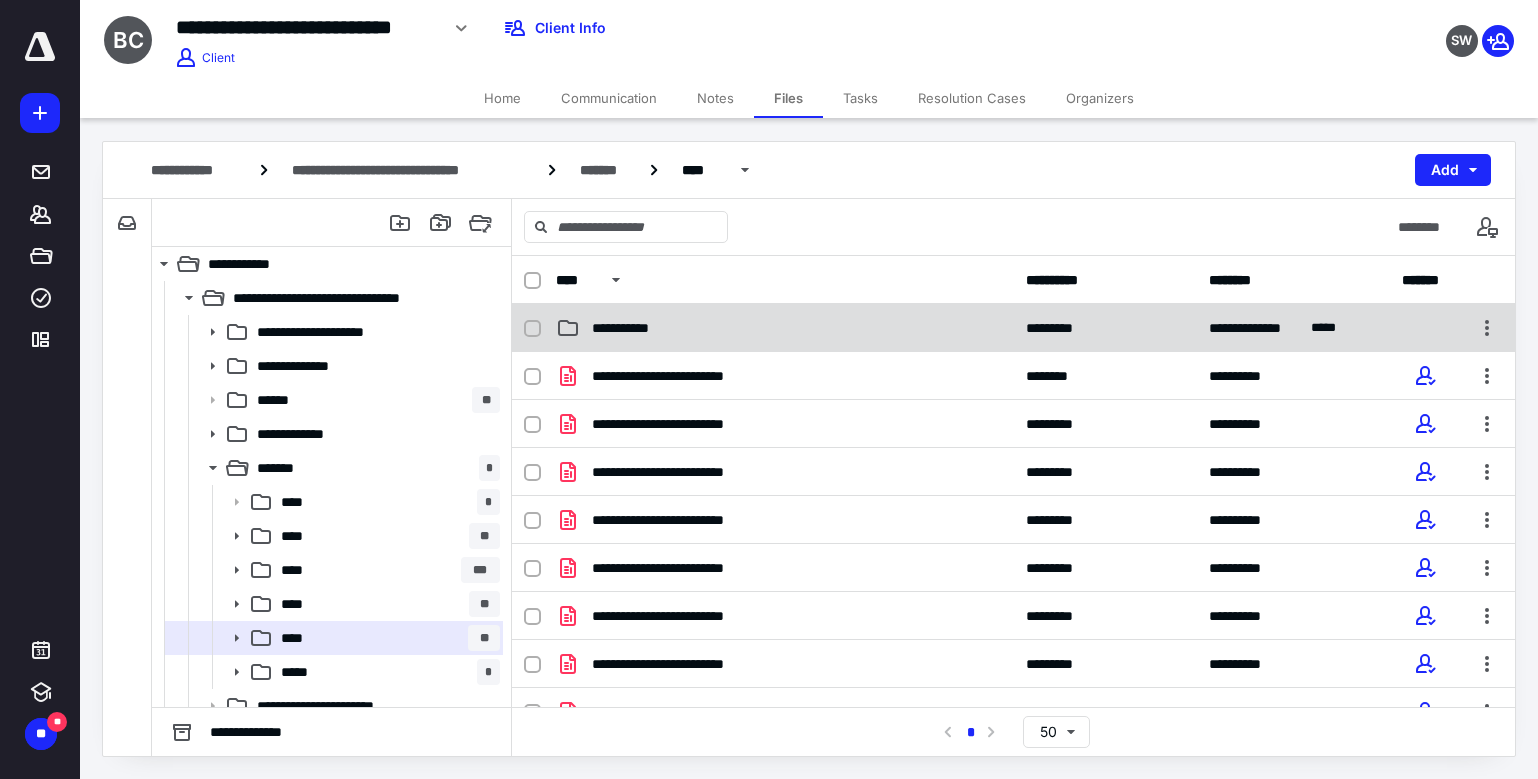 click on "**********" at bounding box center [637, 328] 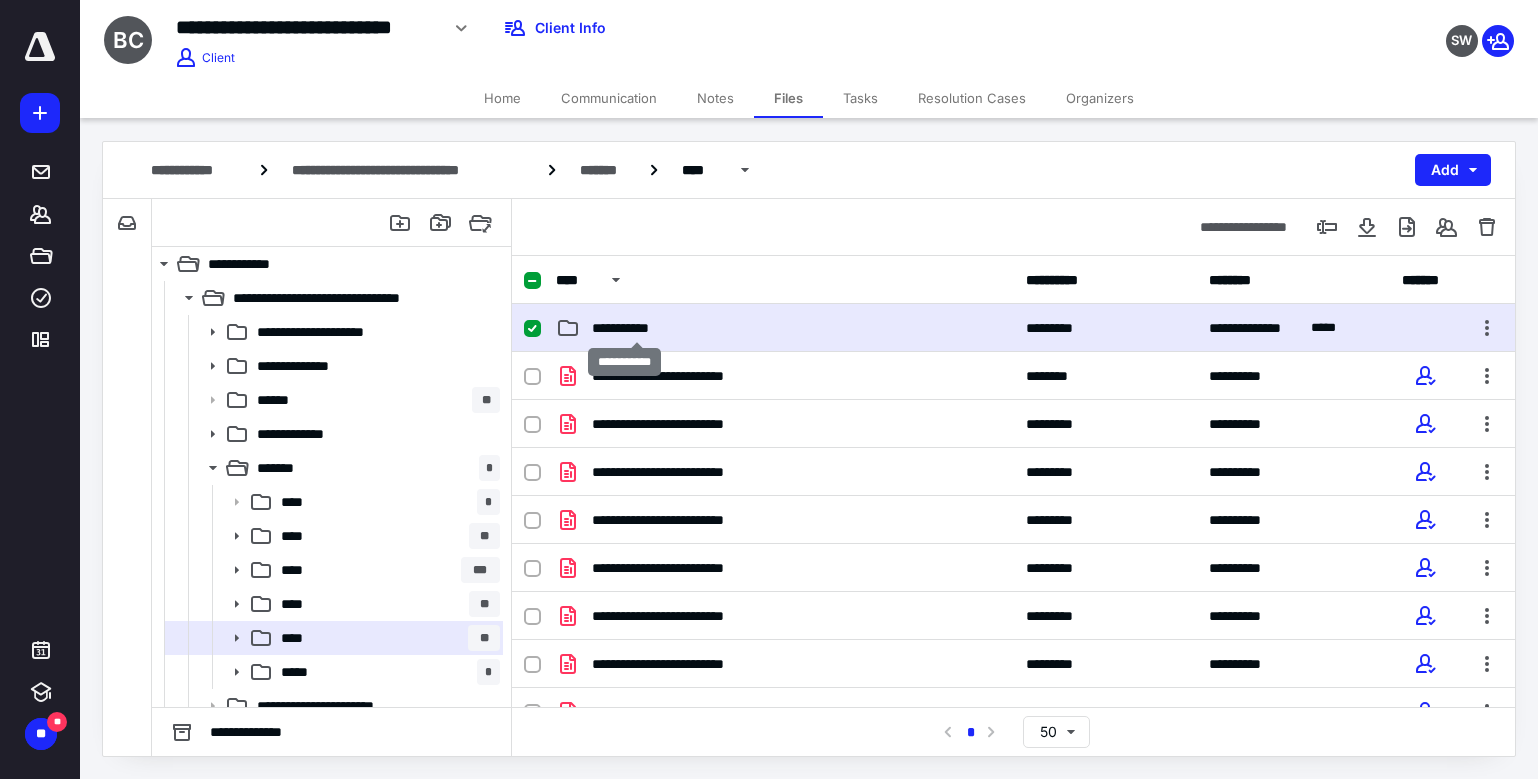 checkbox on "true" 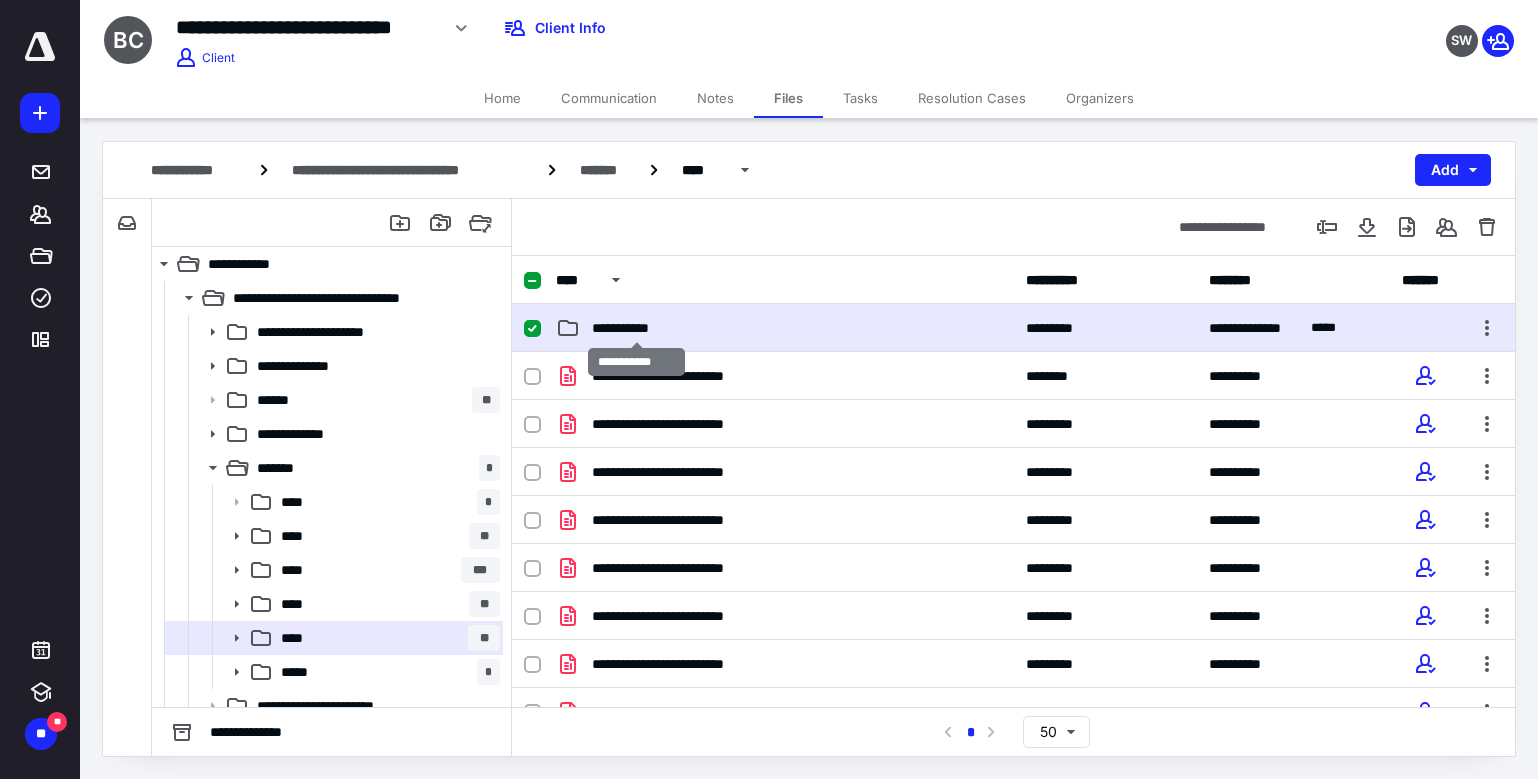 click on "**********" at bounding box center [637, 328] 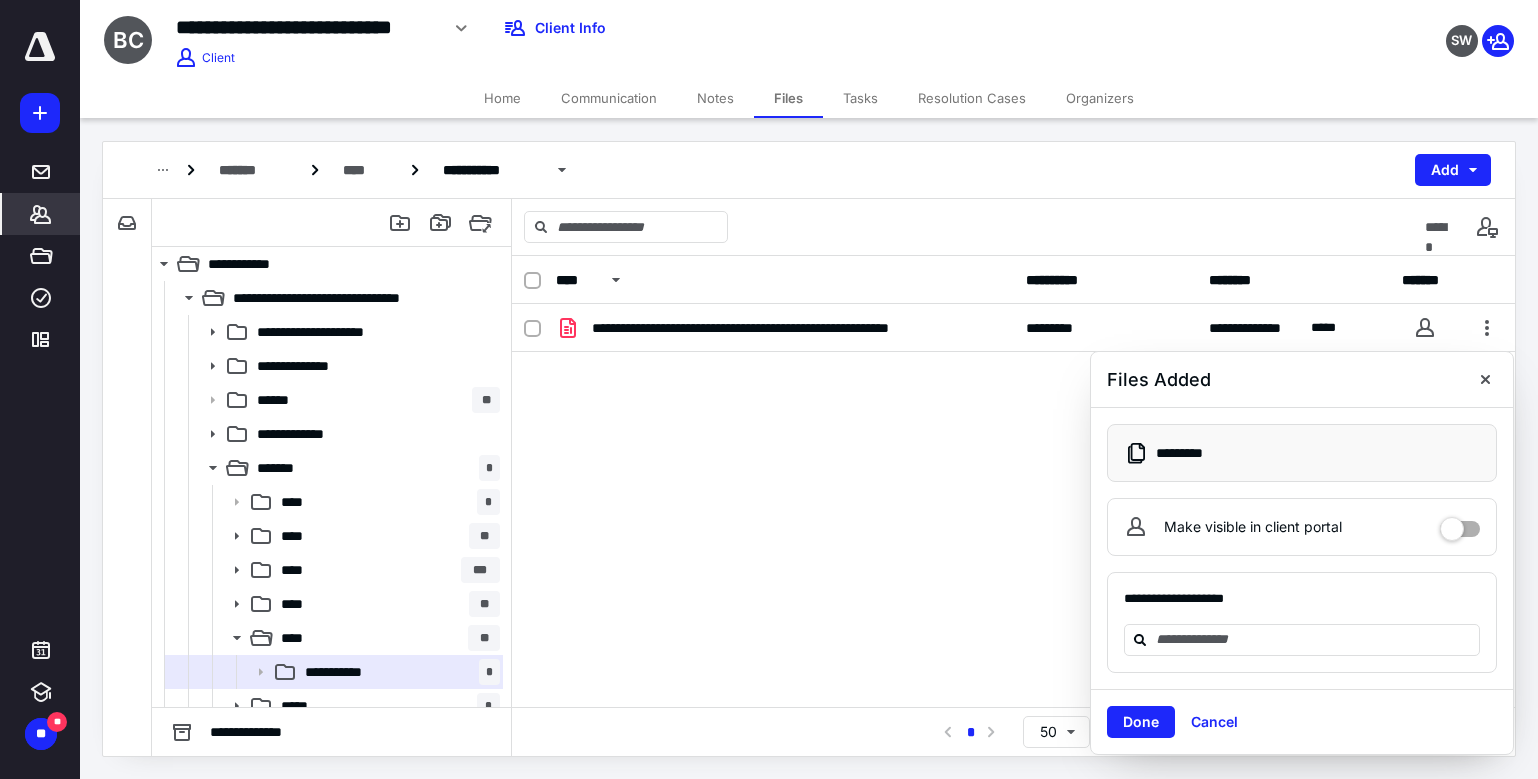click 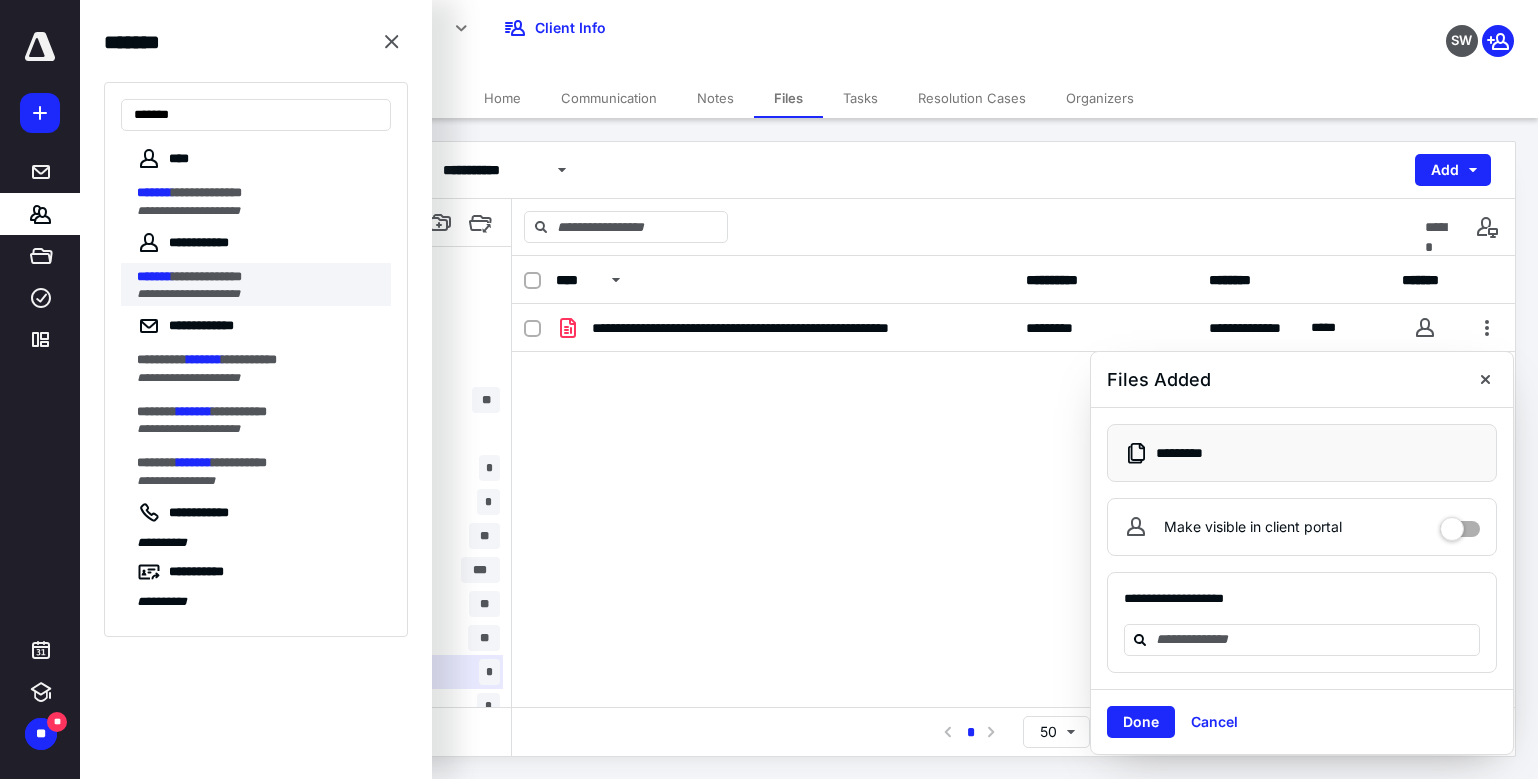 type on "*******" 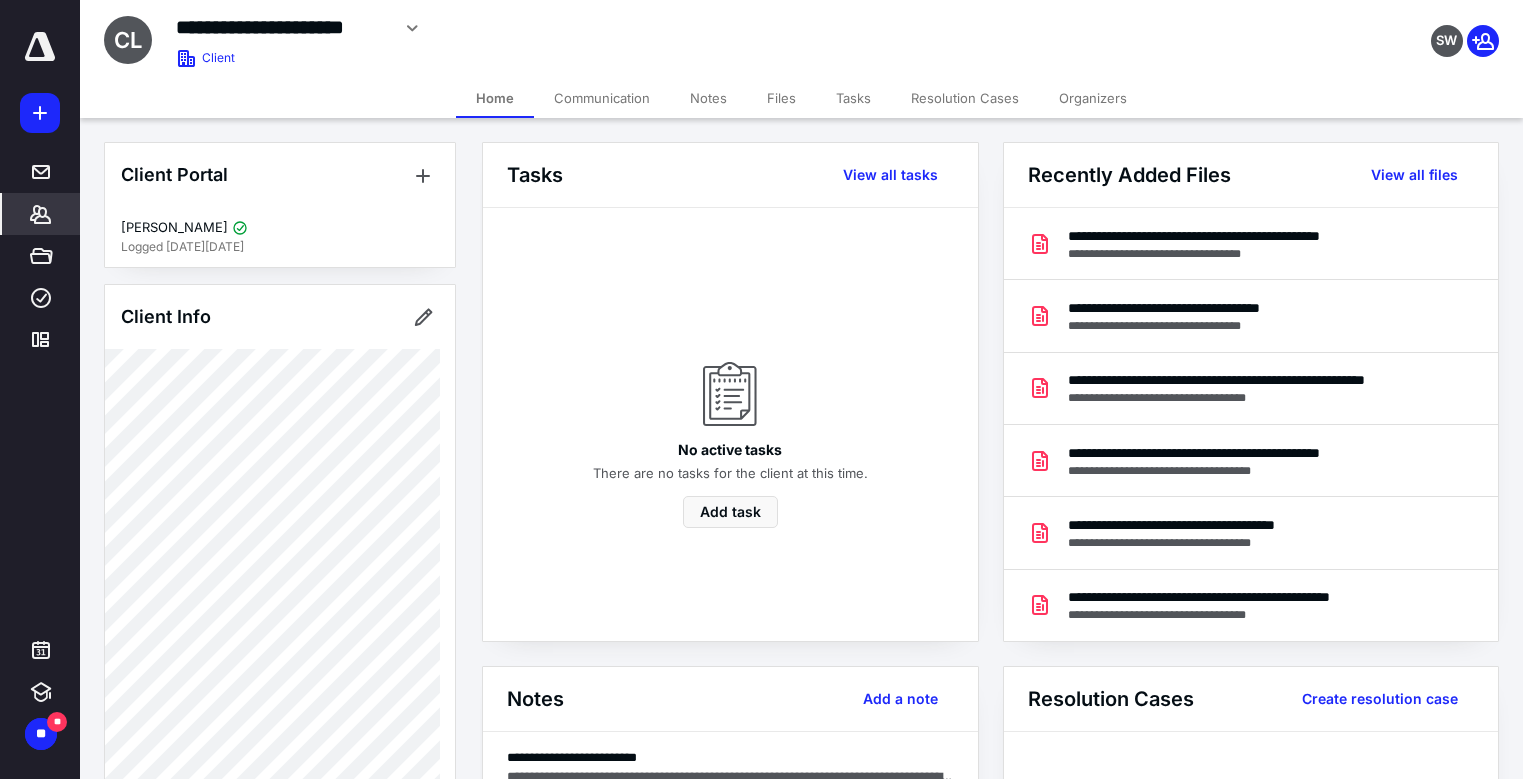 click on "Files" at bounding box center [781, 98] 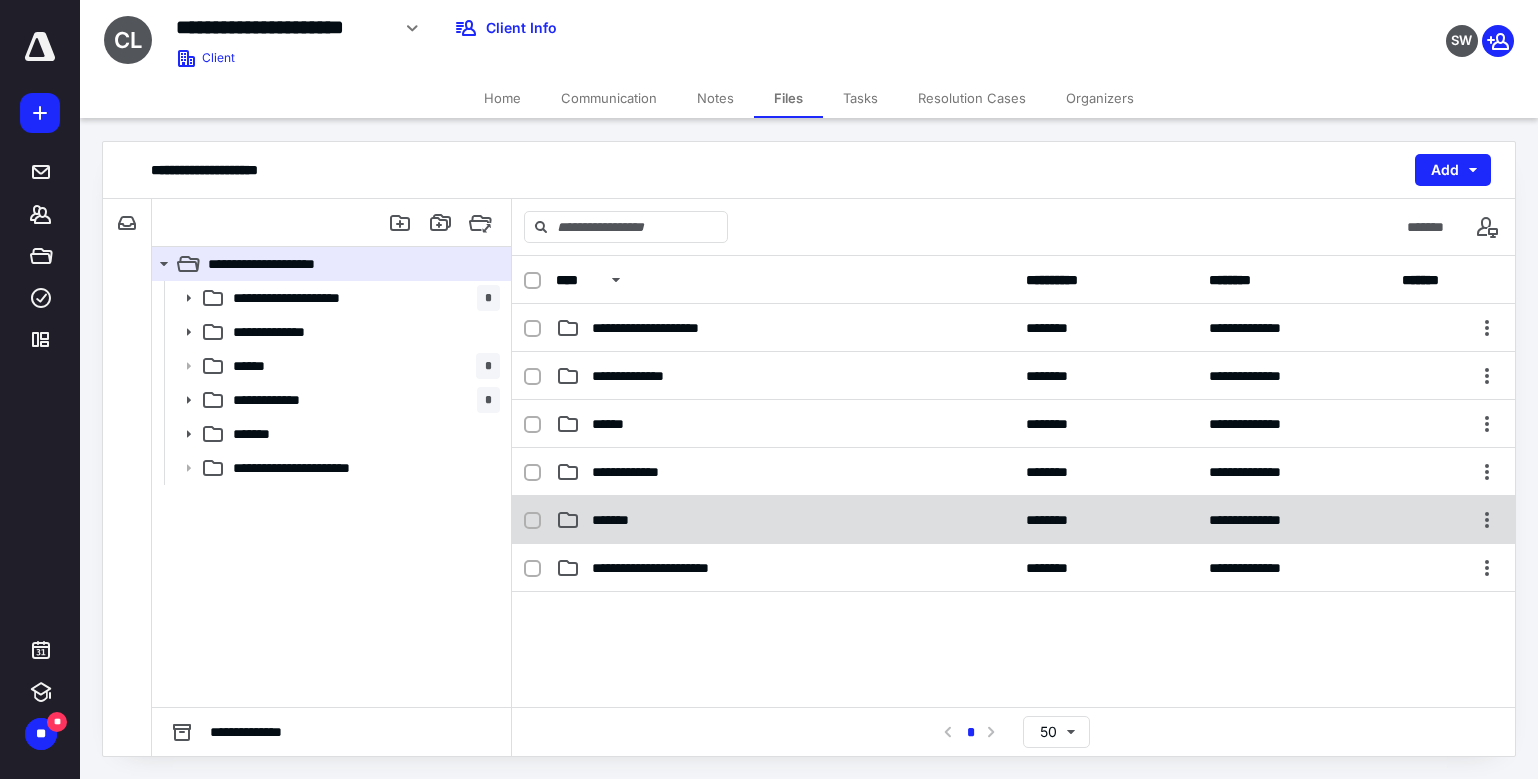 click on "**********" at bounding box center [1013, 520] 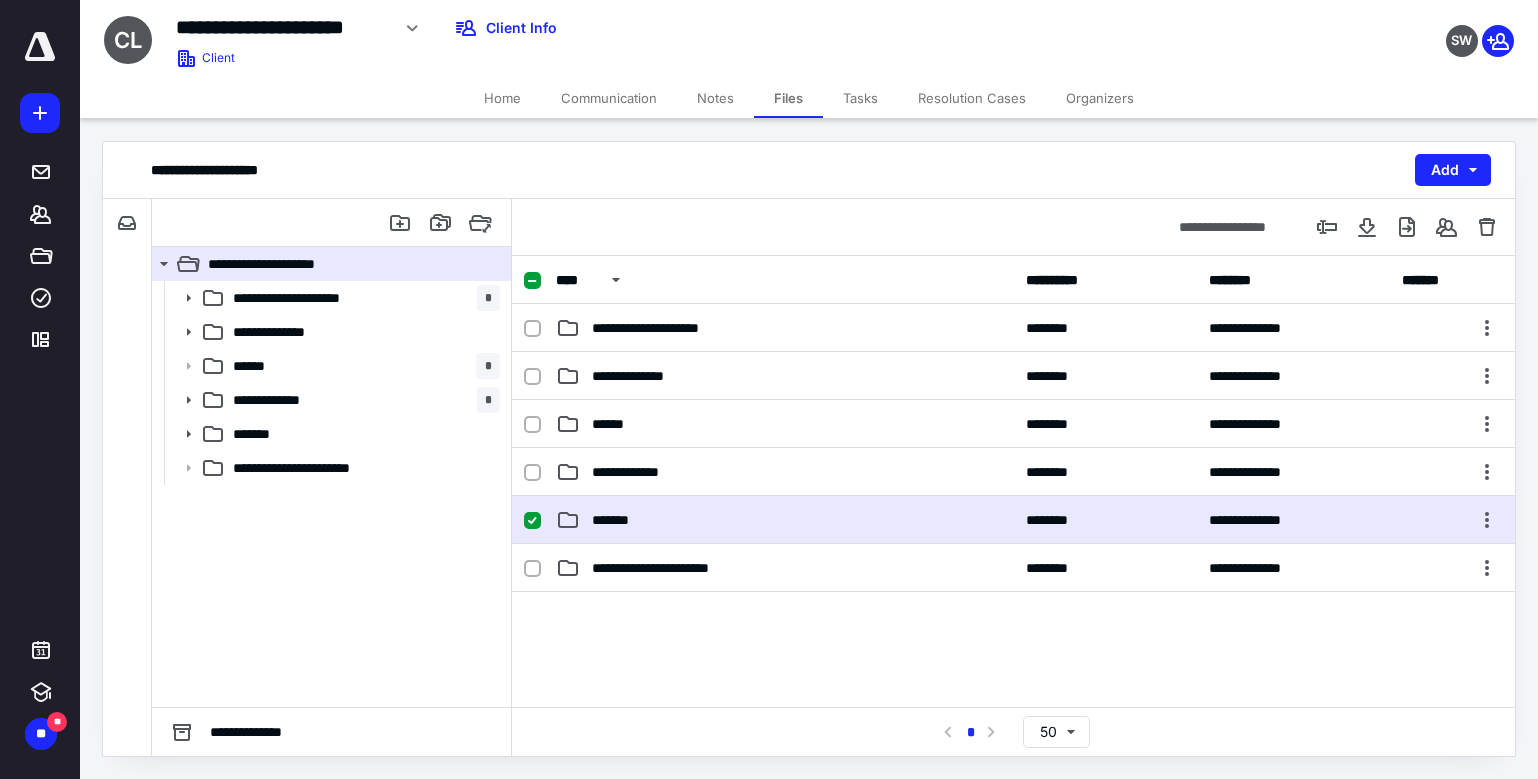 click on "**********" at bounding box center (1013, 520) 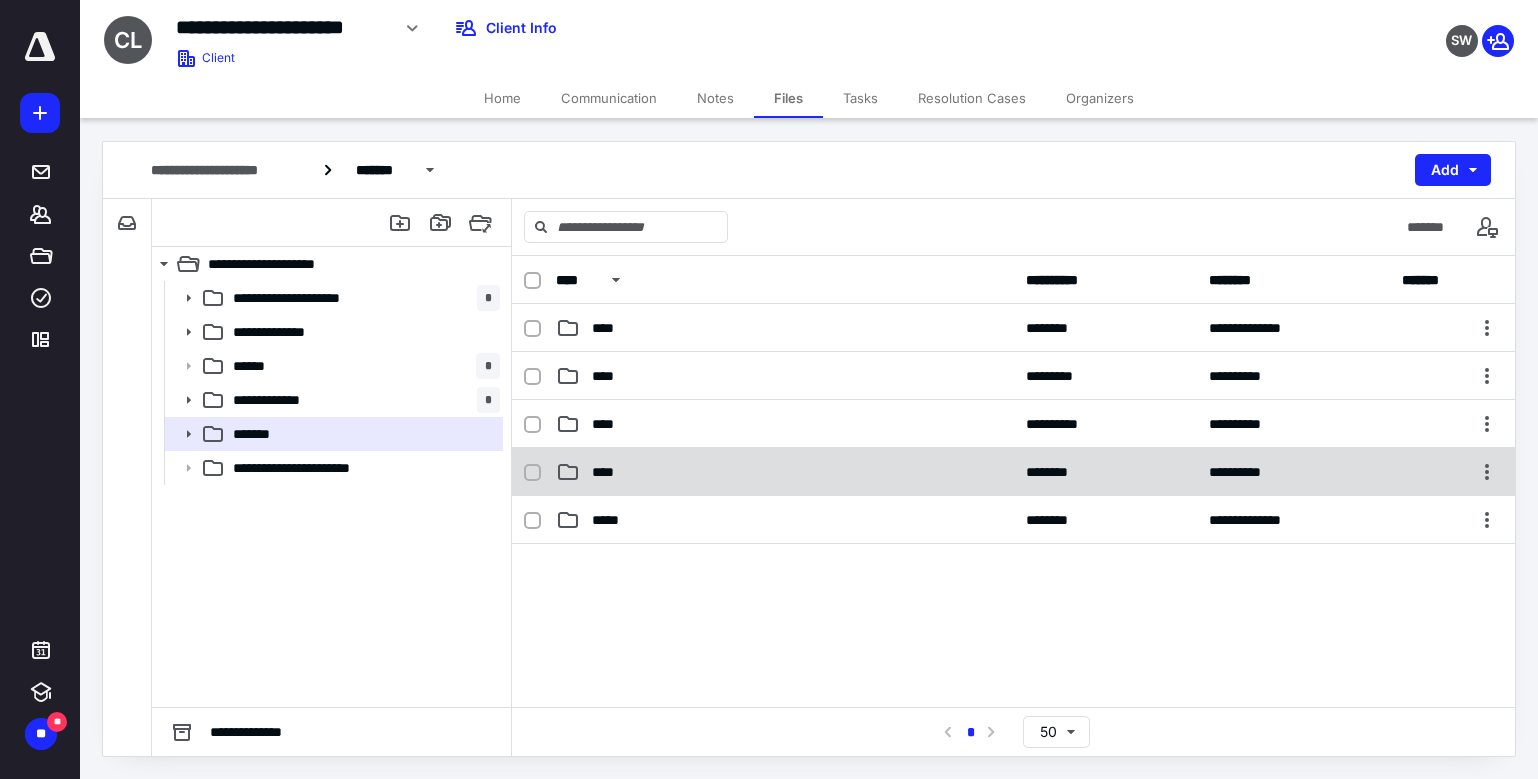 click on "****" at bounding box center [785, 472] 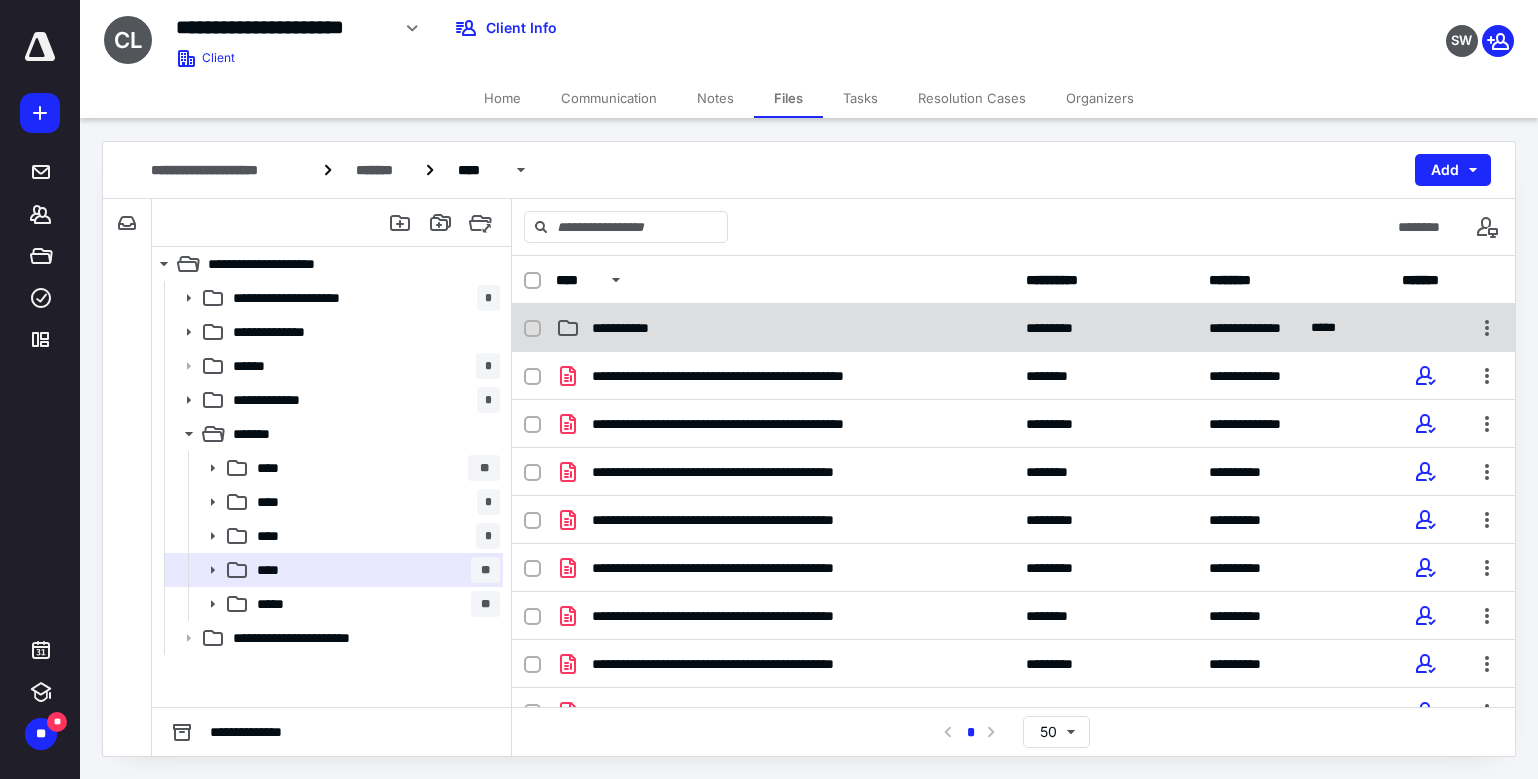 click on "**********" at bounding box center [785, 328] 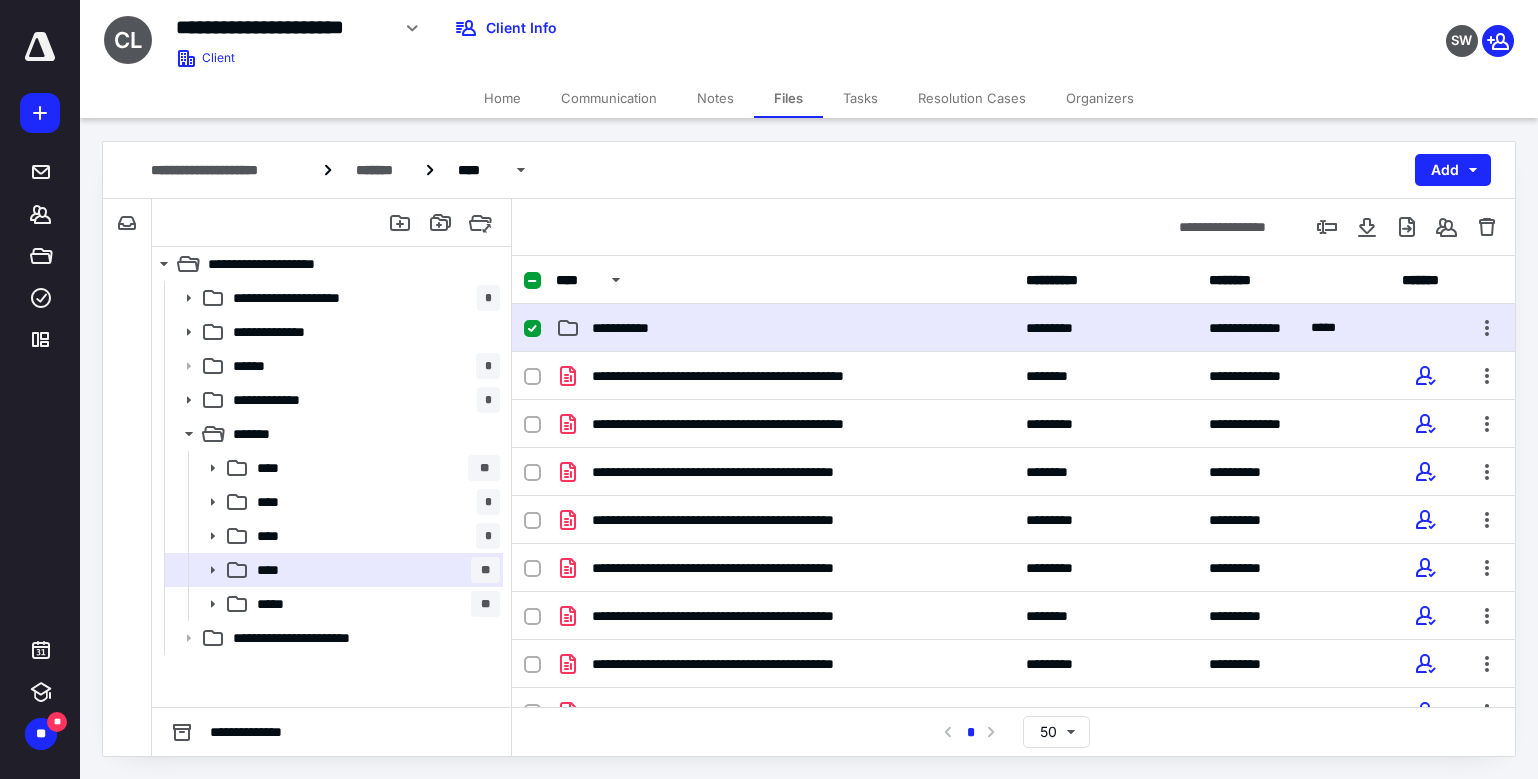 click on "**********" at bounding box center (785, 328) 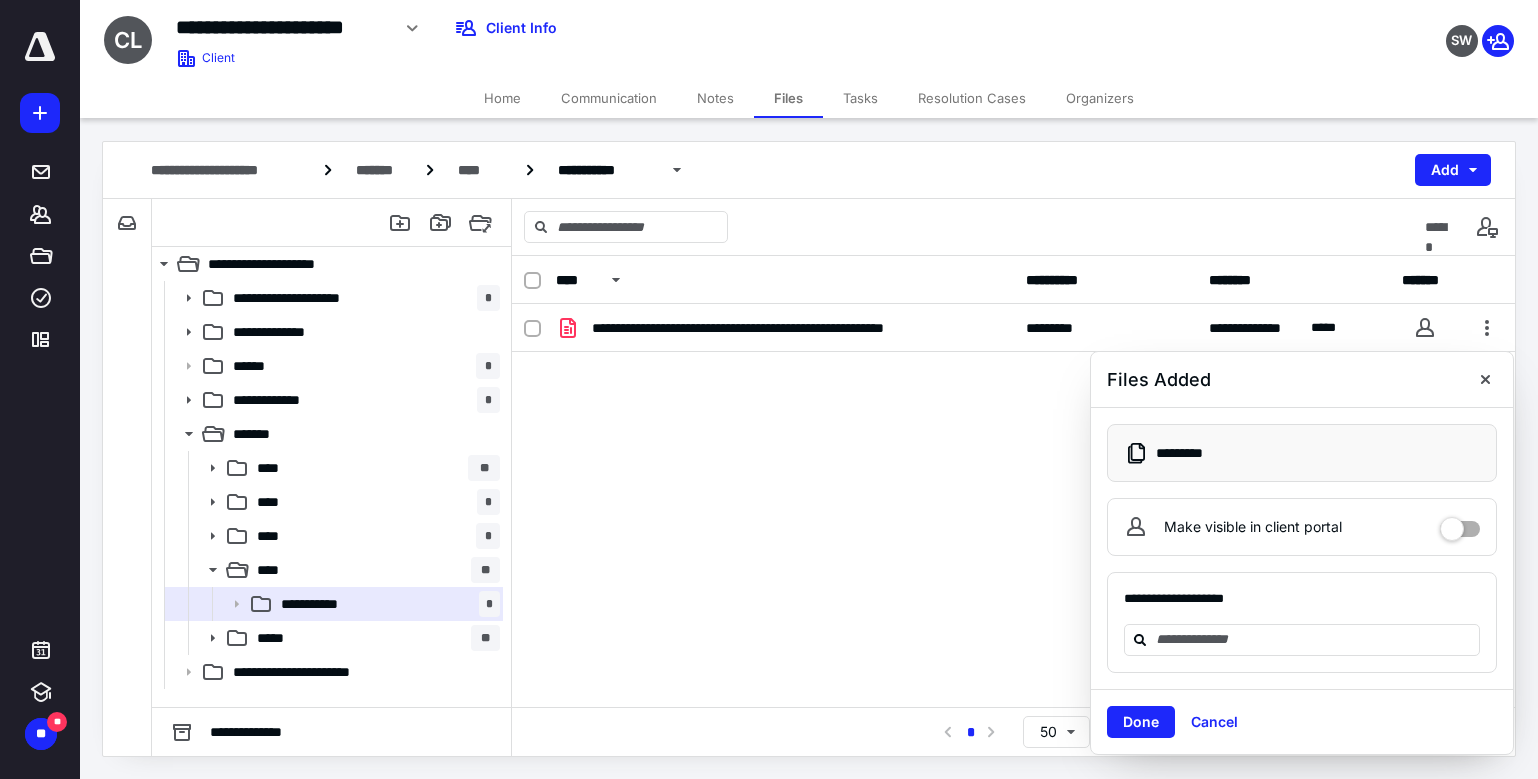 click on "Done" at bounding box center [1141, 722] 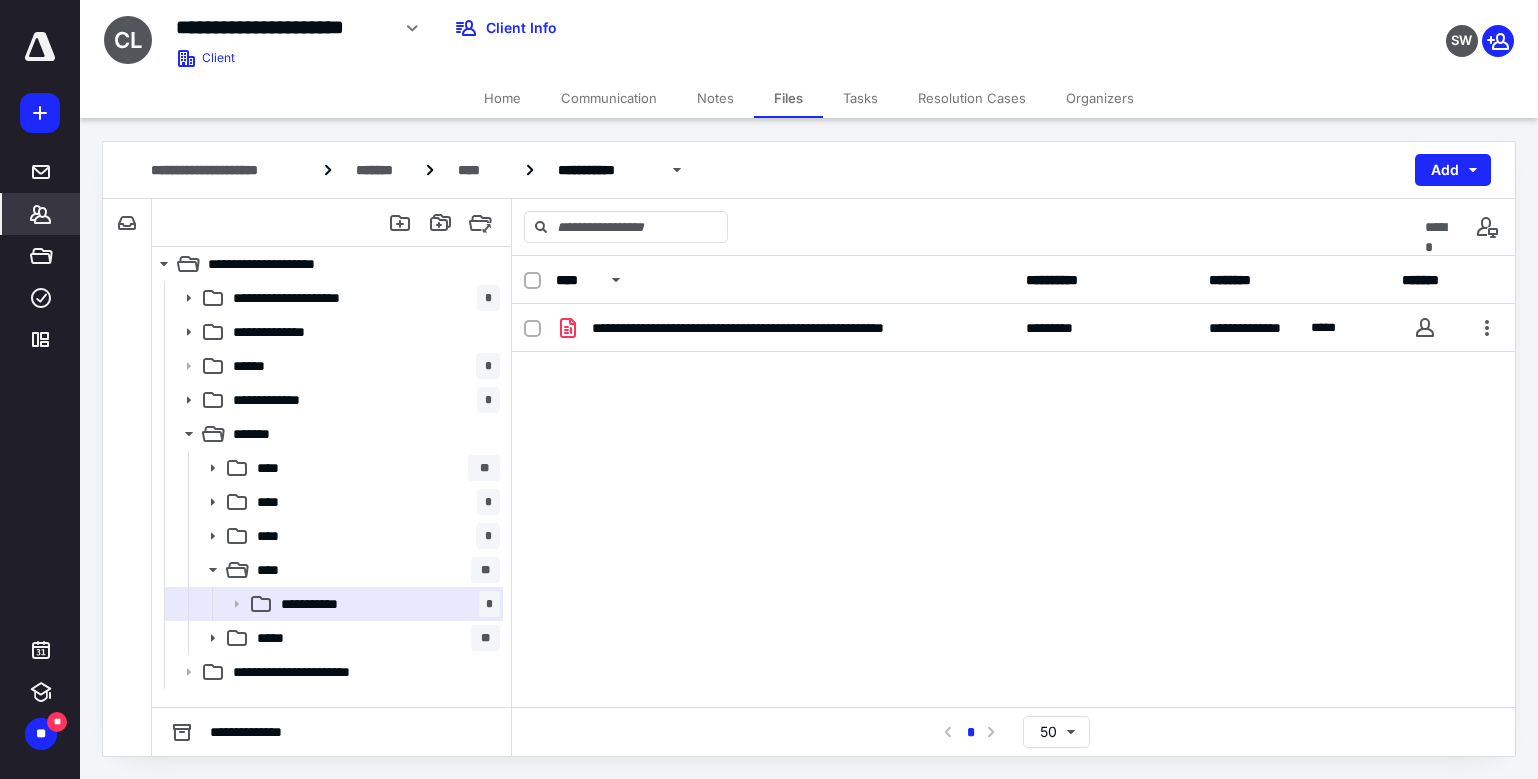 click 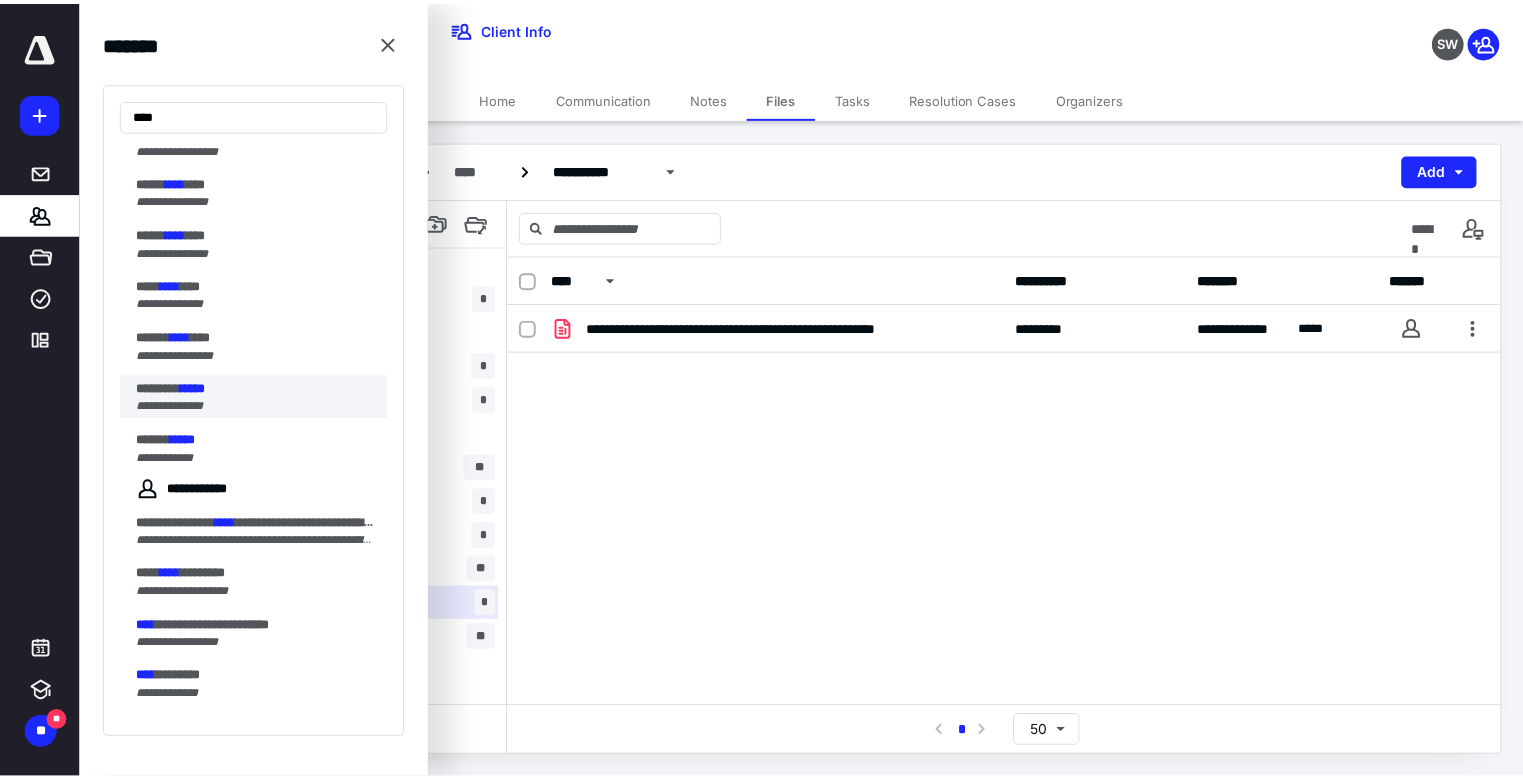 scroll, scrollTop: 500, scrollLeft: 0, axis: vertical 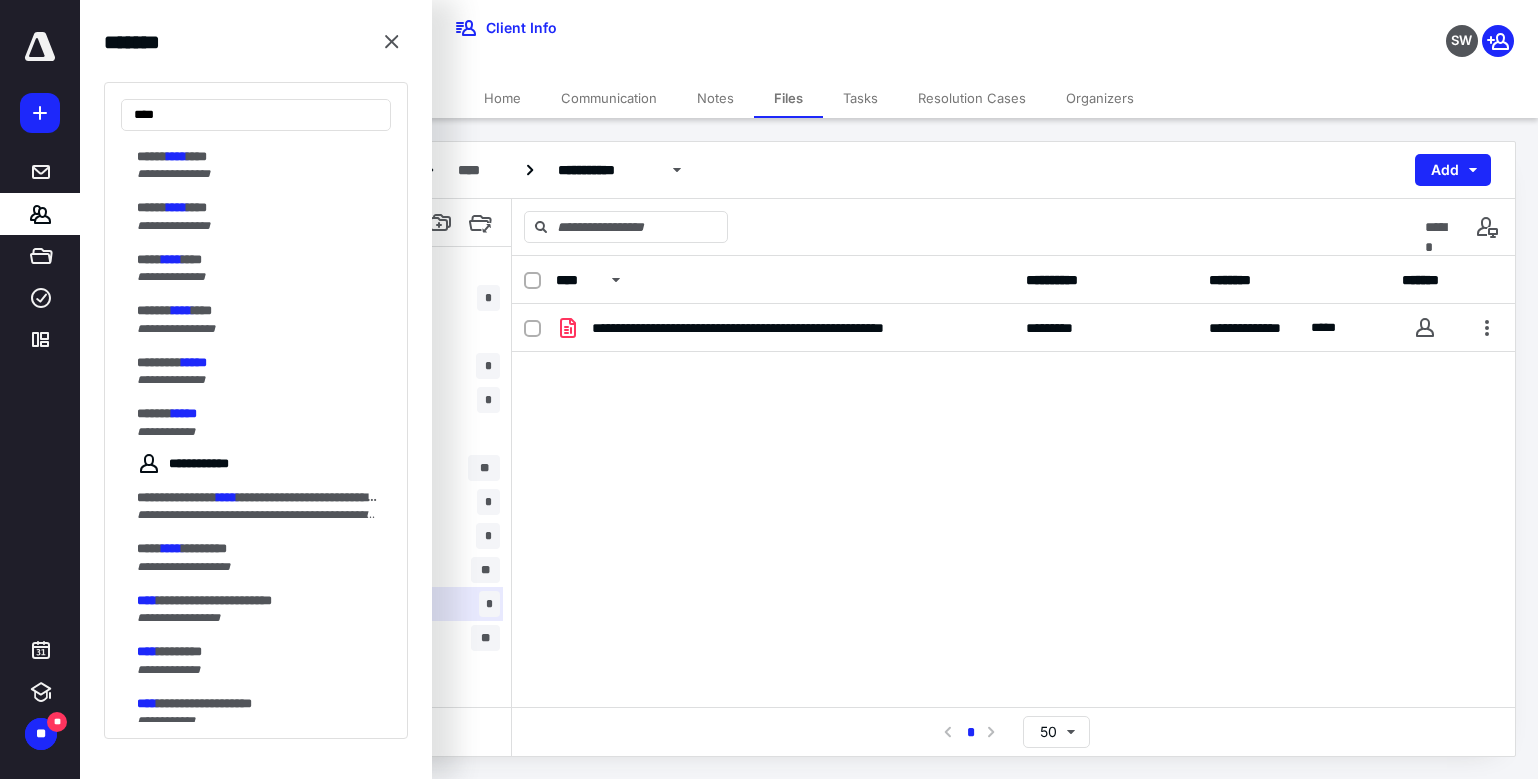 drag, startPoint x: 188, startPoint y: 111, endPoint x: 118, endPoint y: 104, distance: 70.34913 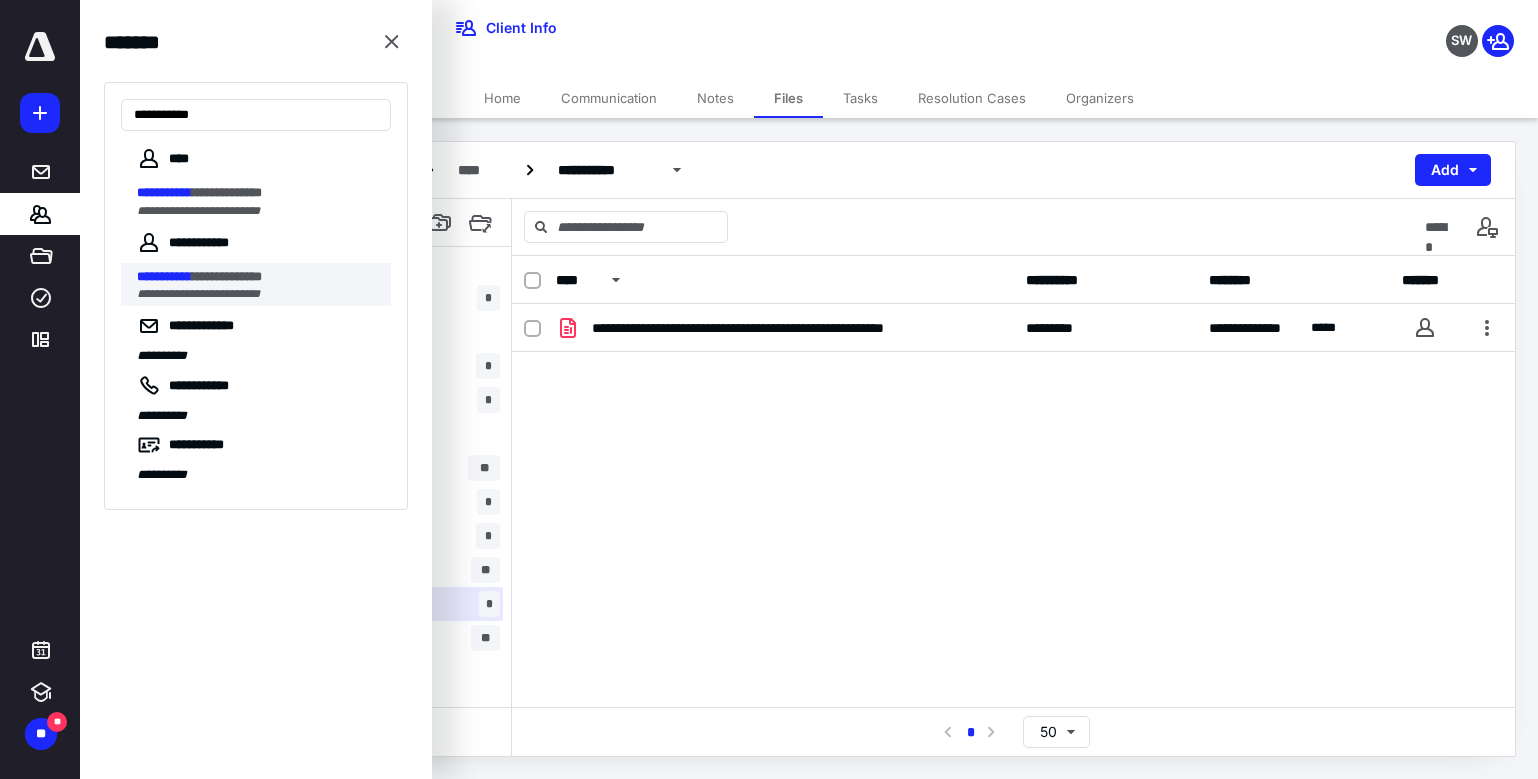 type on "**********" 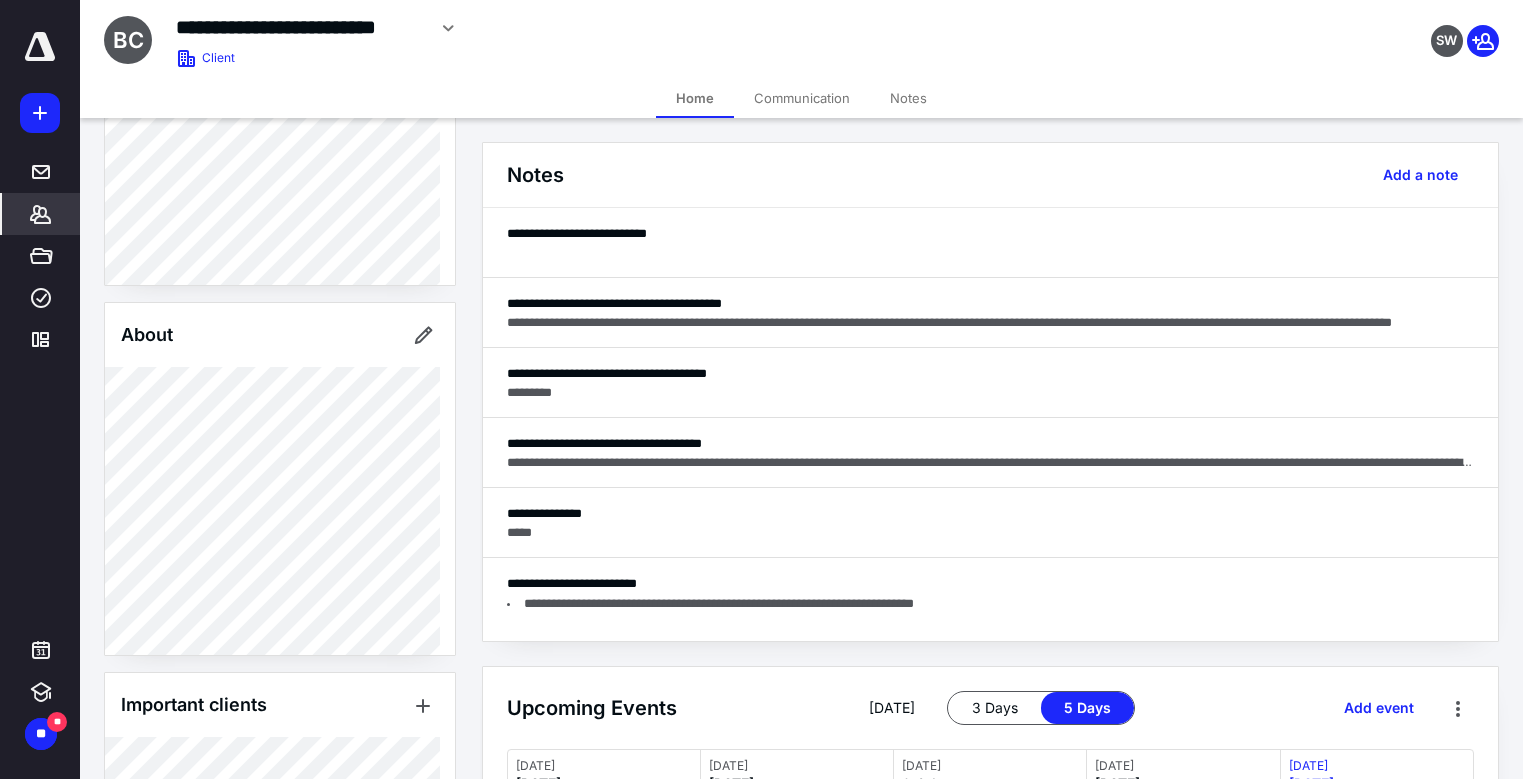 scroll, scrollTop: 400, scrollLeft: 0, axis: vertical 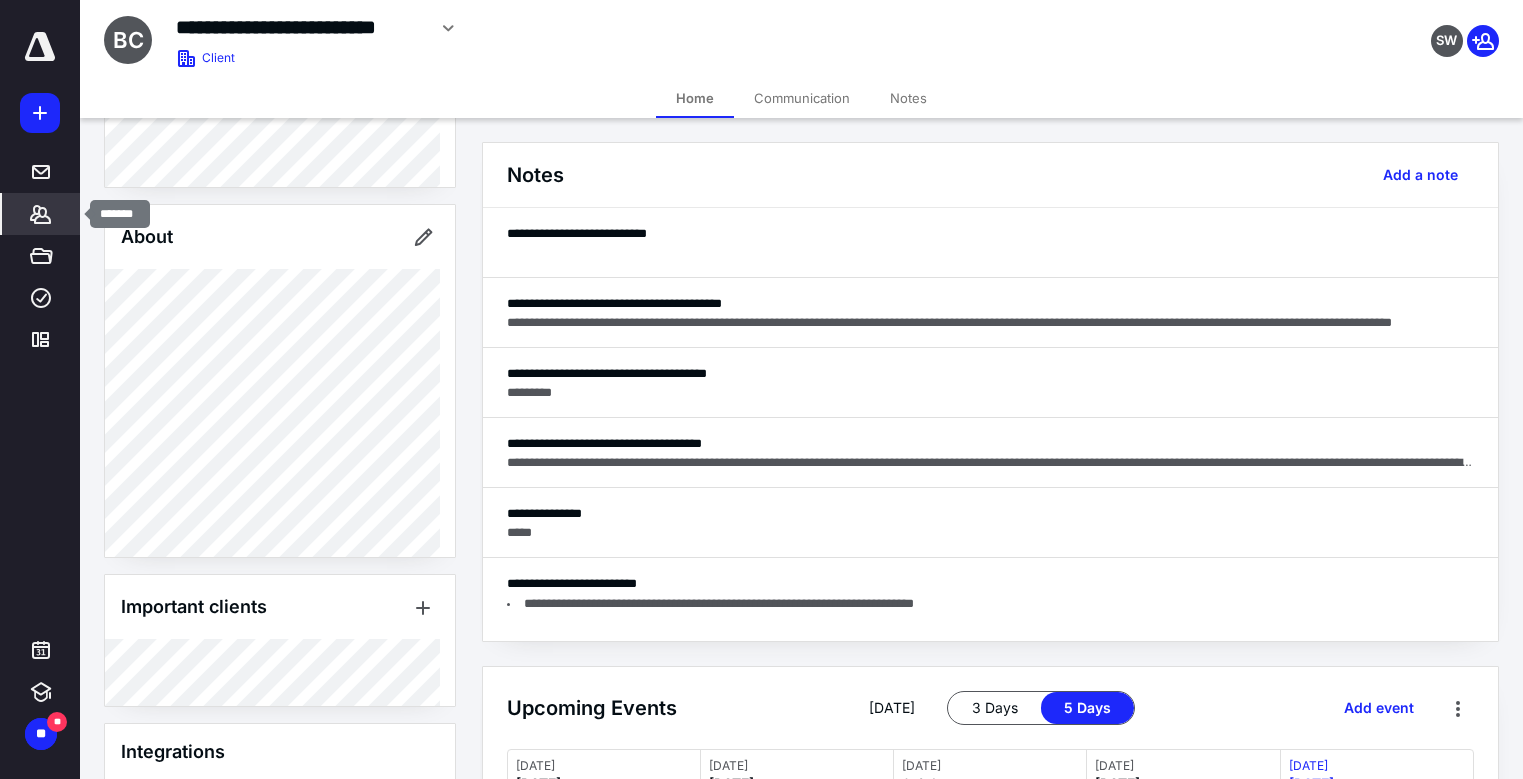 click 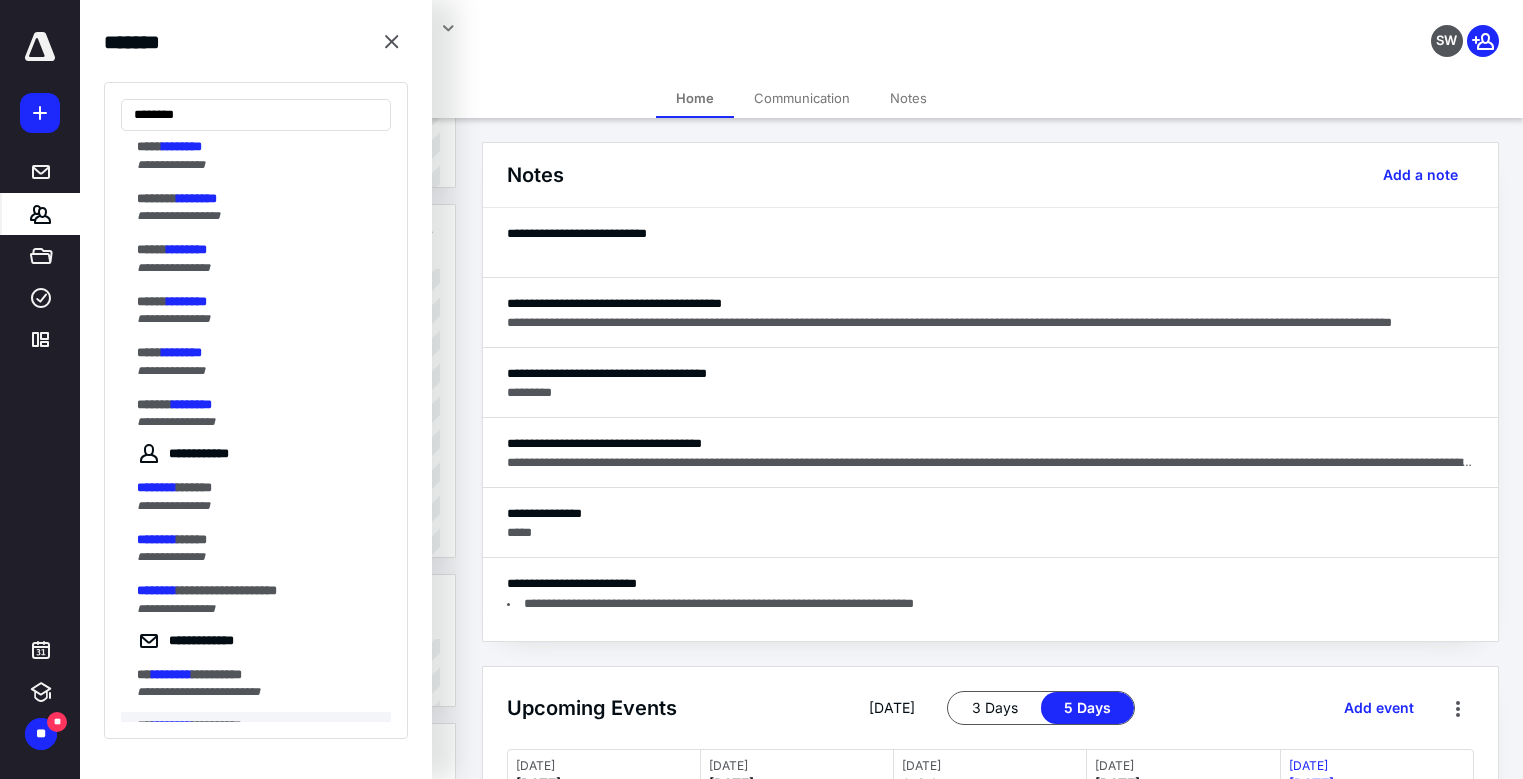 scroll, scrollTop: 100, scrollLeft: 0, axis: vertical 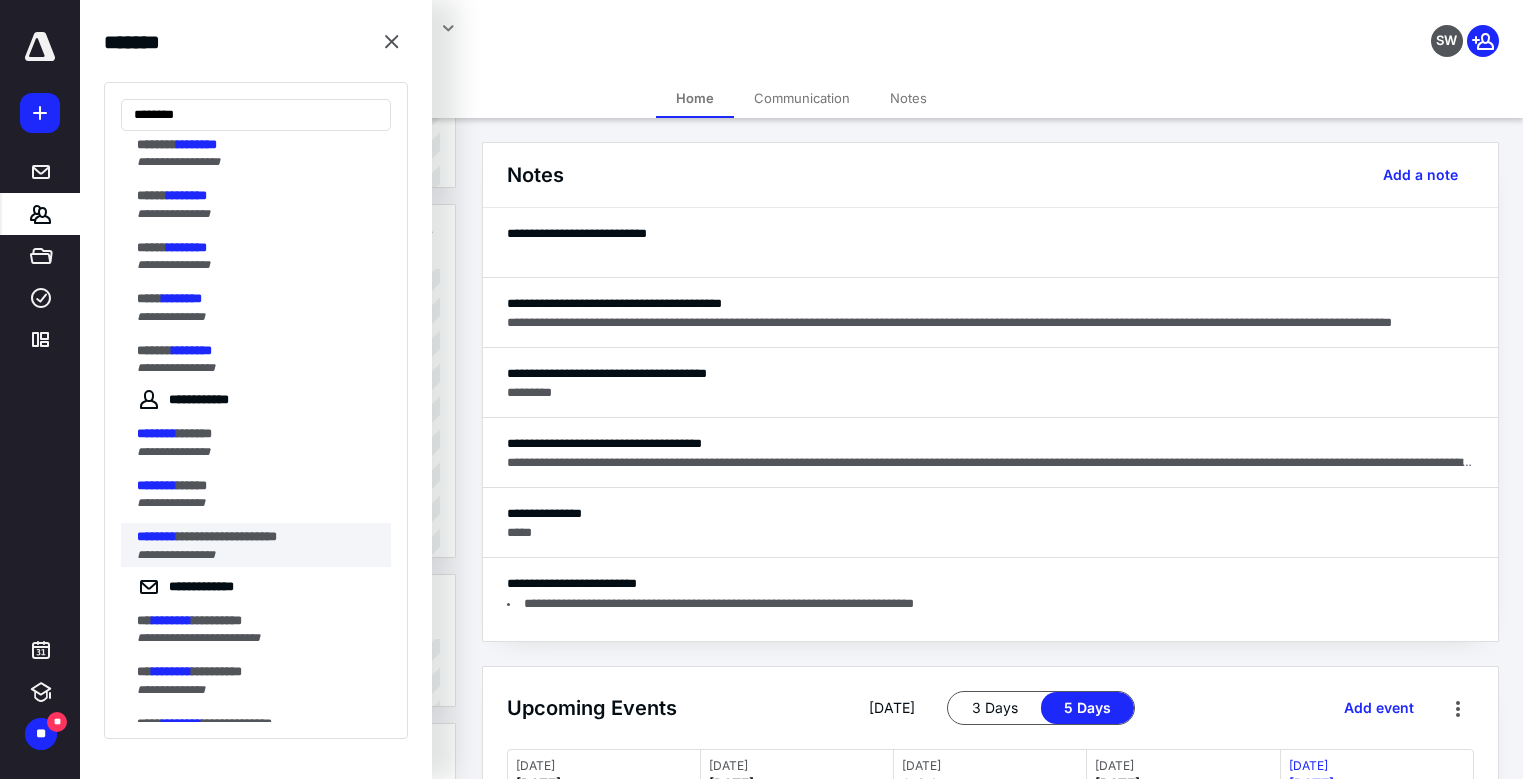 type on "********" 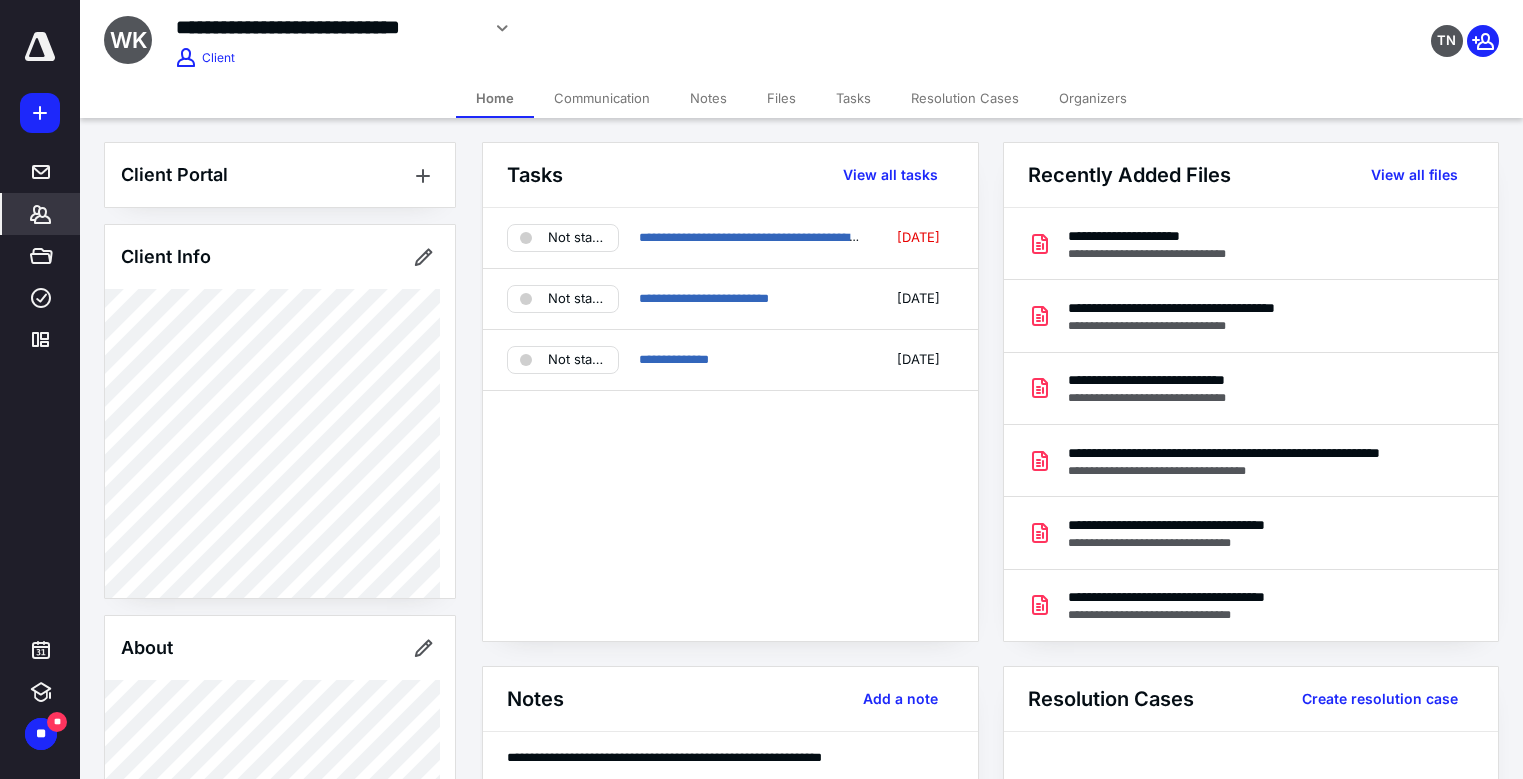 click on "Files" at bounding box center (781, 98) 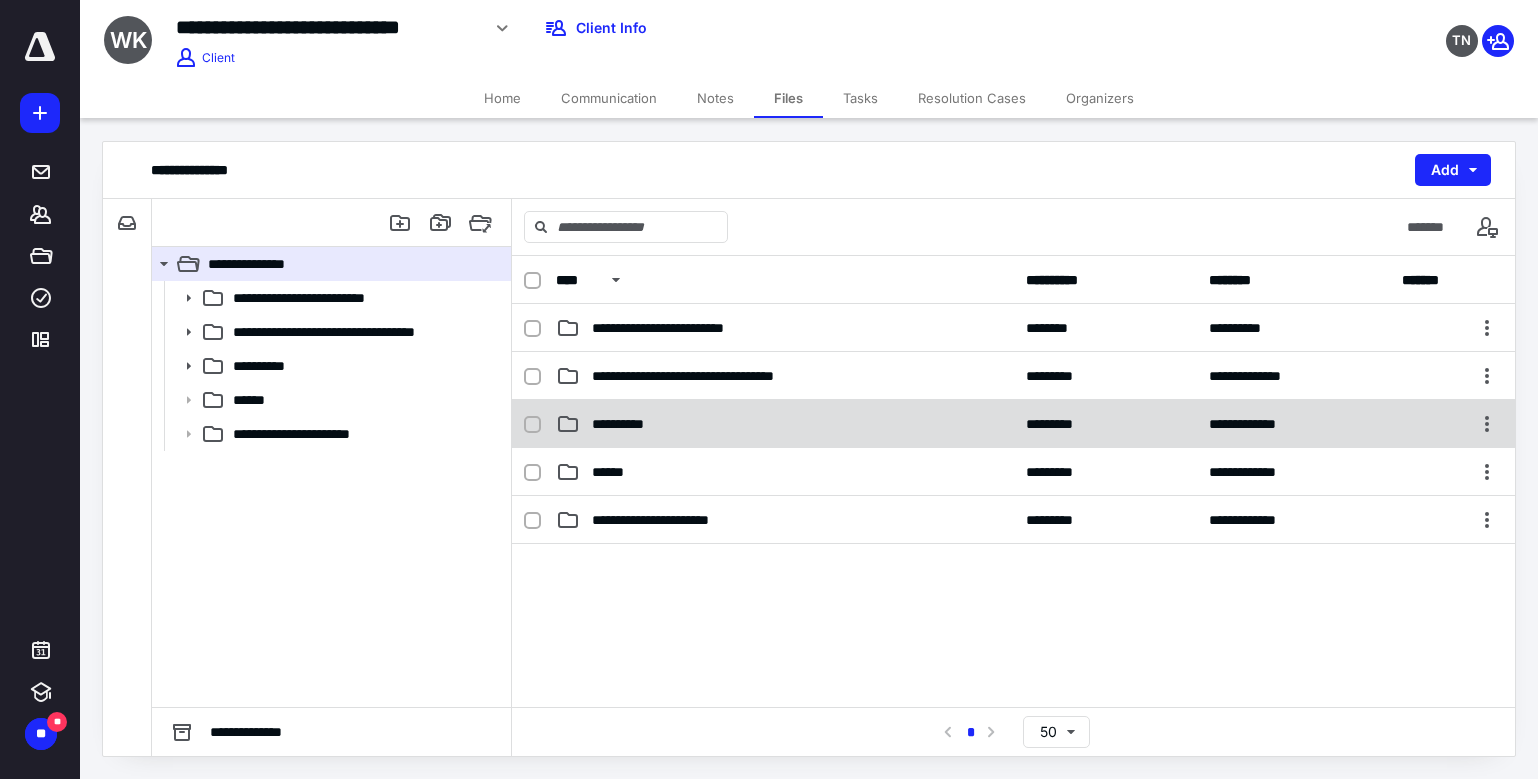 click on "**********" at bounding box center [785, 424] 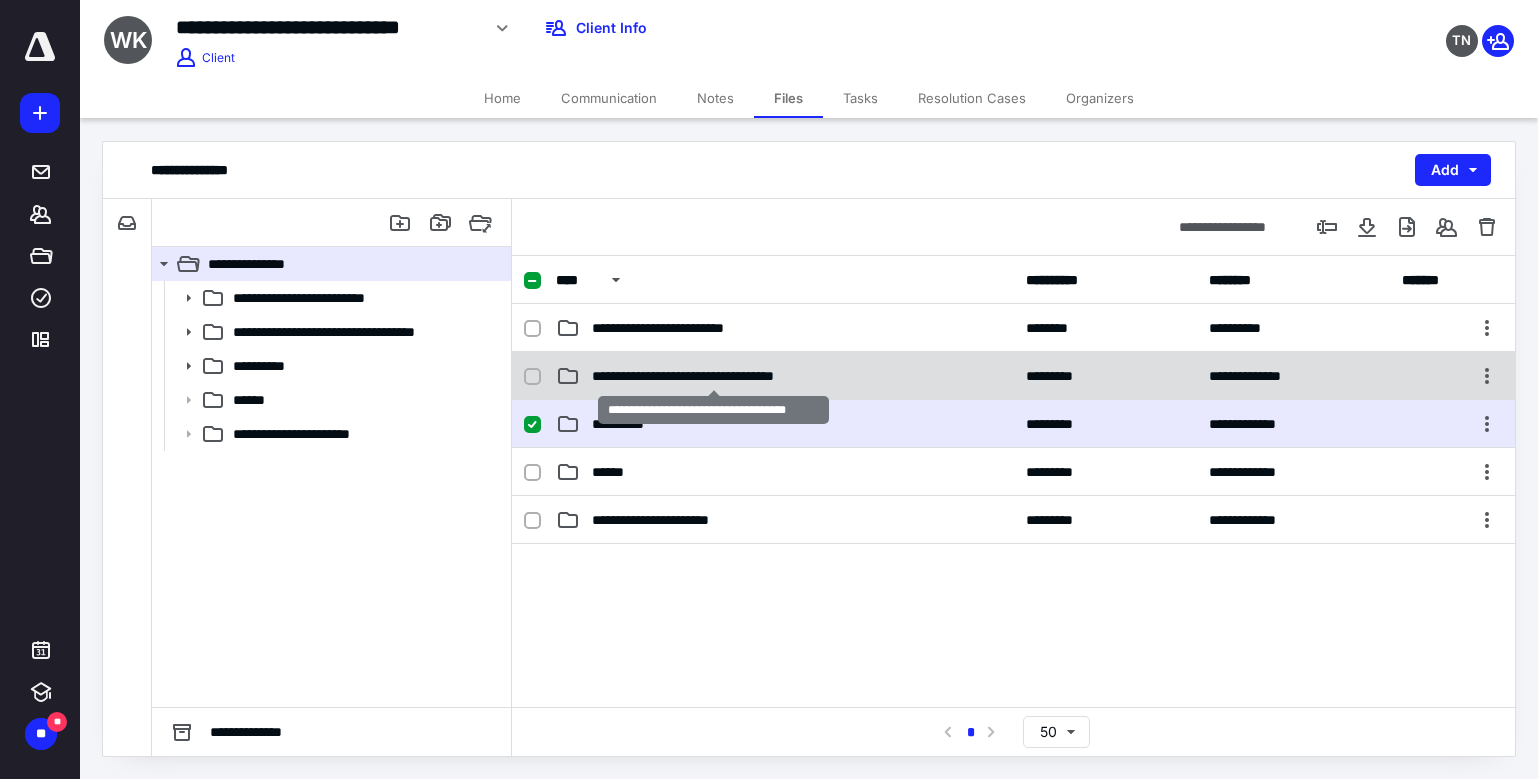 click on "**********" at bounding box center [714, 376] 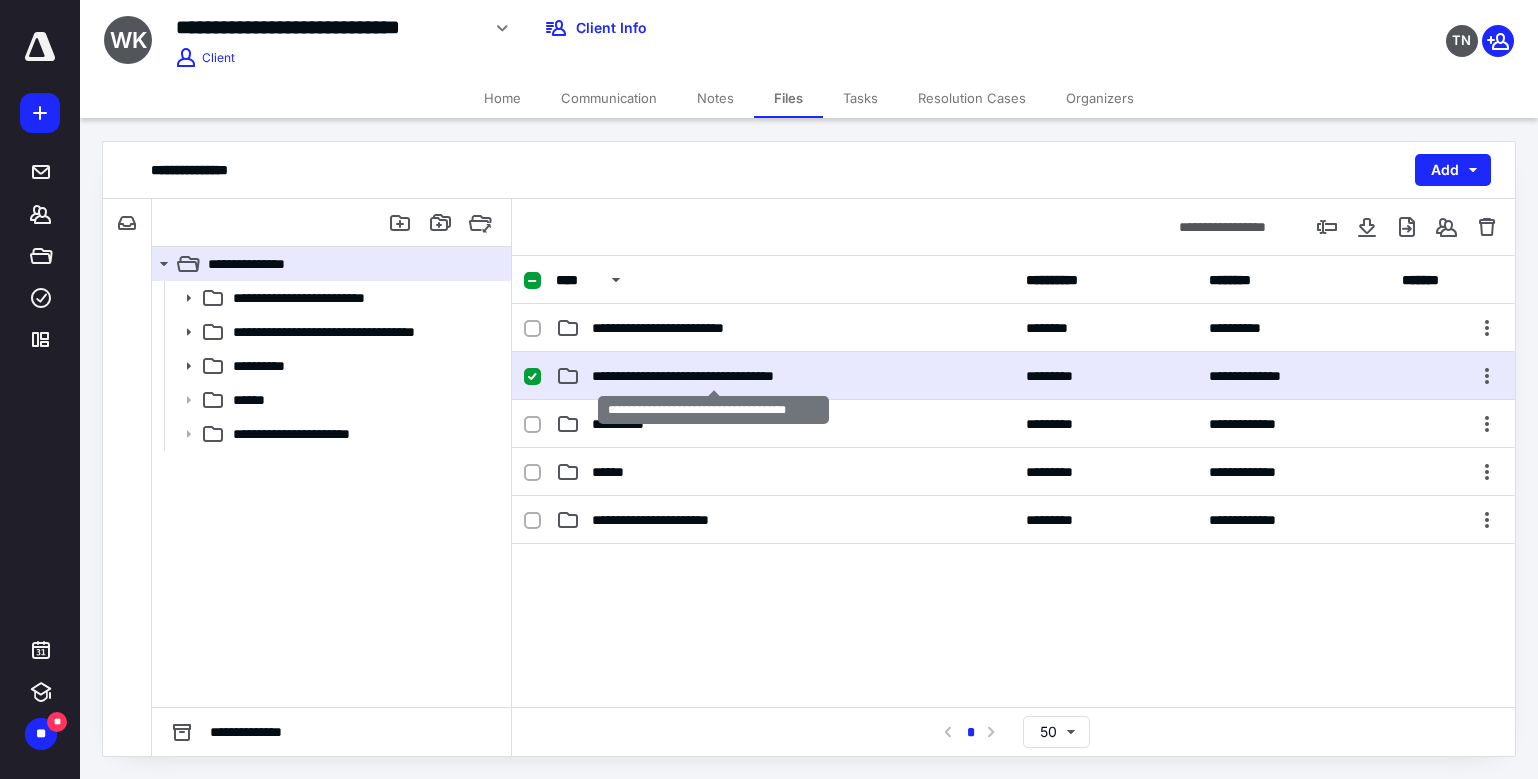 click on "**********" at bounding box center [714, 376] 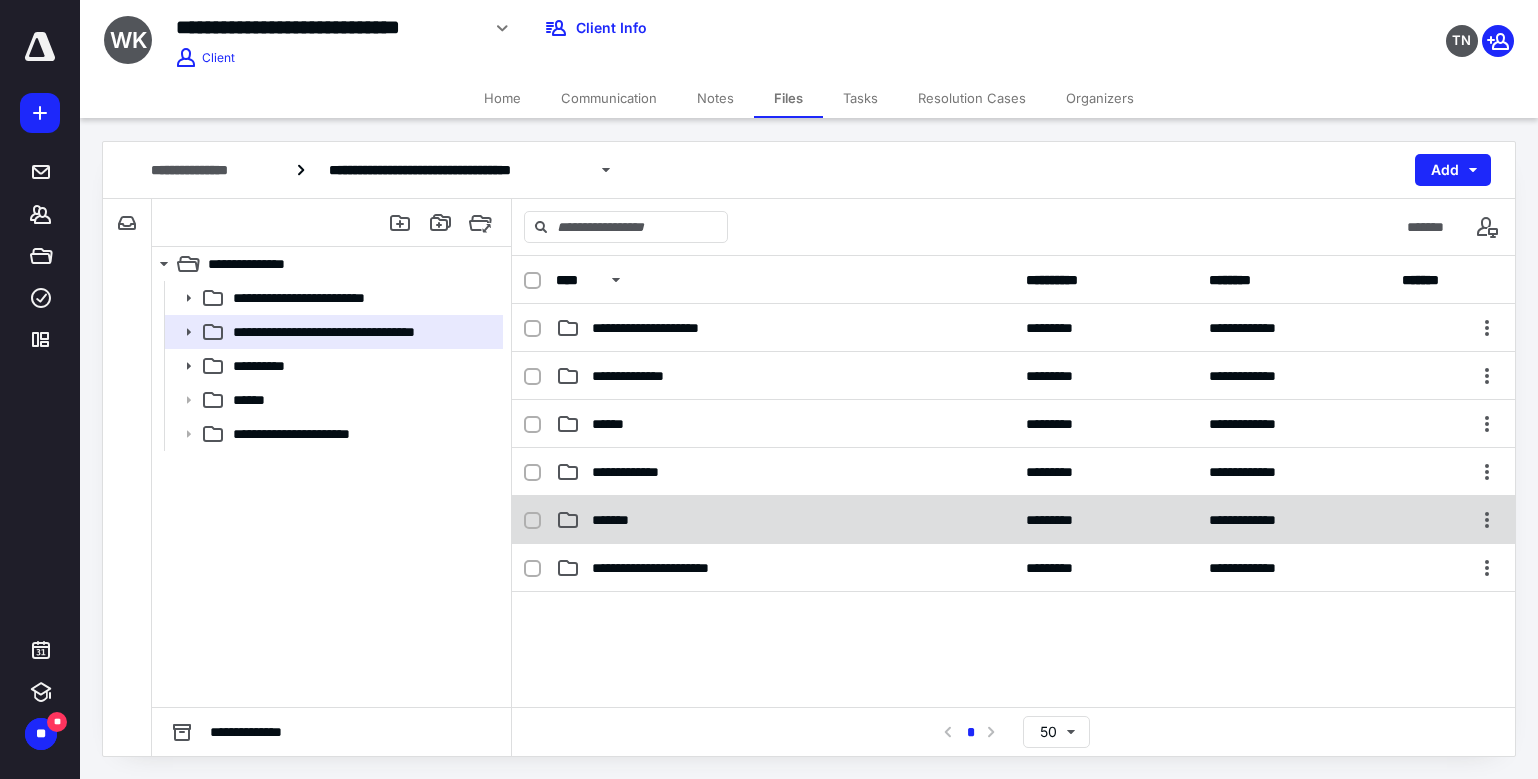 click on "*******" at bounding box center (785, 520) 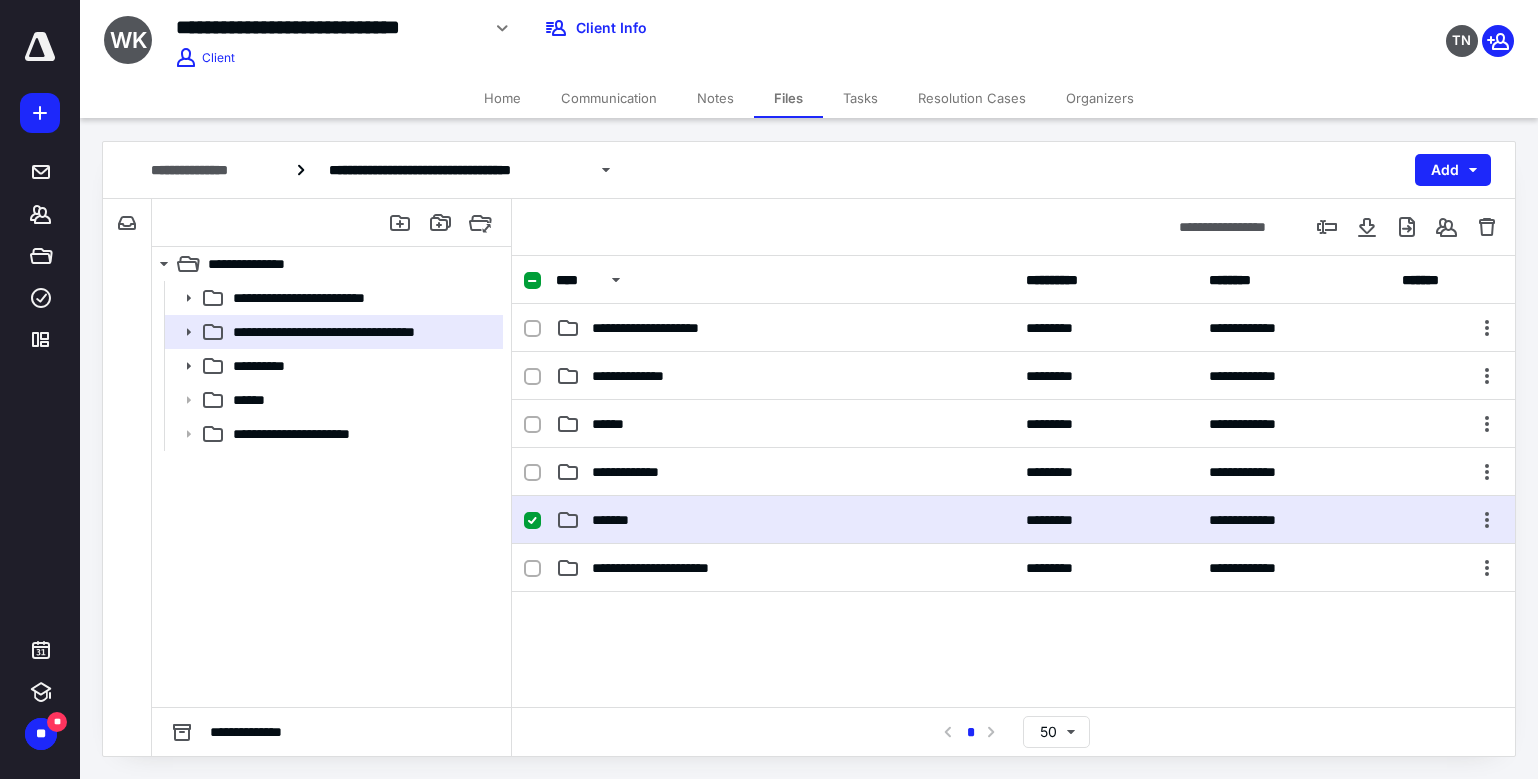 click on "*******" at bounding box center [785, 520] 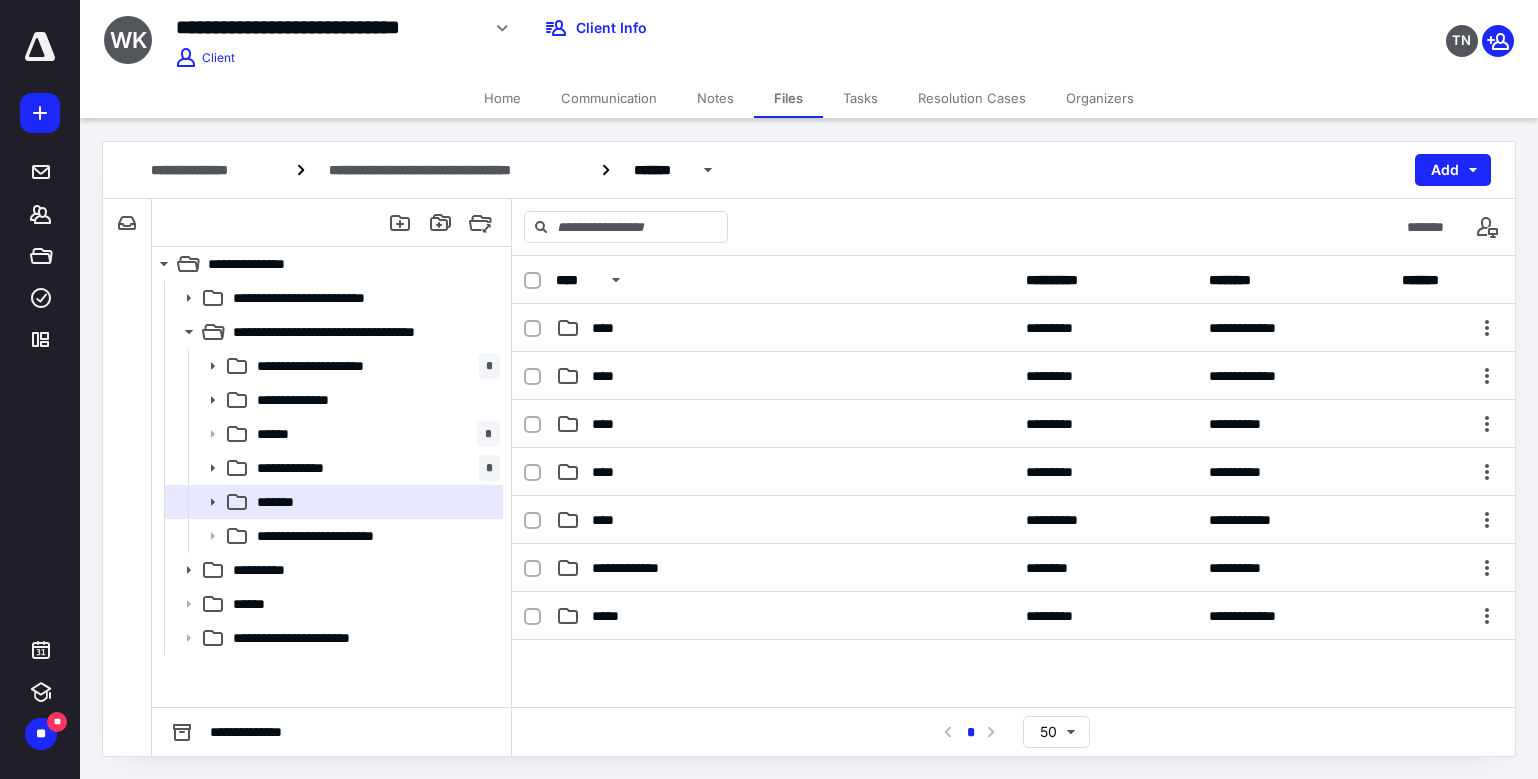 click on "****" at bounding box center (785, 520) 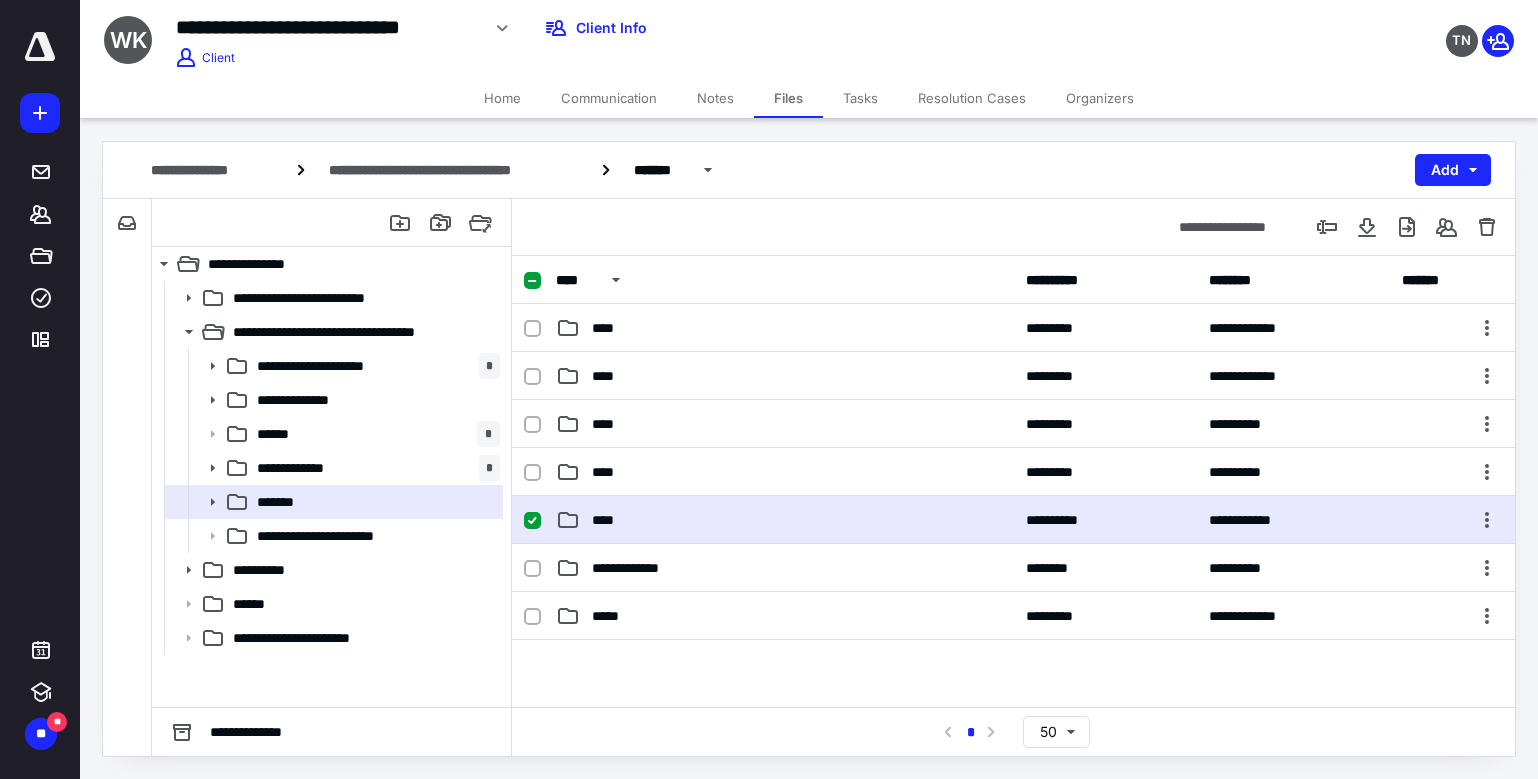 click on "****" at bounding box center (785, 520) 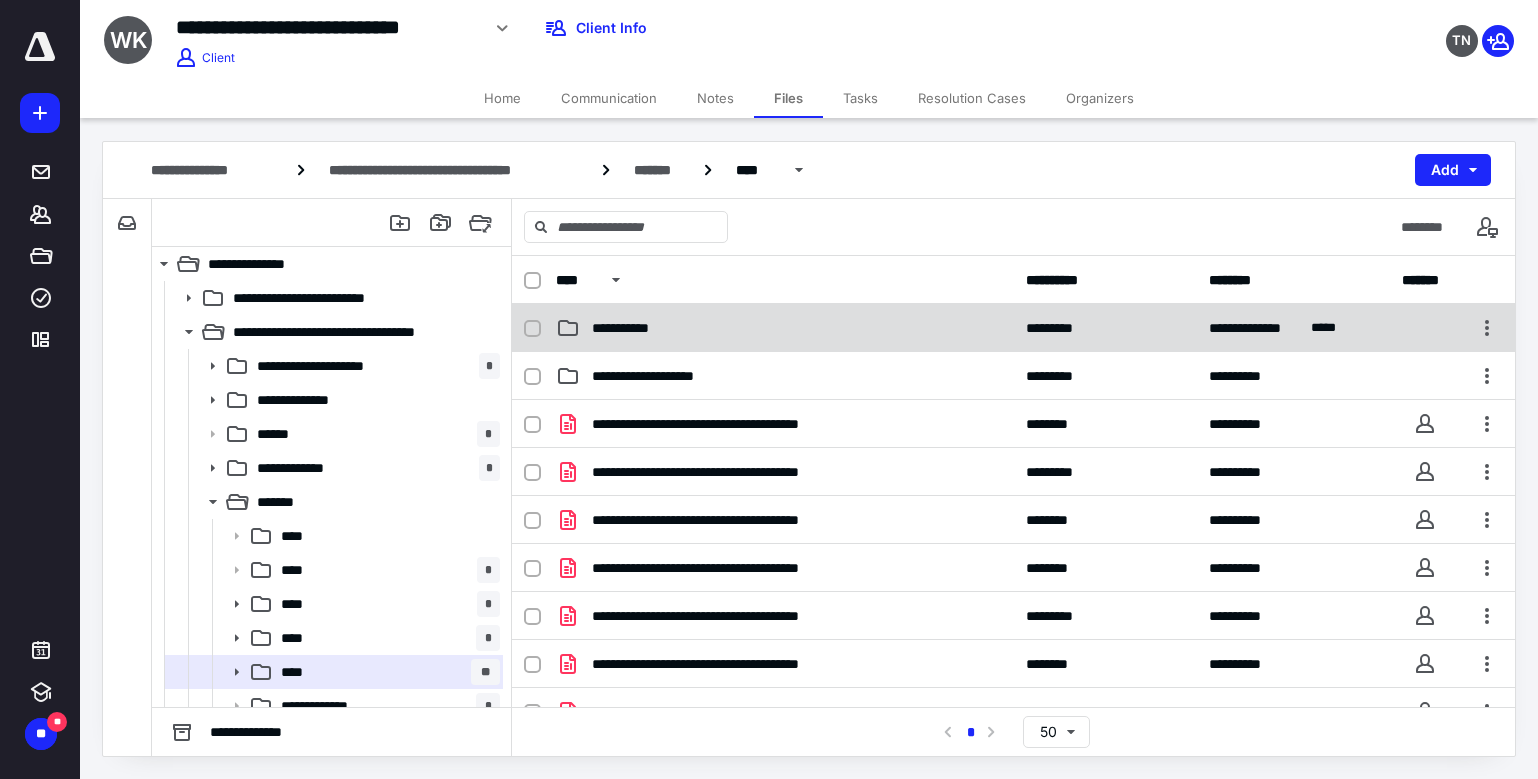click on "**********" at bounding box center [785, 328] 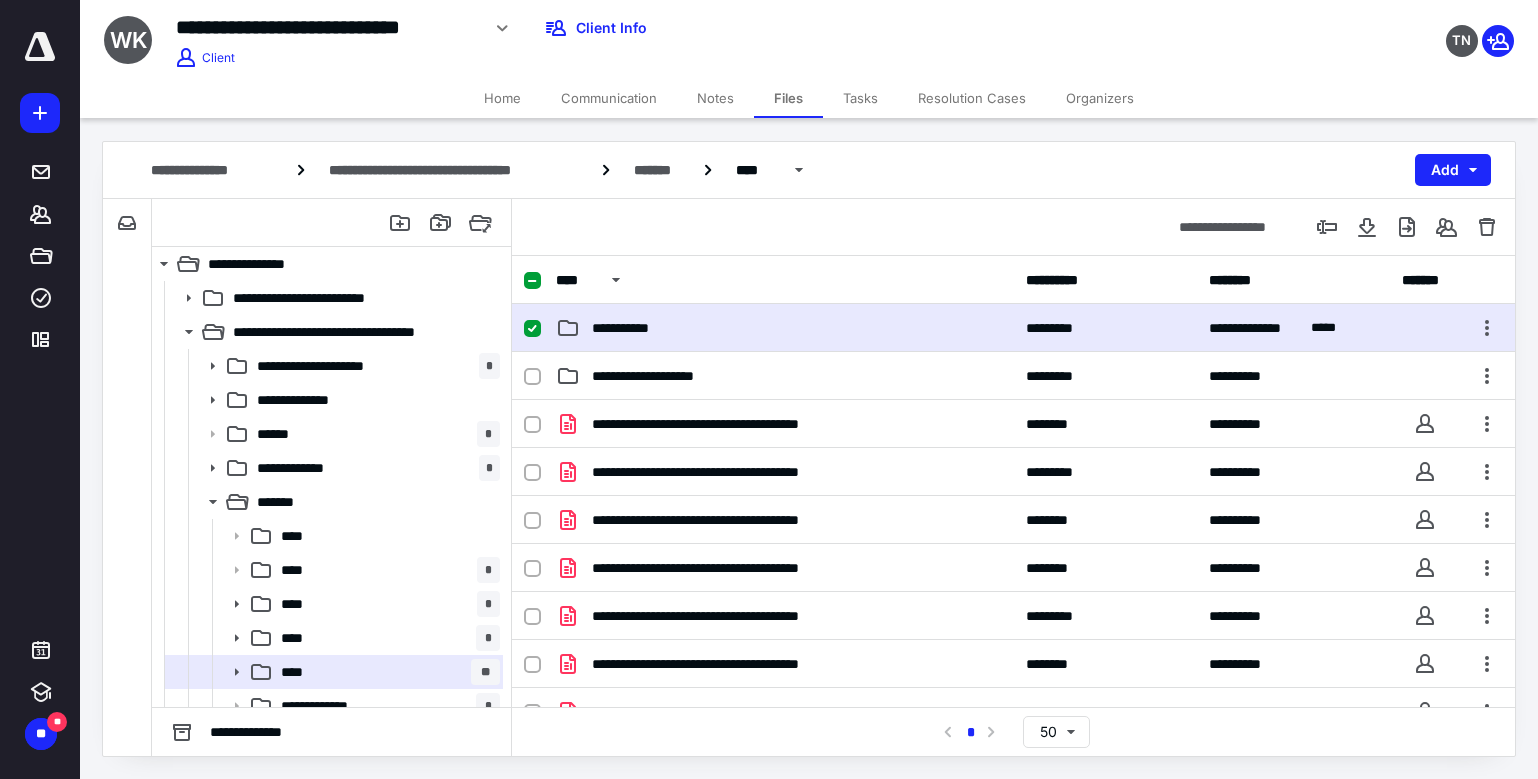 click on "**********" at bounding box center (785, 328) 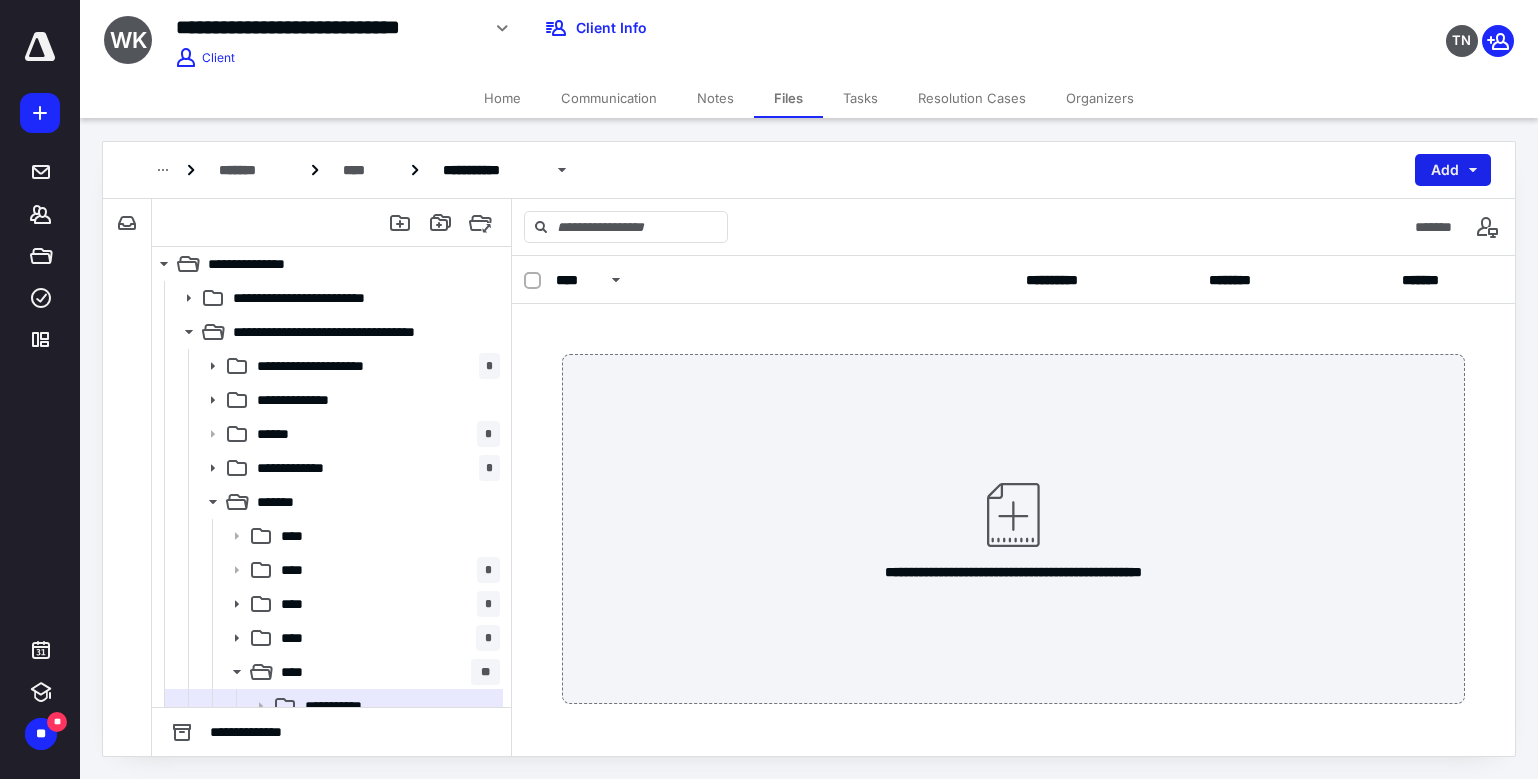 click on "Add" at bounding box center [1453, 170] 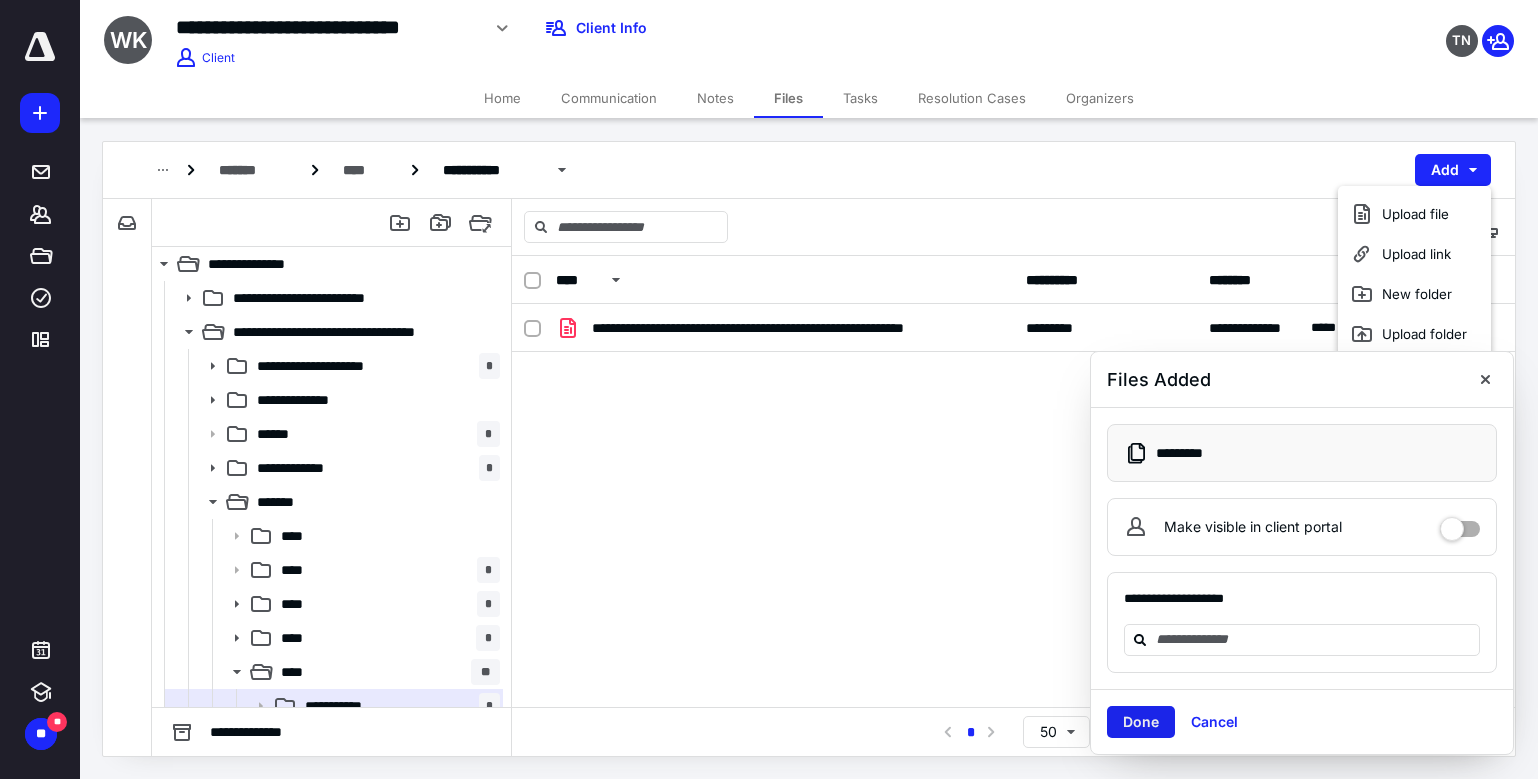 click on "Done" at bounding box center [1141, 722] 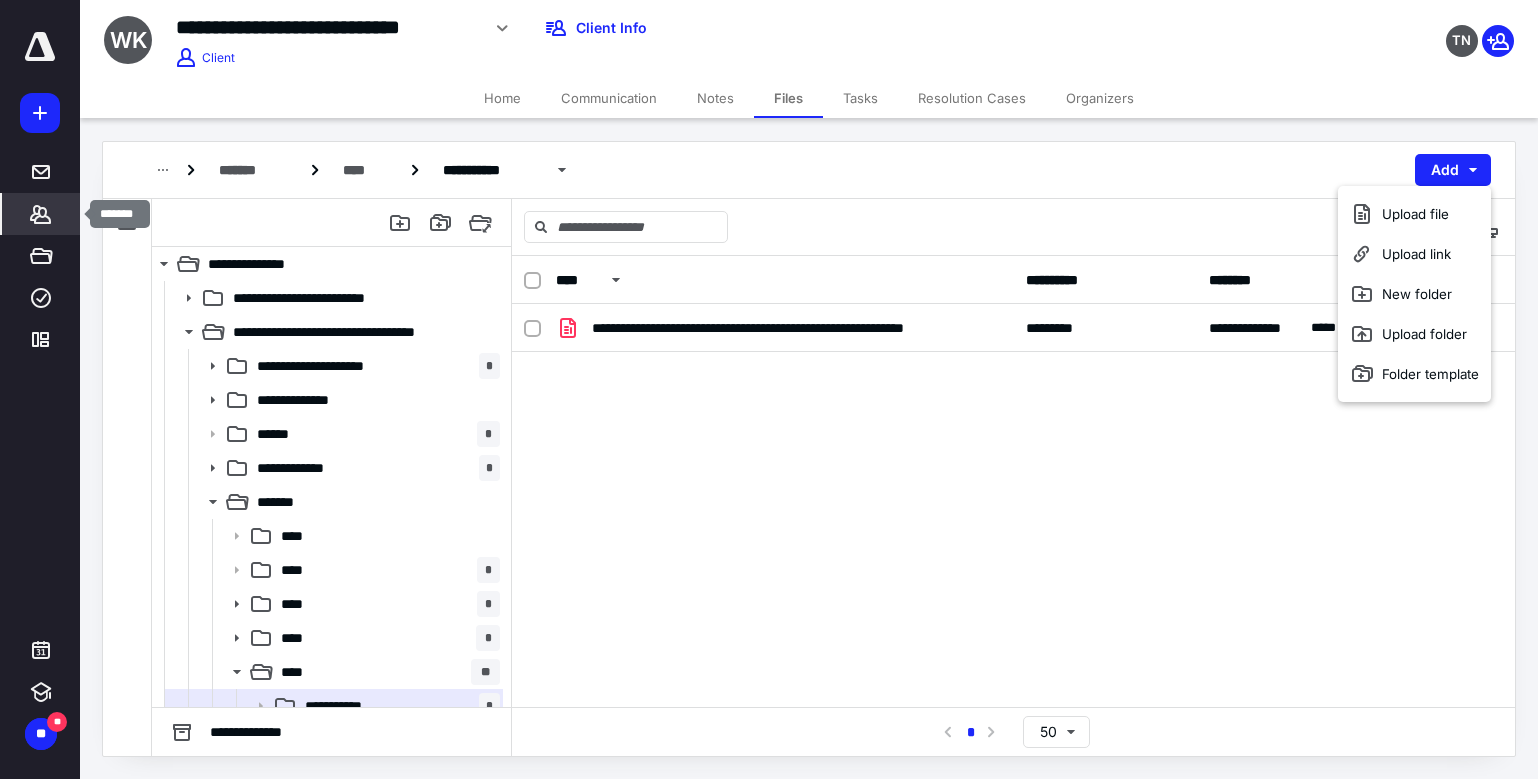 click 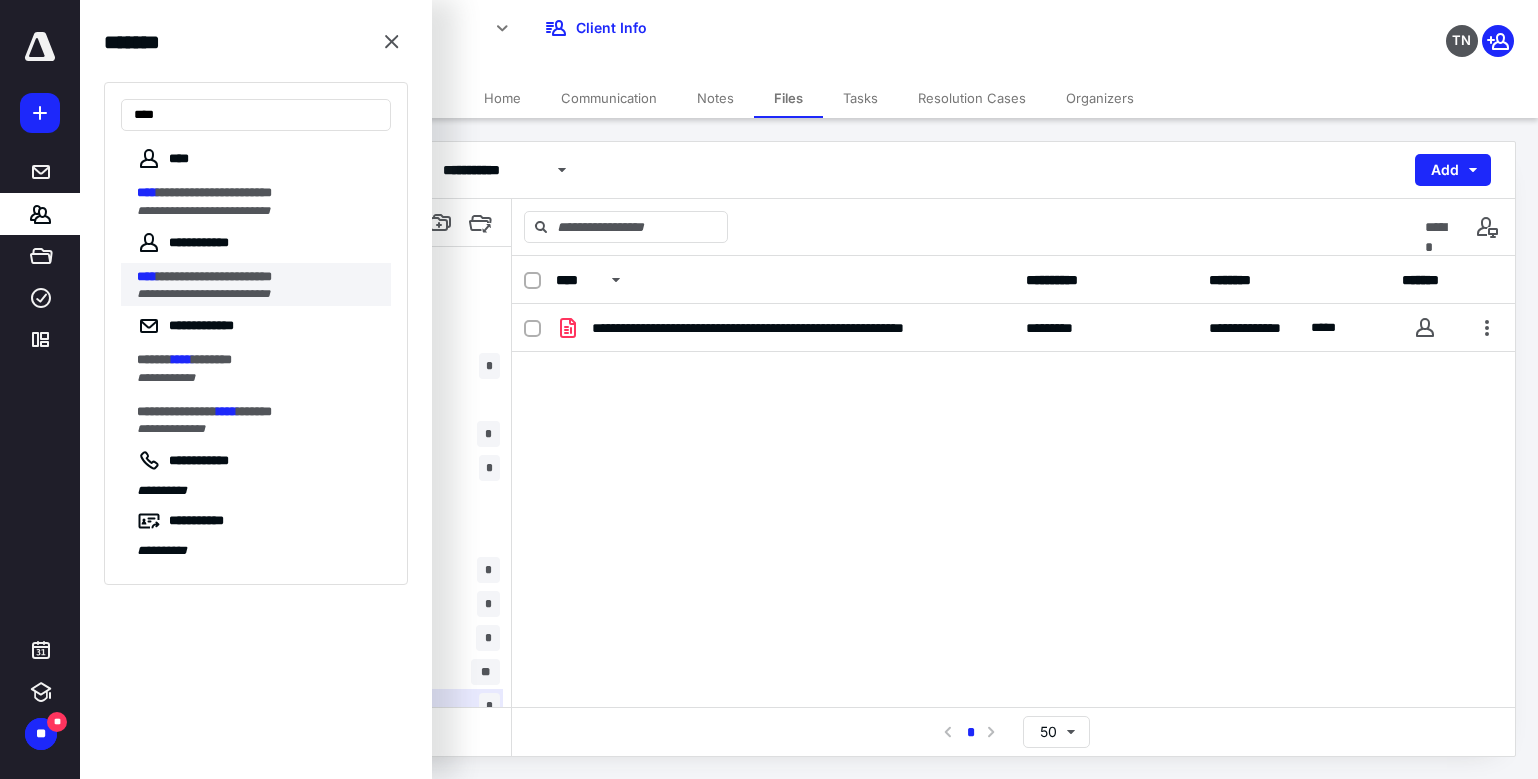 type on "****" 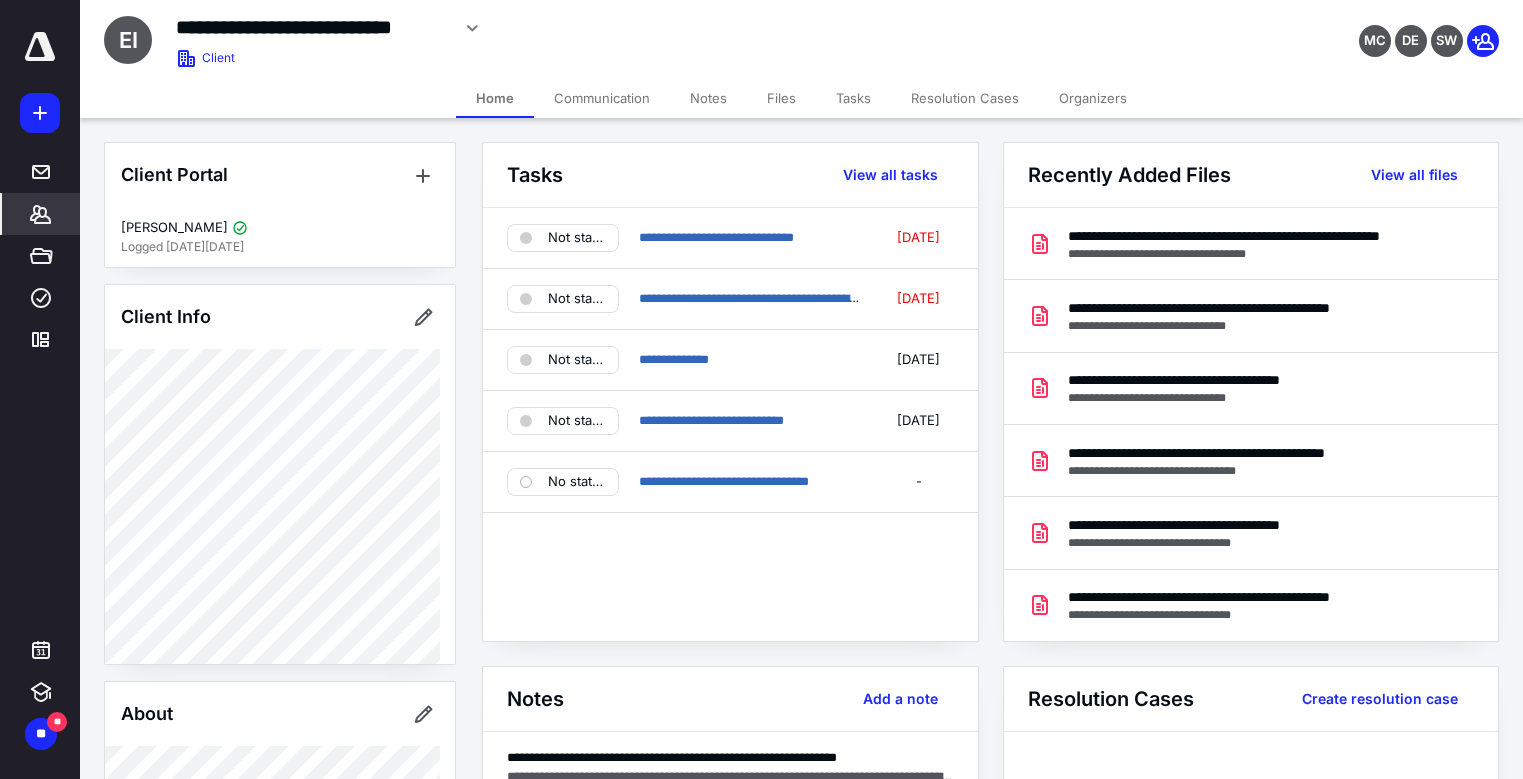 click on "Files" at bounding box center [781, 98] 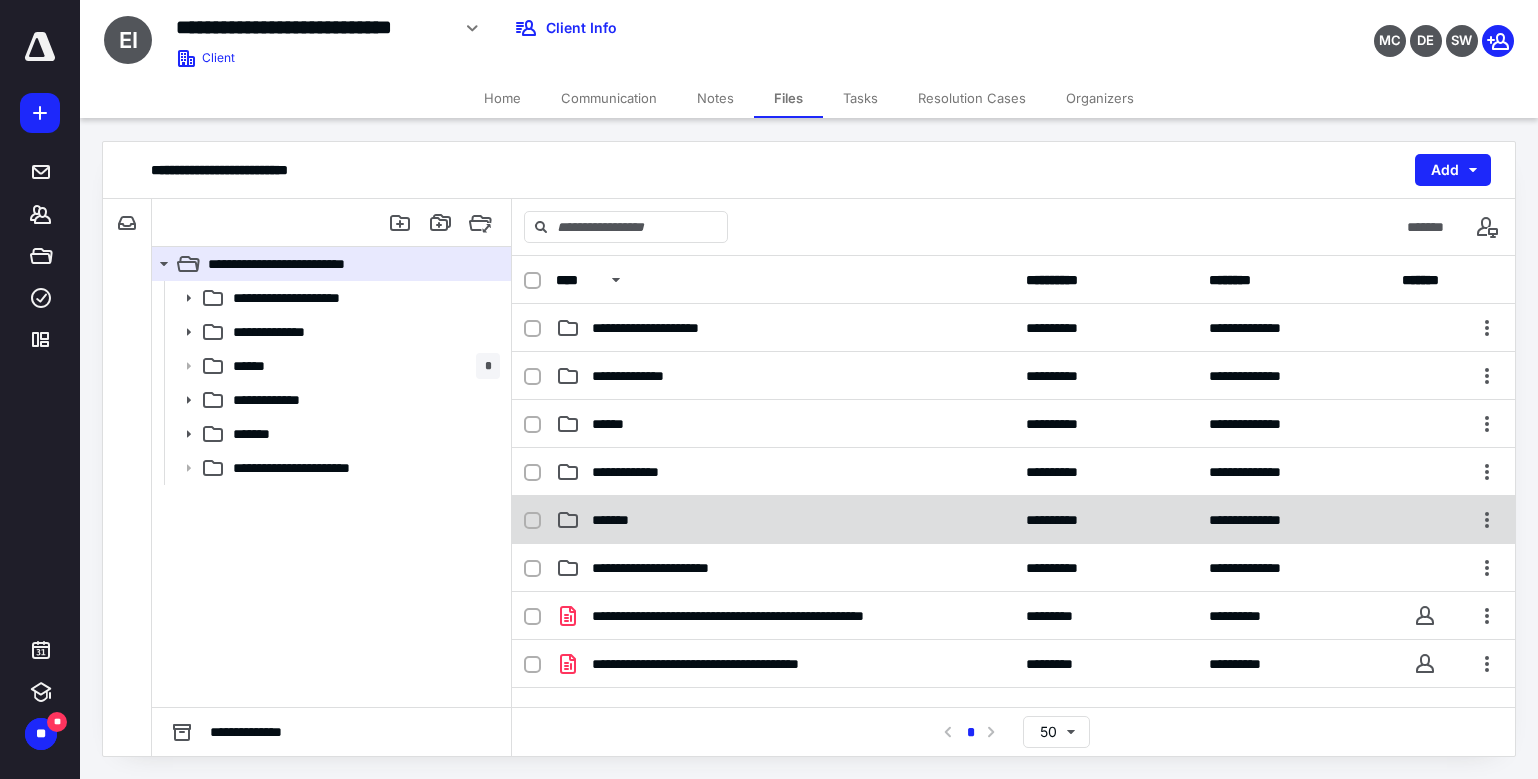 click on "*******" at bounding box center [785, 520] 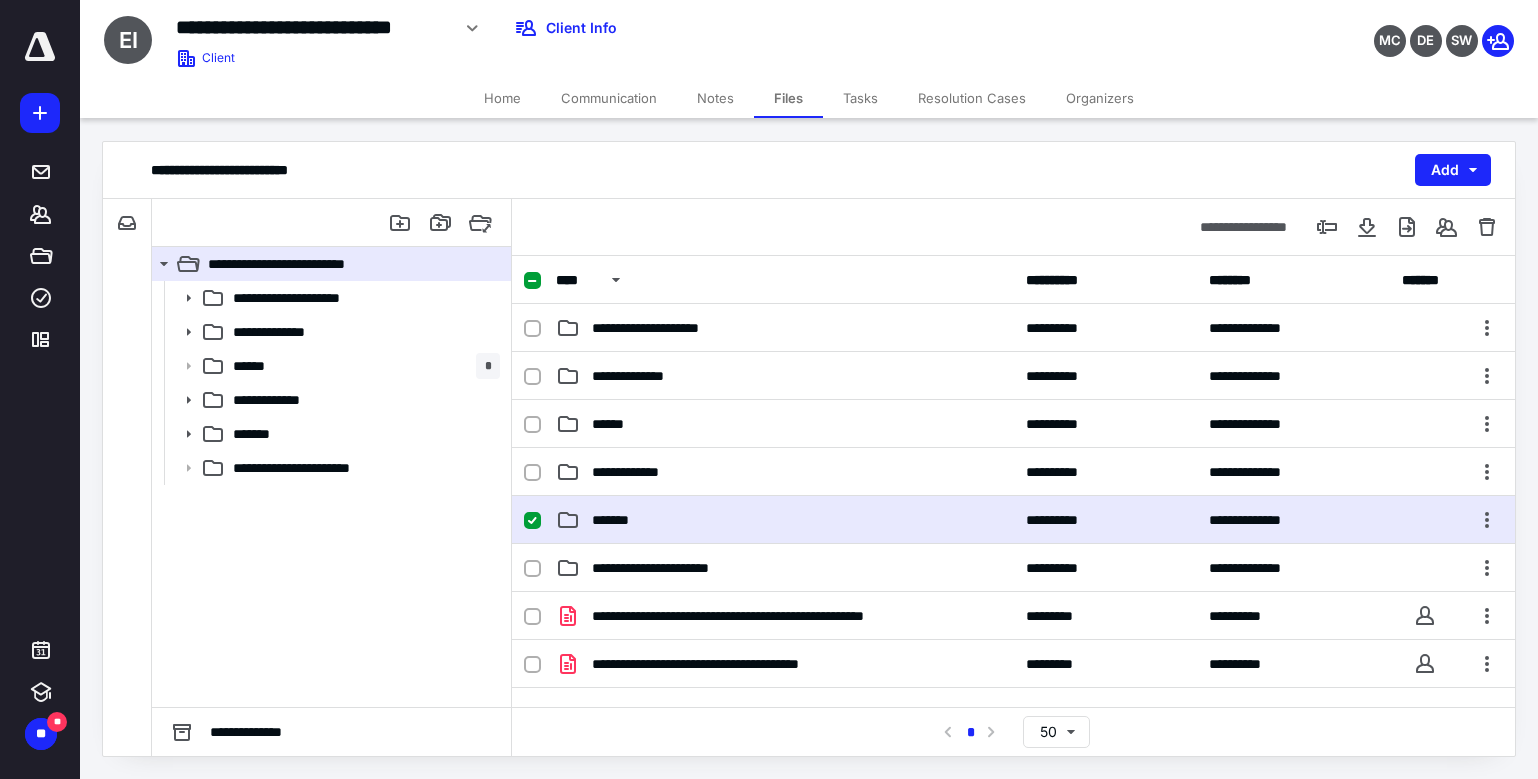 click on "*******" at bounding box center [785, 520] 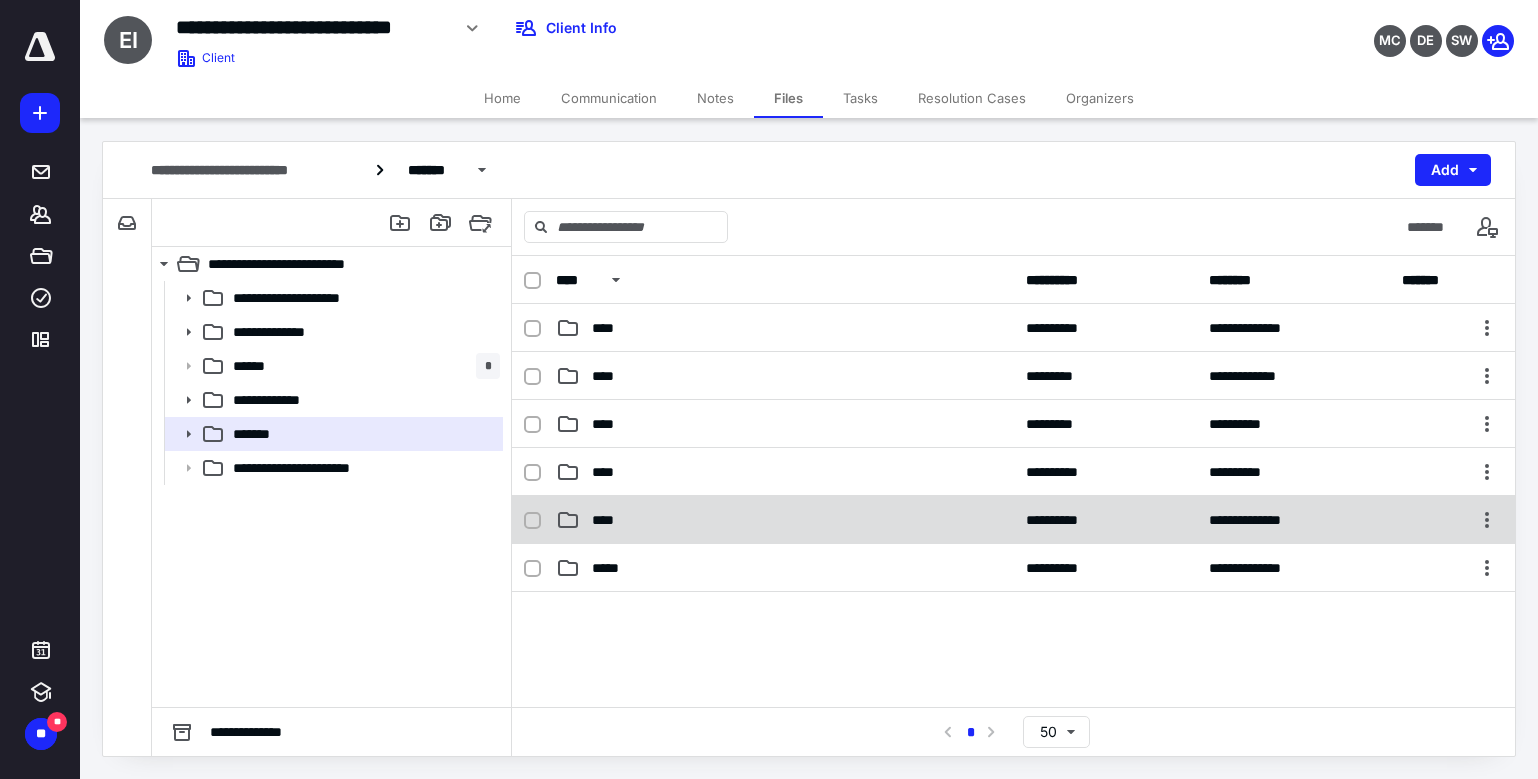 click on "****" at bounding box center (785, 520) 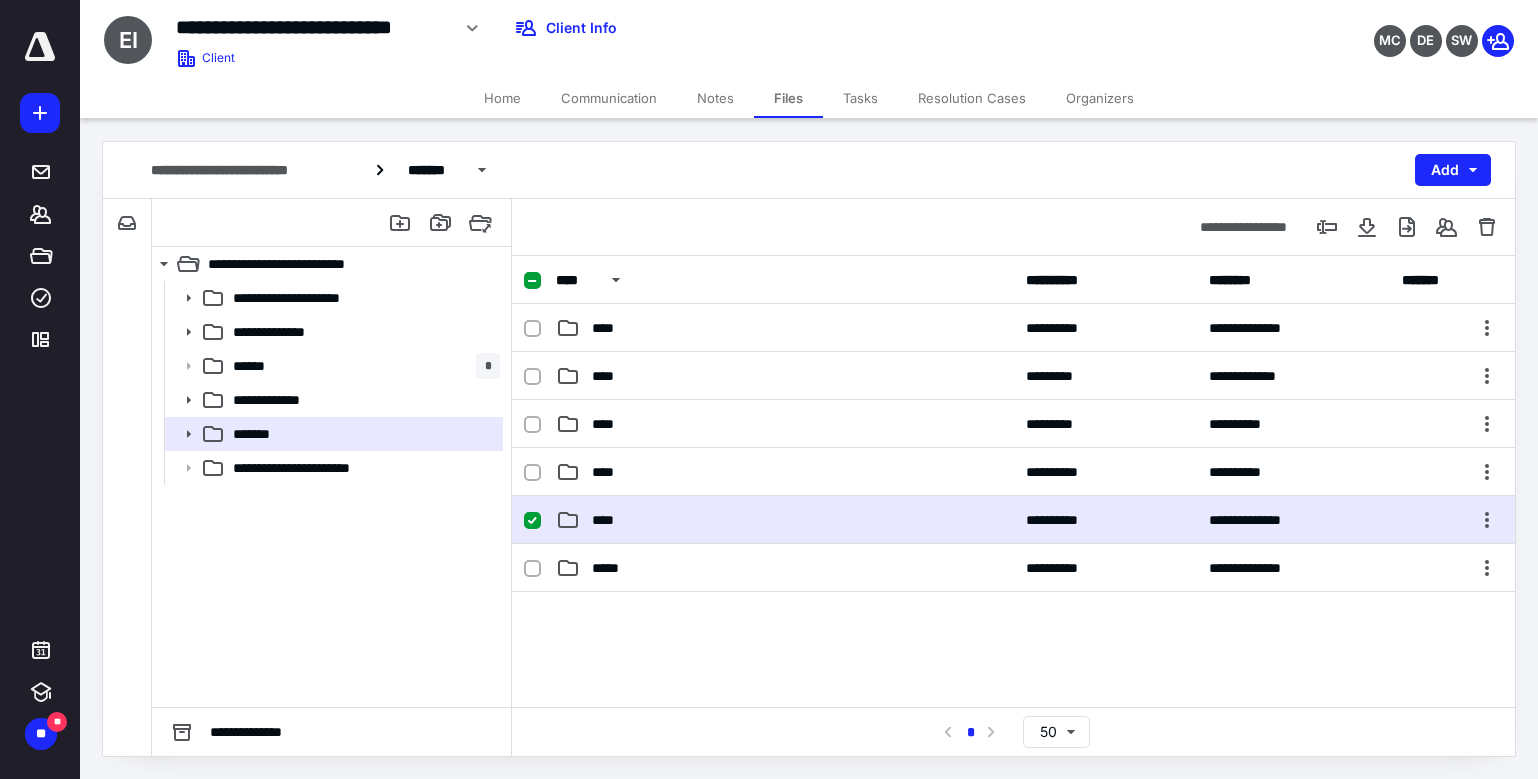 click on "****" at bounding box center [785, 520] 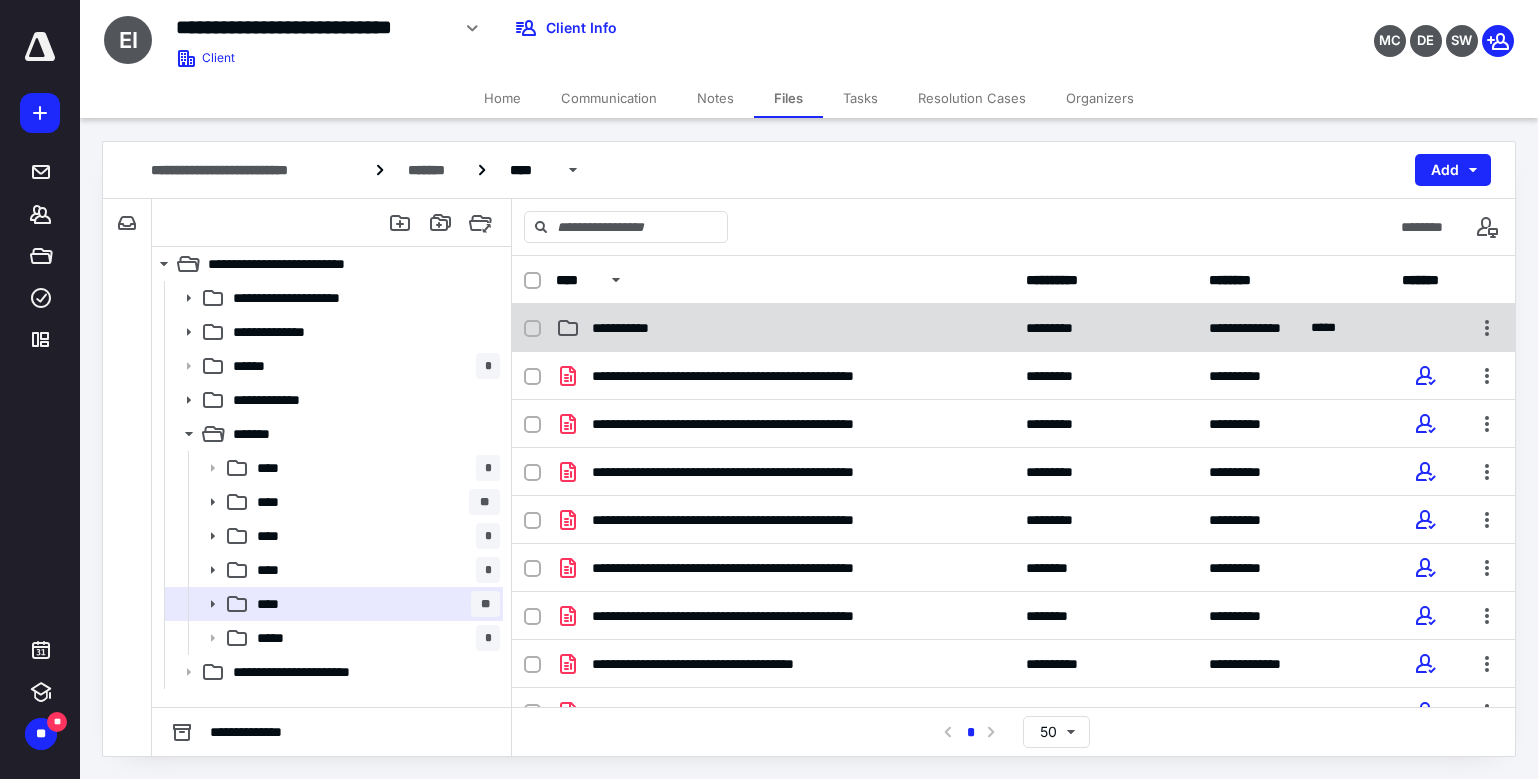 click on "**********" at bounding box center [785, 328] 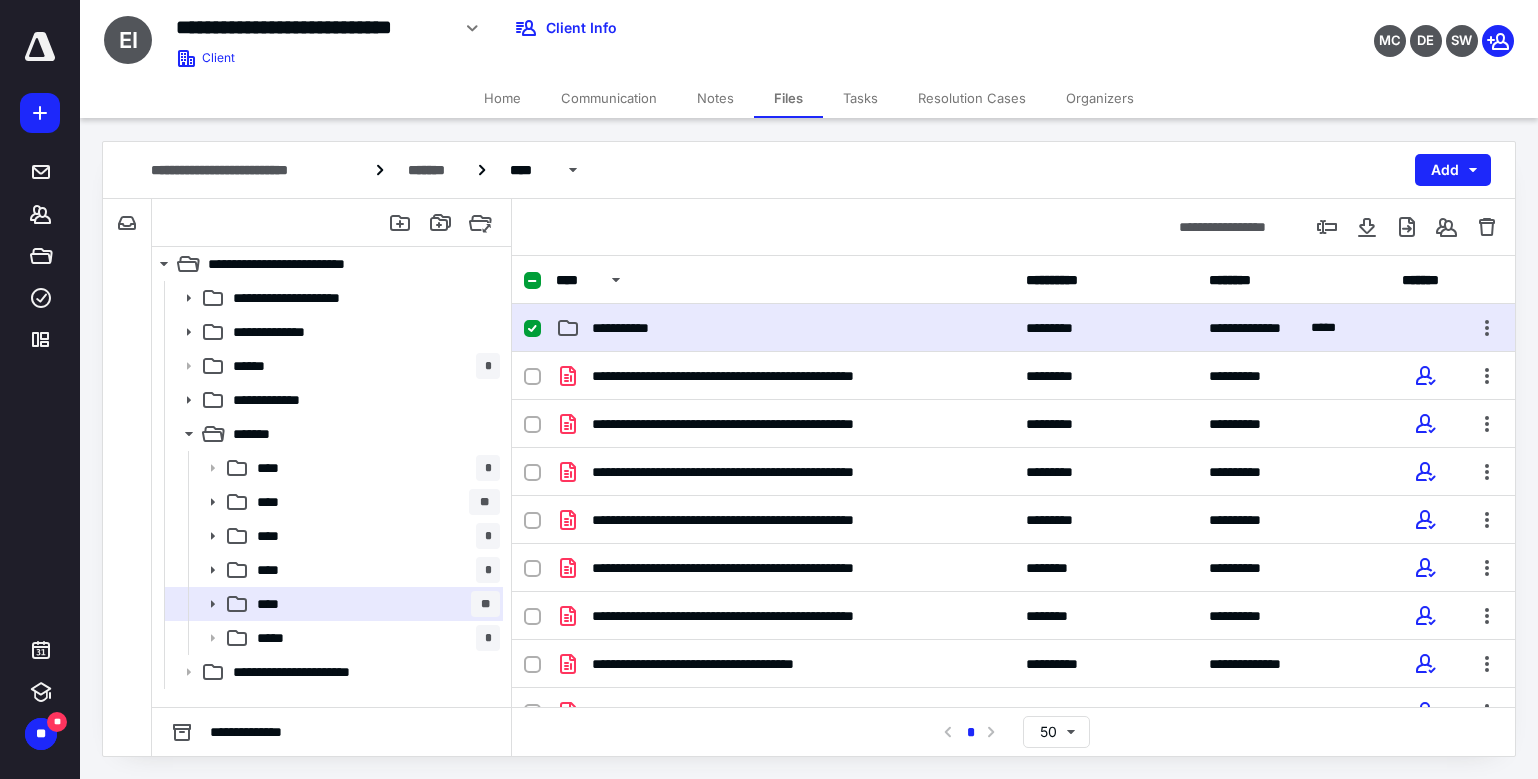 click on "**********" at bounding box center (785, 328) 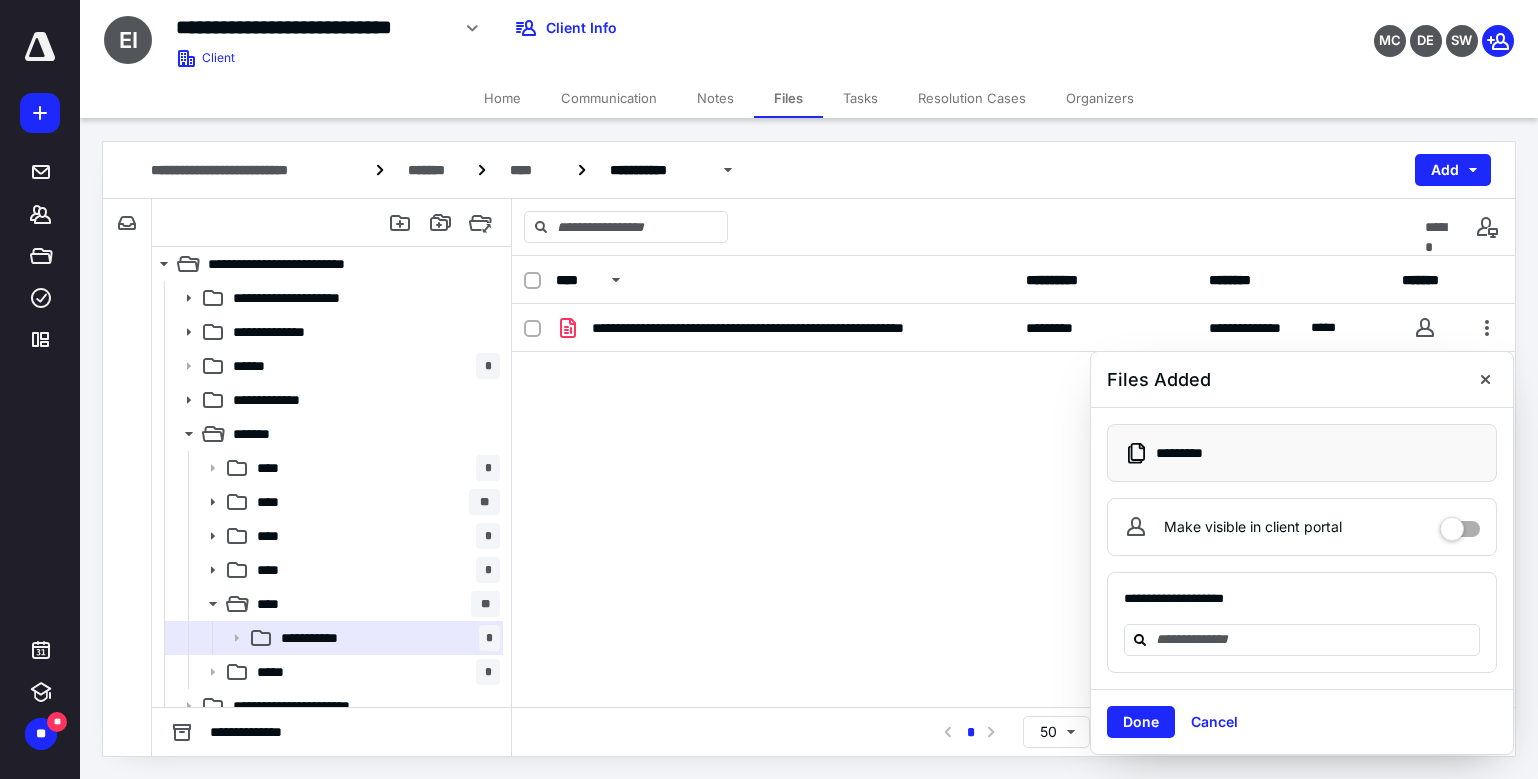 click on "Done" at bounding box center (1141, 722) 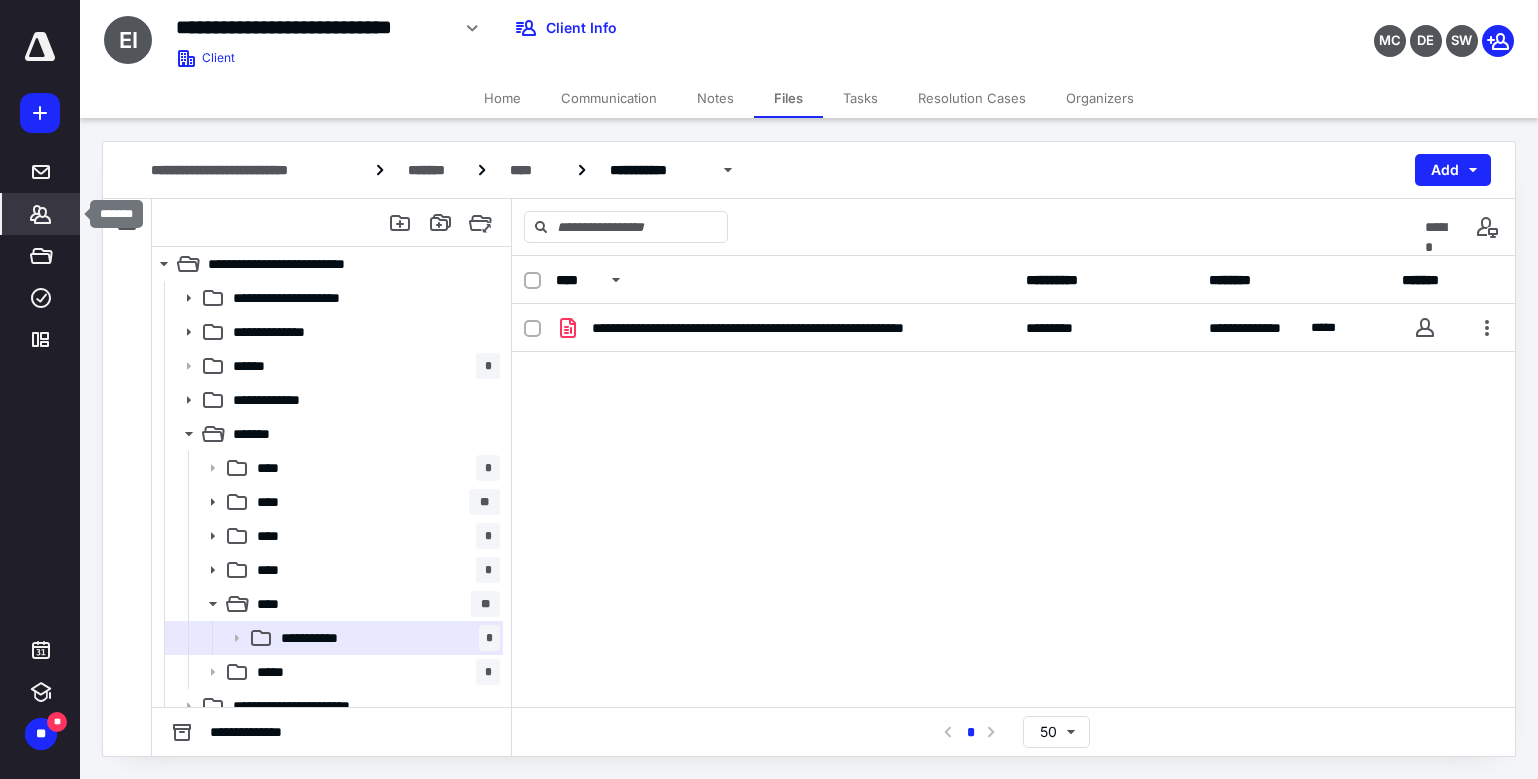 click on "*******" at bounding box center [41, 214] 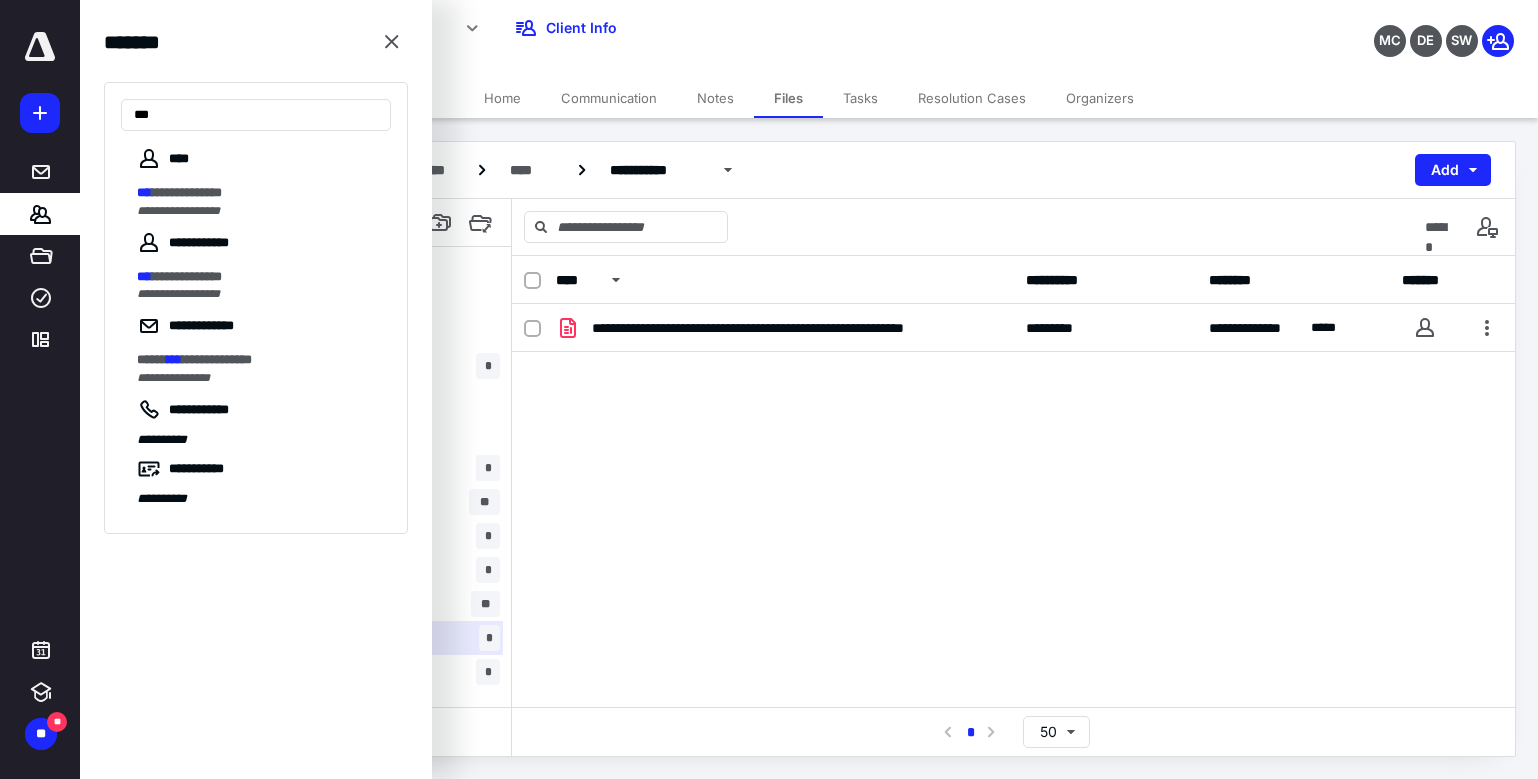 type on "***" 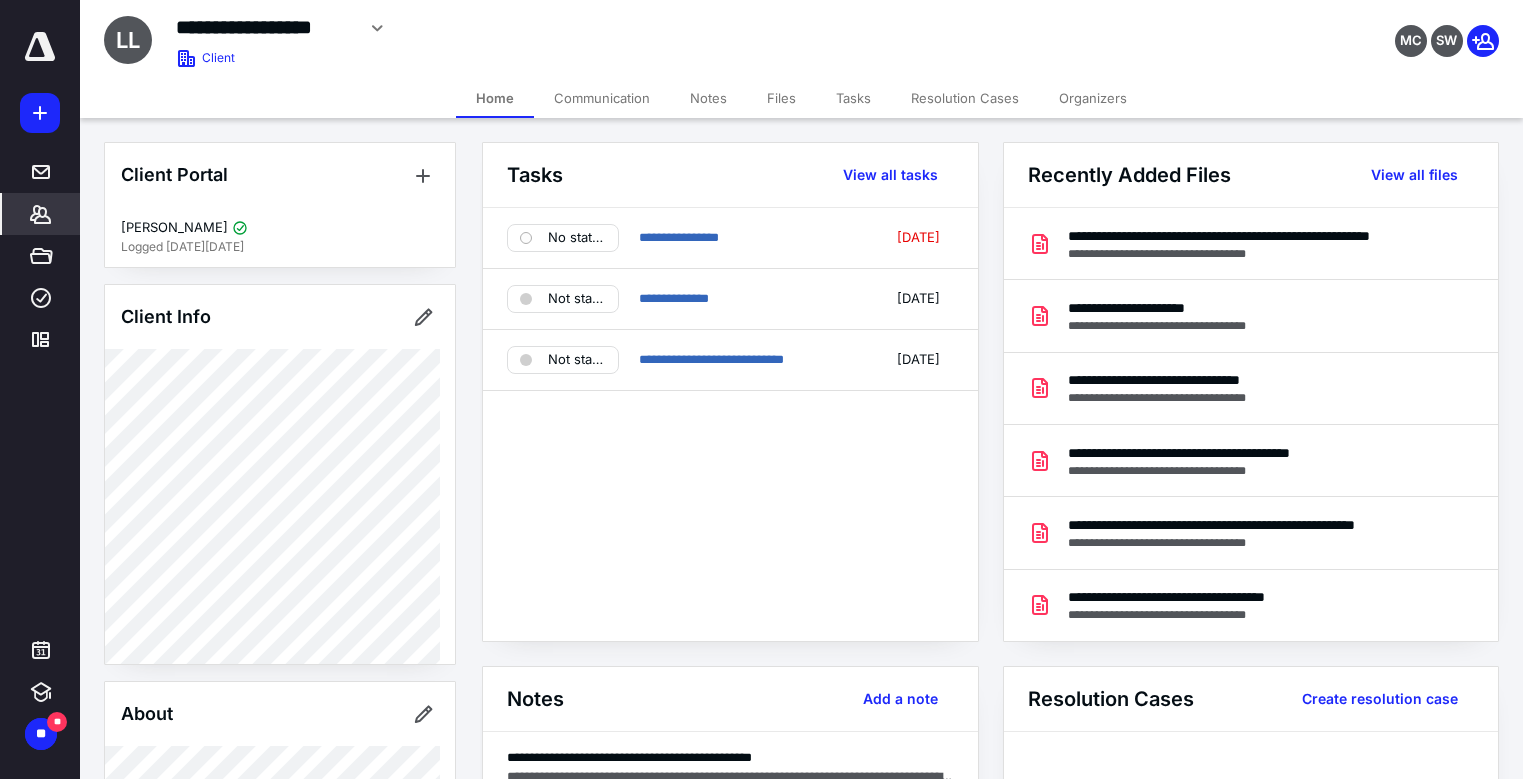 click on "Files" at bounding box center [781, 98] 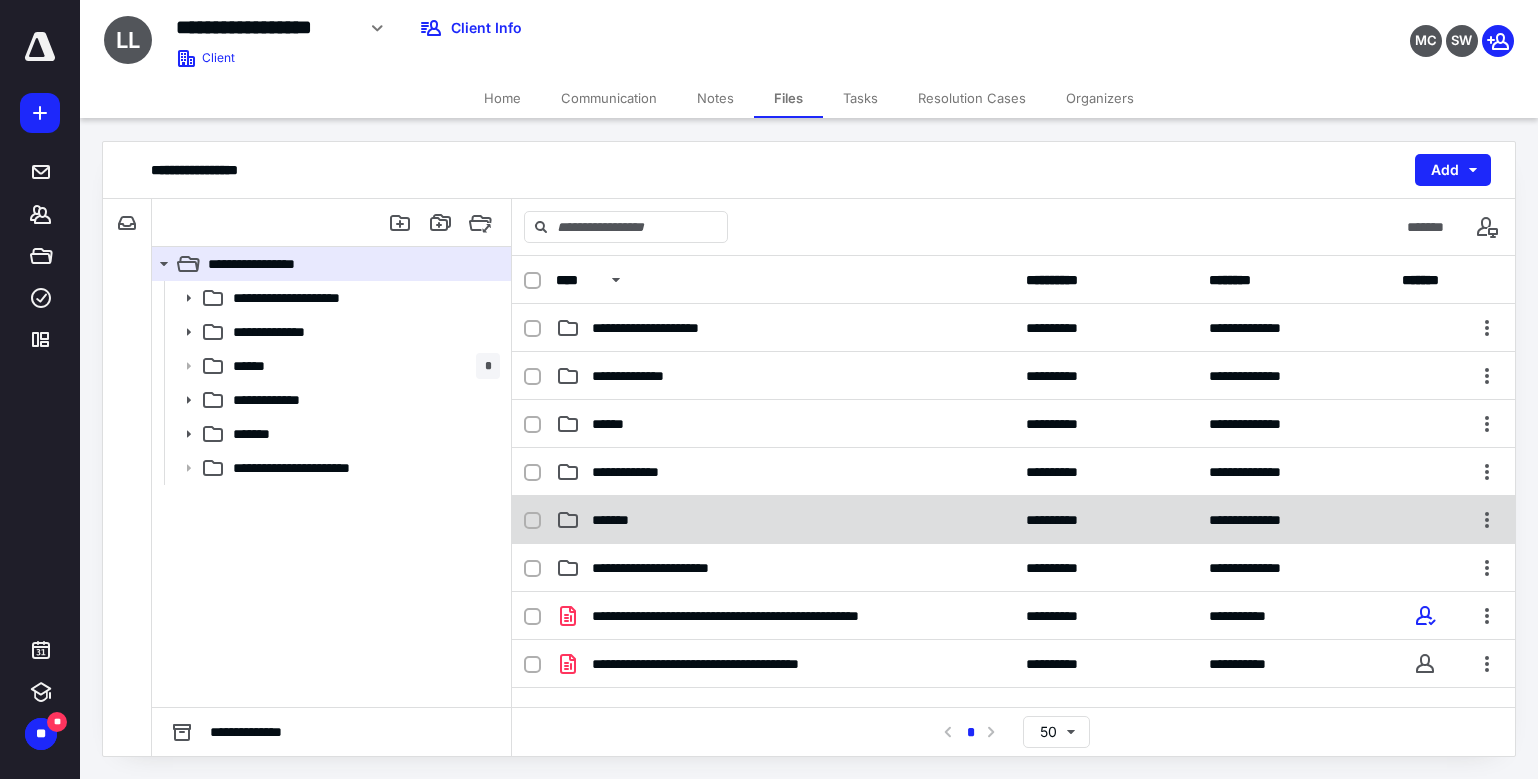 click on "*******" at bounding box center [785, 520] 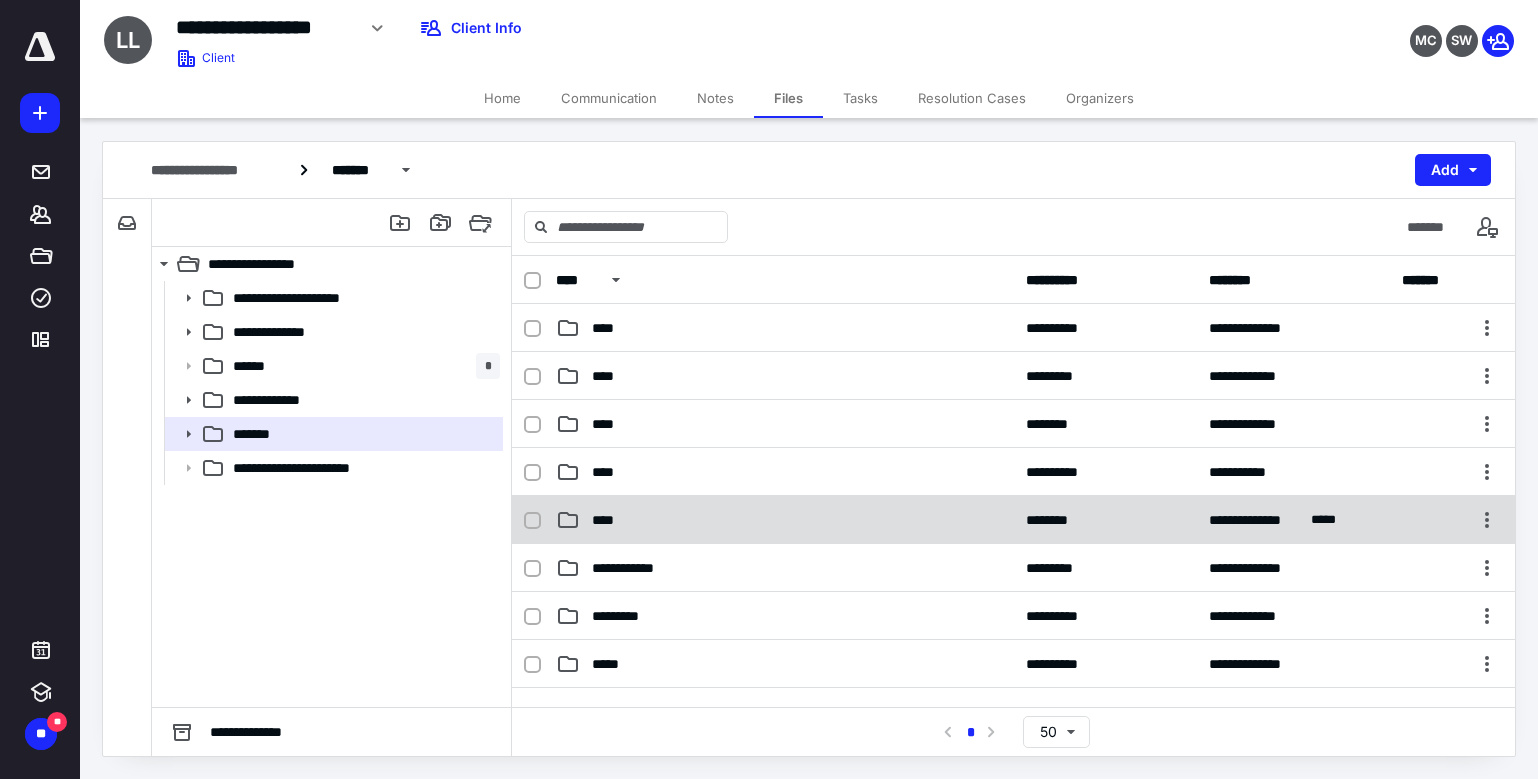 click on "****" at bounding box center [785, 520] 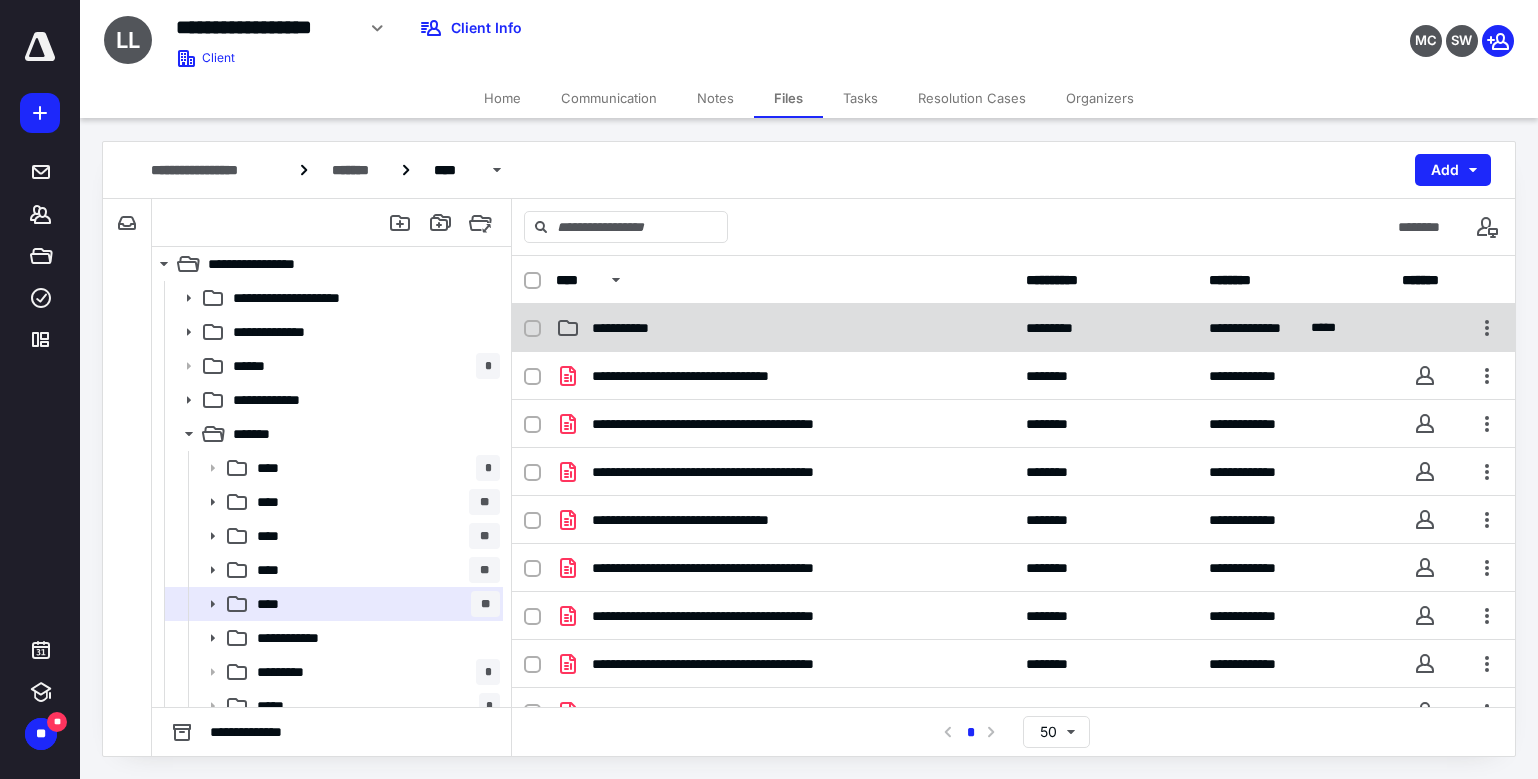 click on "**********" at bounding box center (785, 328) 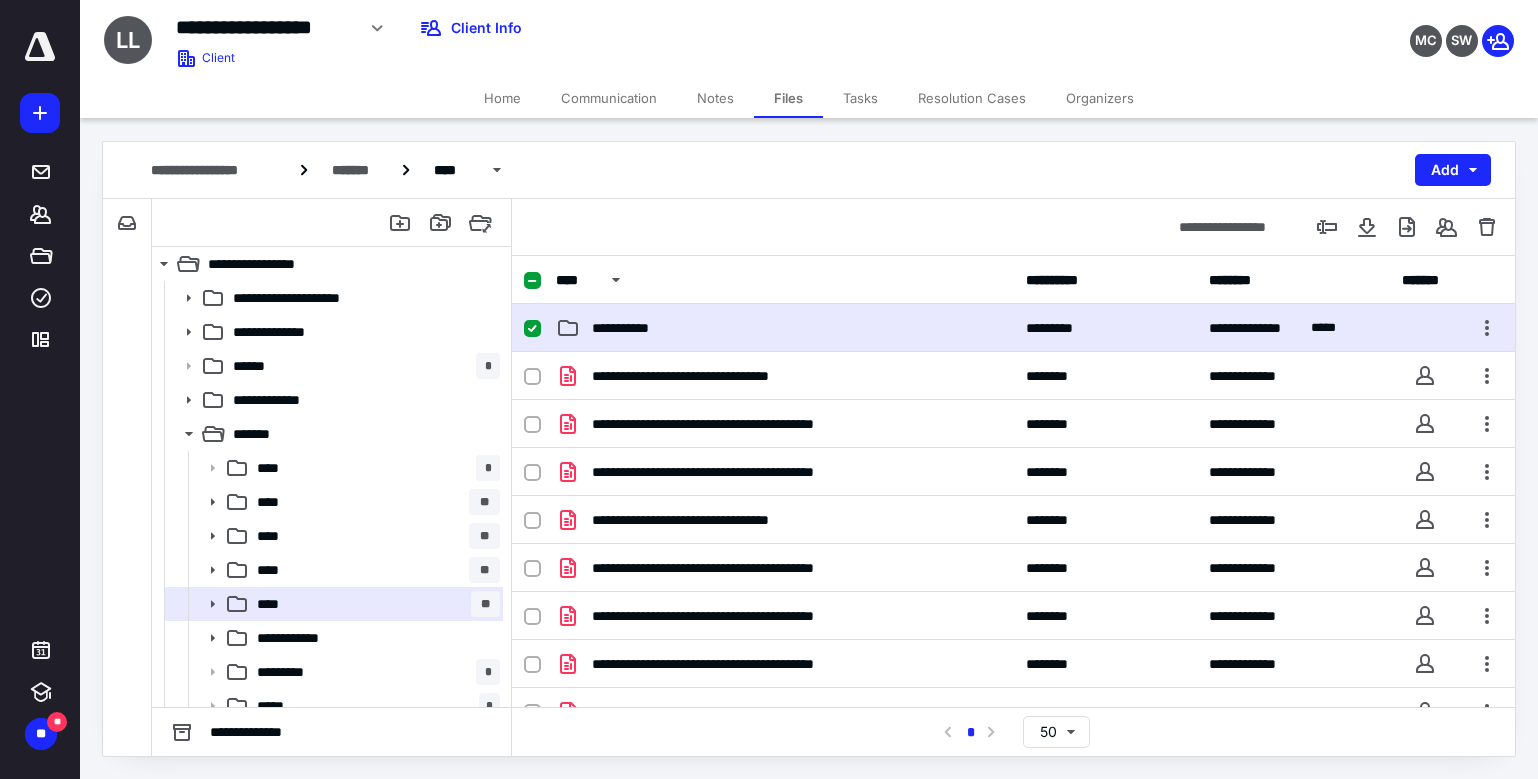 click on "**********" at bounding box center [785, 328] 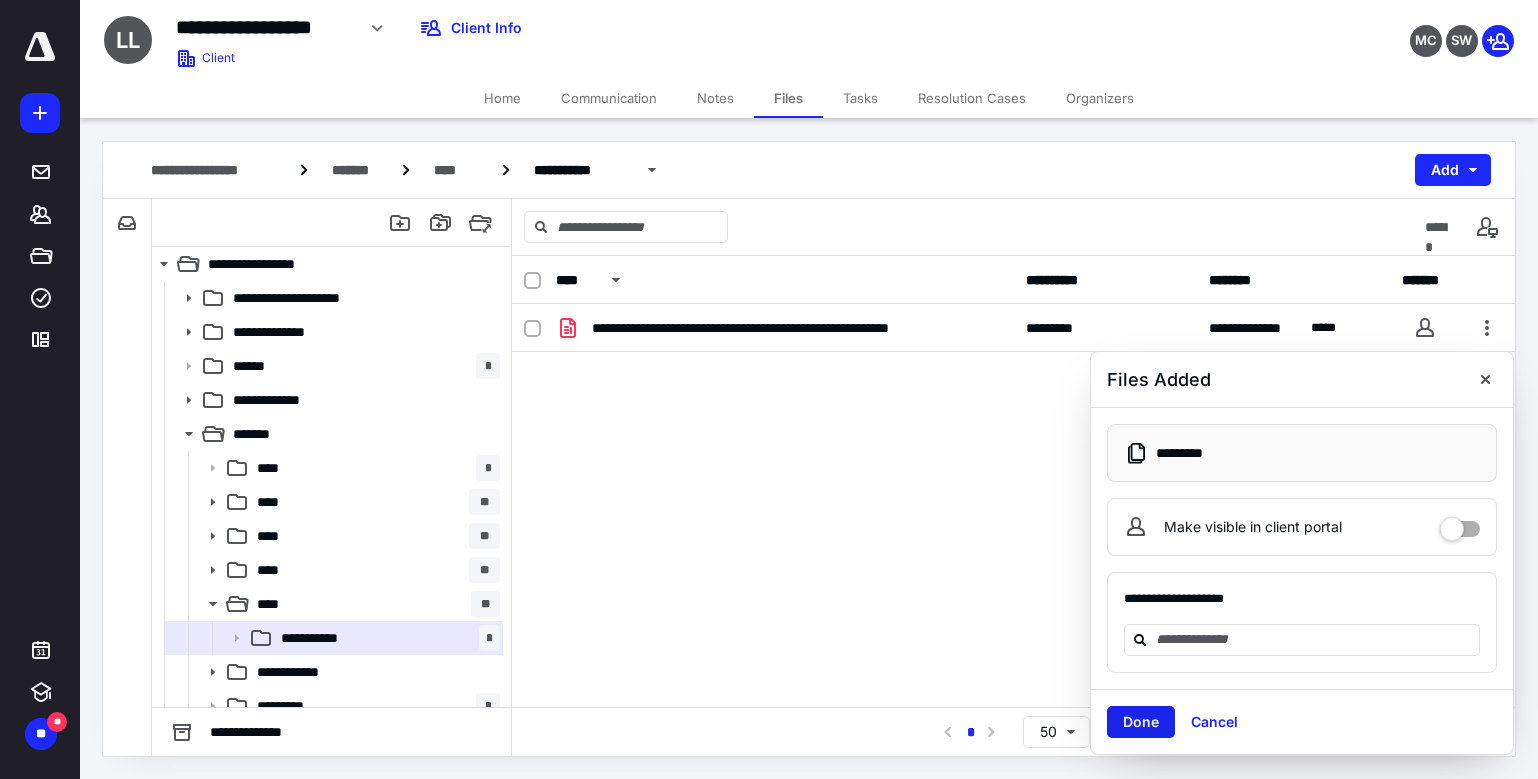 click on "Done" at bounding box center [1141, 722] 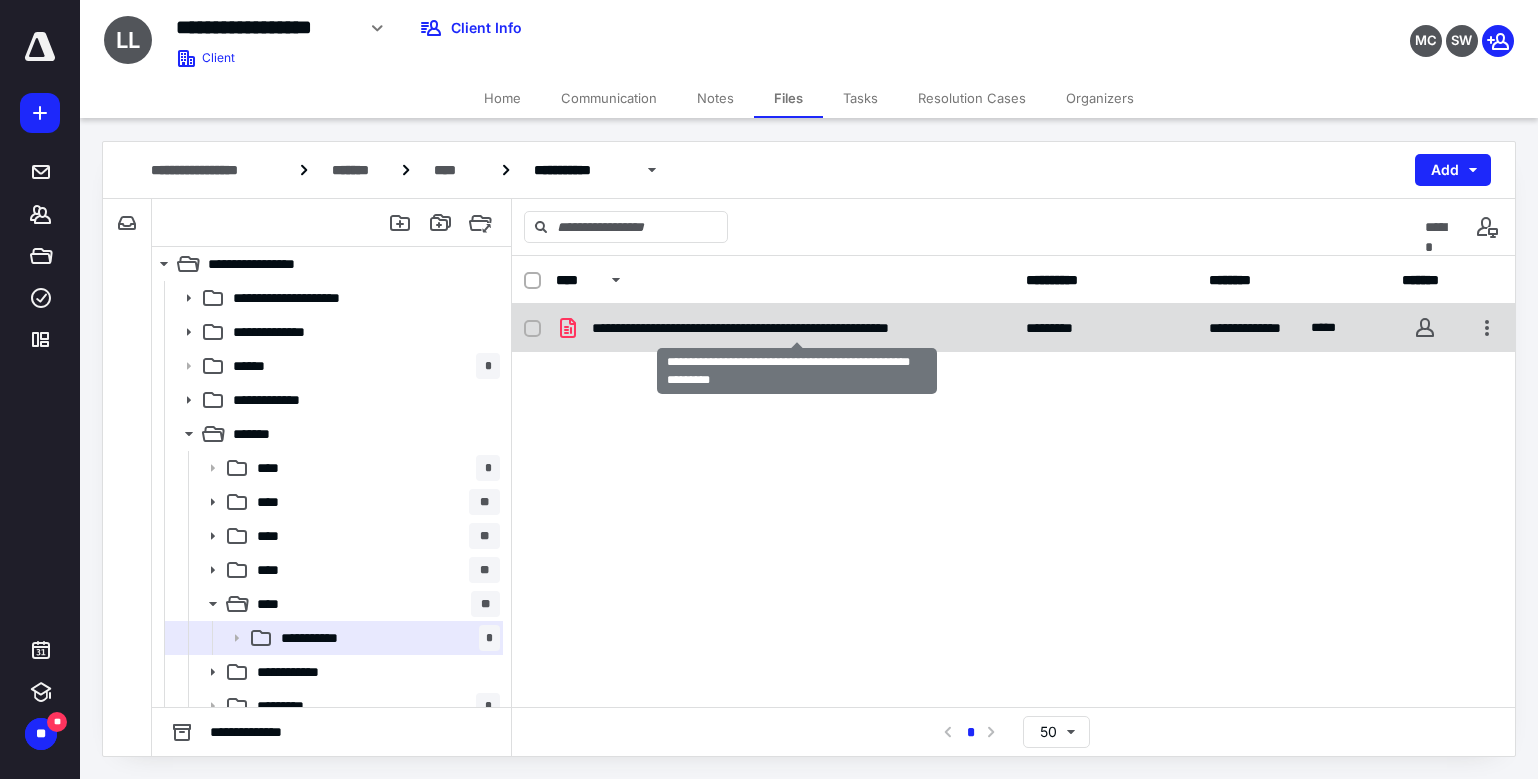checkbox on "true" 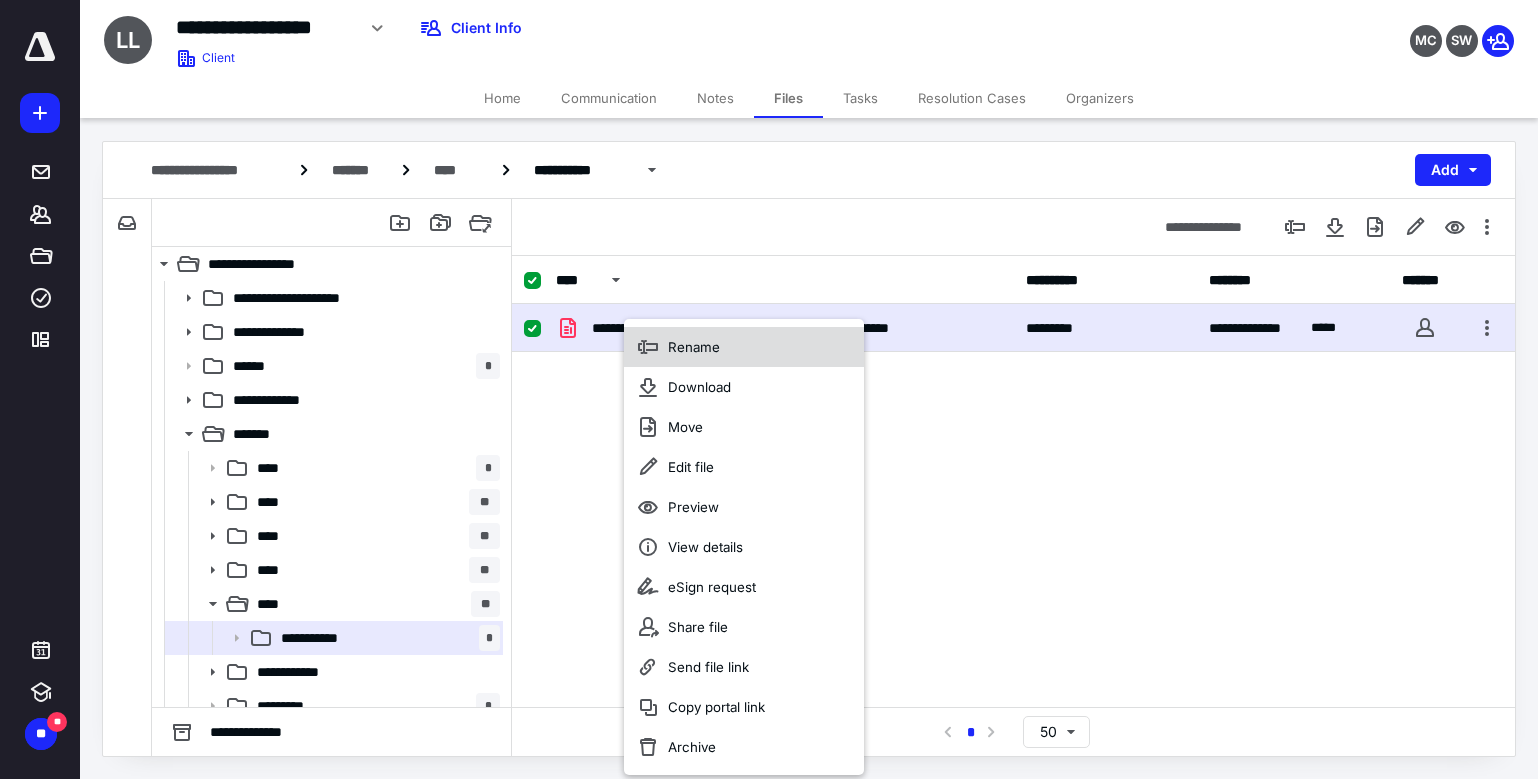 click on "Rename" at bounding box center [694, 347] 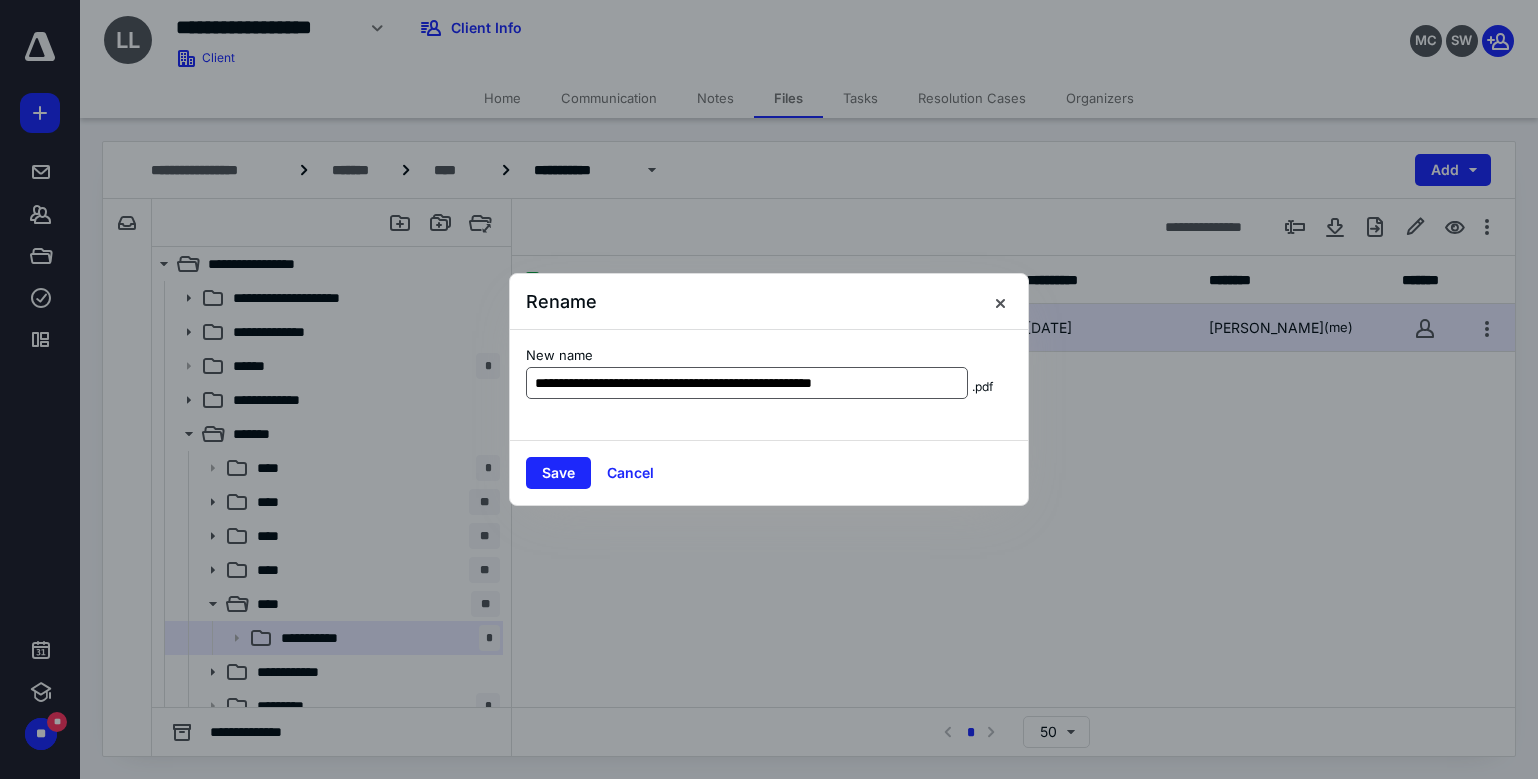 click on "**********" at bounding box center [747, 383] 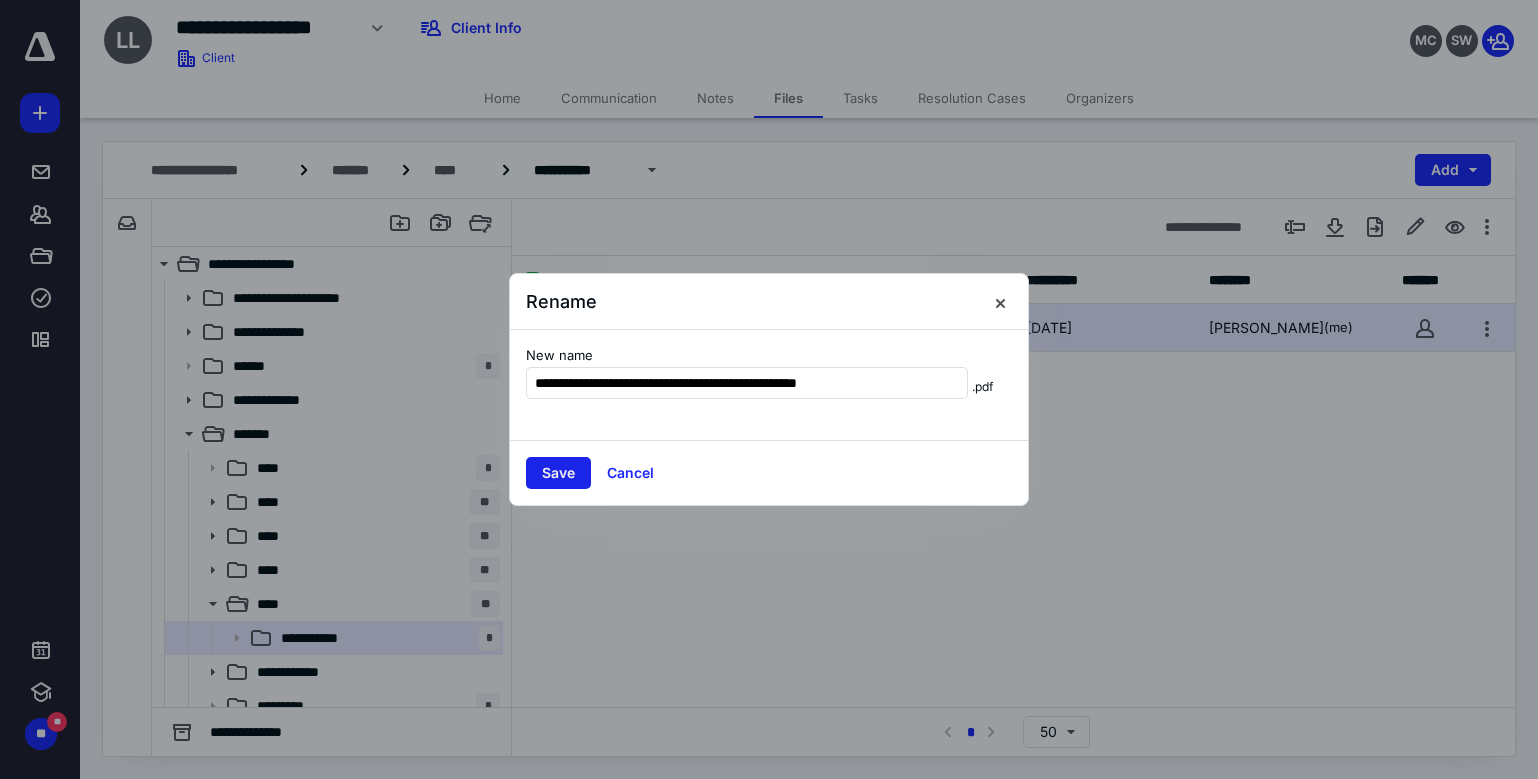 type on "**********" 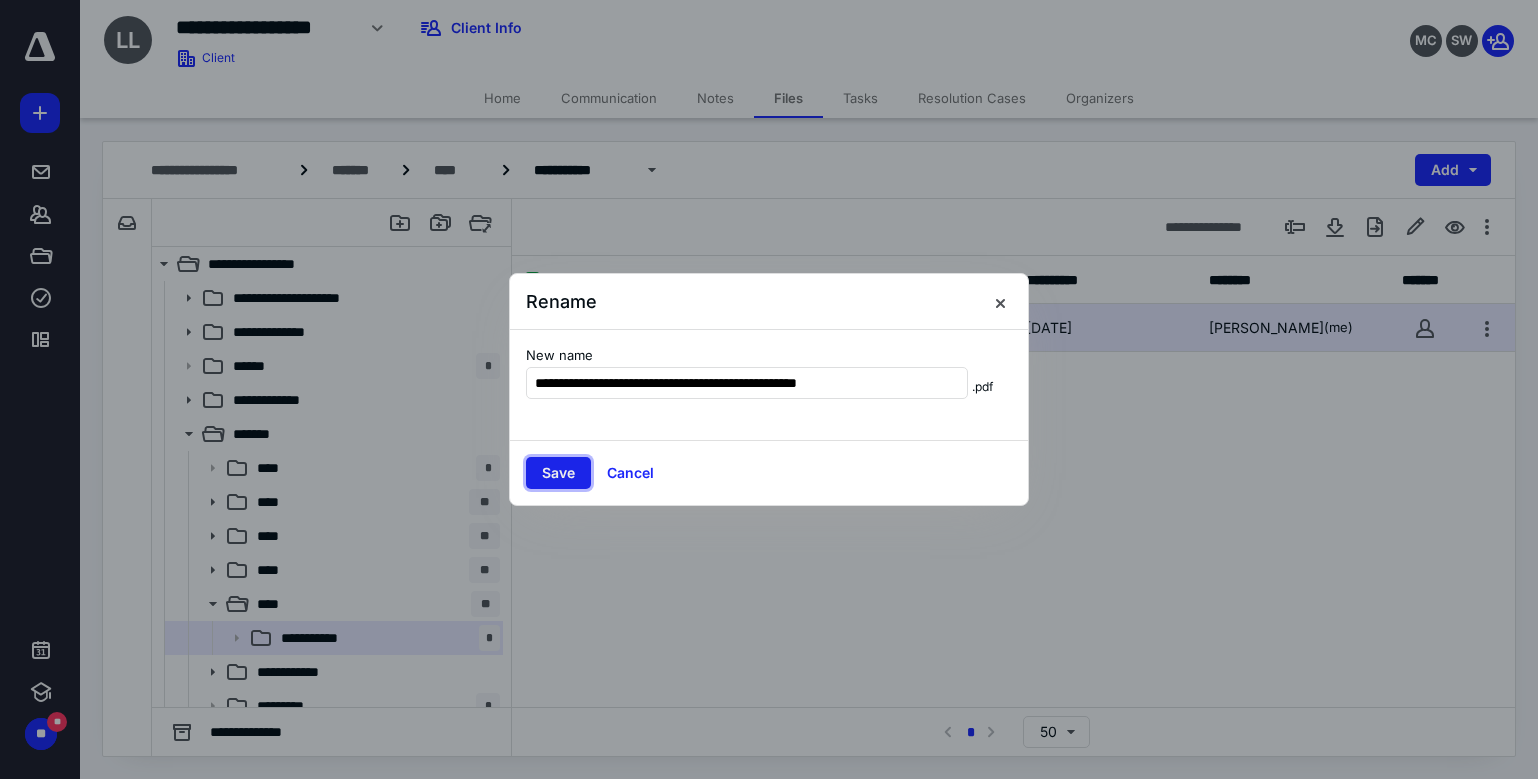 click on "Save" at bounding box center (558, 473) 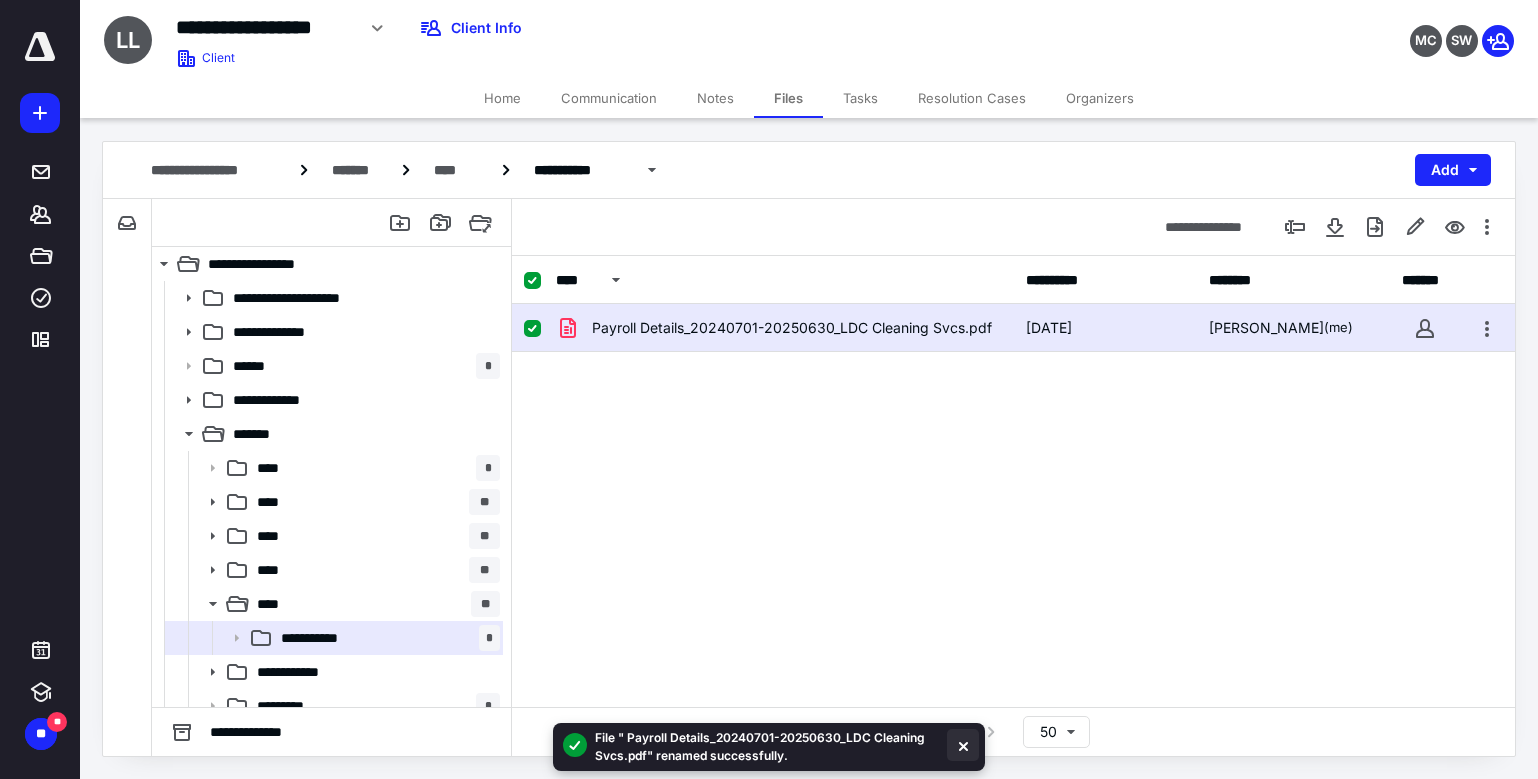 click at bounding box center [963, 745] 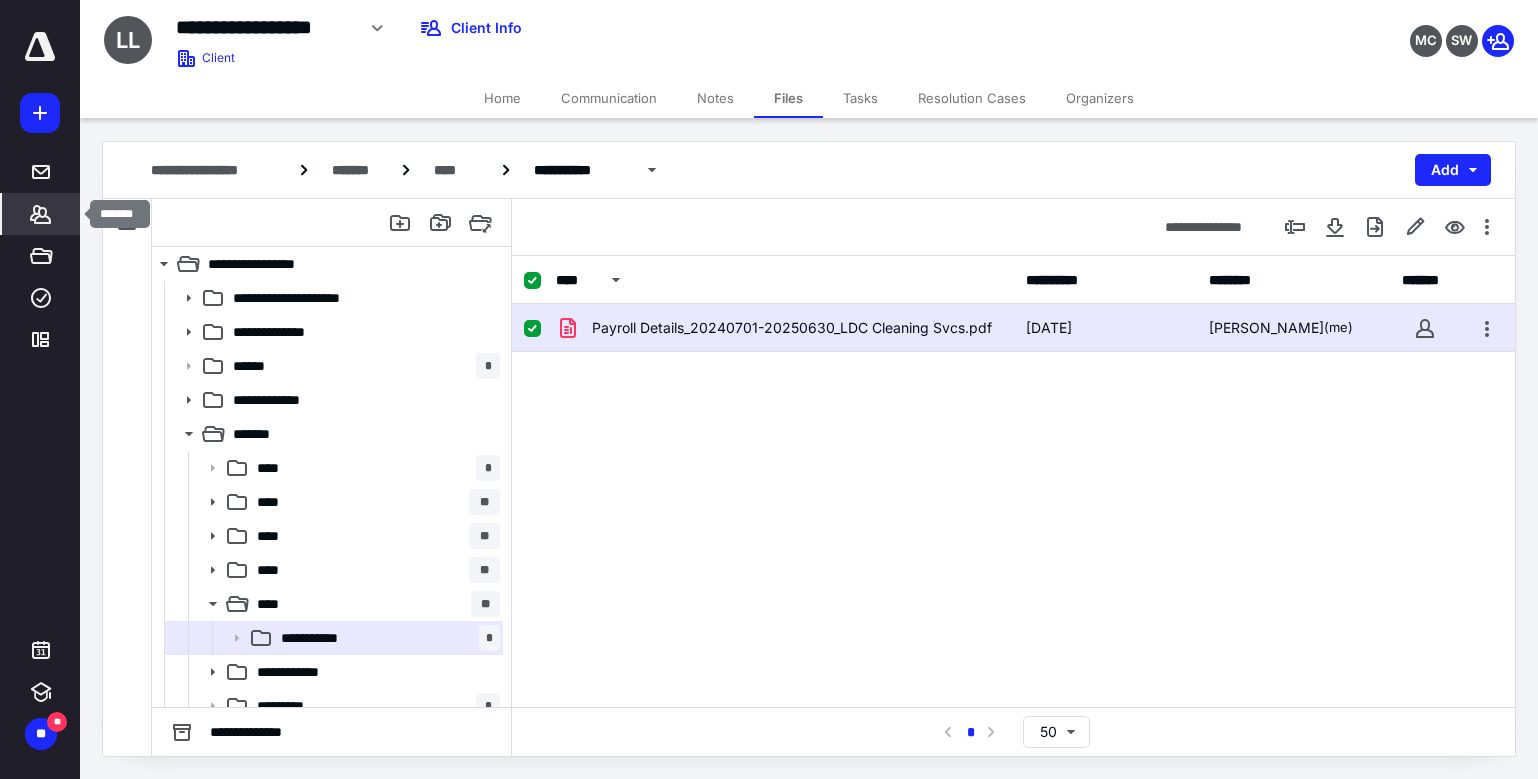 click 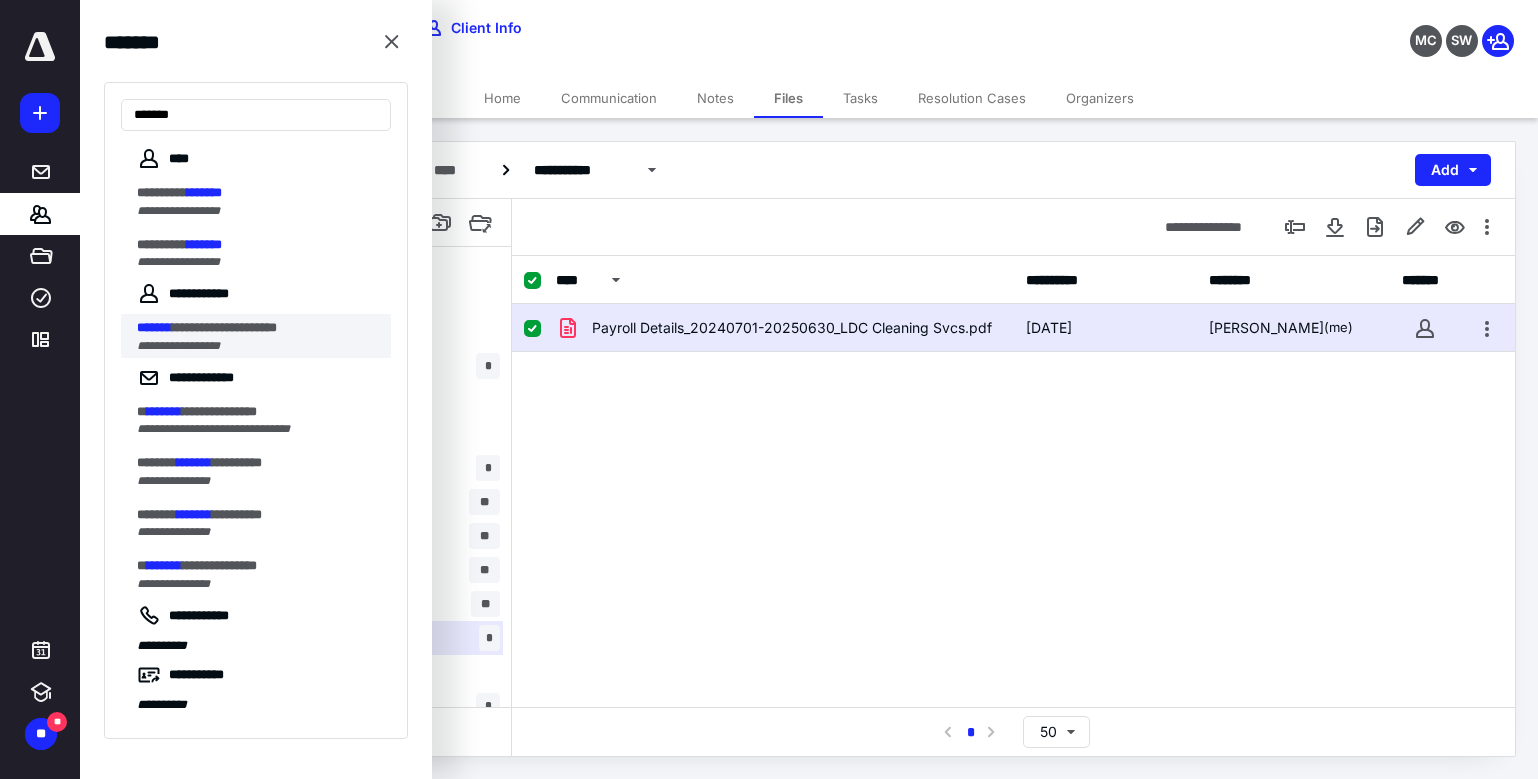type on "*******" 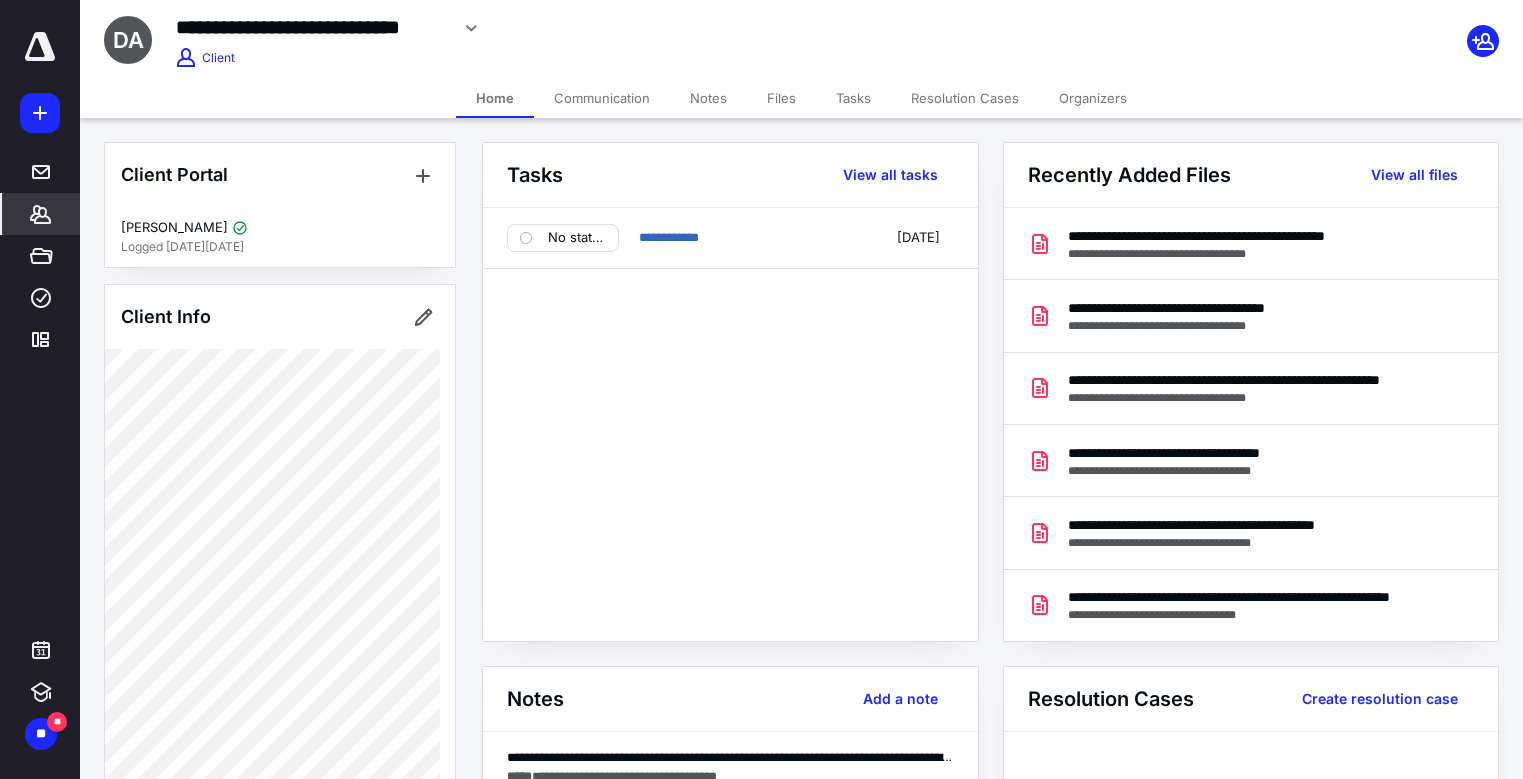 click on "Files" at bounding box center (781, 98) 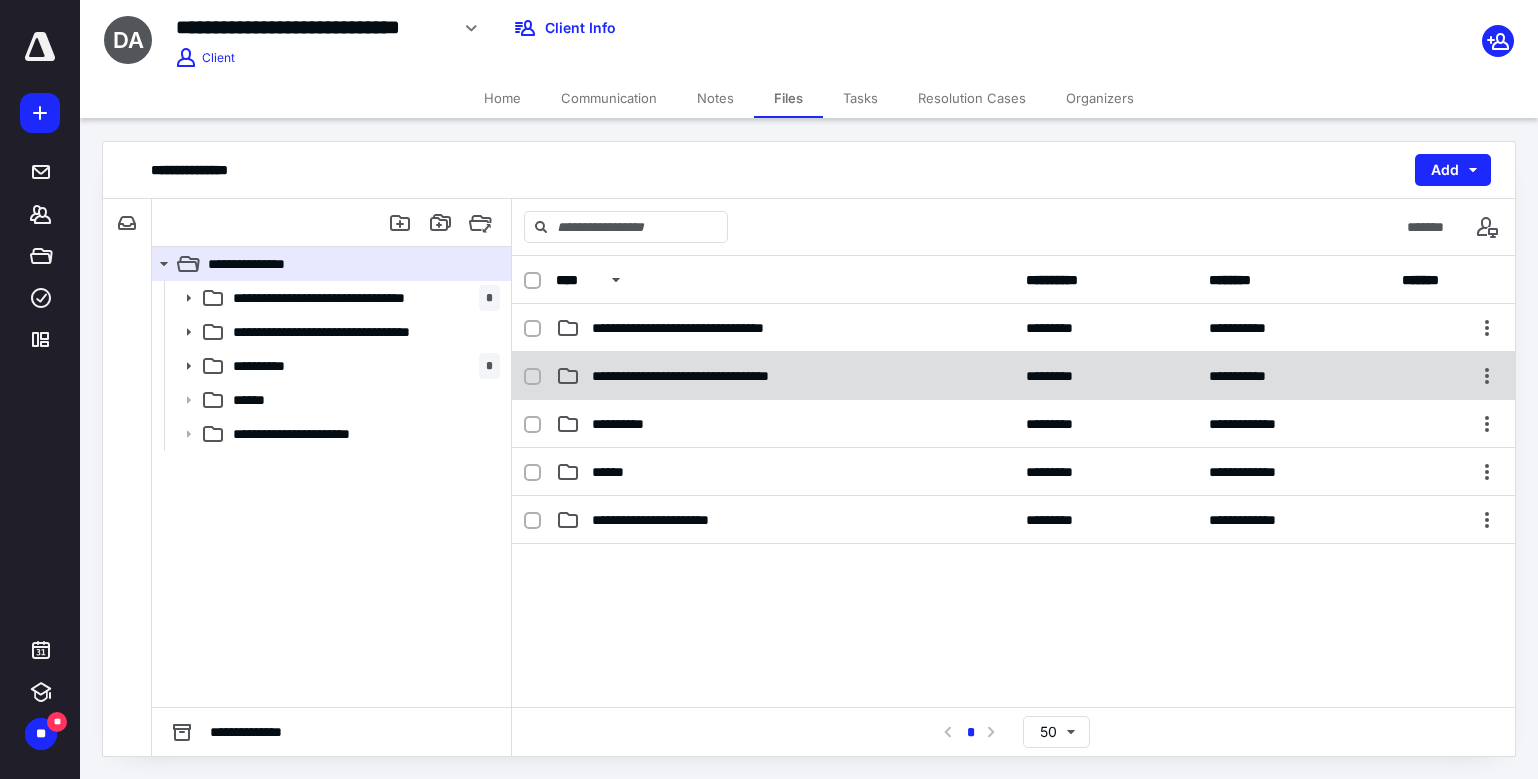click on "**********" at bounding box center (785, 376) 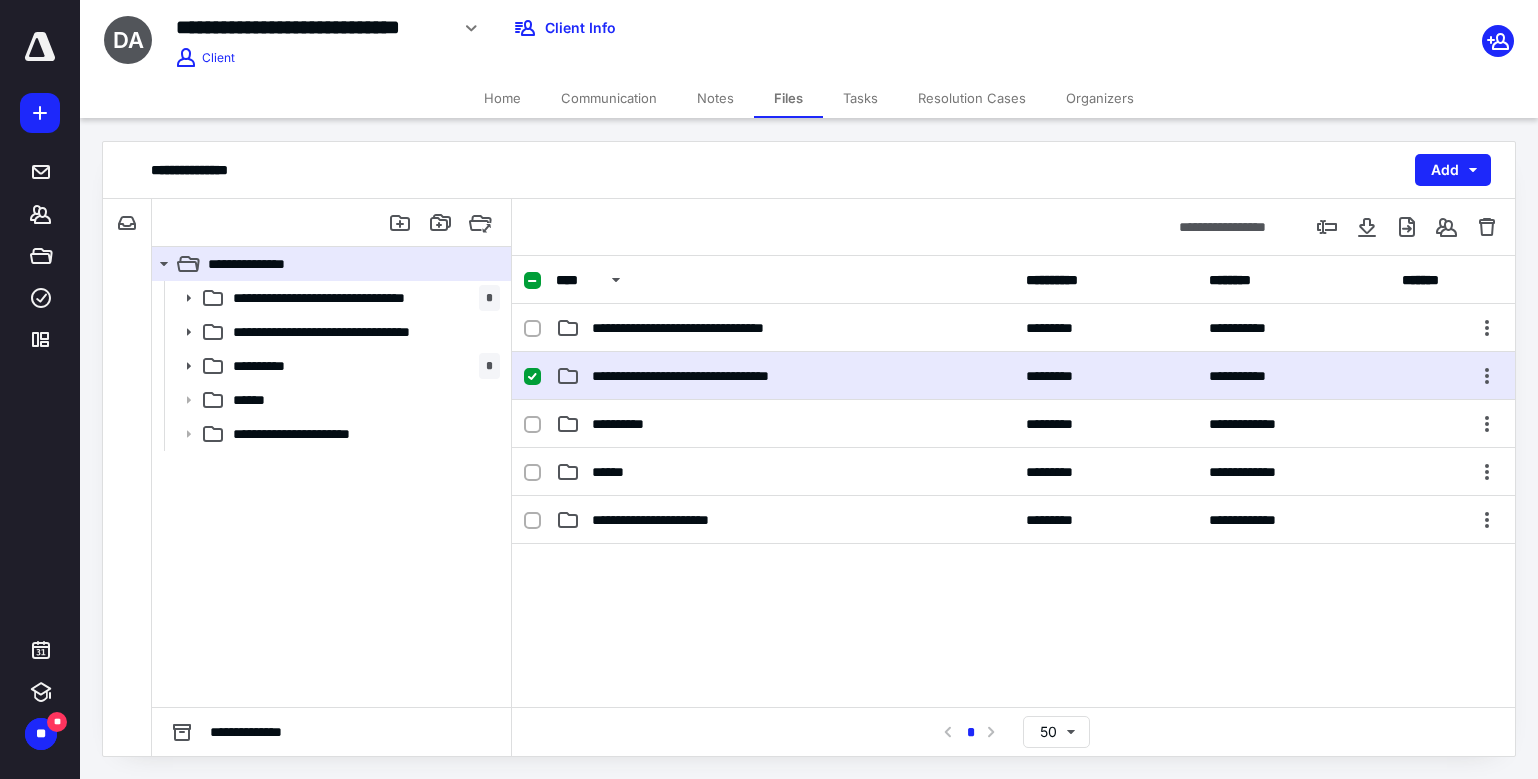 click on "**********" at bounding box center (785, 376) 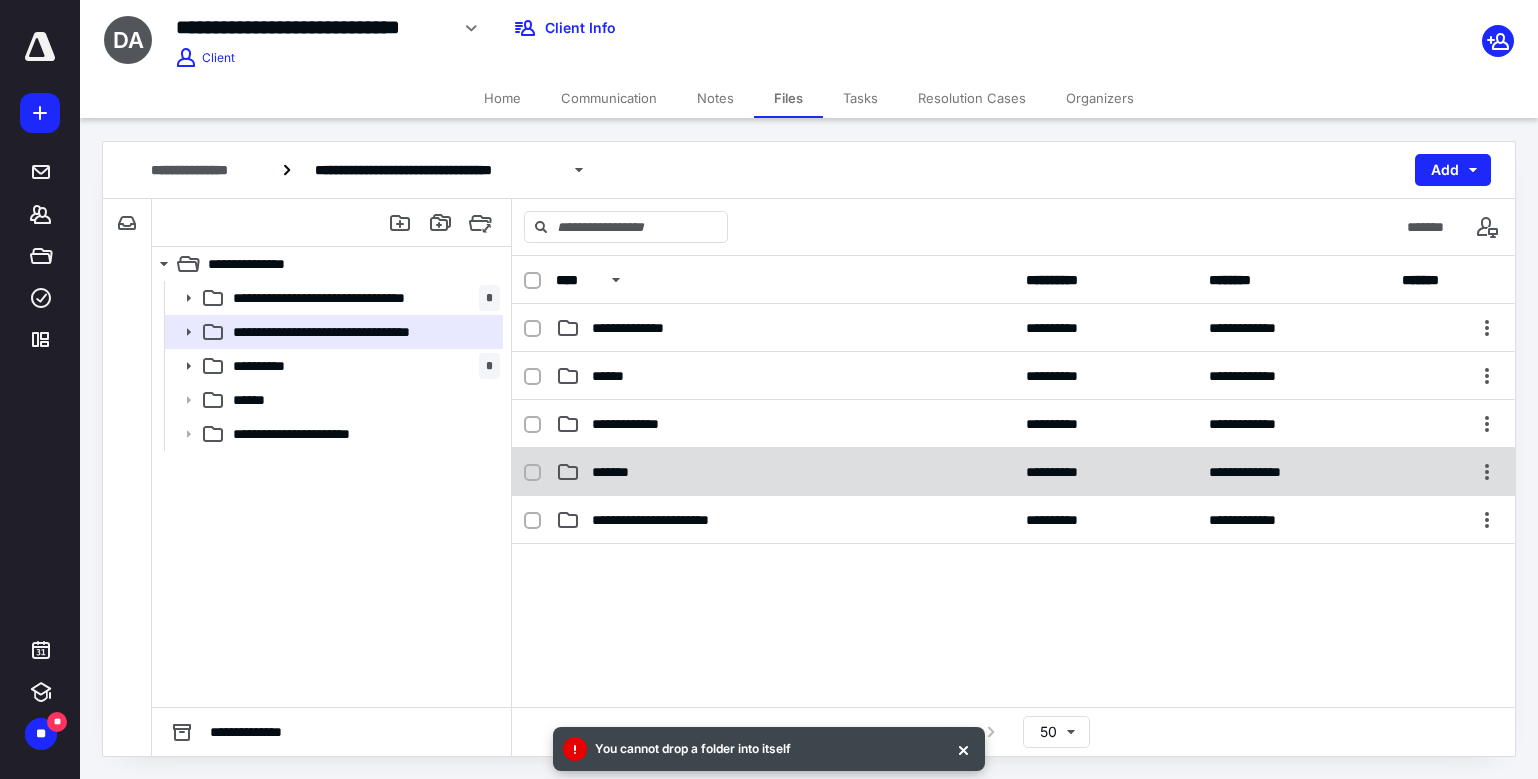 click on "*******" at bounding box center (785, 472) 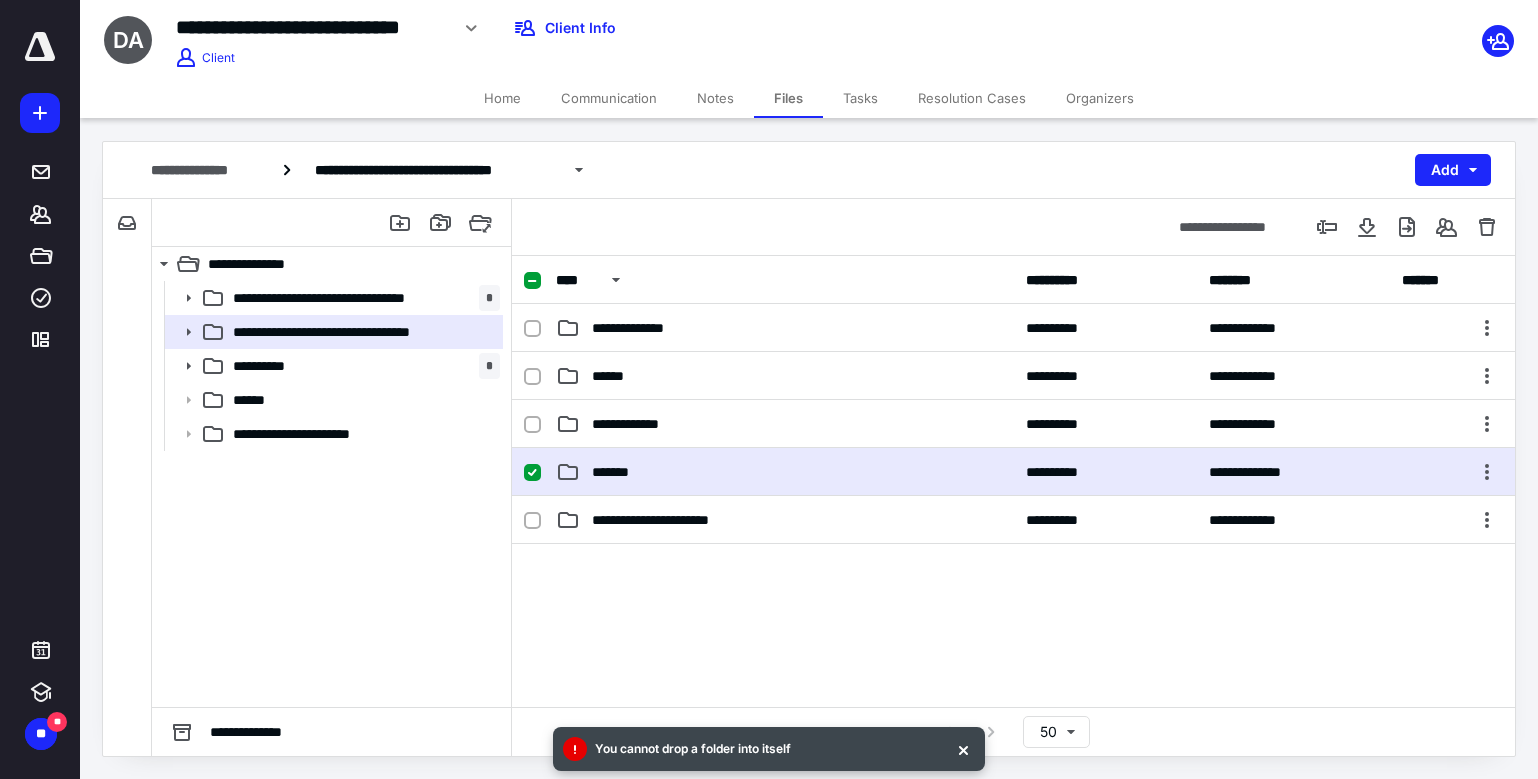 click on "*******" at bounding box center (785, 472) 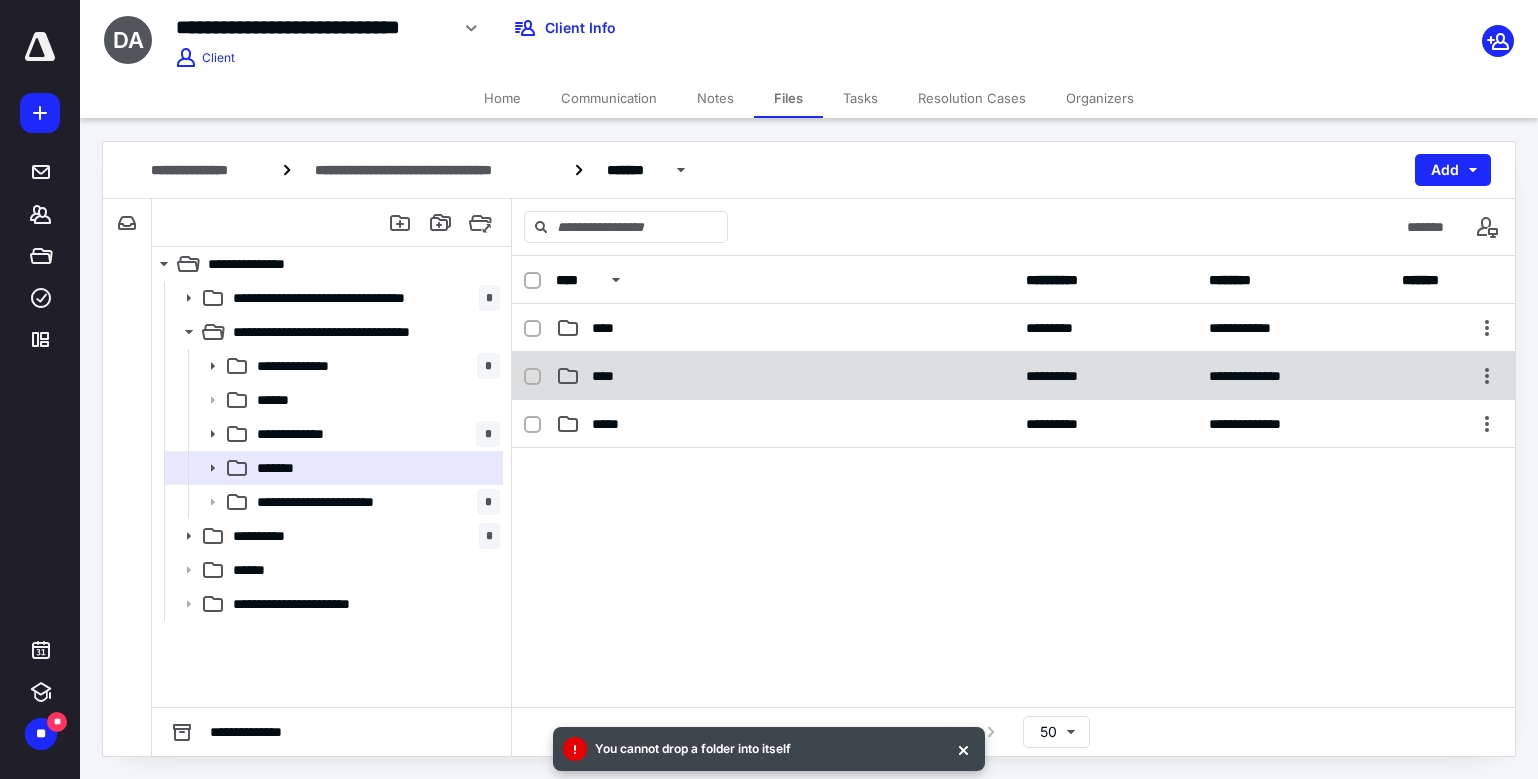 click on "****" at bounding box center [785, 376] 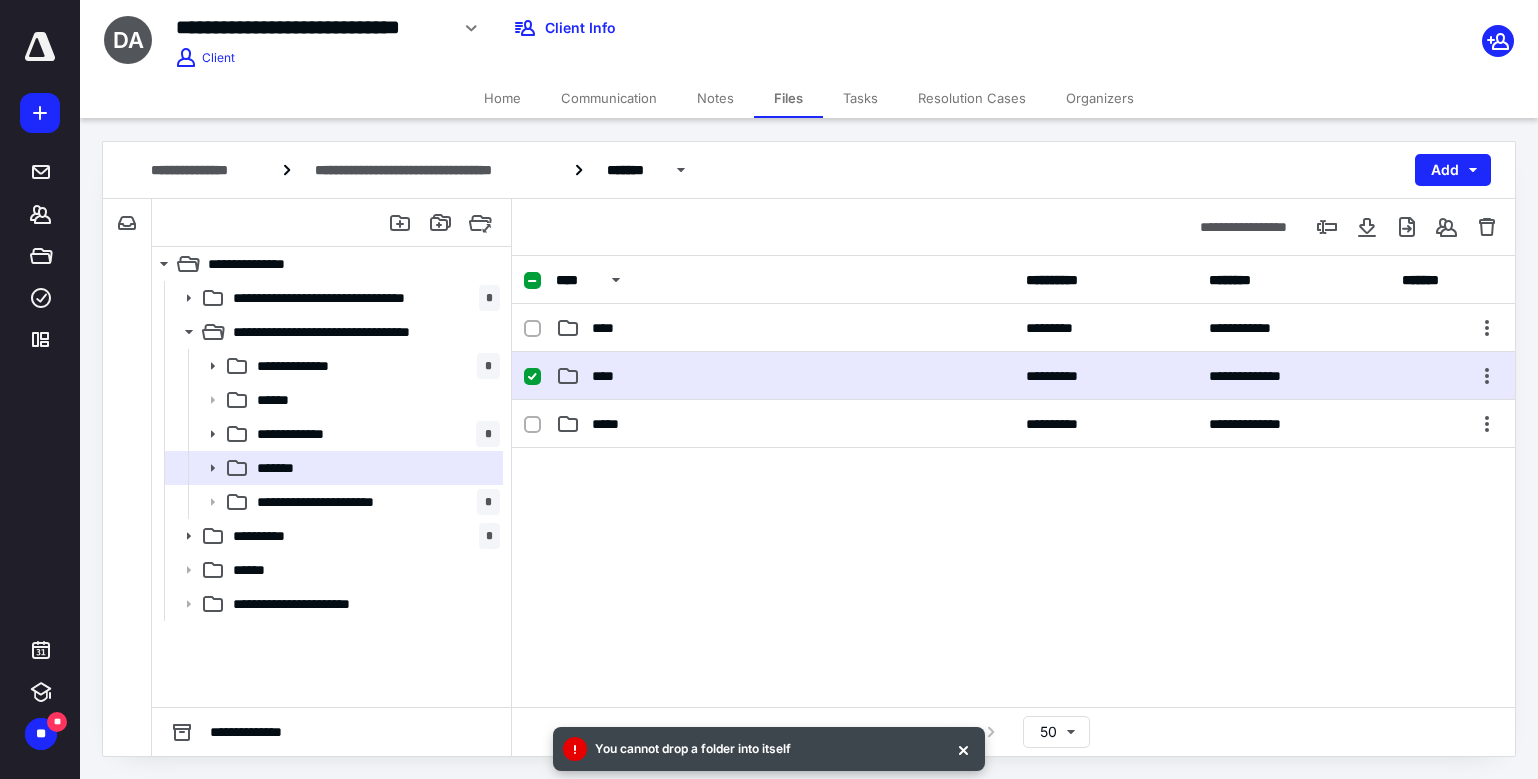 click on "****" at bounding box center (785, 376) 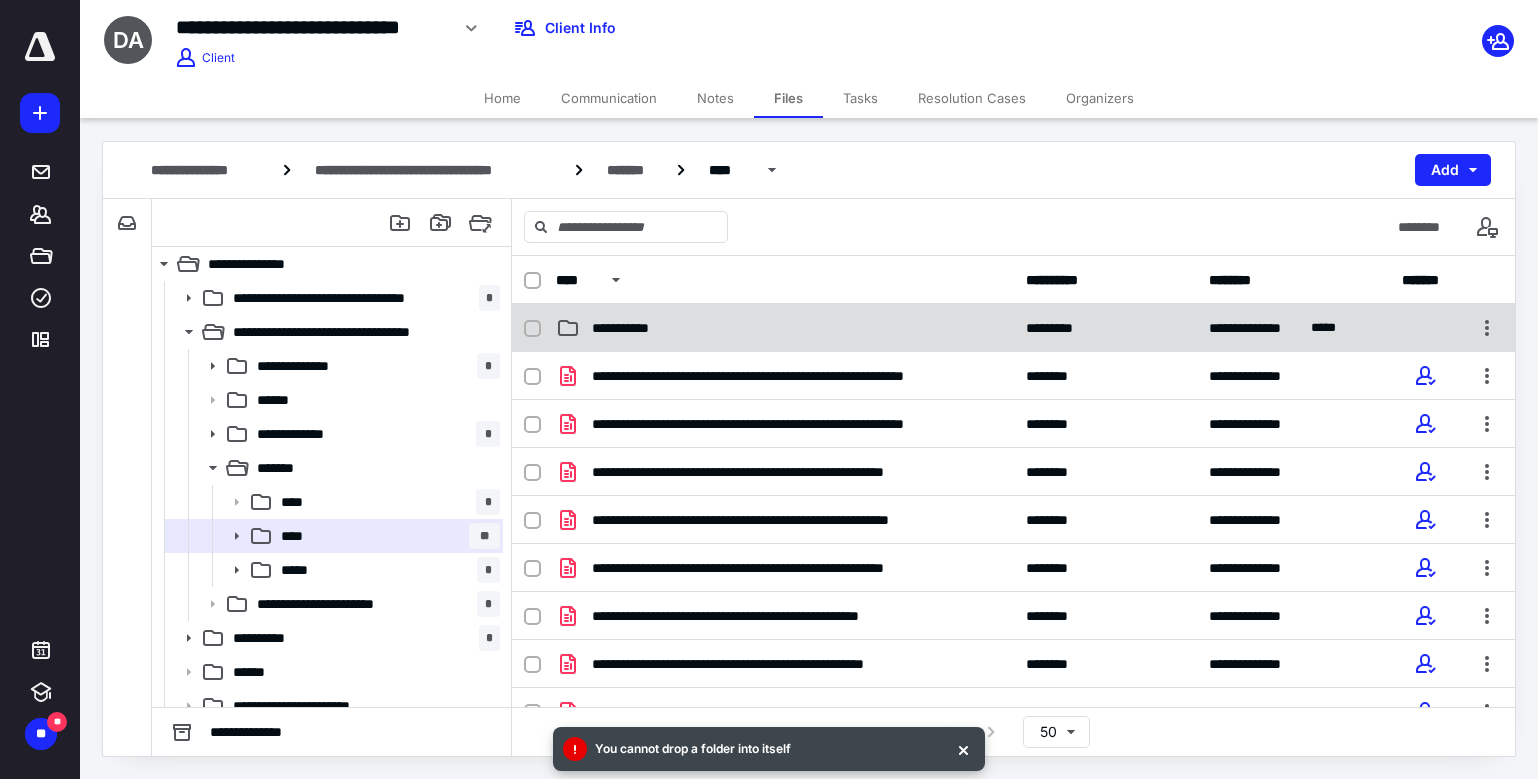 click on "**********" at bounding box center [785, 328] 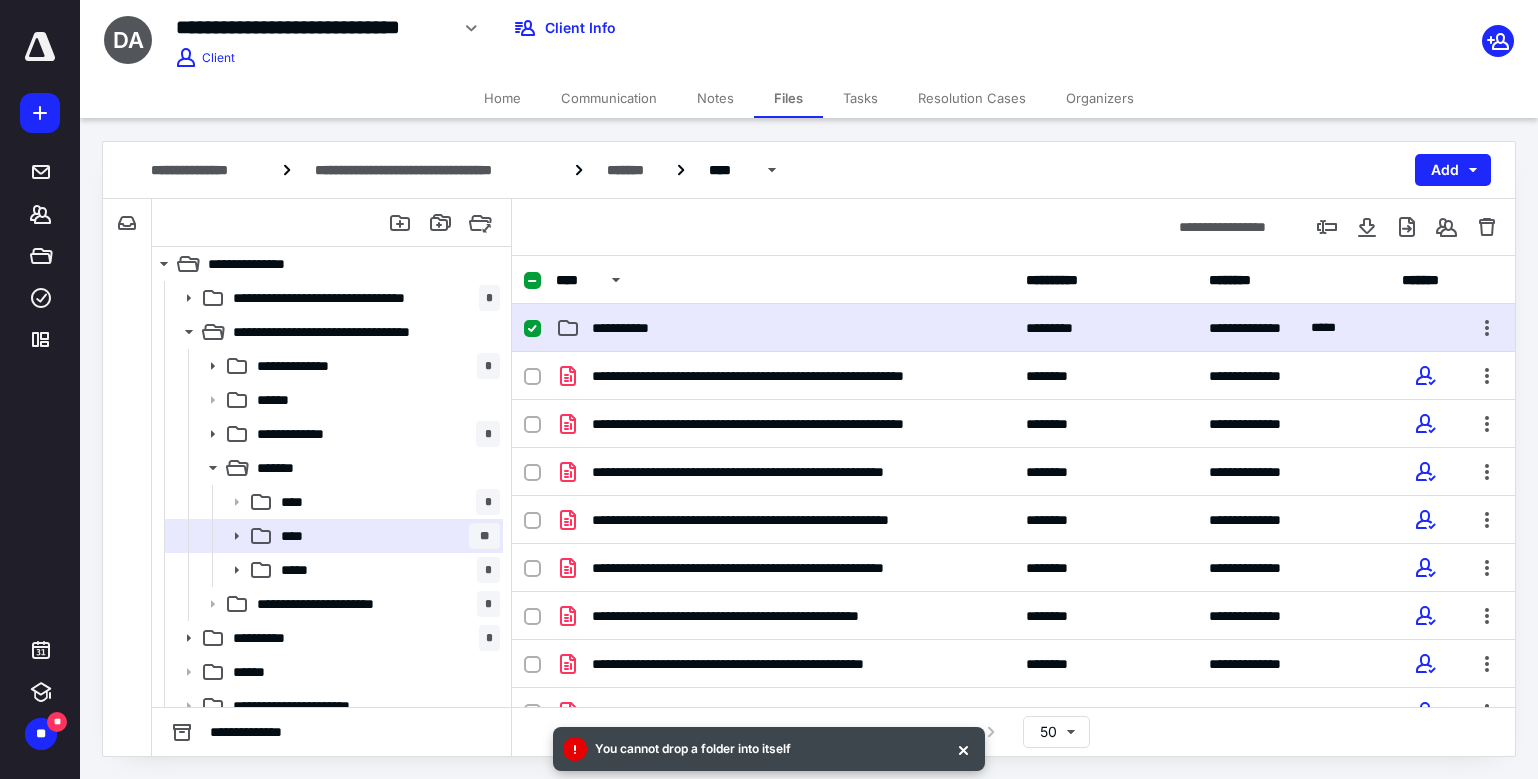 click on "**********" at bounding box center [785, 328] 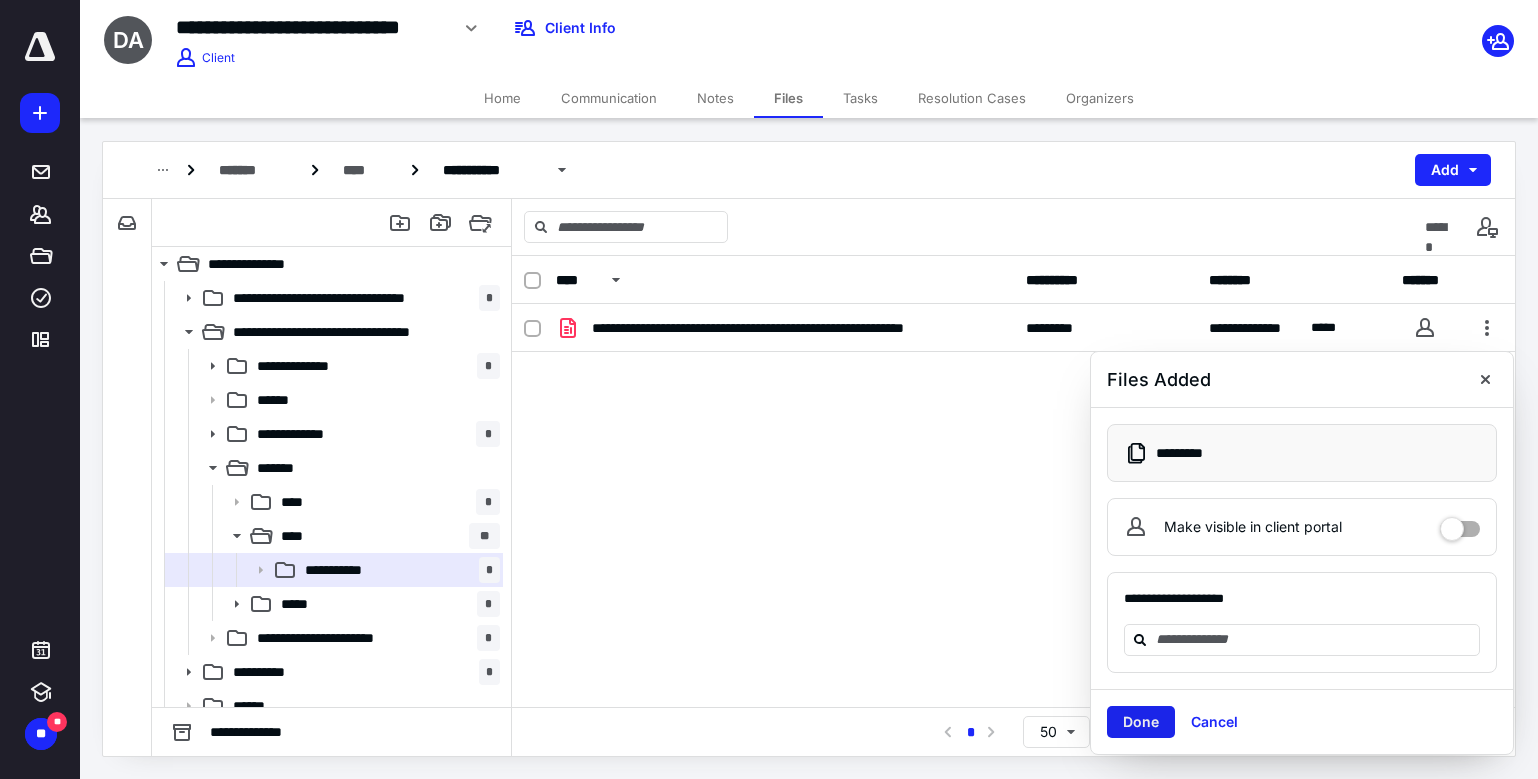 click on "Done" at bounding box center [1141, 722] 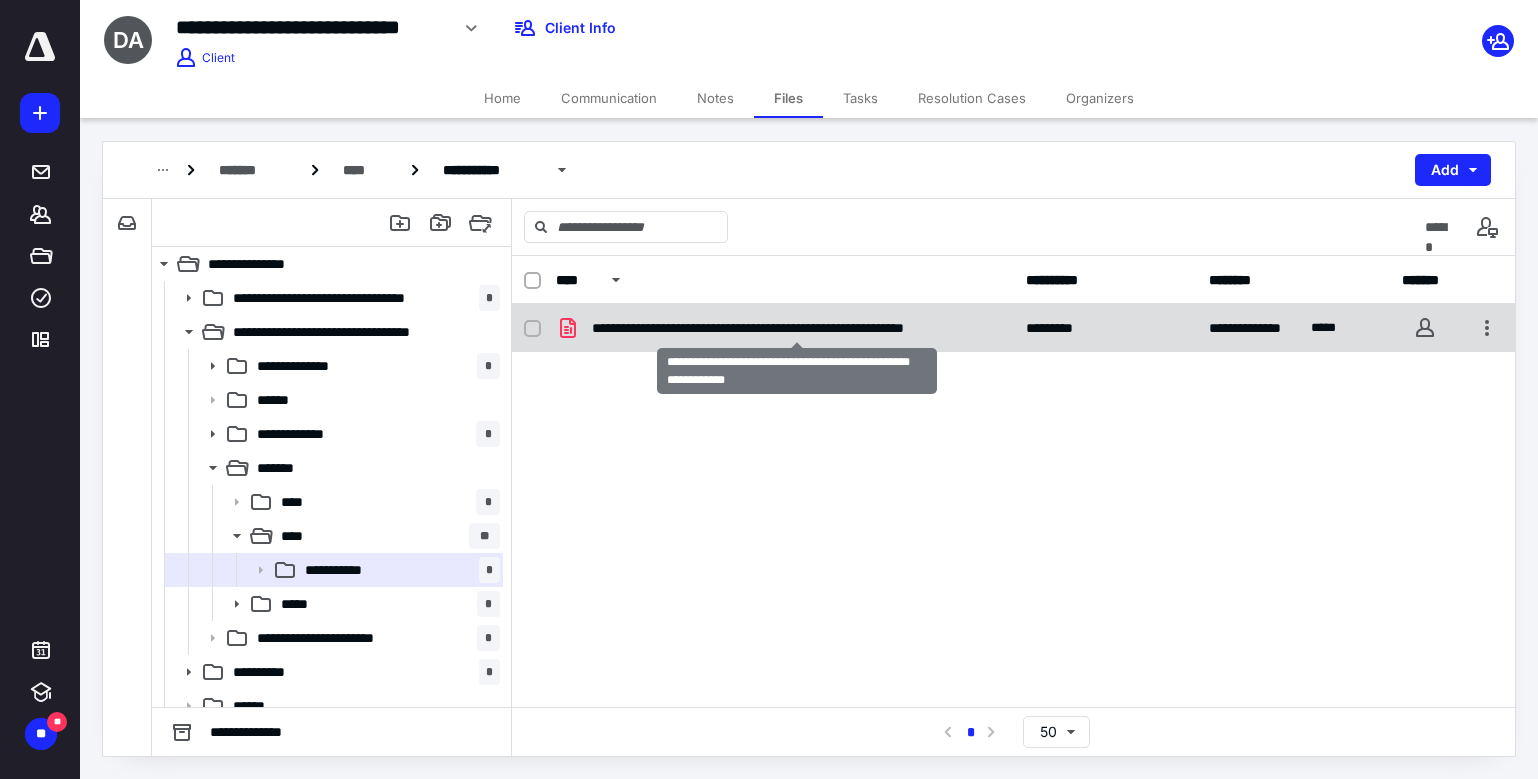 checkbox on "true" 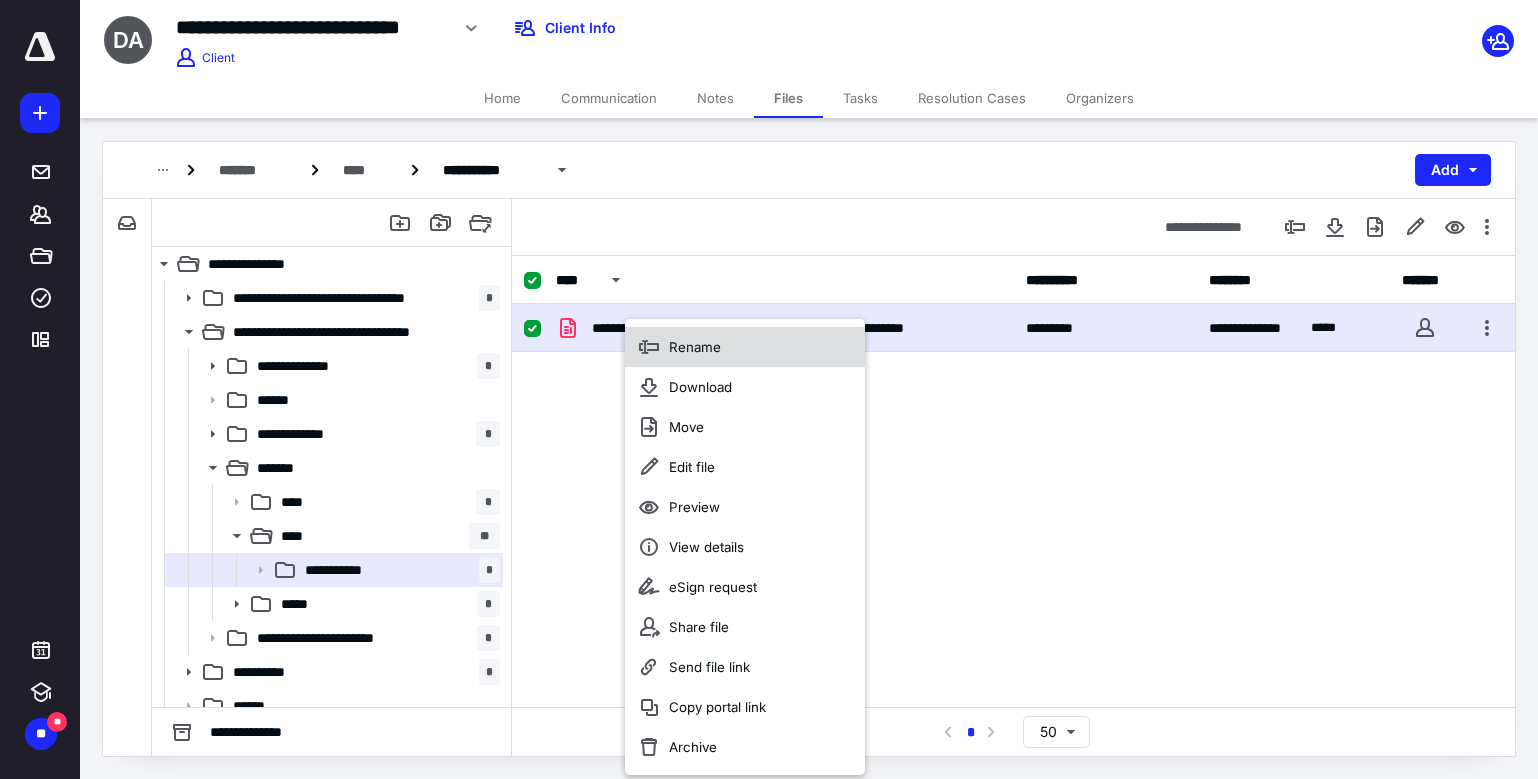 click on "Rename" at bounding box center (695, 347) 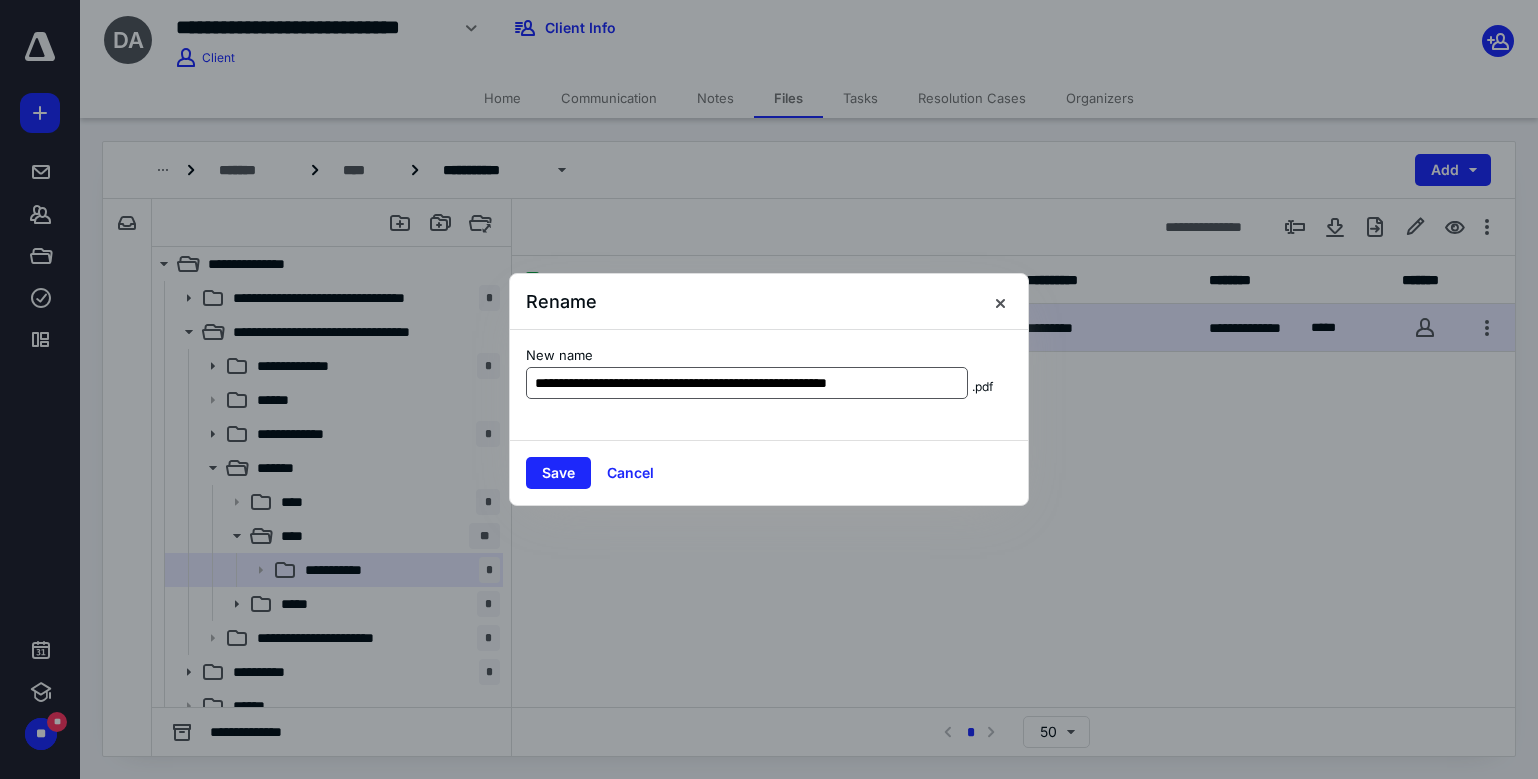 click on "**********" at bounding box center [747, 383] 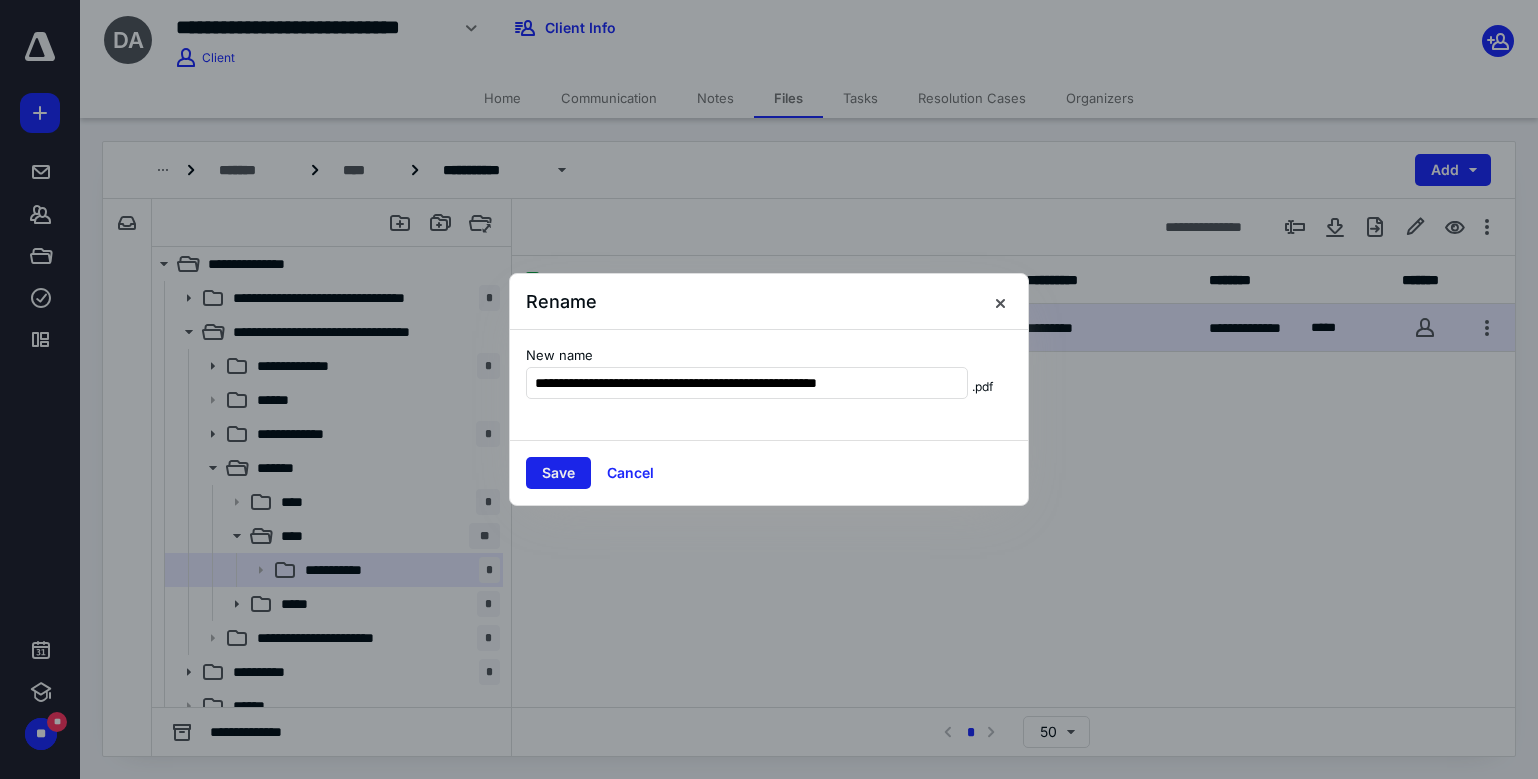 type on "**********" 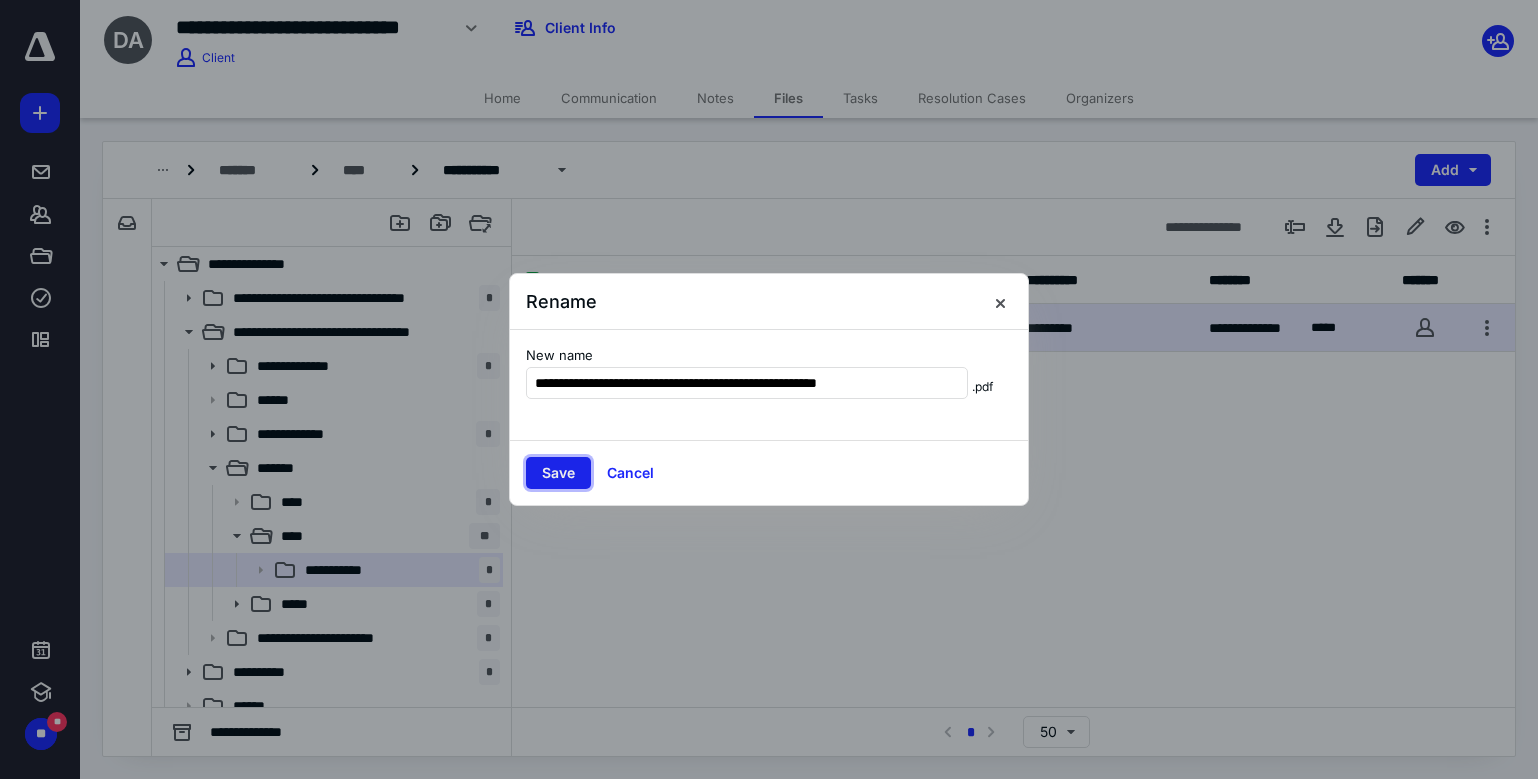 click on "Save" at bounding box center (558, 473) 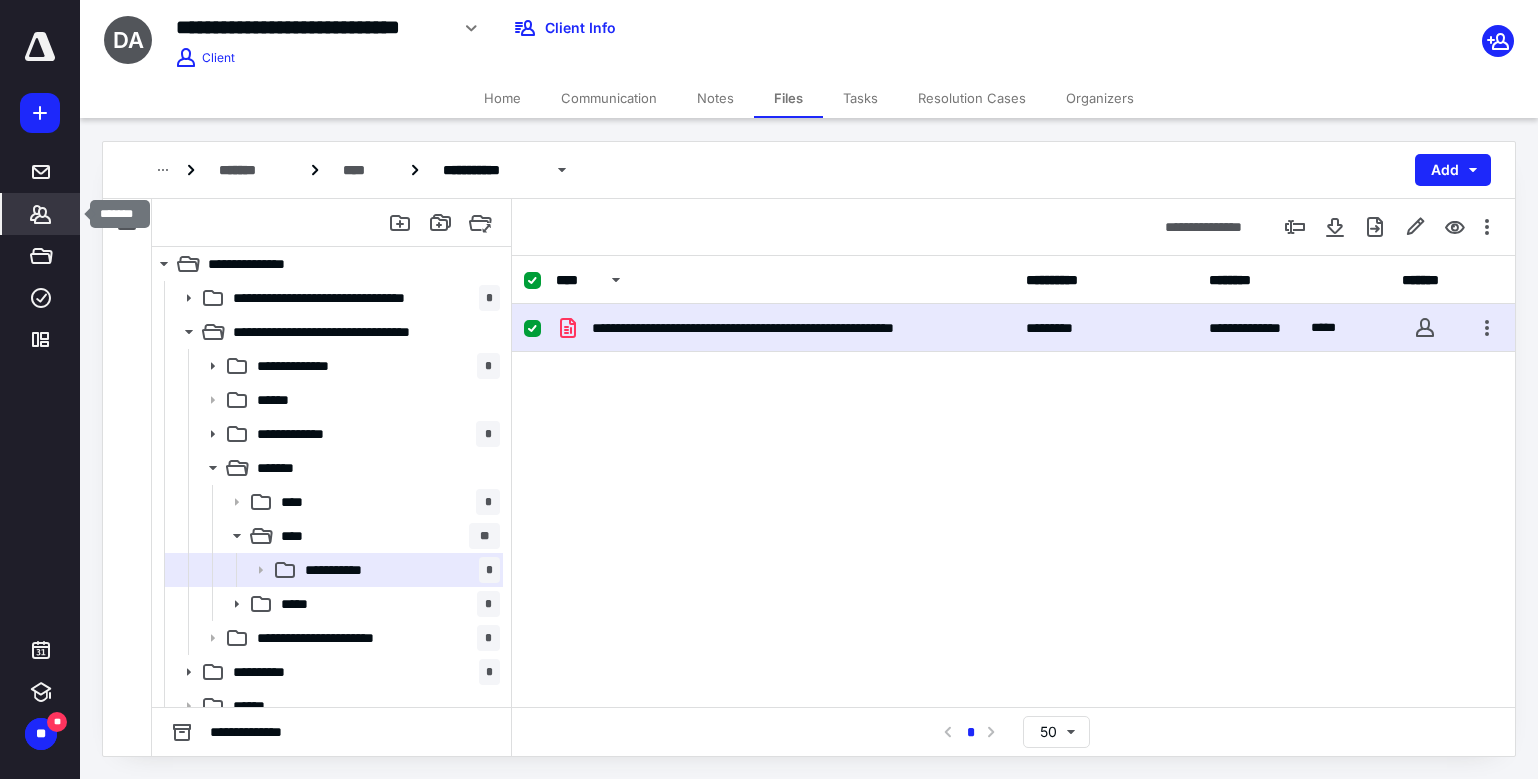 click 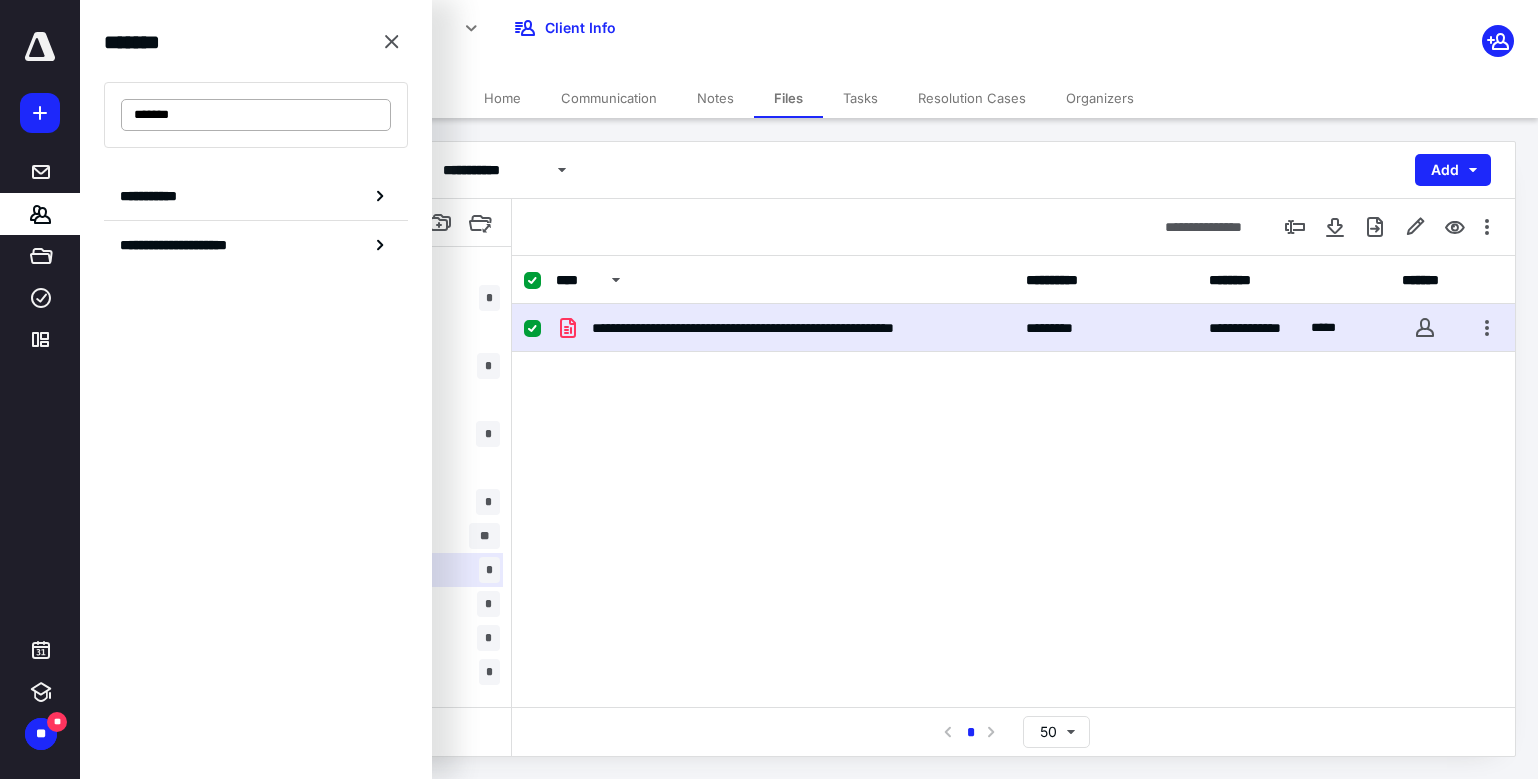 drag, startPoint x: 201, startPoint y: 111, endPoint x: 134, endPoint y: 116, distance: 67.18631 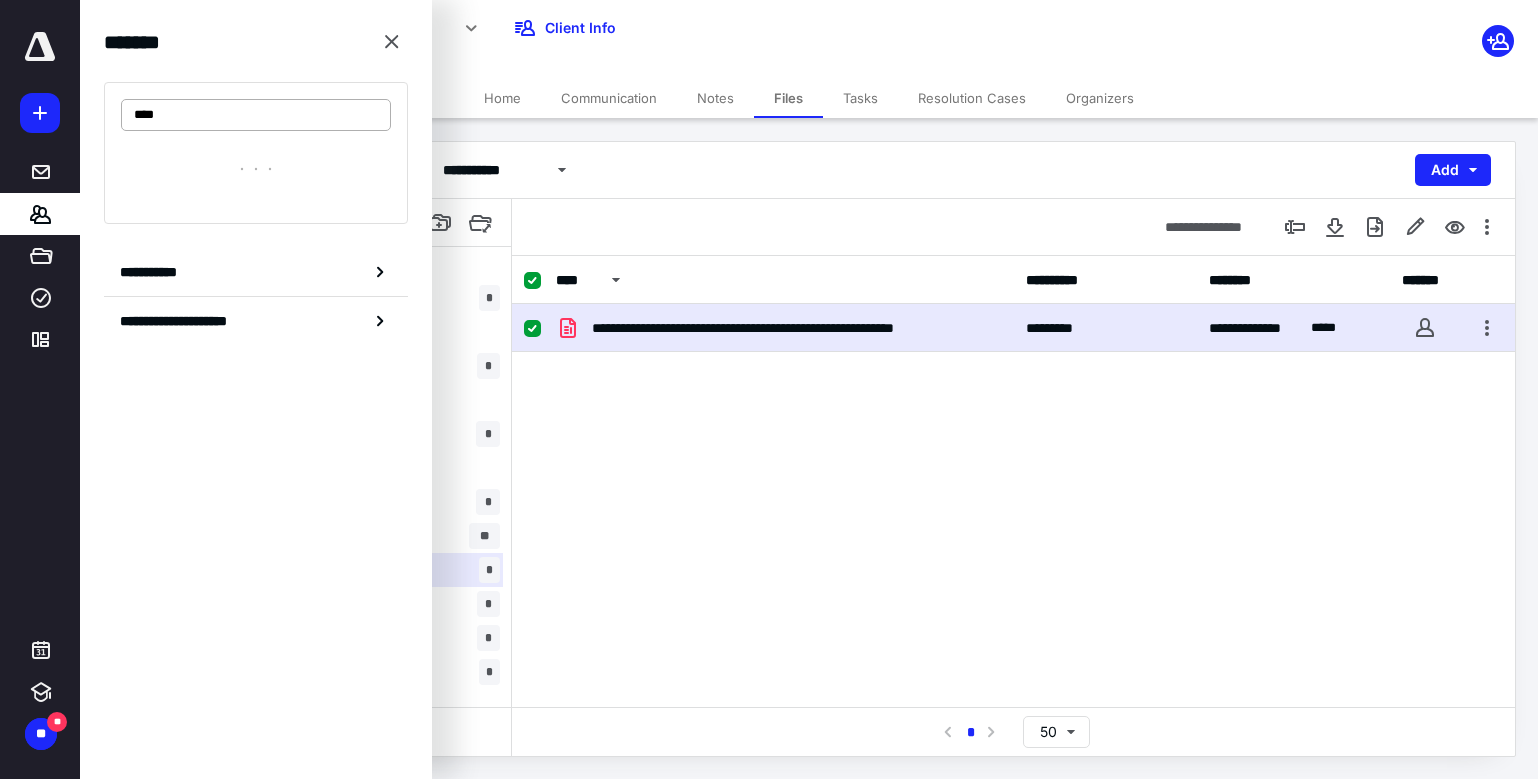 type on "****" 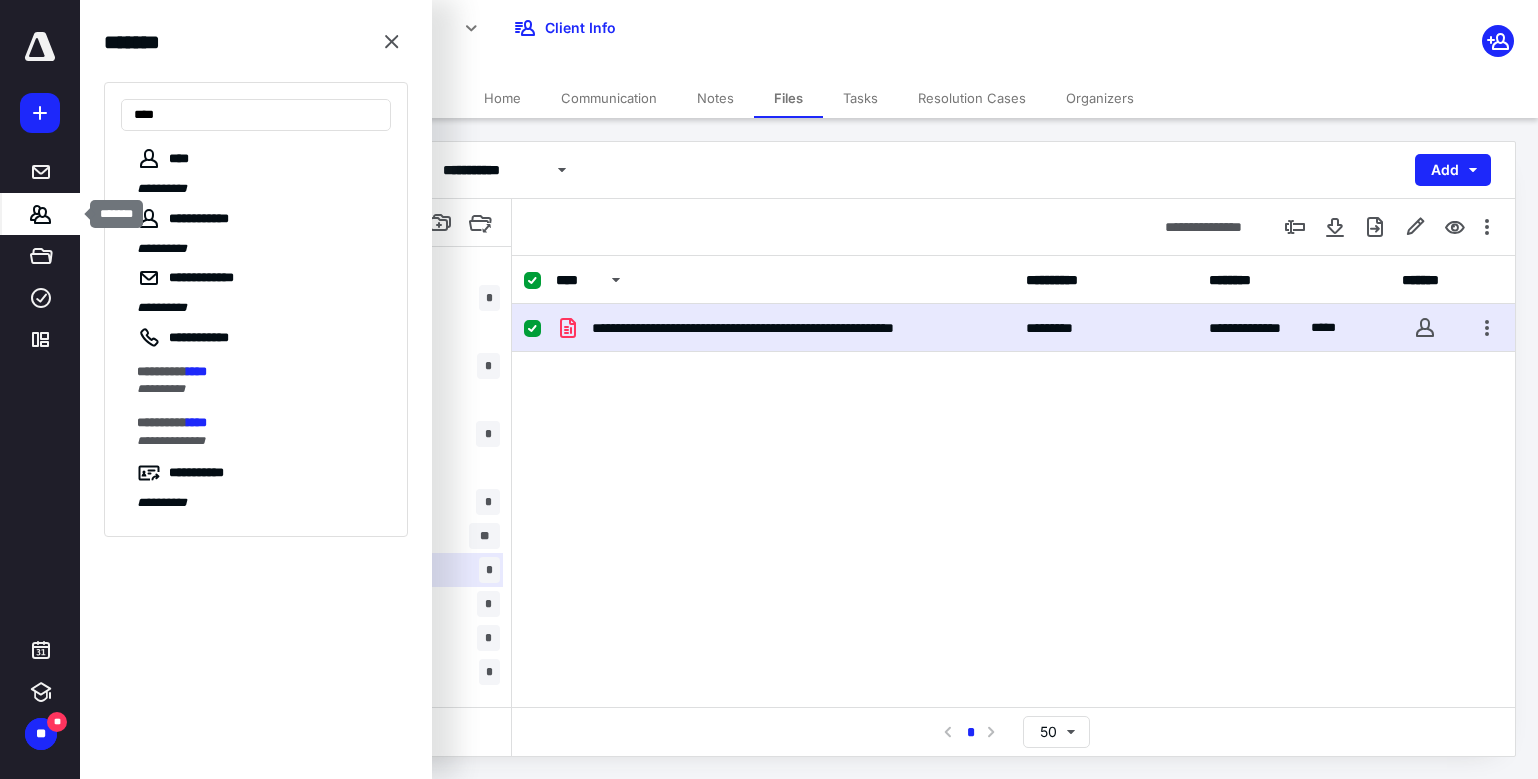 click 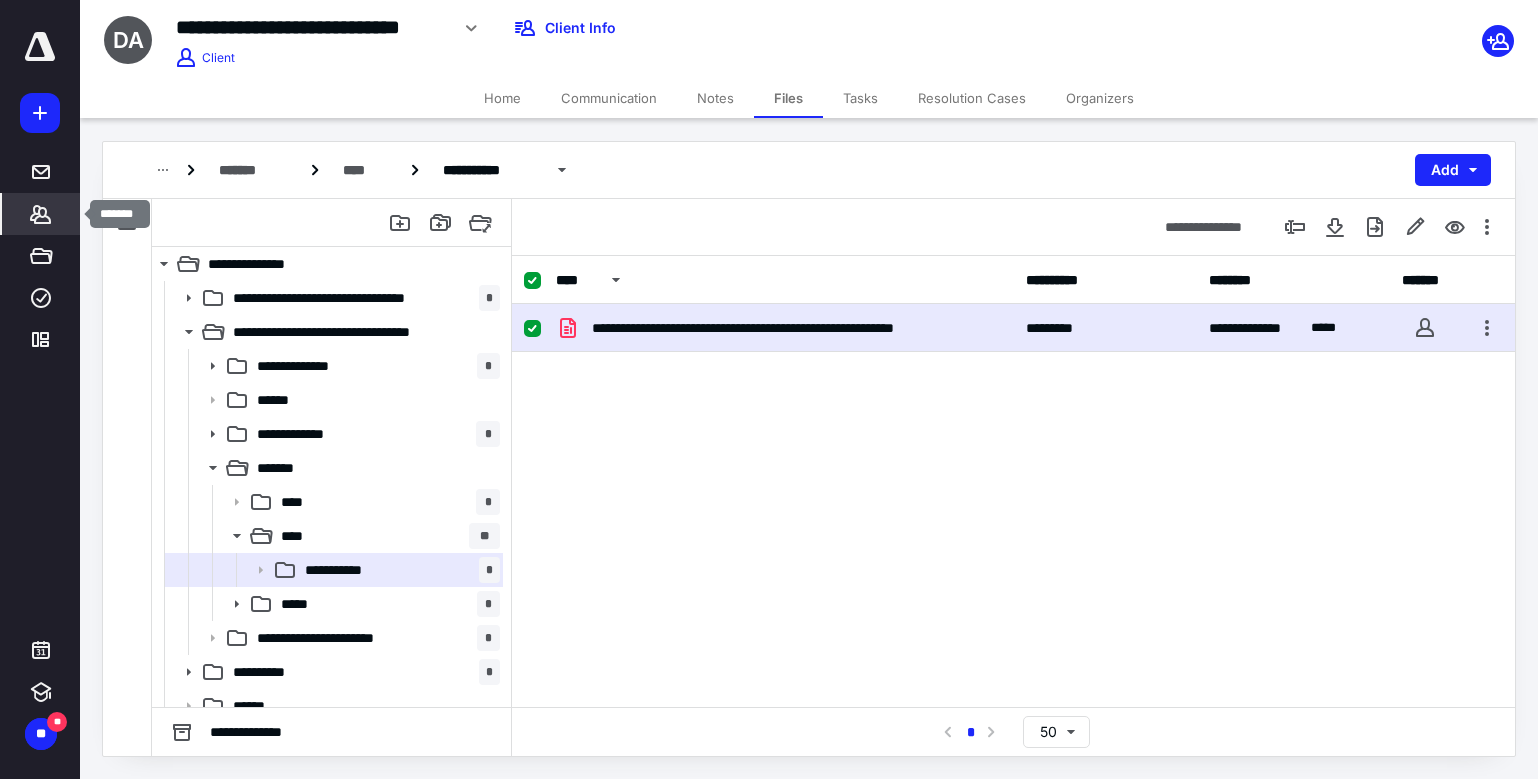 click 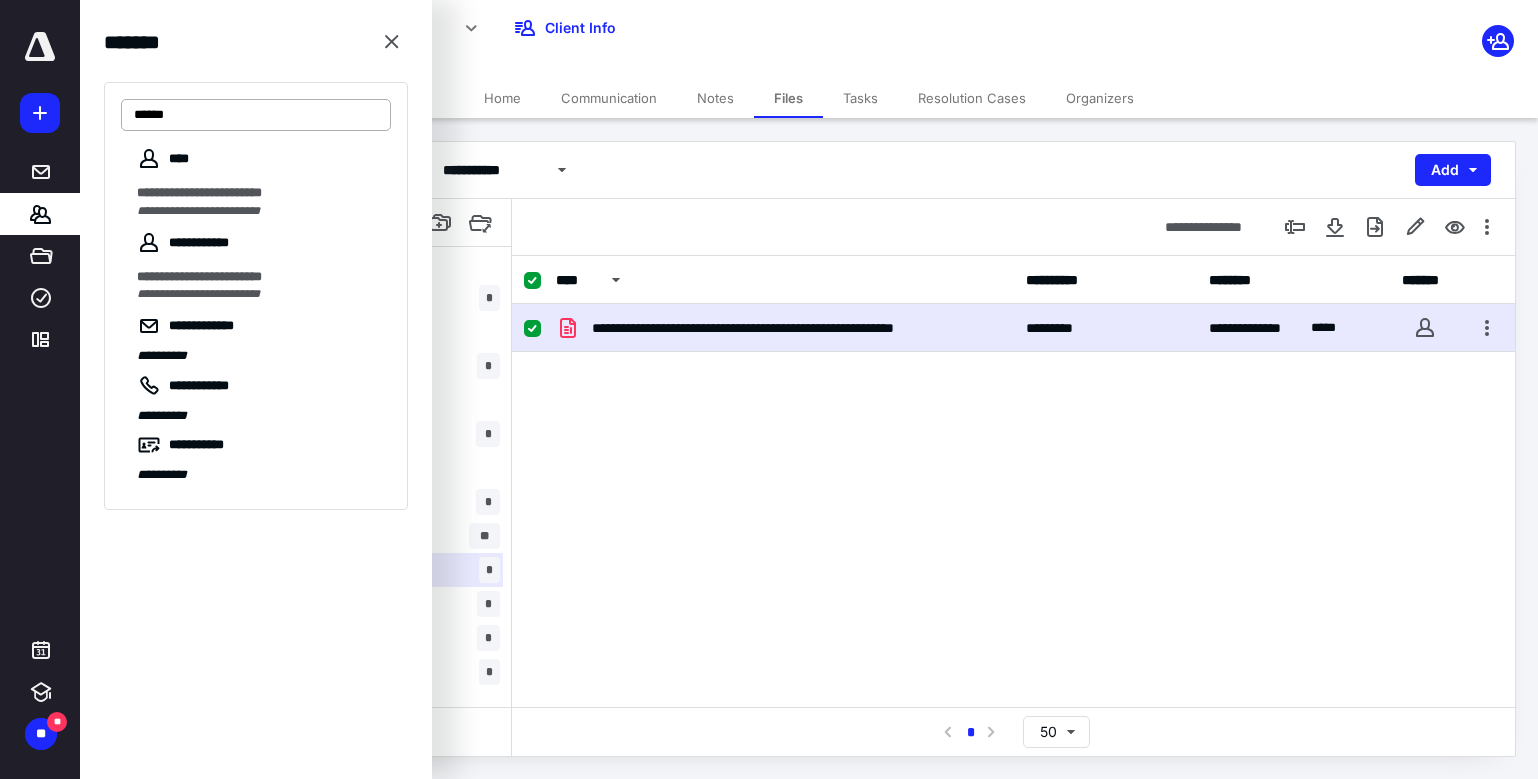 drag, startPoint x: 185, startPoint y: 114, endPoint x: 131, endPoint y: 108, distance: 54.33231 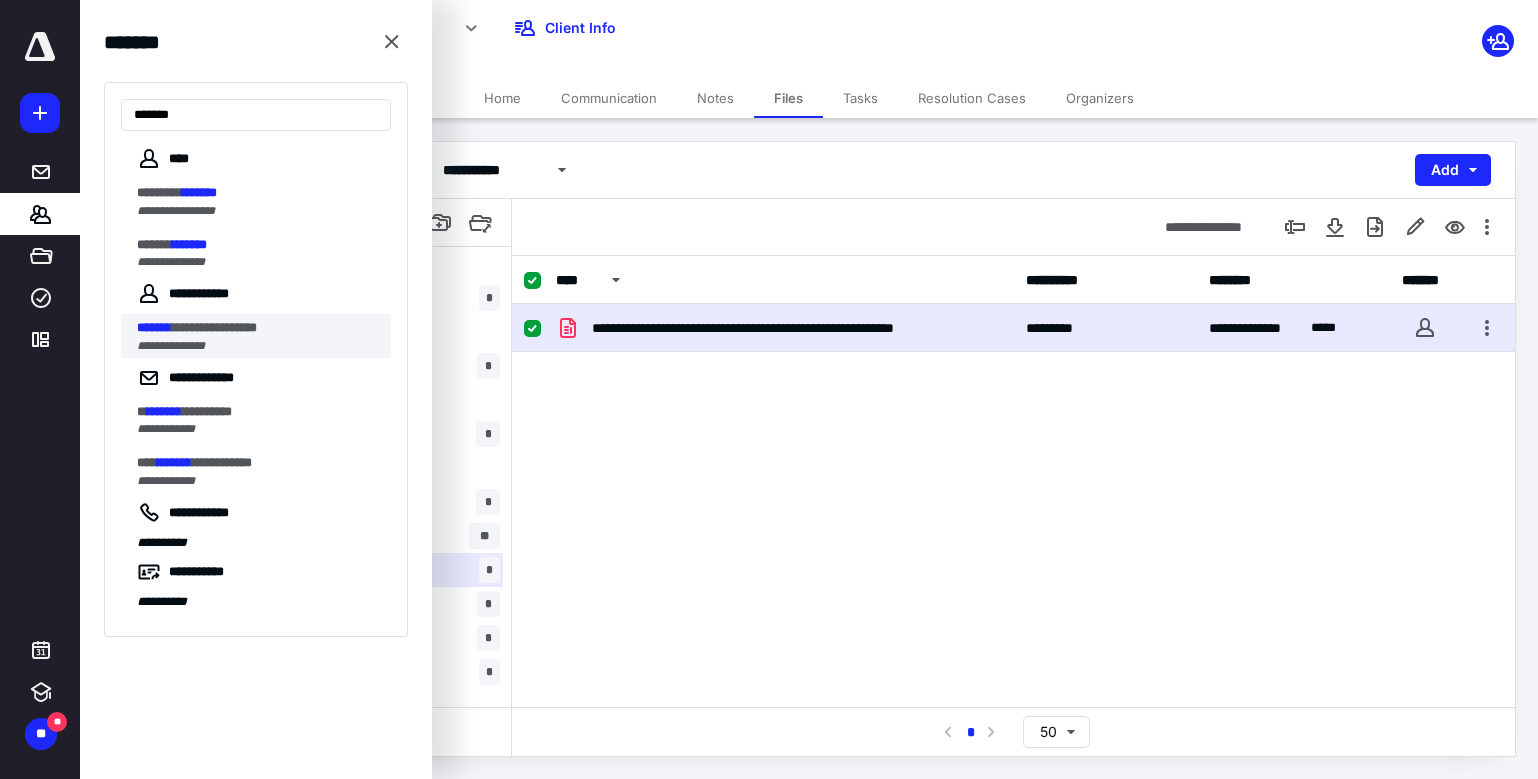 type on "*******" 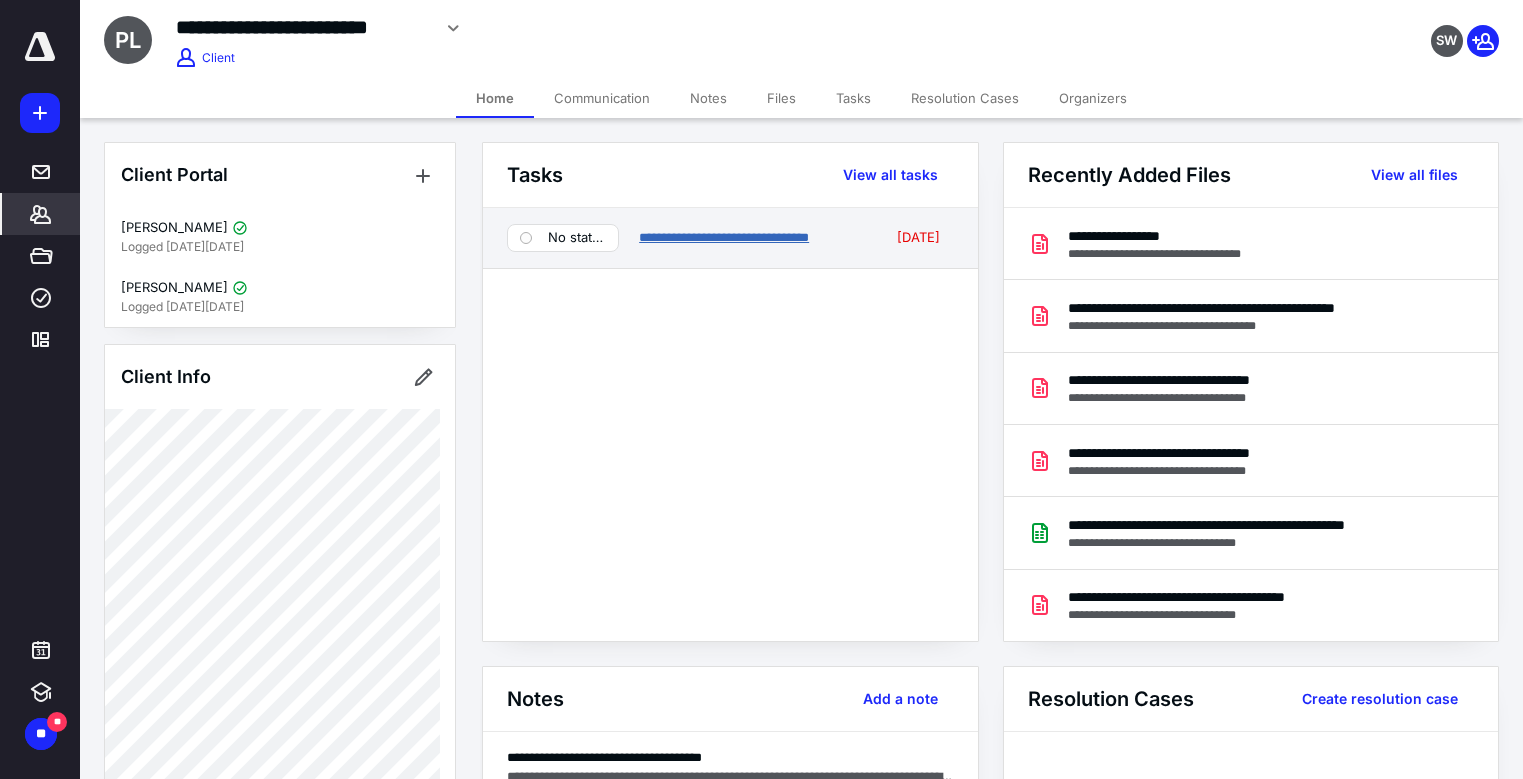 click on "**********" at bounding box center (724, 237) 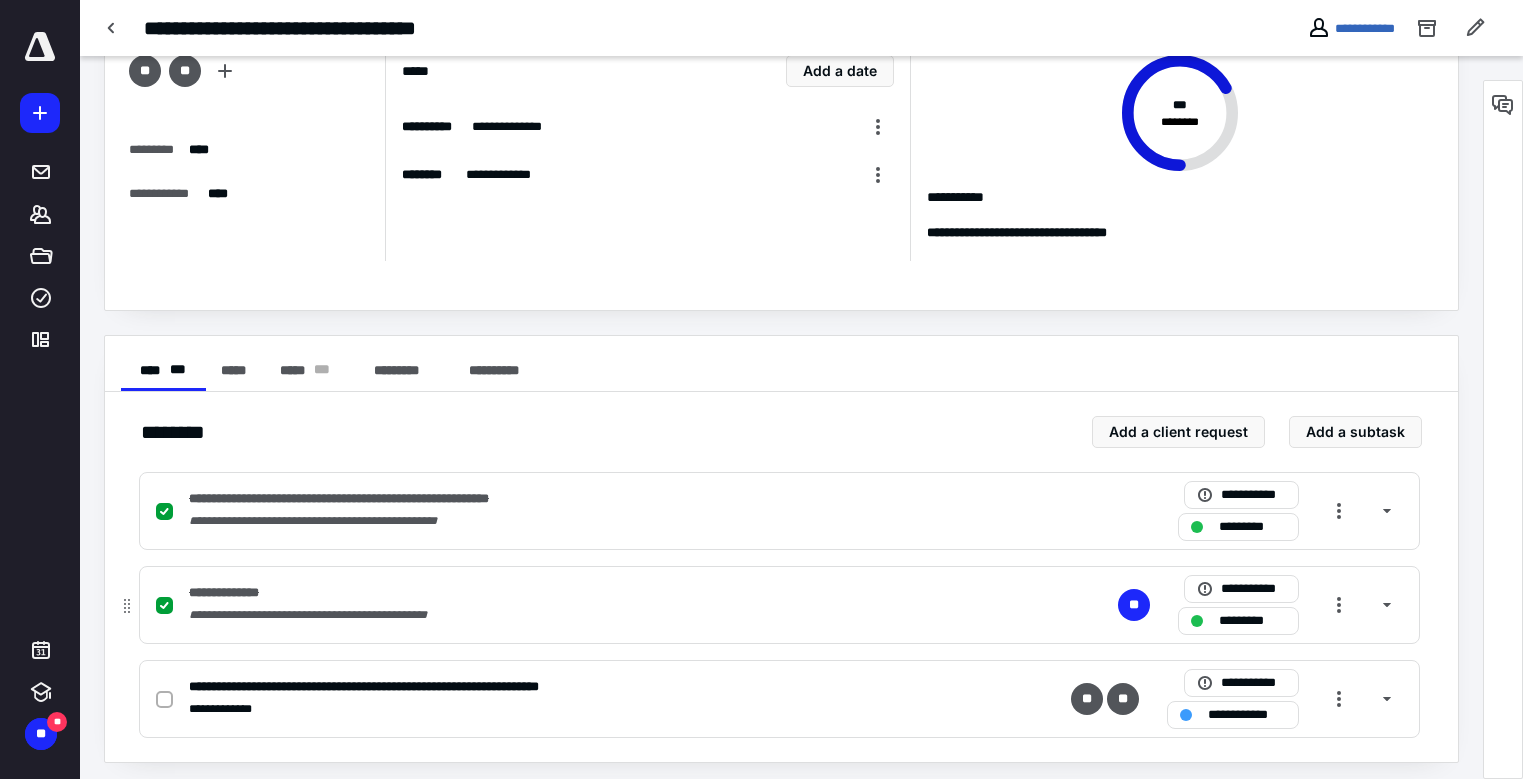 scroll, scrollTop: 114, scrollLeft: 0, axis: vertical 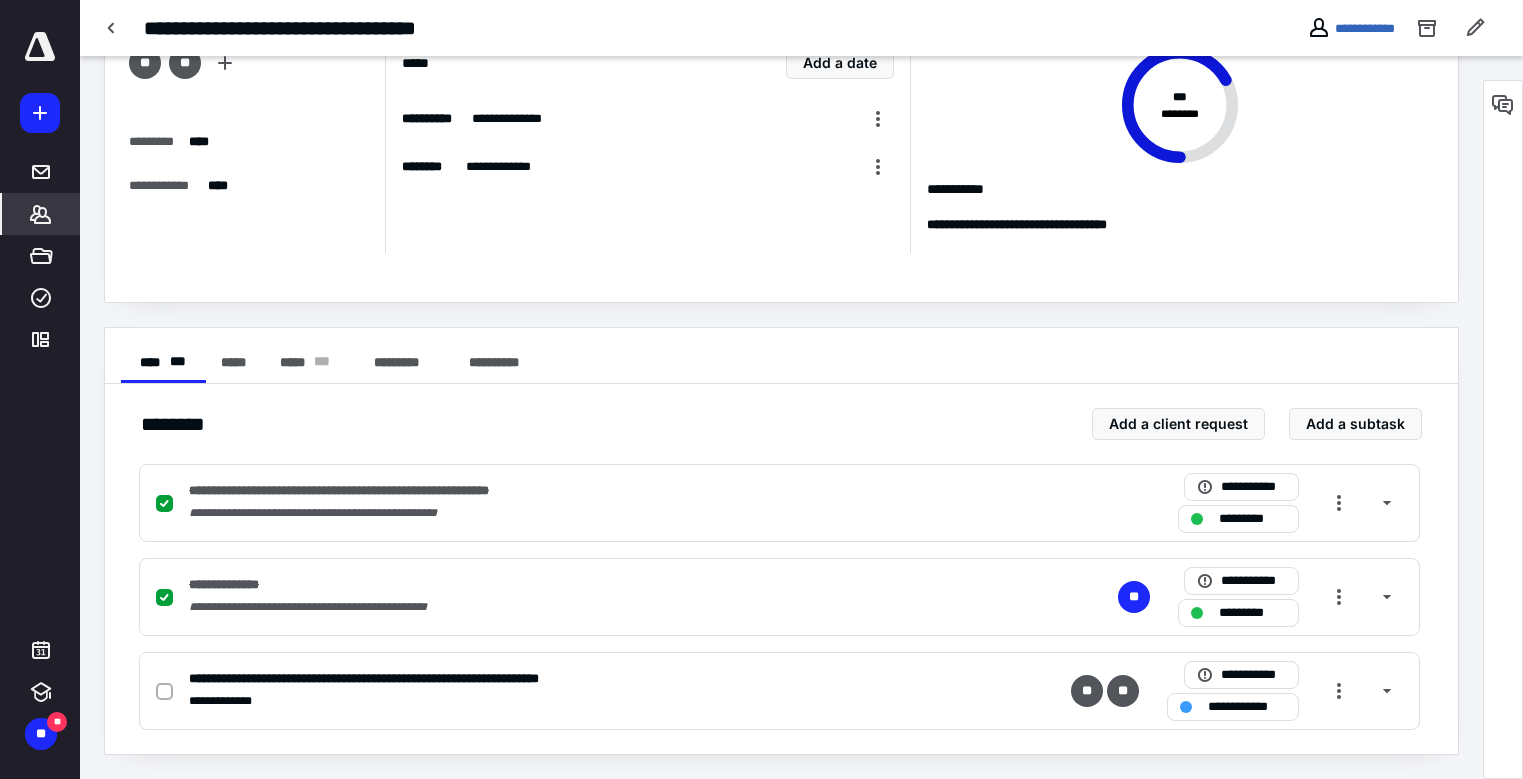 click on "*******" at bounding box center (41, 214) 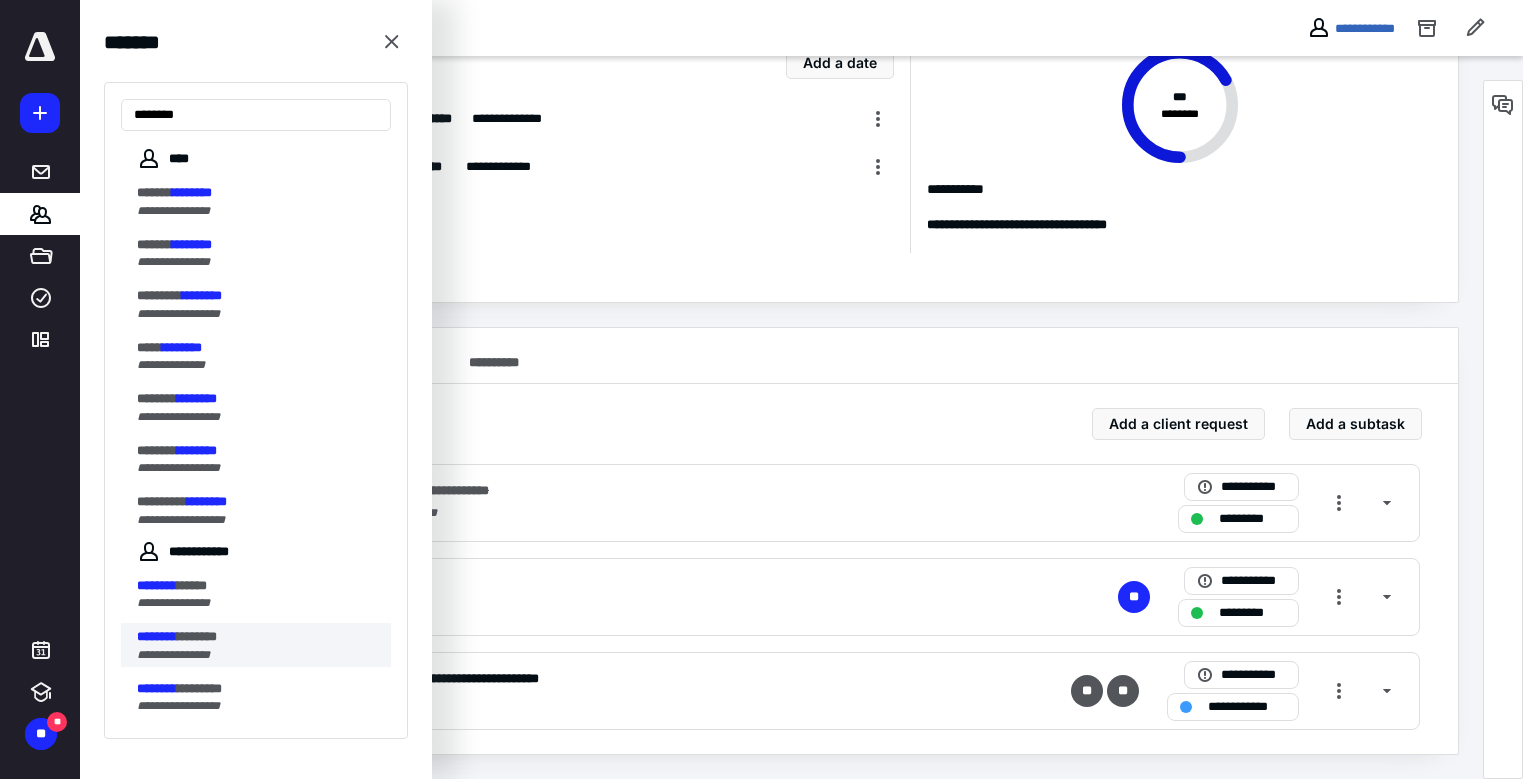 type on "********" 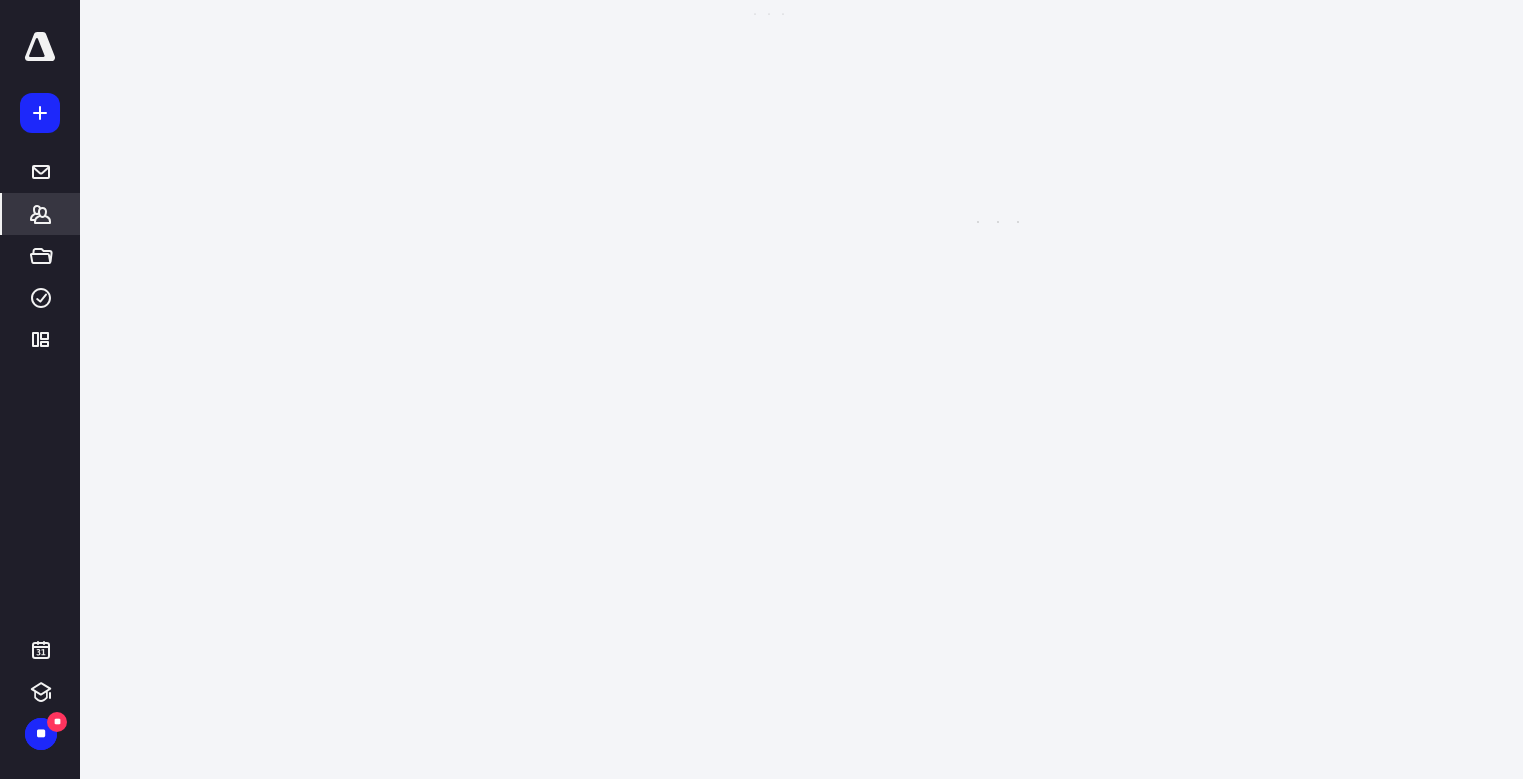 scroll, scrollTop: 0, scrollLeft: 0, axis: both 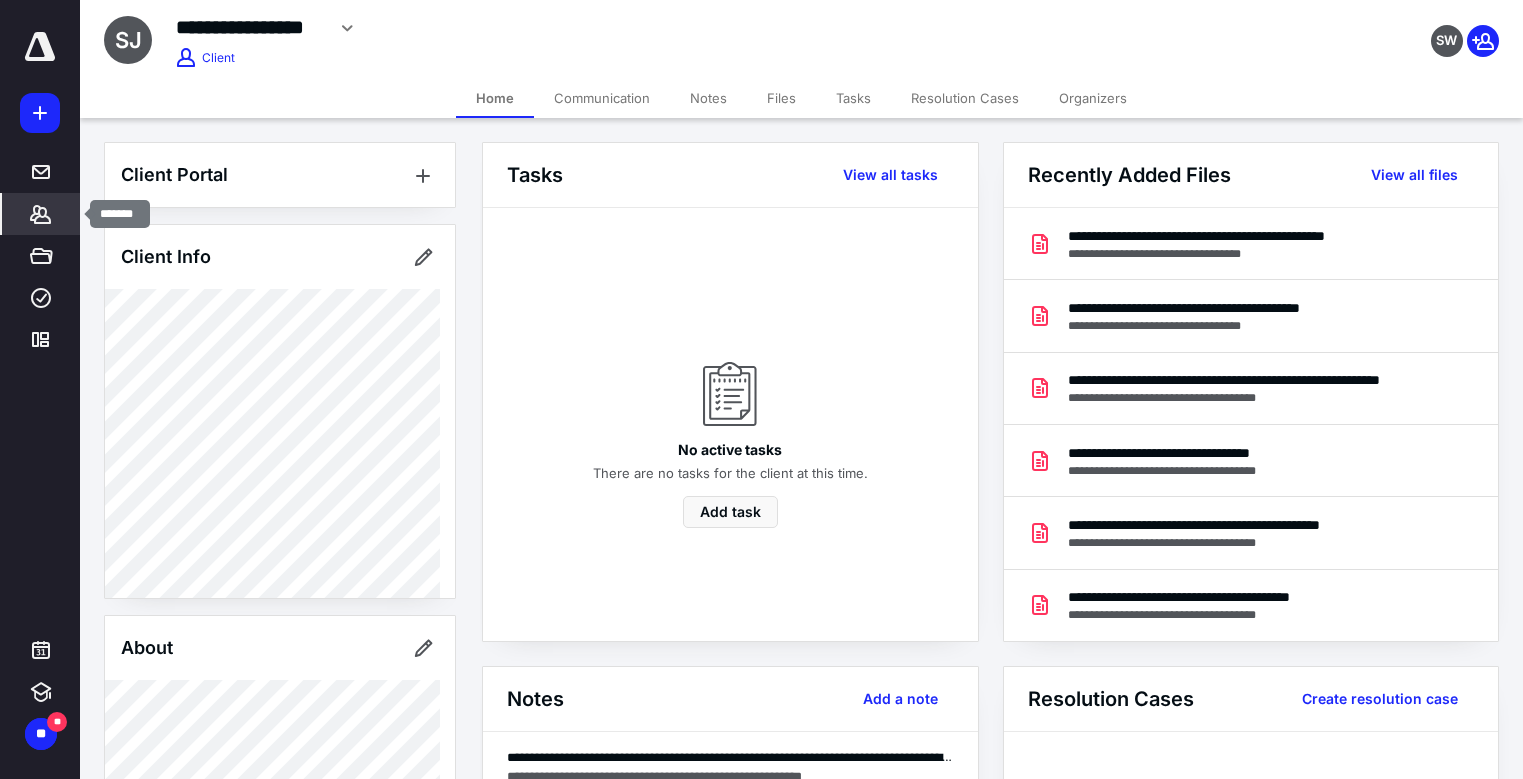 click 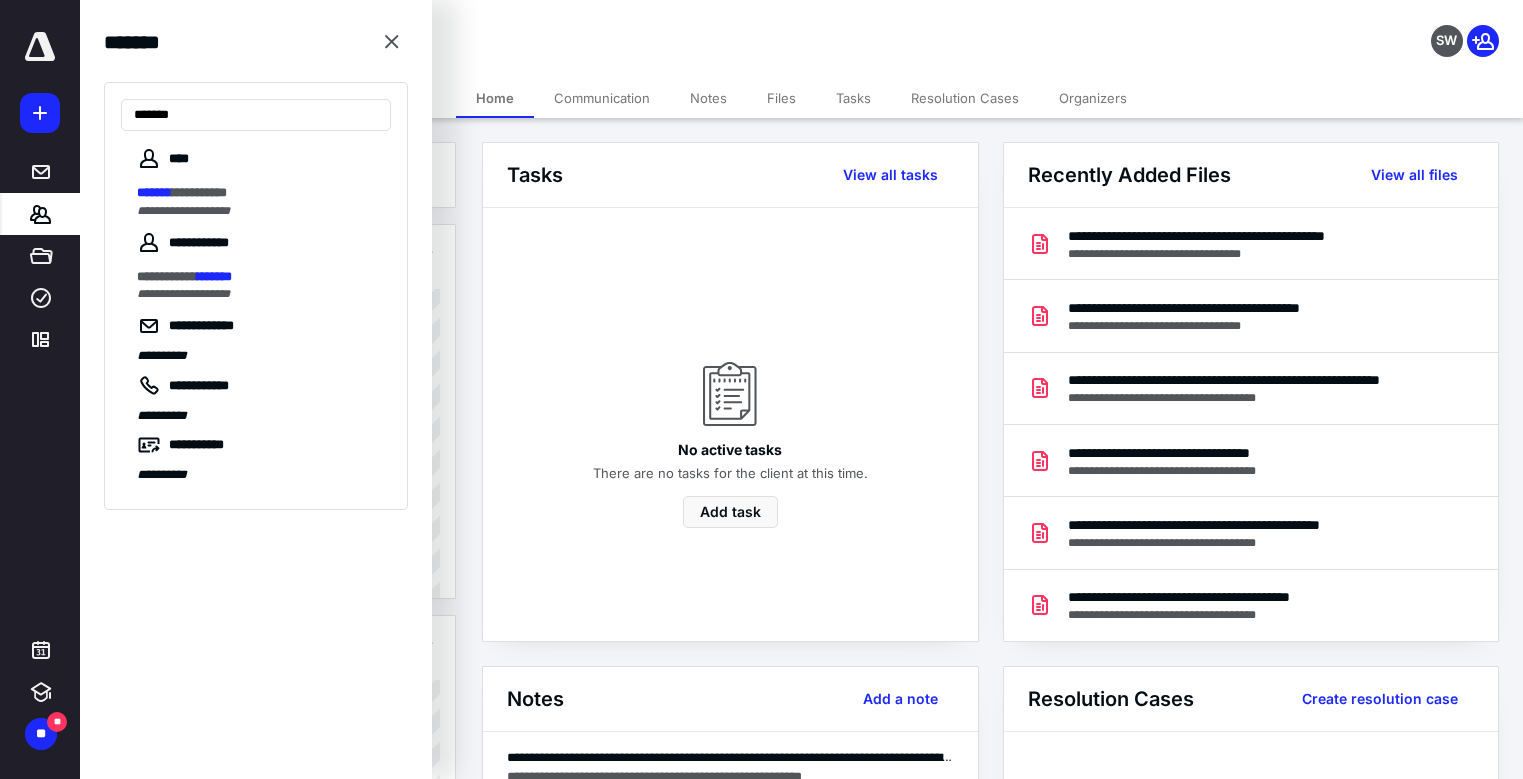 type on "*******" 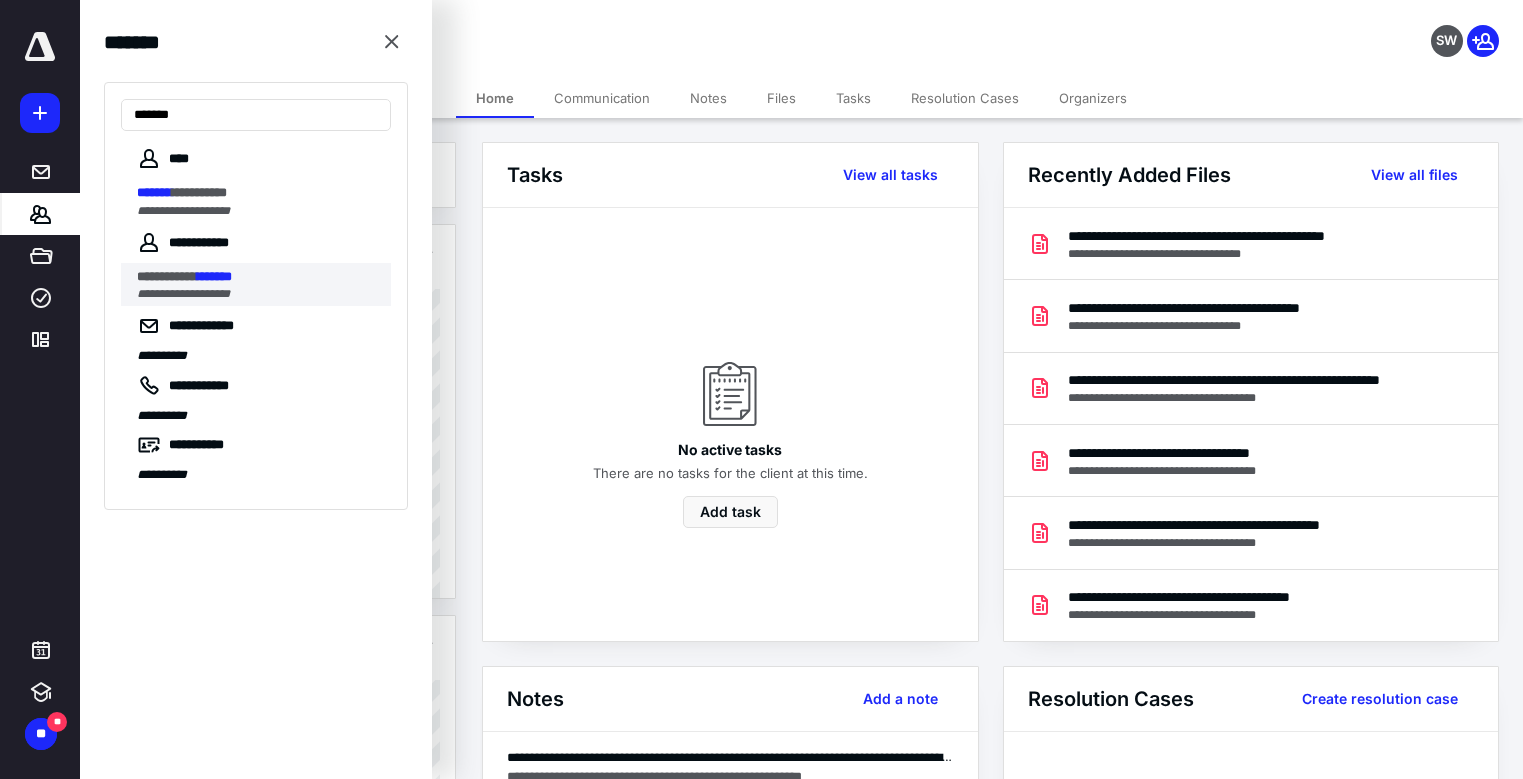 click on "**********" at bounding box center [167, 276] 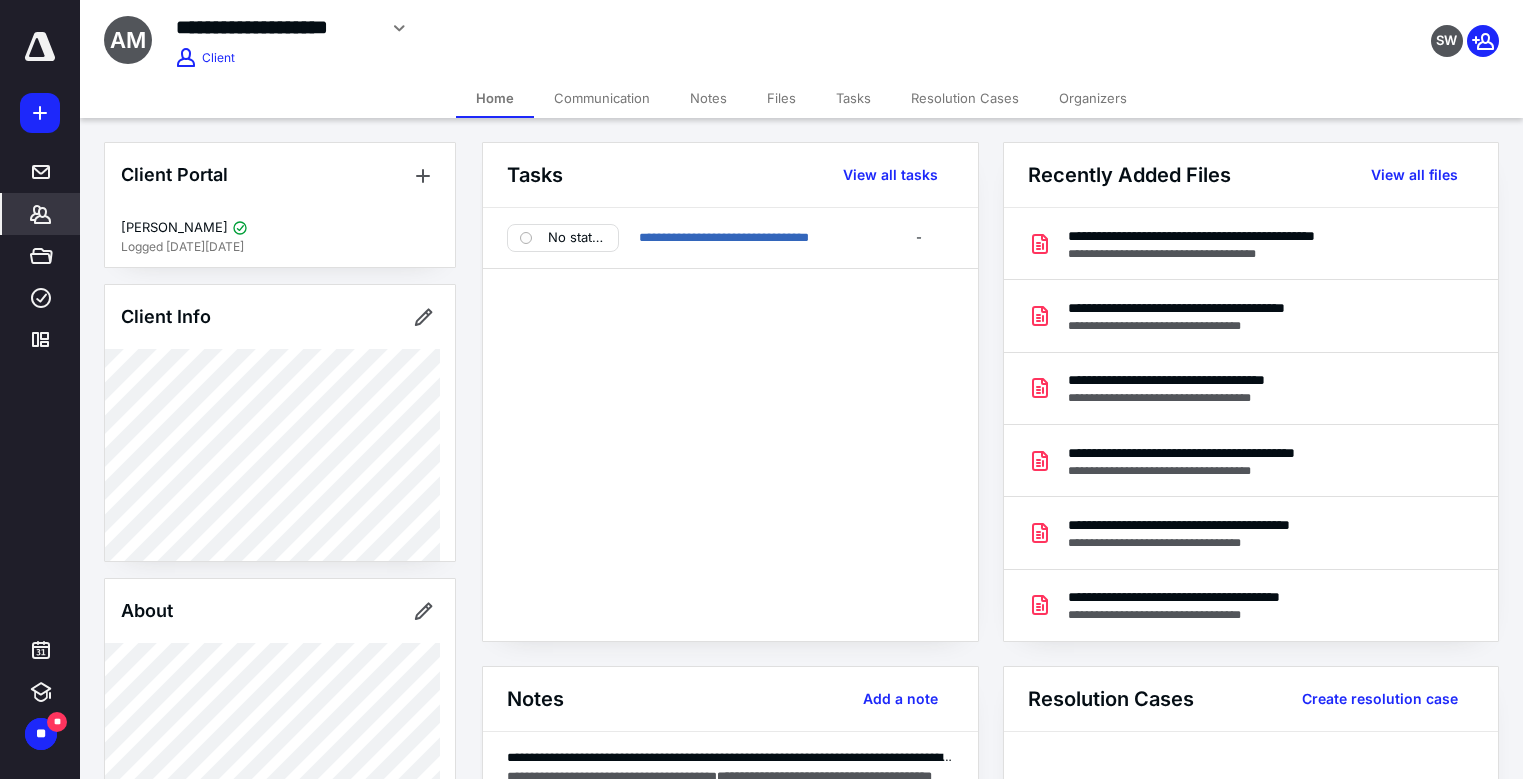 click 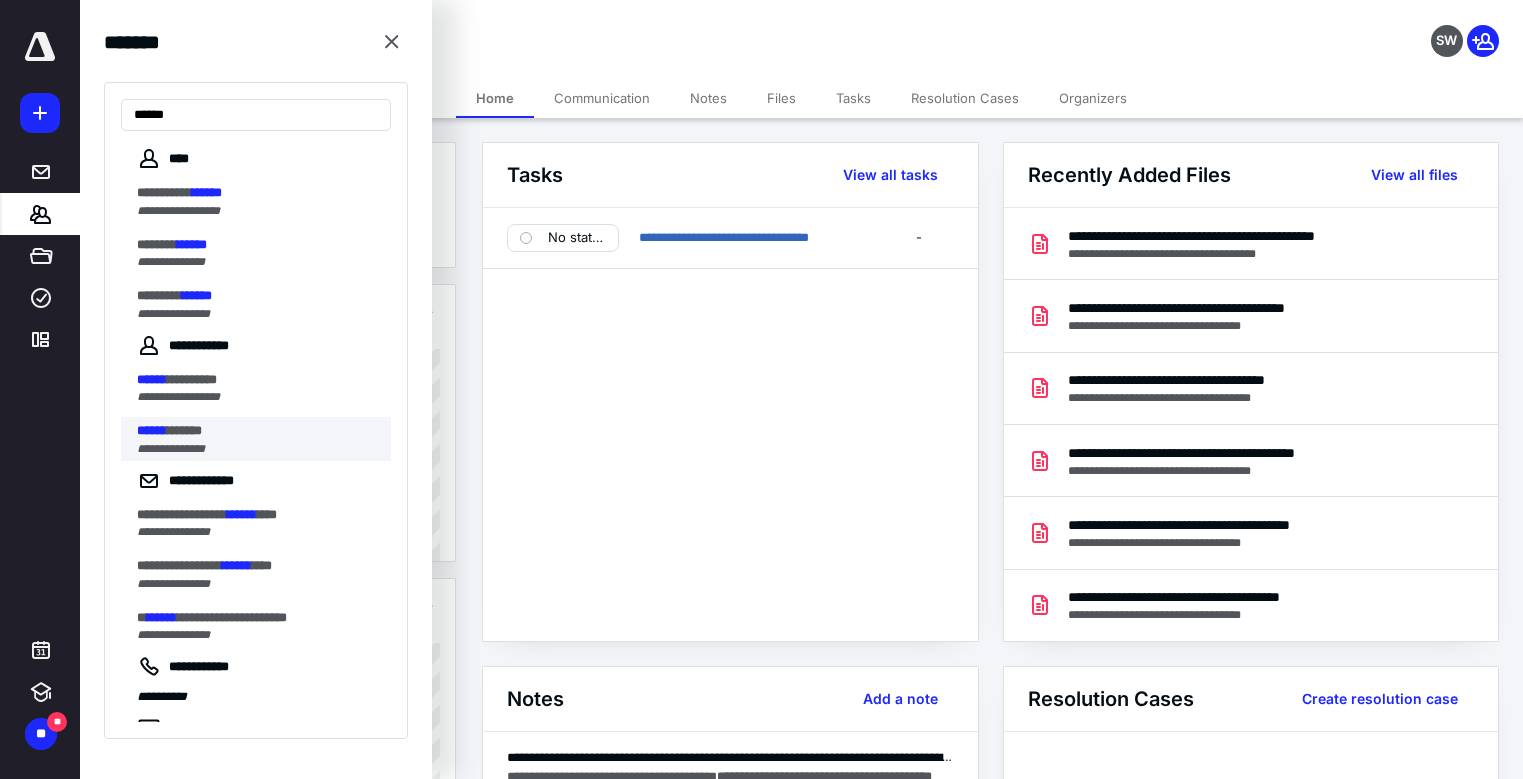 type on "******" 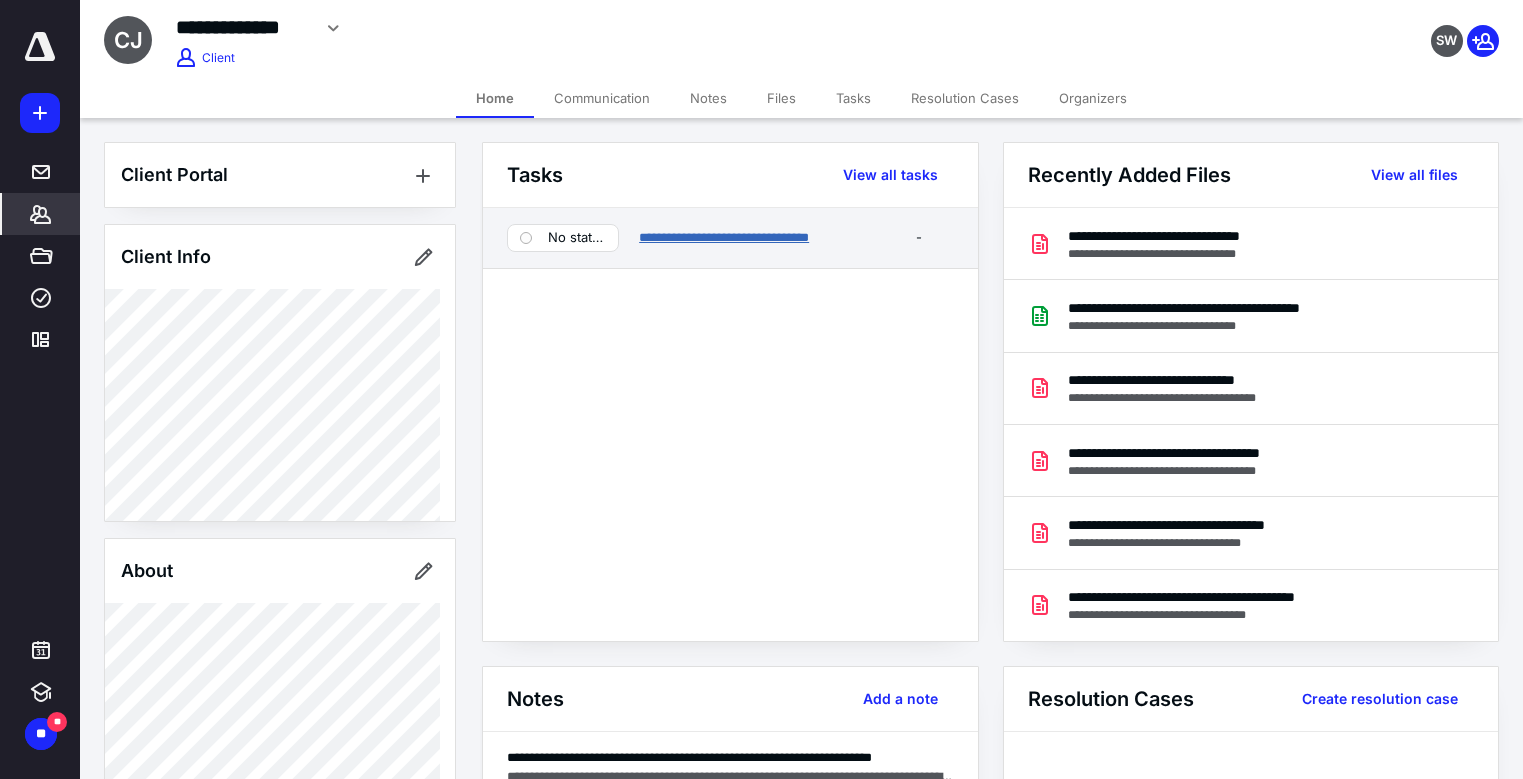 click on "**********" at bounding box center (724, 237) 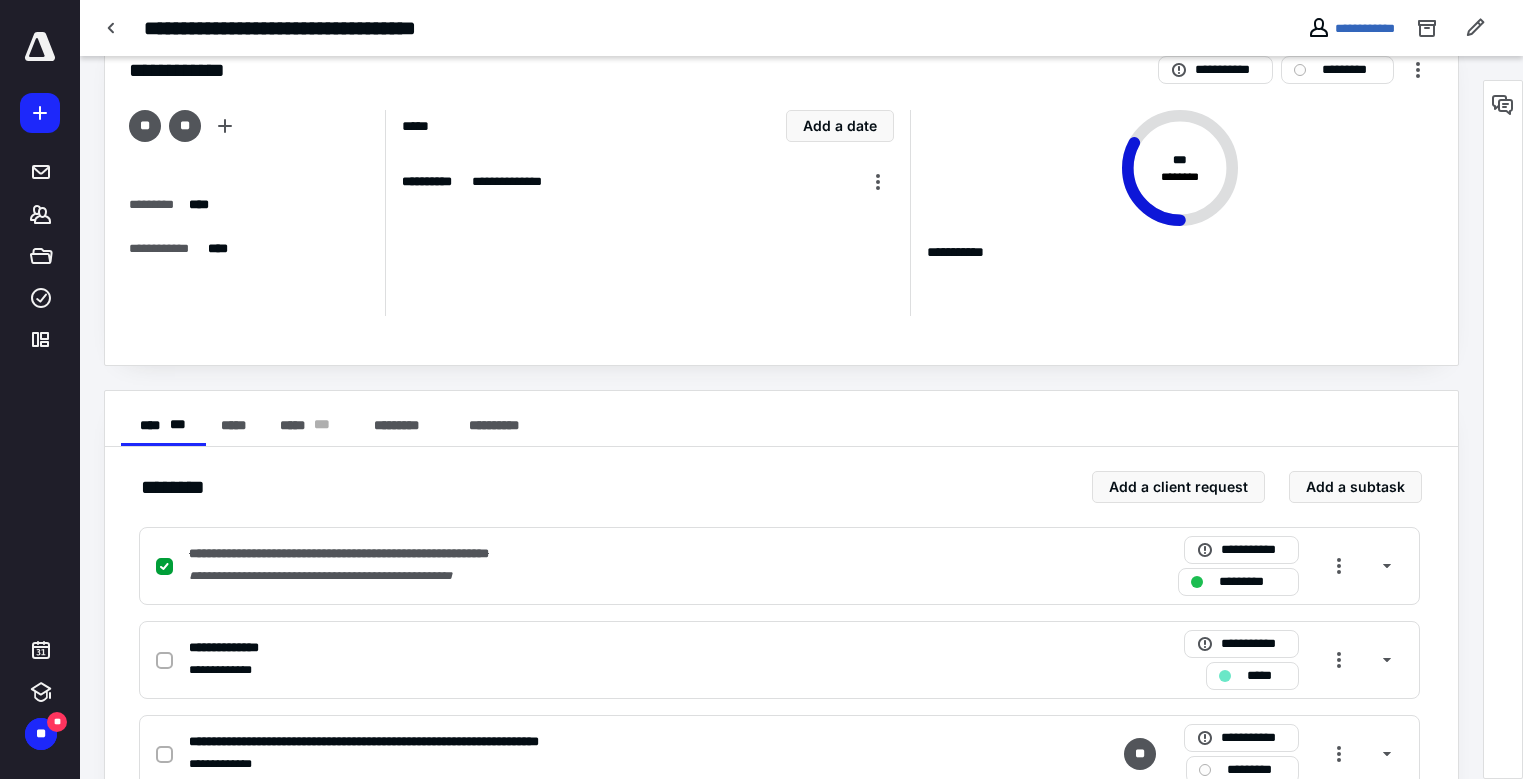 scroll, scrollTop: 114, scrollLeft: 0, axis: vertical 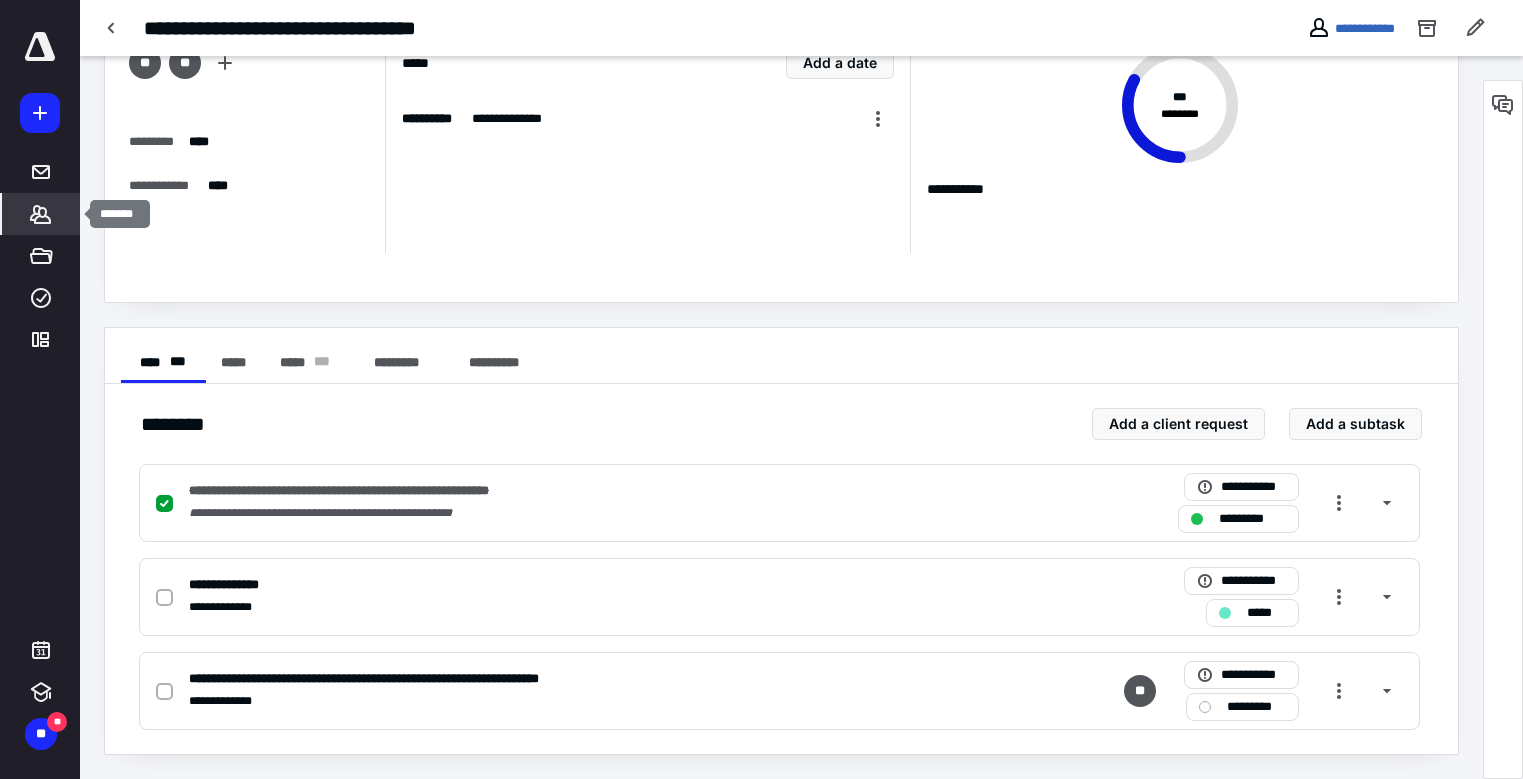 drag, startPoint x: 48, startPoint y: 209, endPoint x: 71, endPoint y: 210, distance: 23.021729 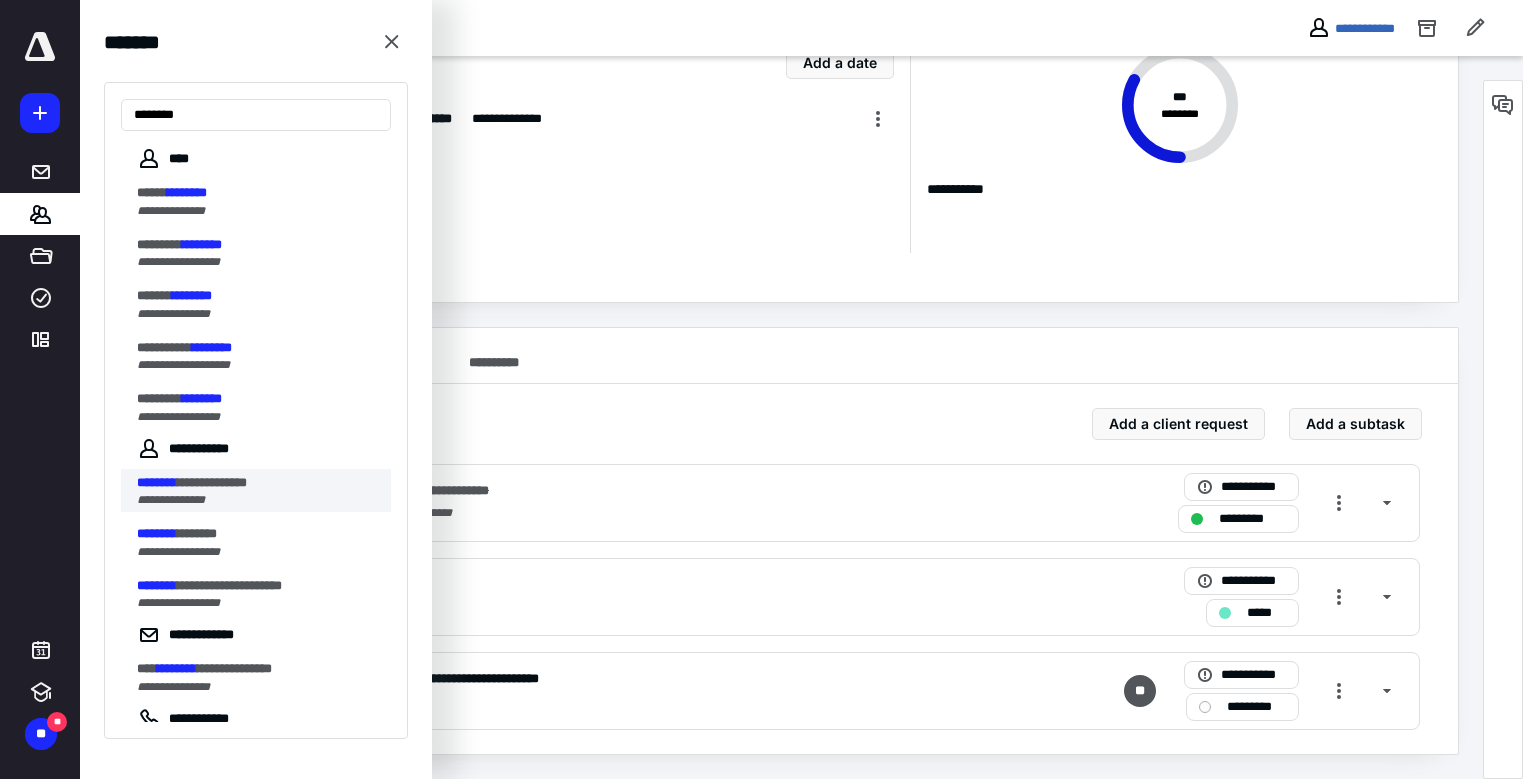 type on "********" 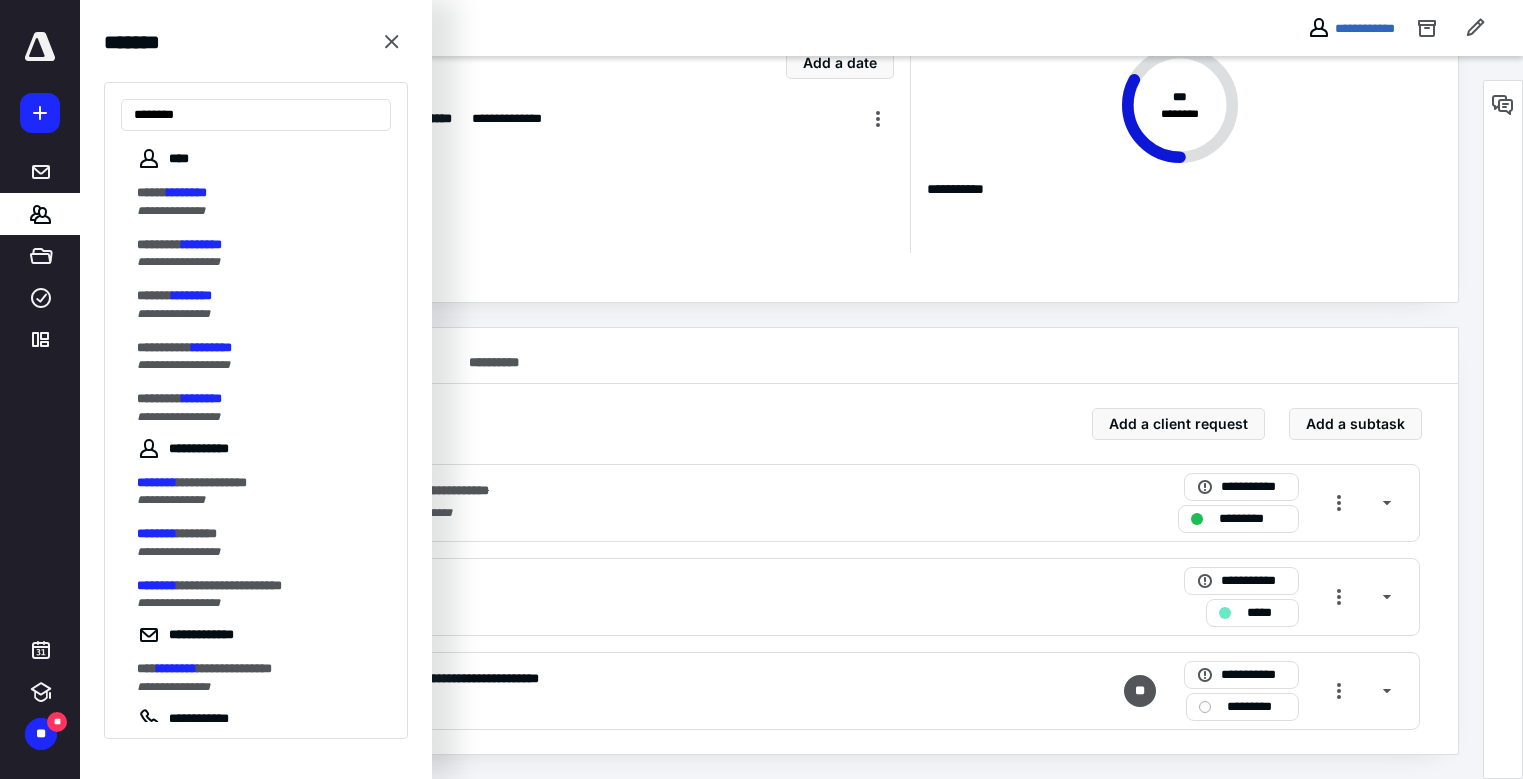 scroll, scrollTop: 0, scrollLeft: 0, axis: both 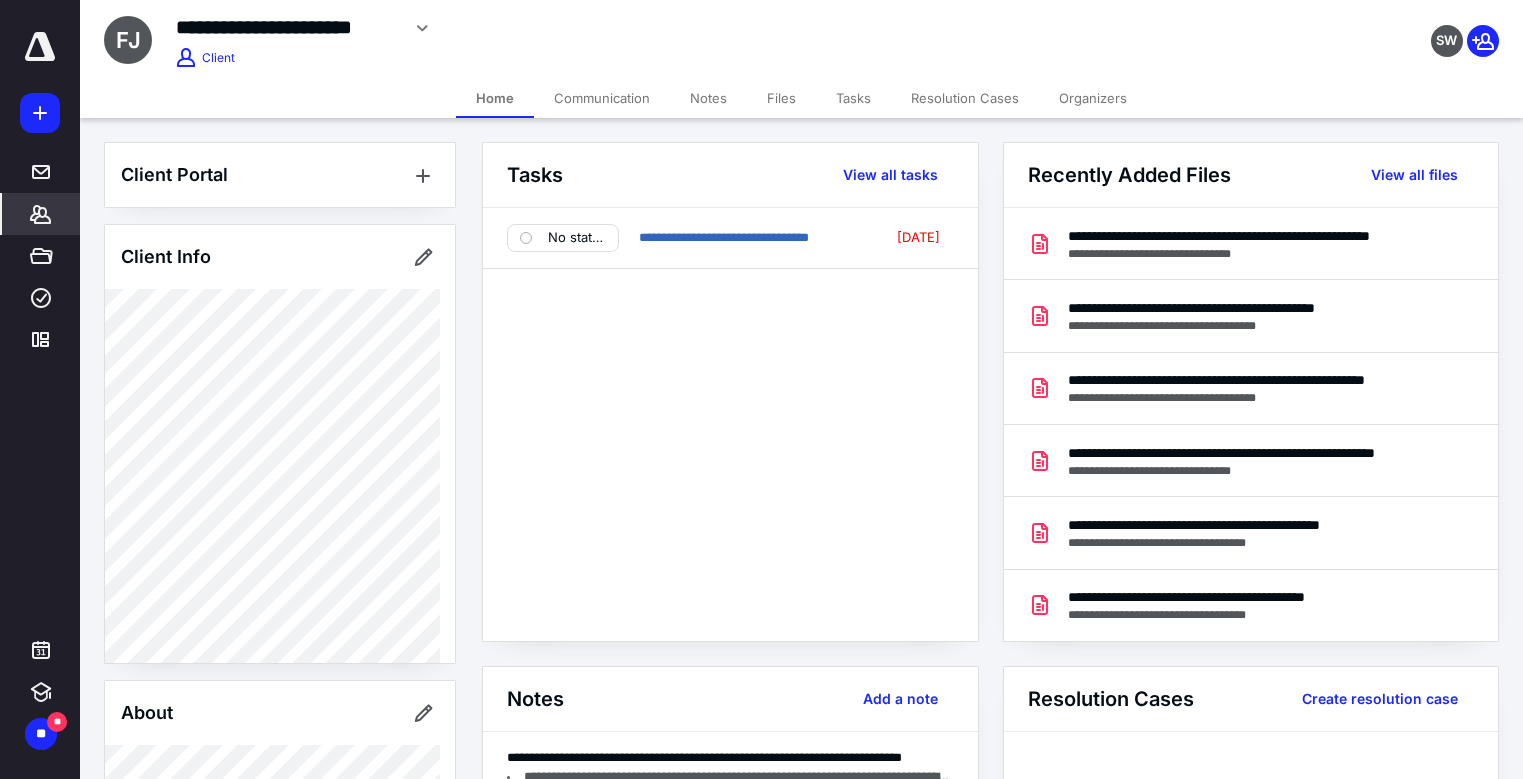 click on "Notes" at bounding box center (708, 98) 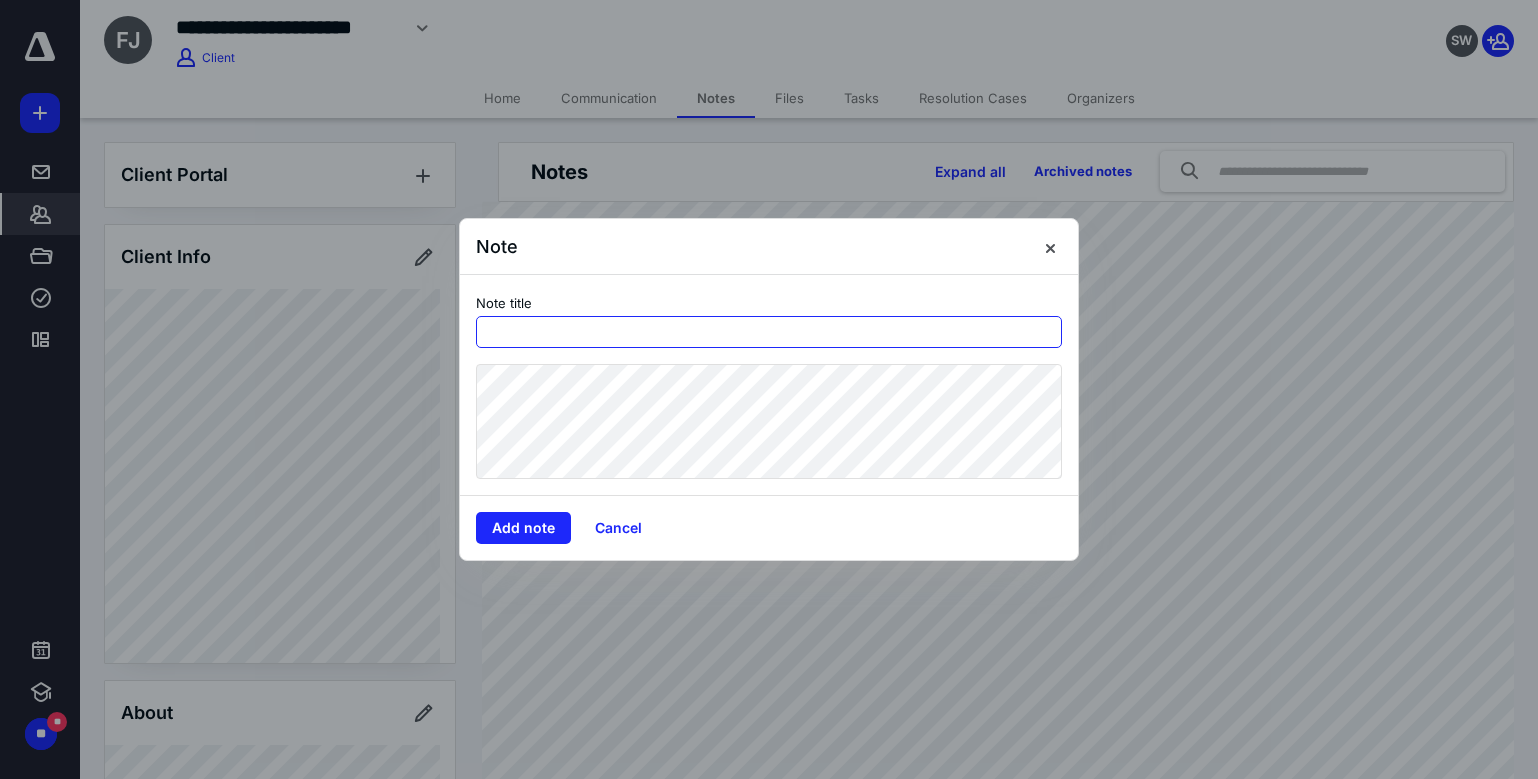 click at bounding box center [769, 332] 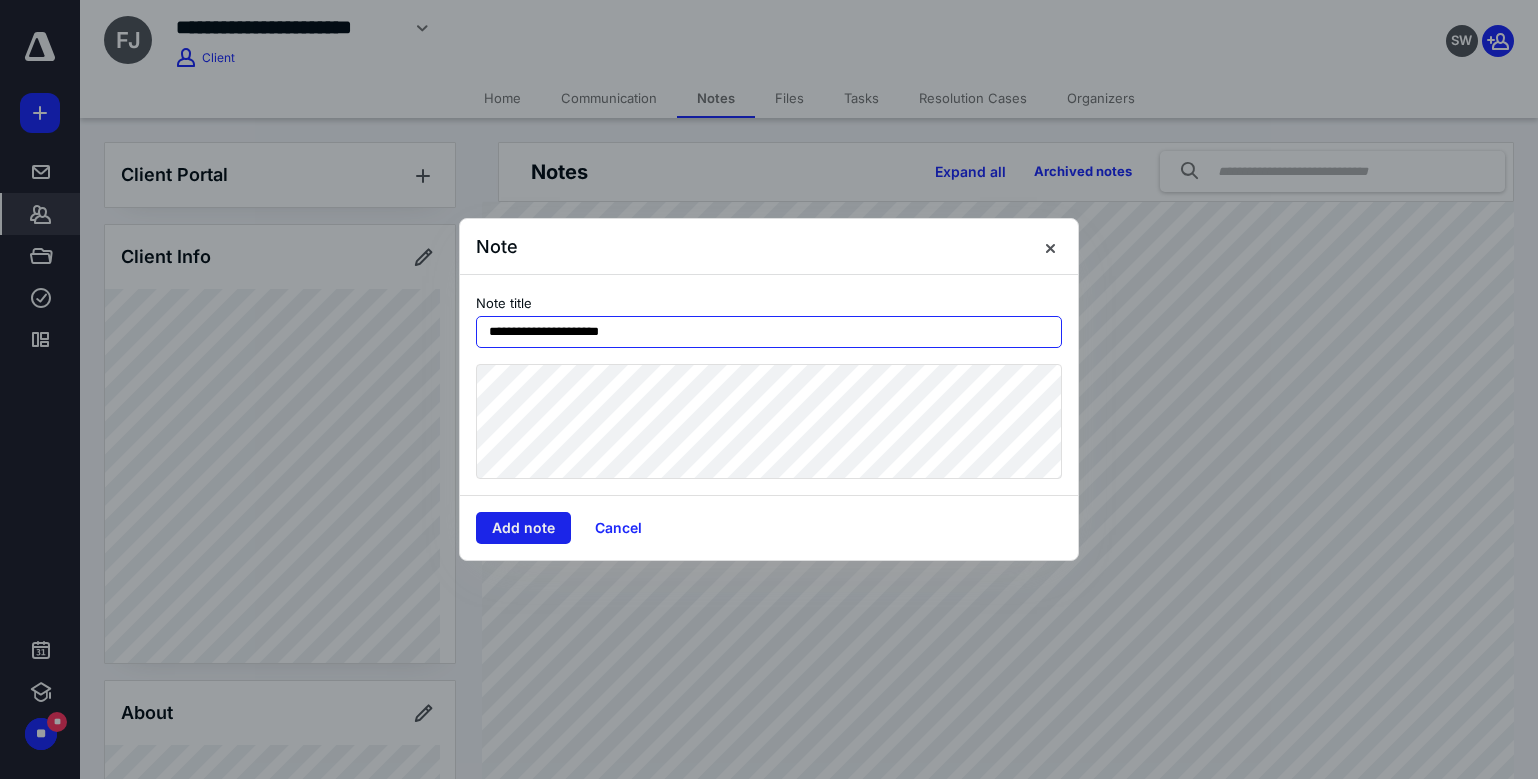 type on "**********" 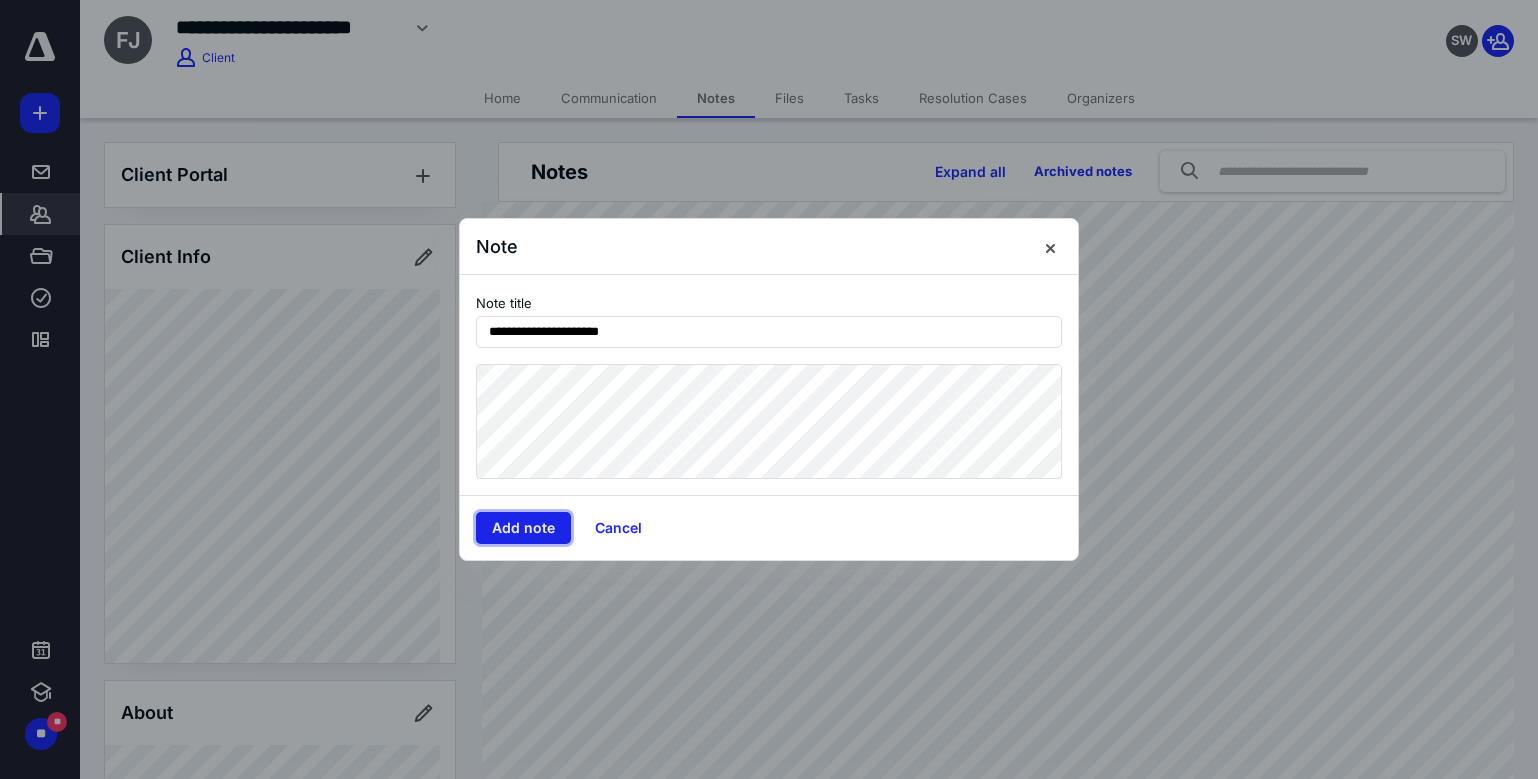 click on "Add note" at bounding box center (523, 528) 